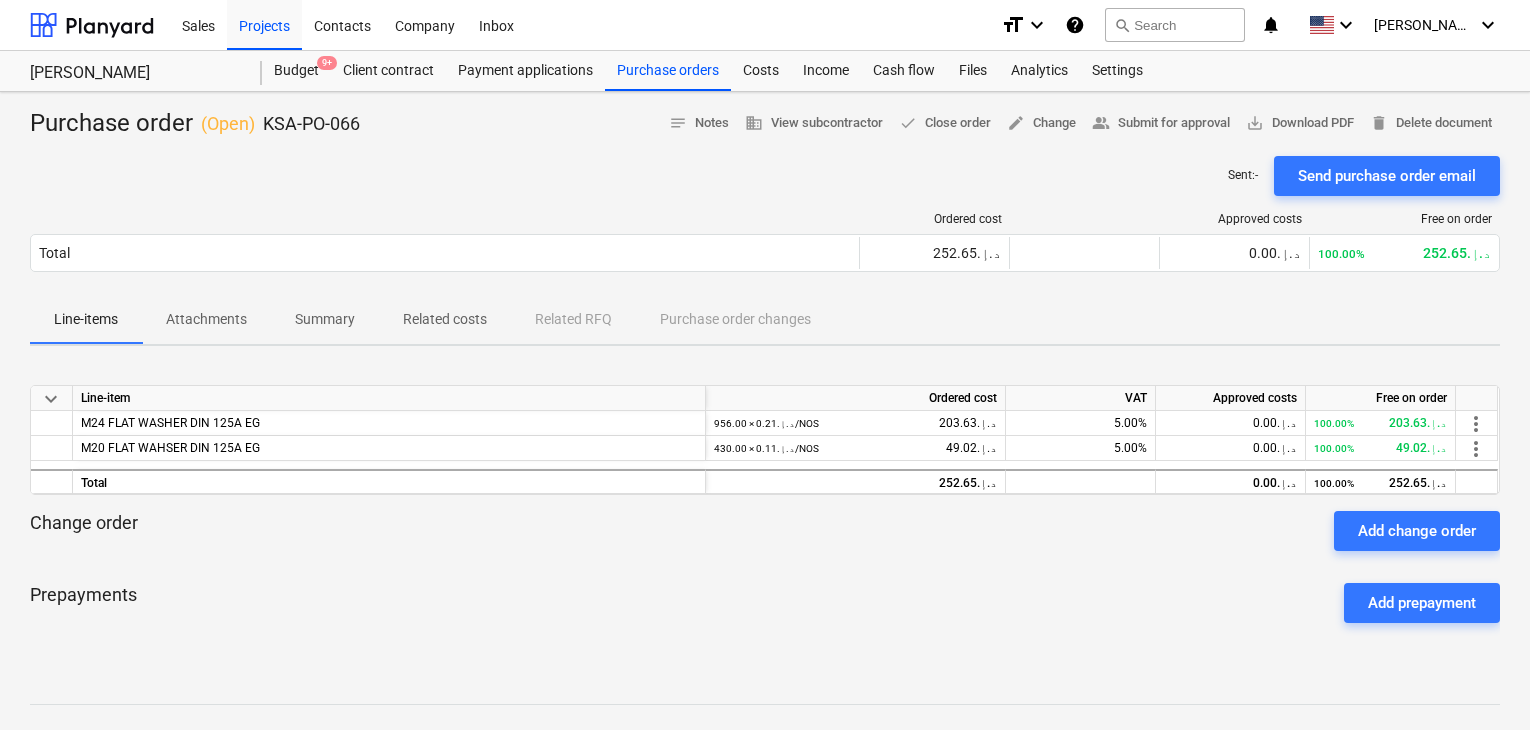 scroll, scrollTop: 0, scrollLeft: 0, axis: both 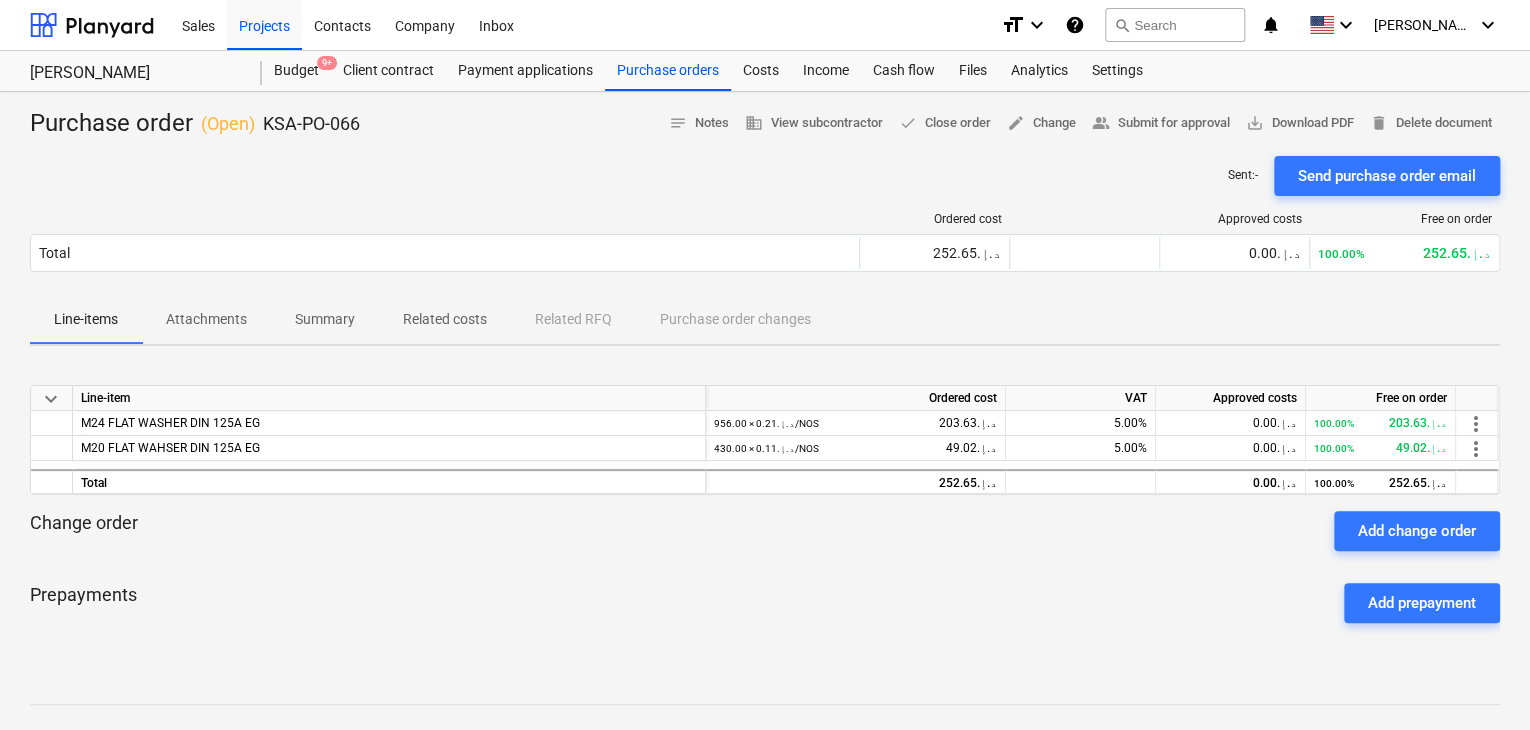 type 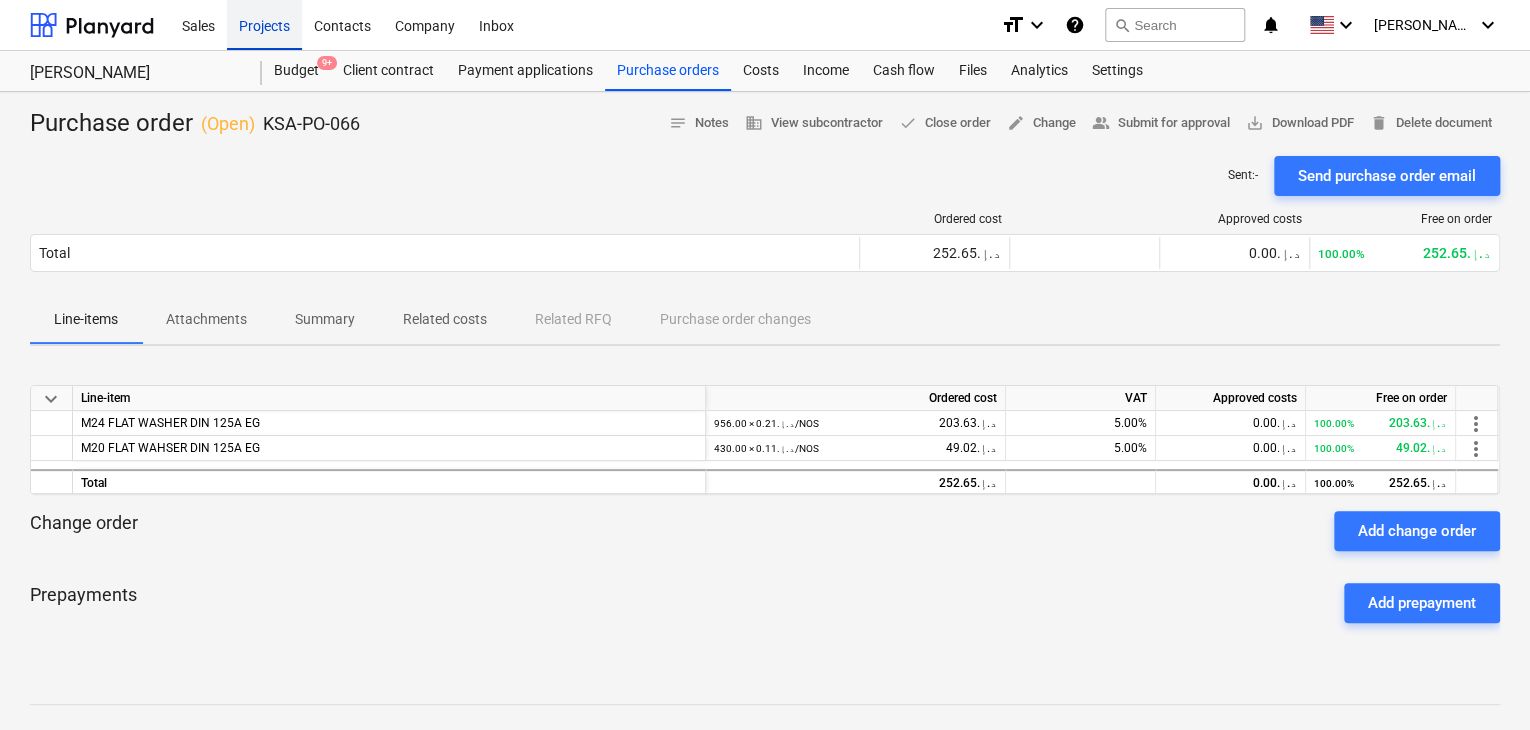 click on "Projects" at bounding box center [264, 24] 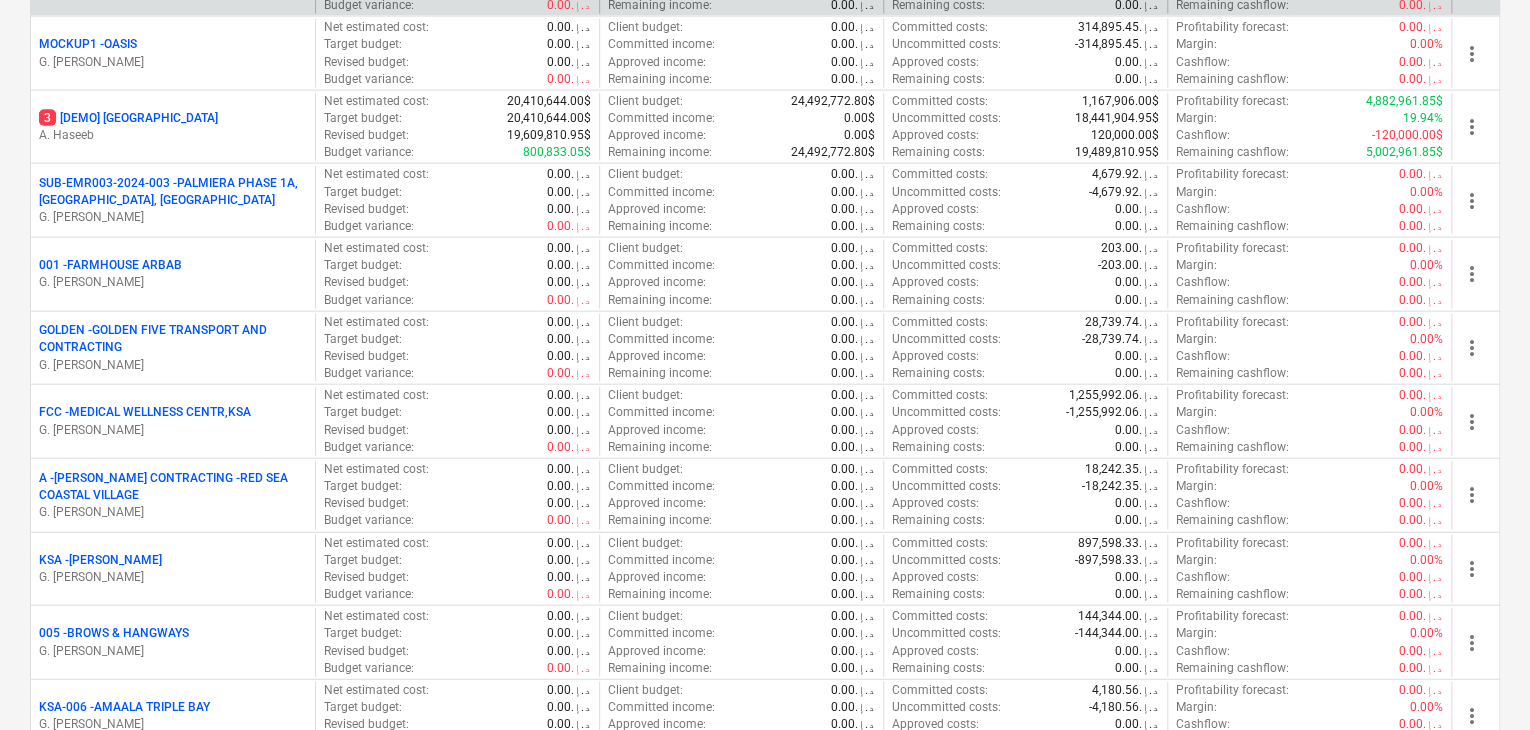 scroll, scrollTop: 2300, scrollLeft: 0, axis: vertical 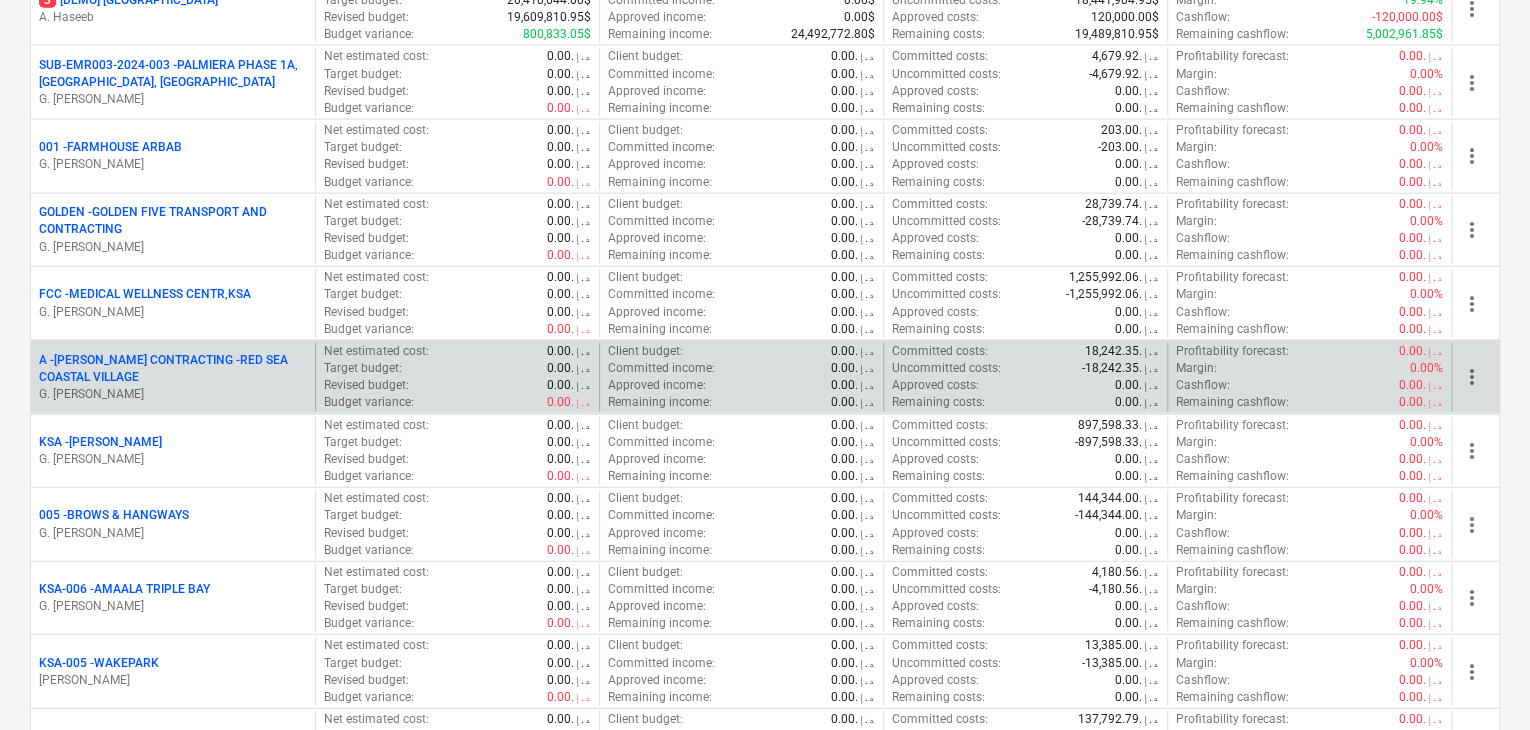 click on "A -  [PERSON_NAME] CONTRACTING -RED SEA COASTAL VILLAGE" at bounding box center (173, 369) 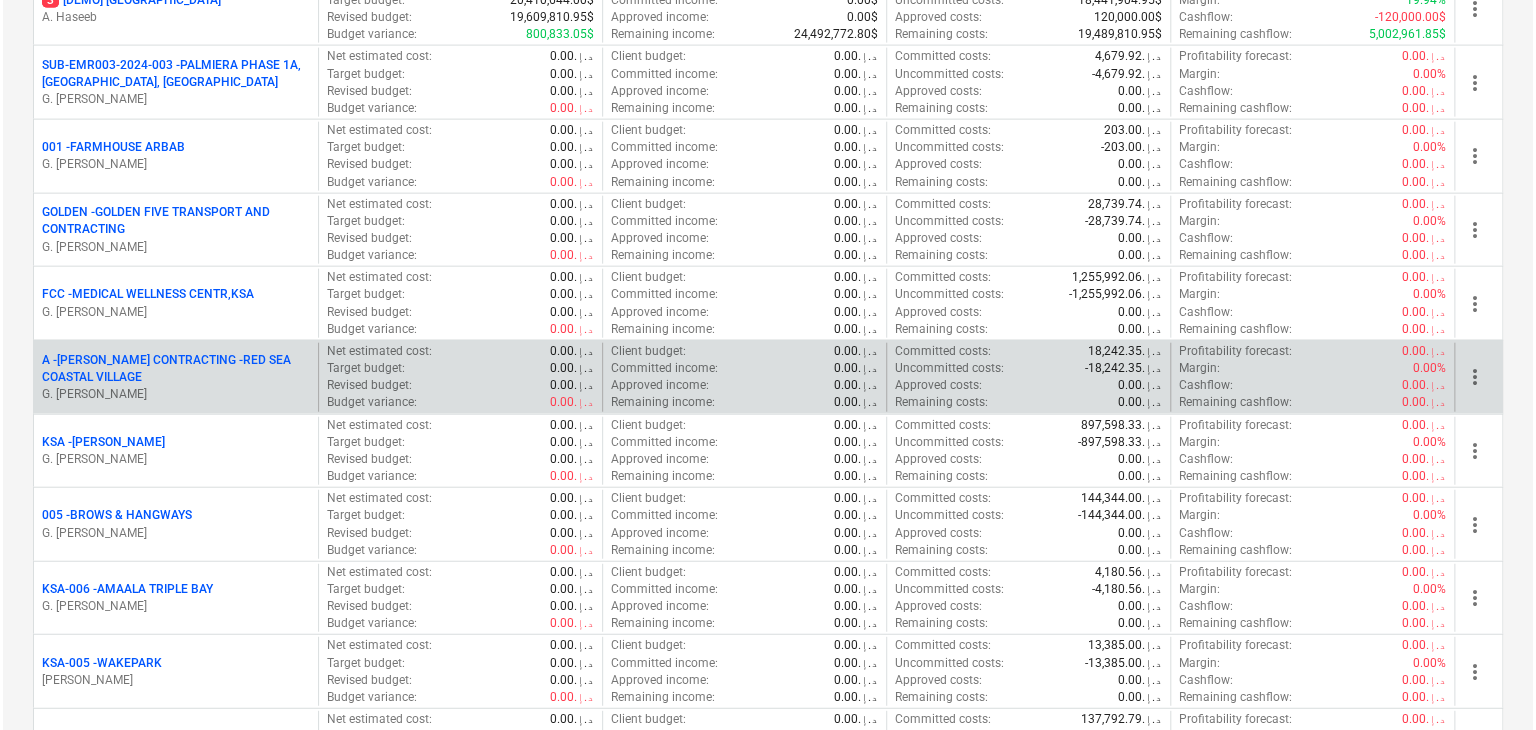 scroll, scrollTop: 0, scrollLeft: 0, axis: both 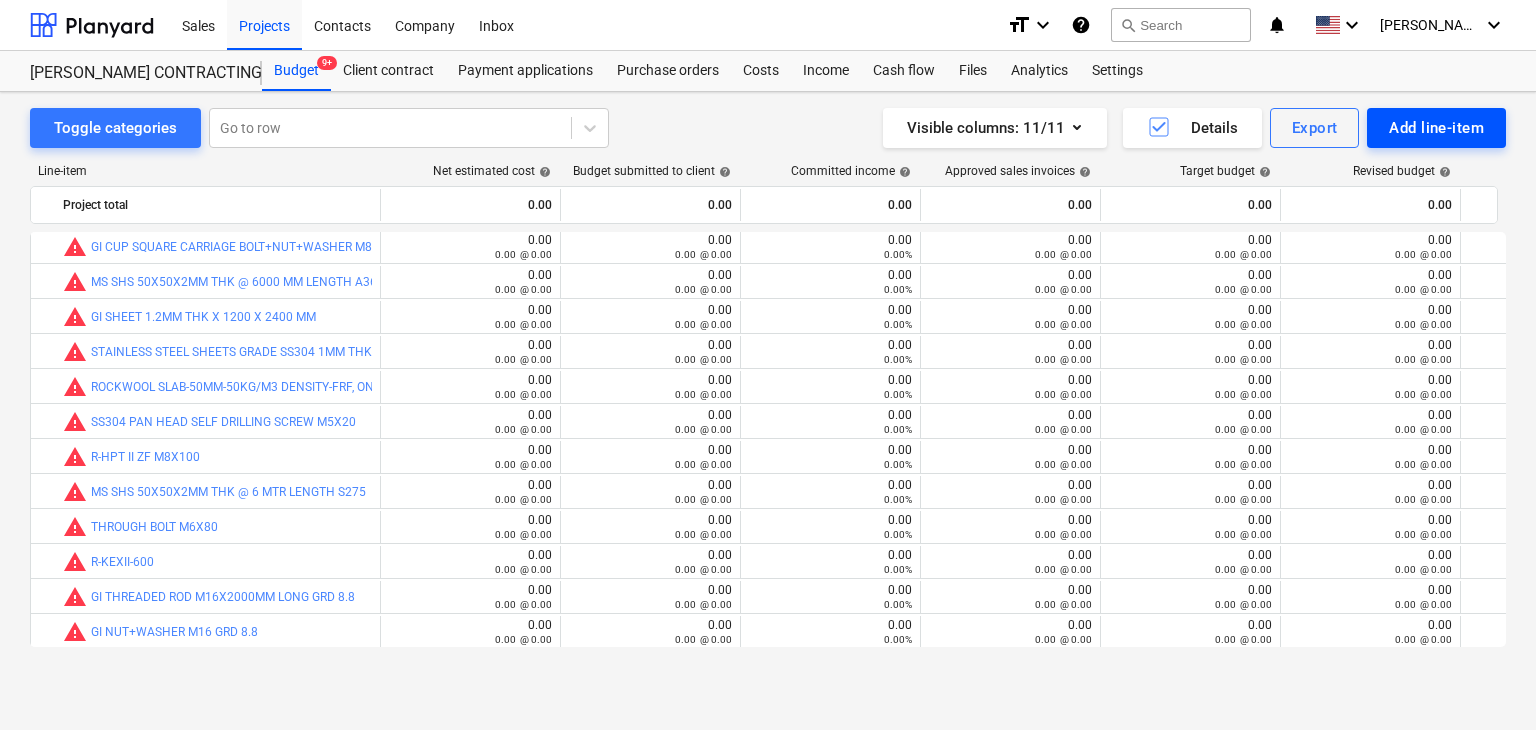 click on "Add line-item" at bounding box center [1436, 128] 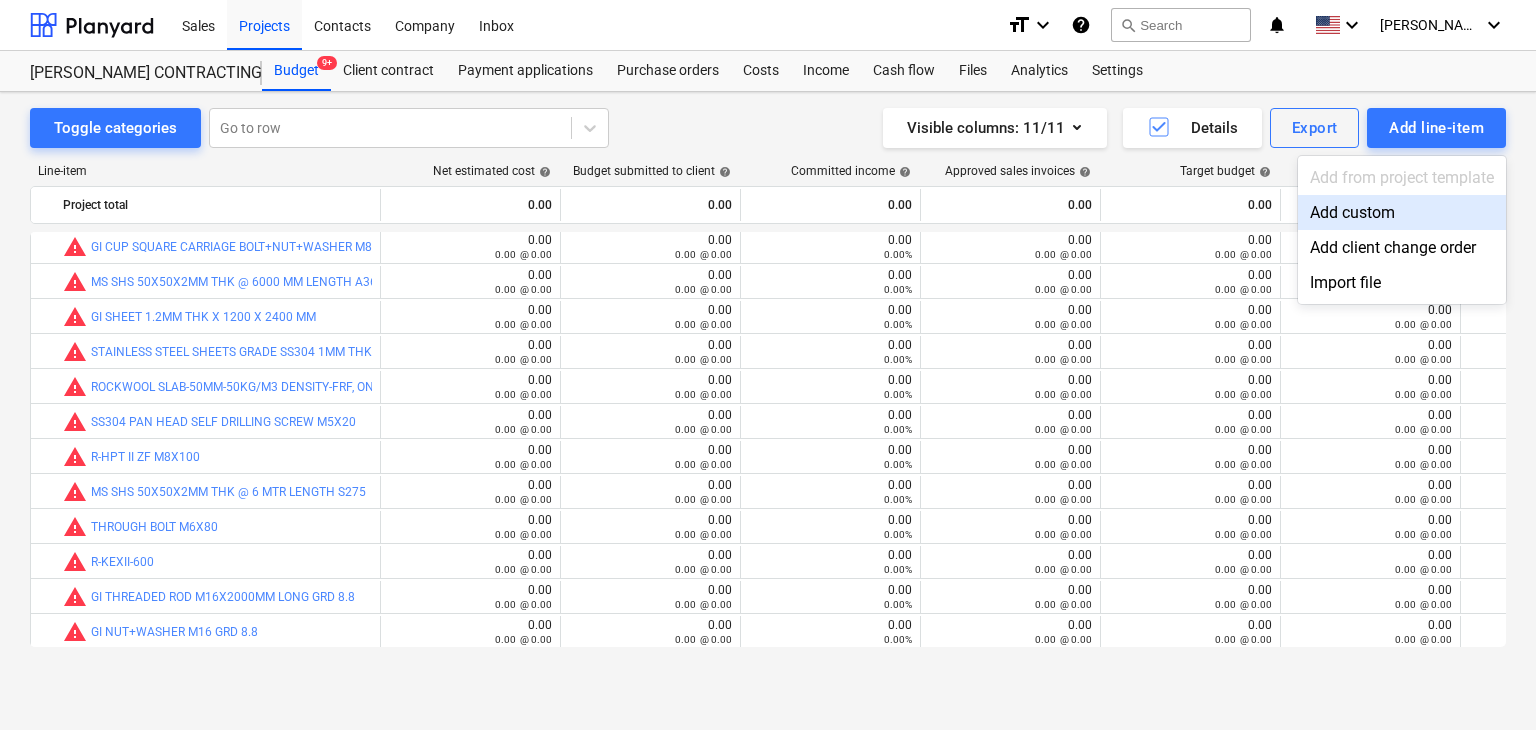 click on "Add custom" at bounding box center [1402, 212] 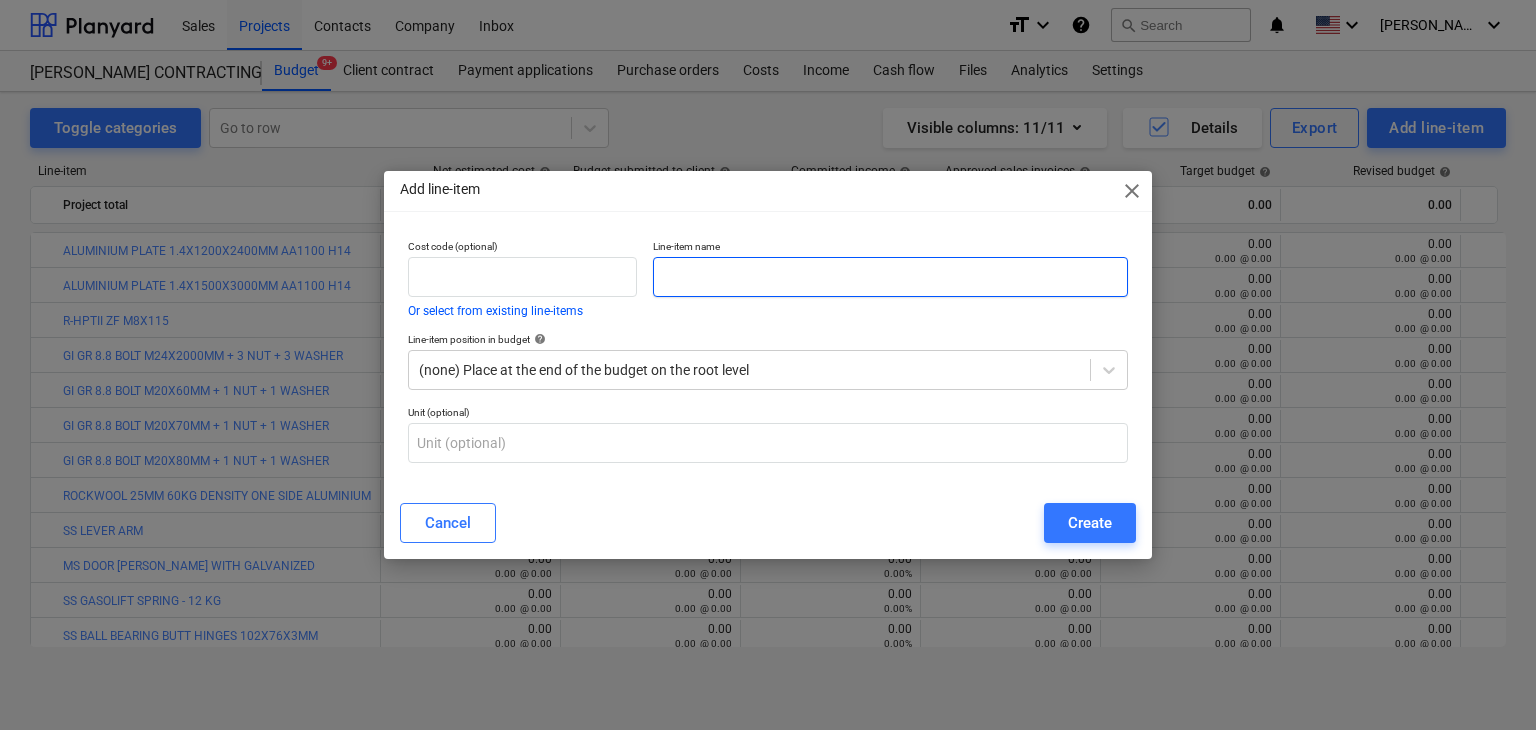 click at bounding box center (890, 277) 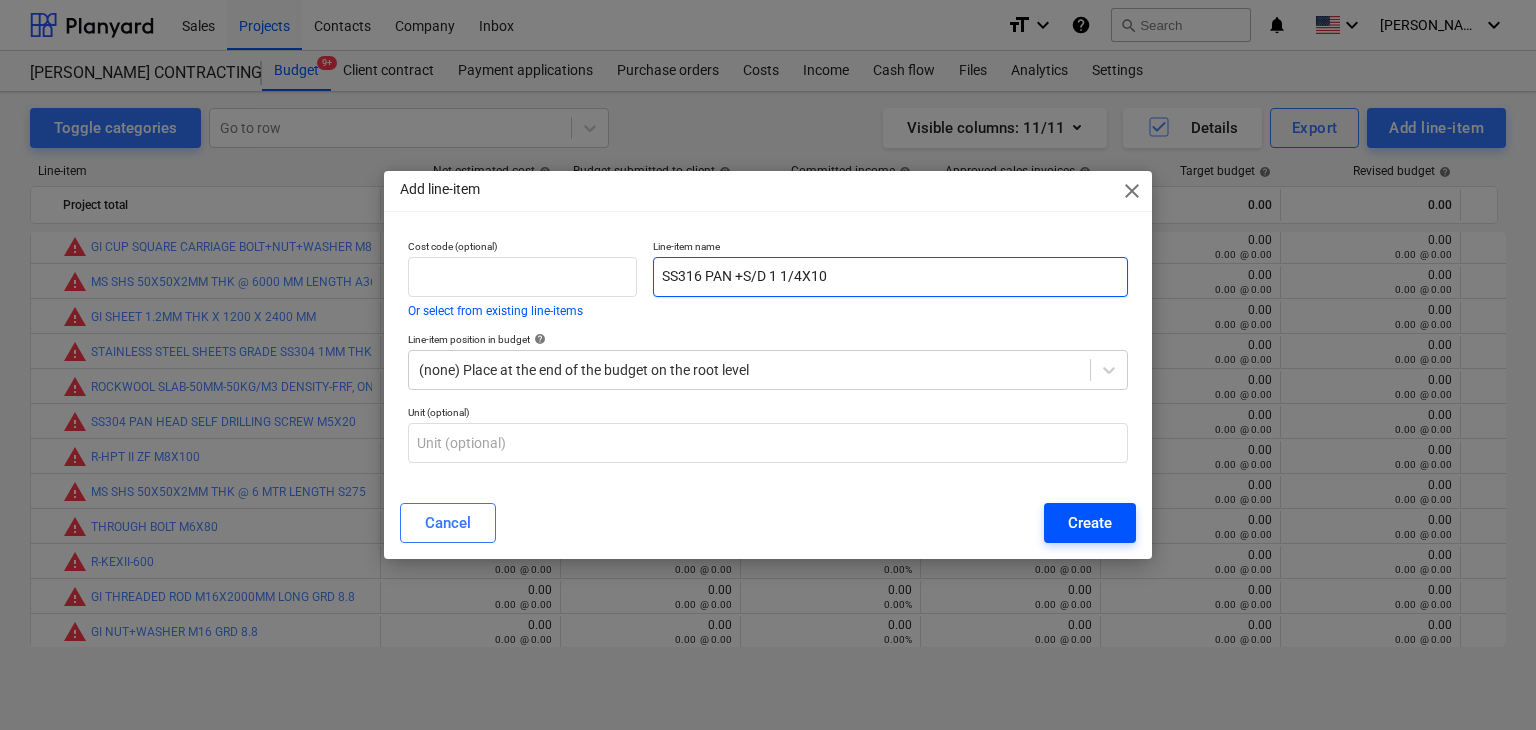 type on "SS316 PAN +S/D 1 1/4X10" 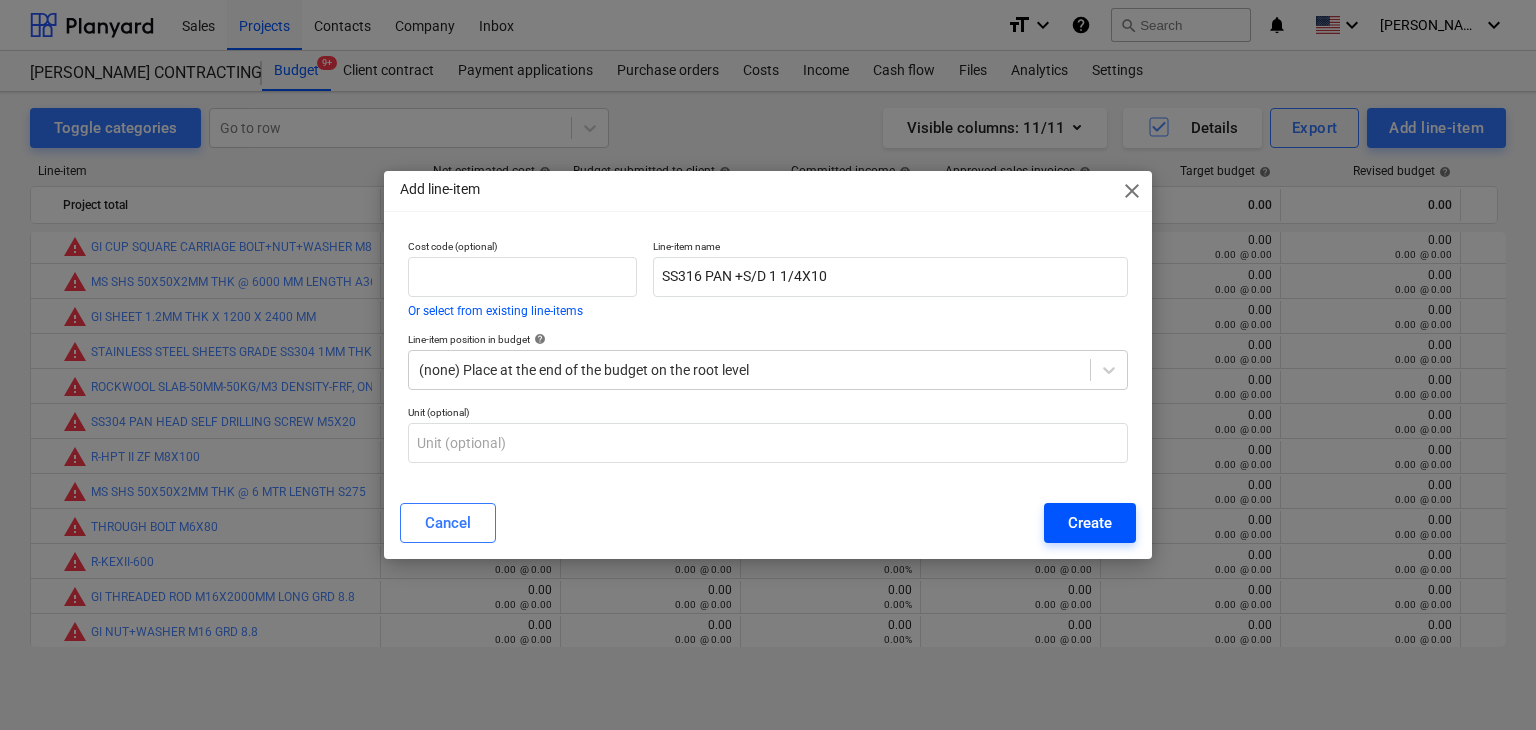 click on "Create" at bounding box center (1090, 523) 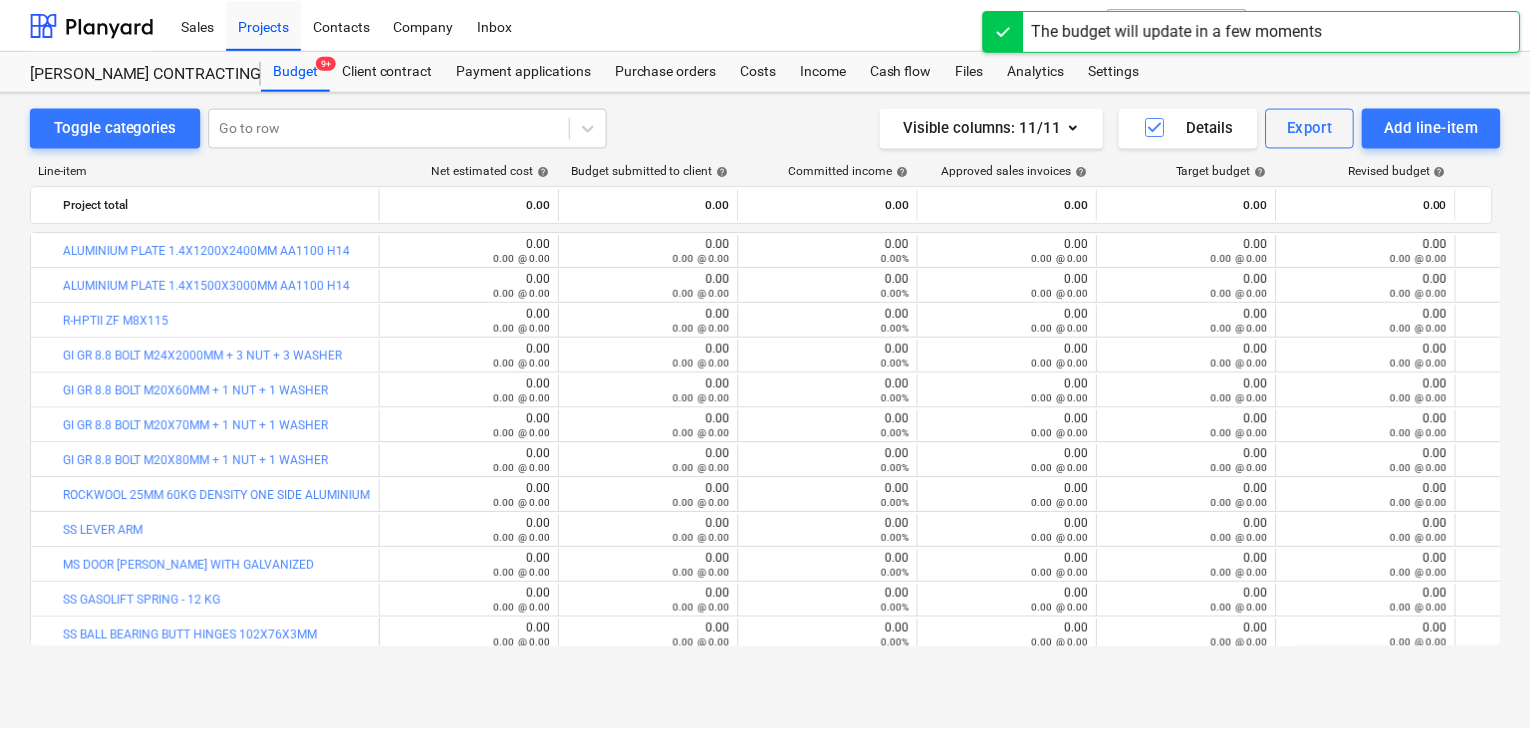 scroll, scrollTop: 529, scrollLeft: 0, axis: vertical 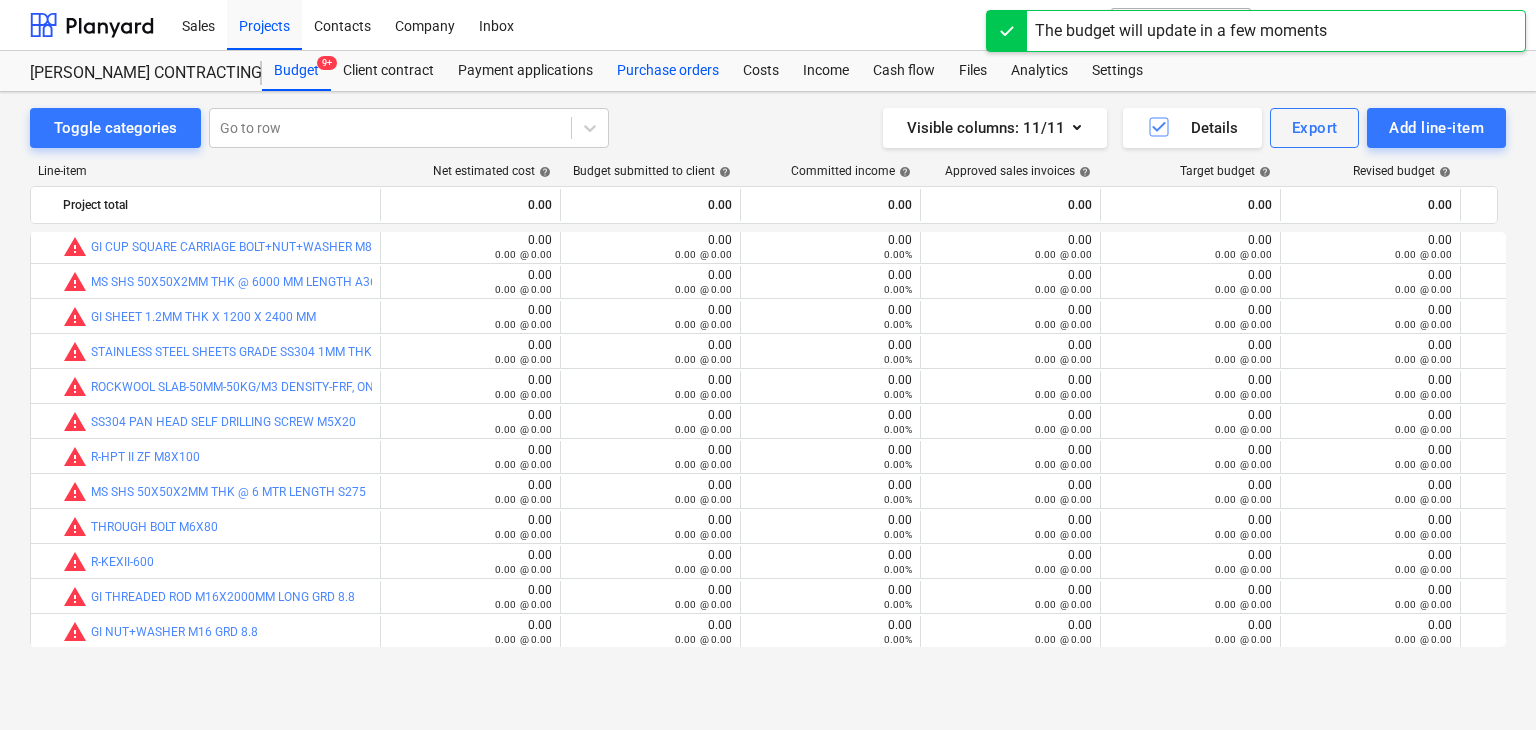 click on "Purchase orders" at bounding box center (668, 71) 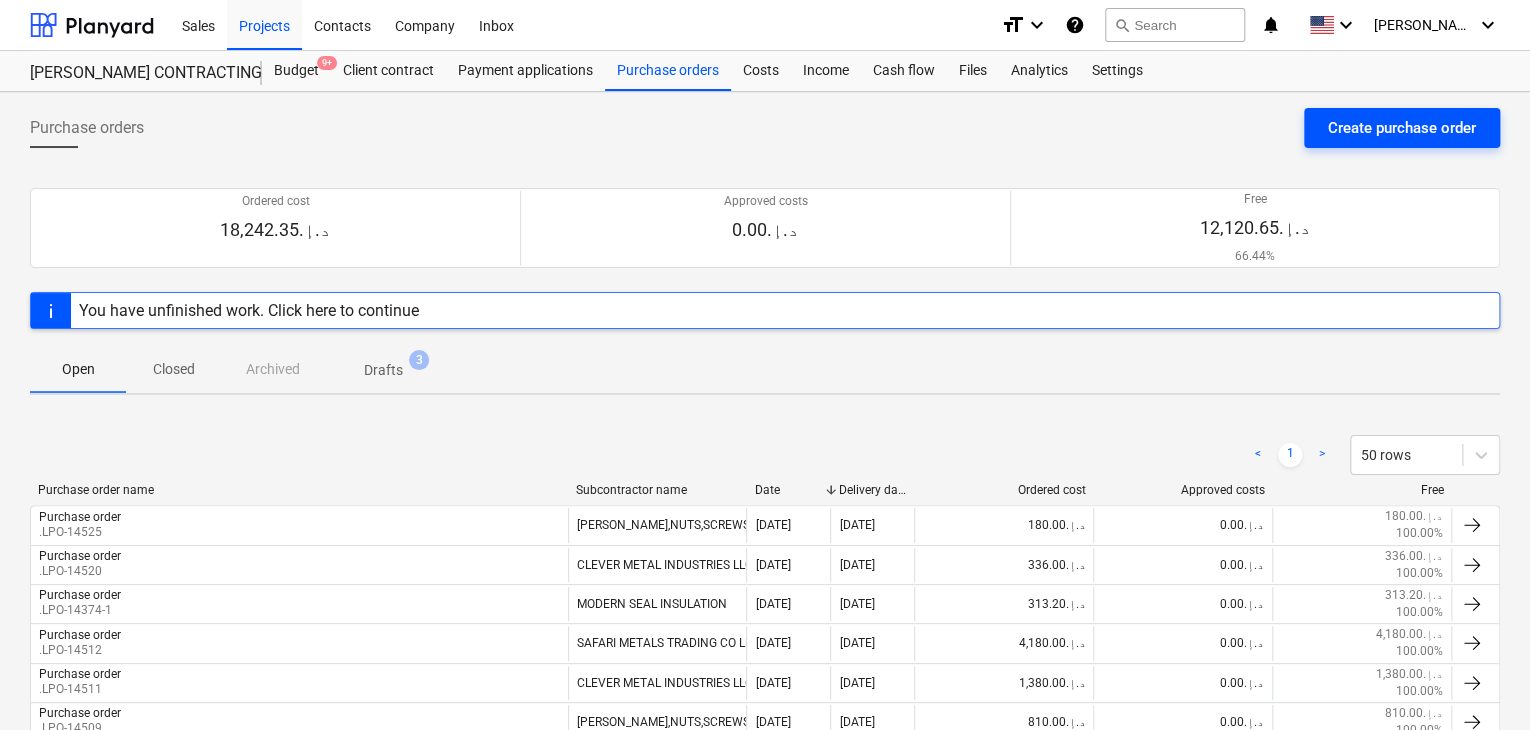 click on "Create purchase order" at bounding box center [1402, 128] 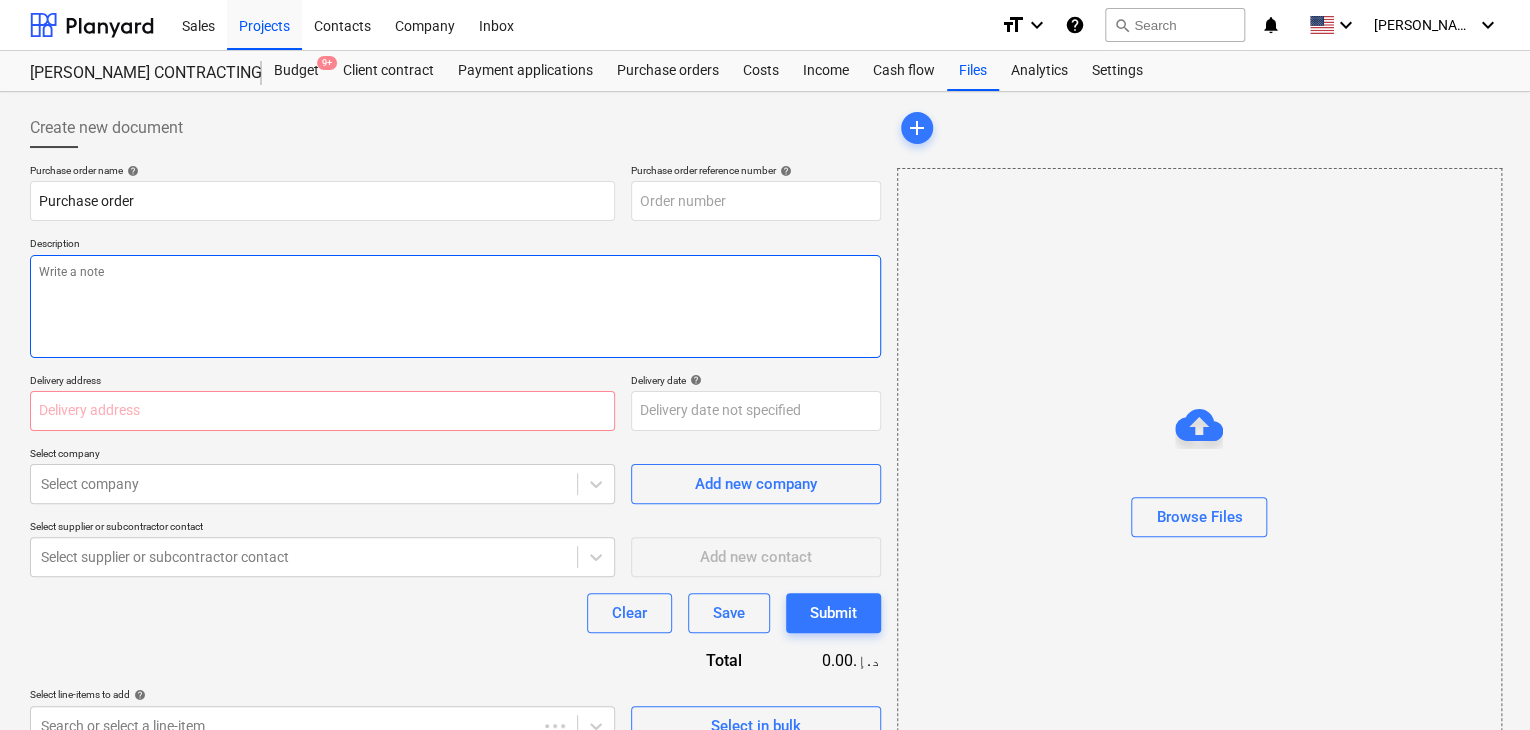 type on "x" 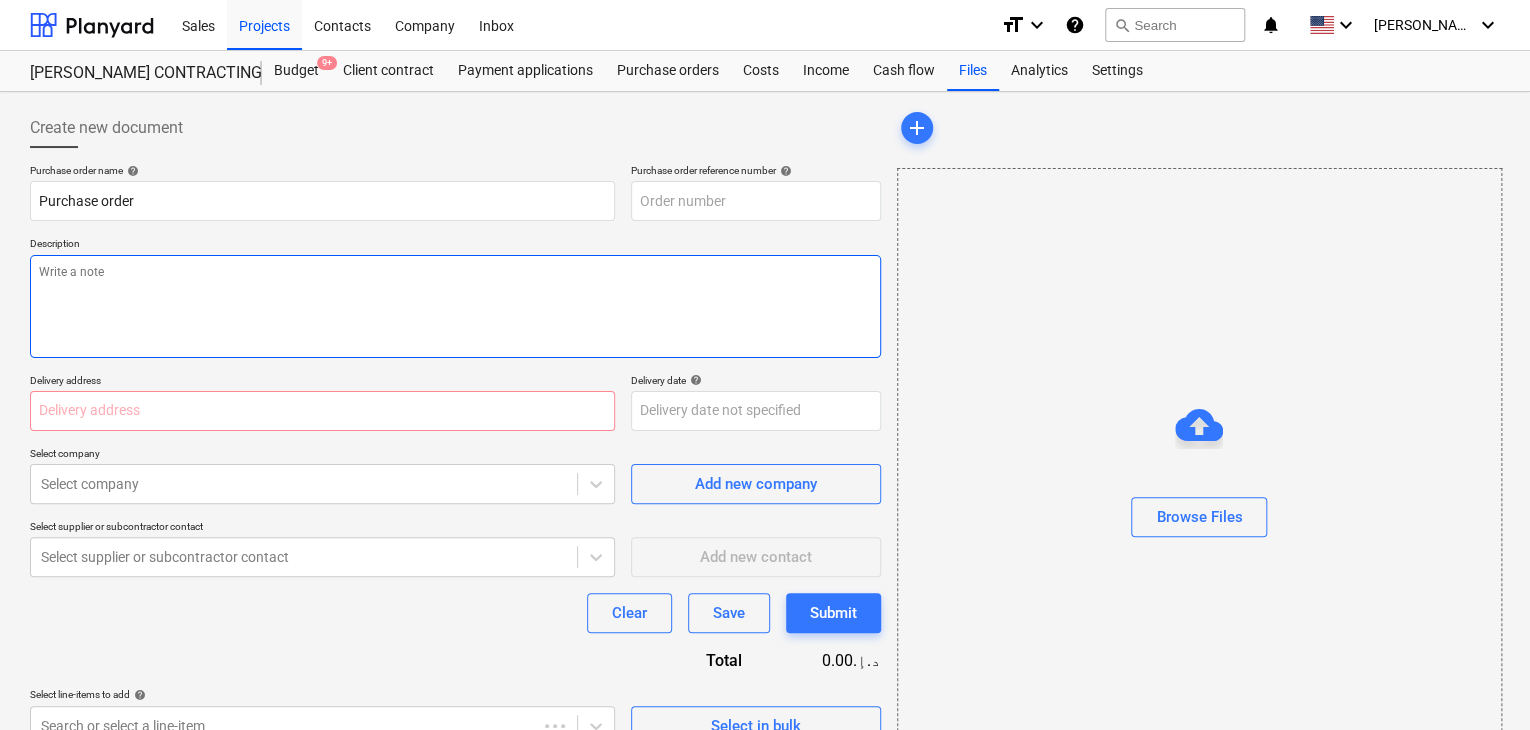 type on "A-PO-027" 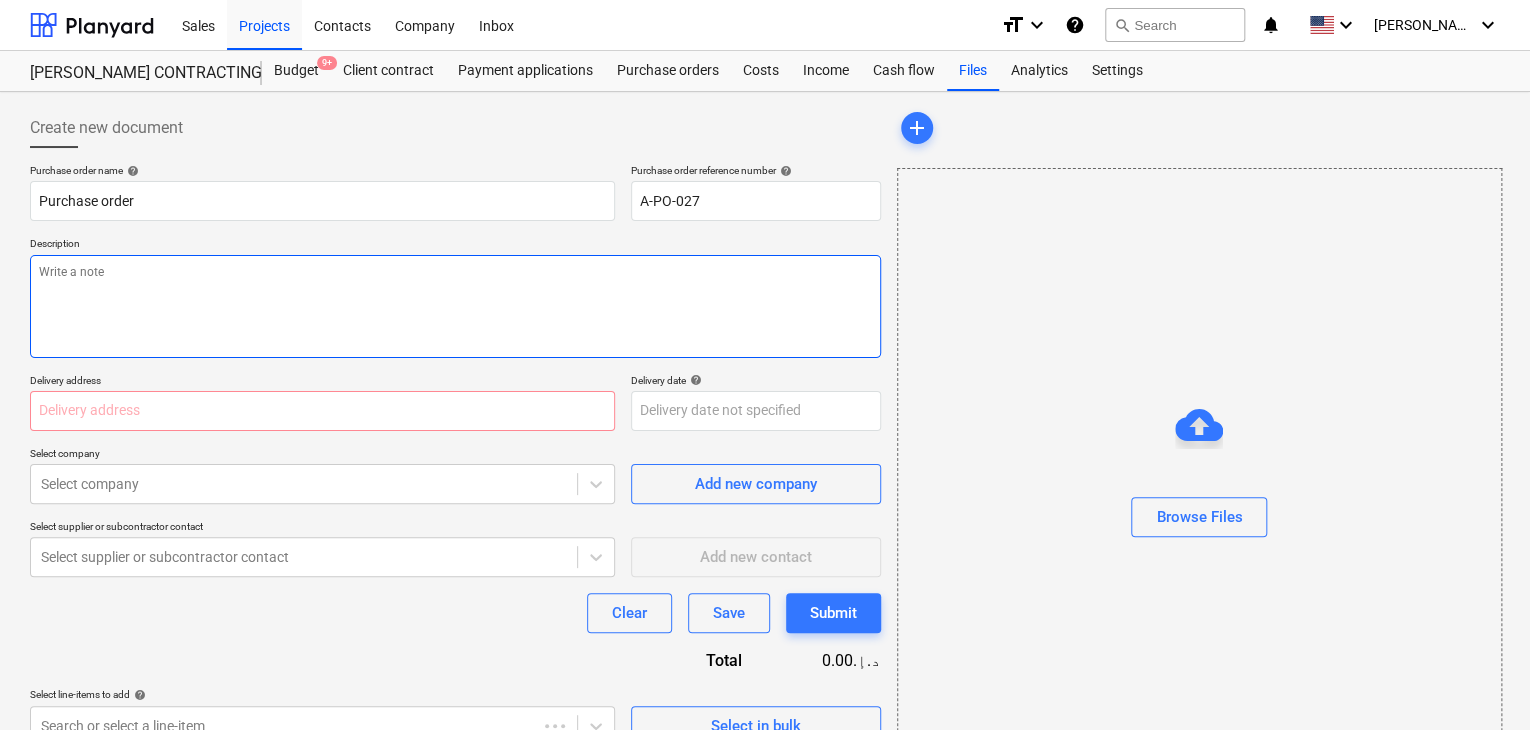 click at bounding box center (455, 306) 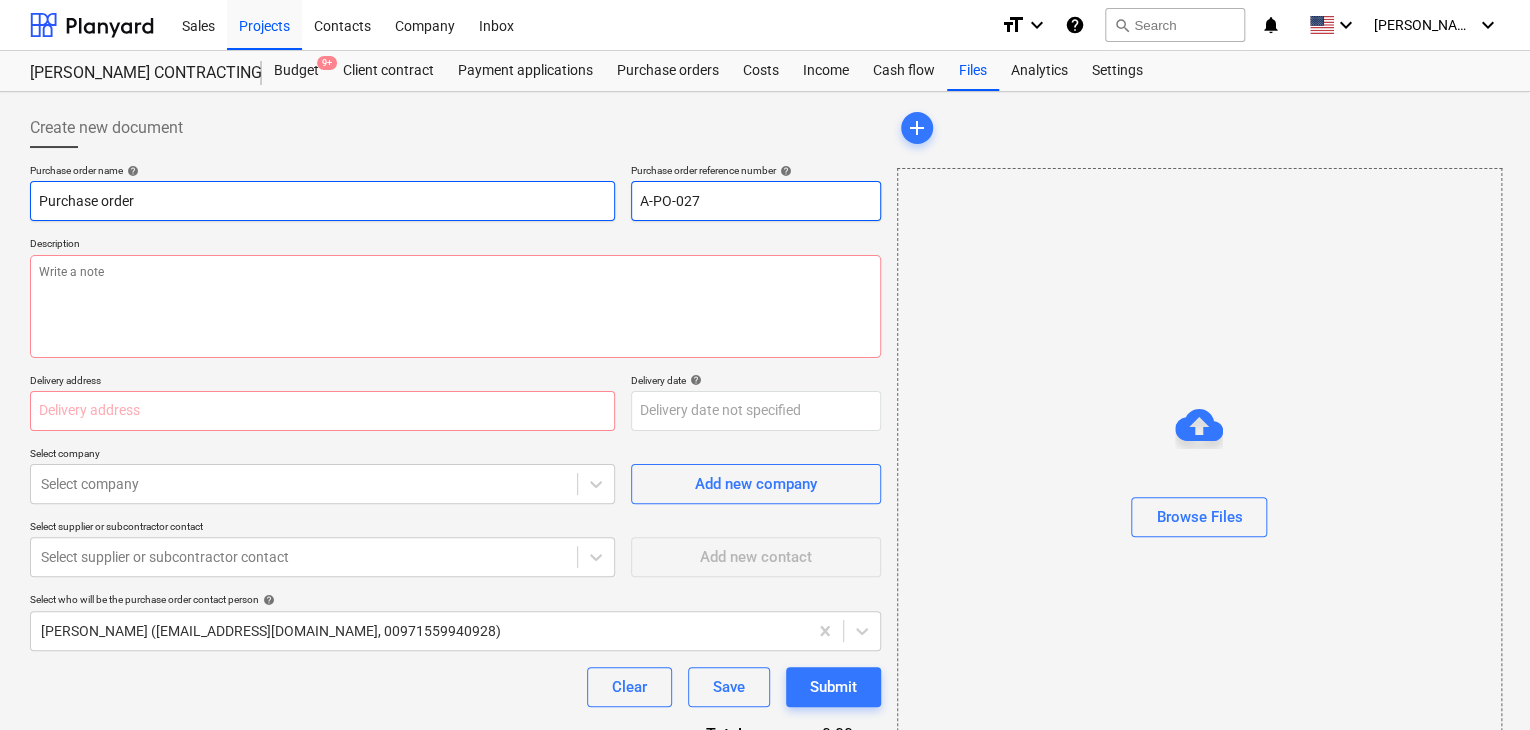 drag, startPoint x: 725, startPoint y: 205, endPoint x: 564, endPoint y: 186, distance: 162.11725 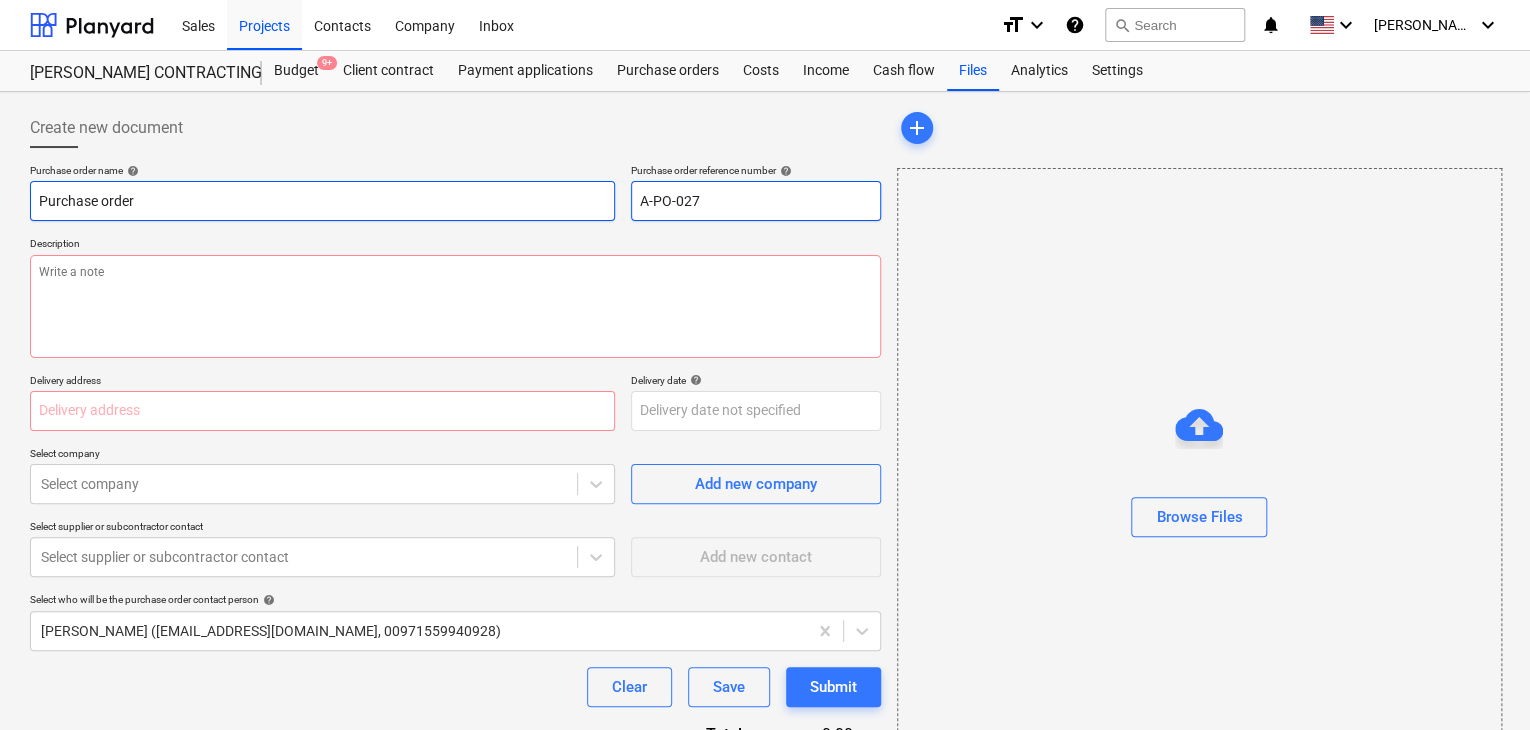 click on "Purchase order name help Purchase order Purchase order reference number help A-PO-027" at bounding box center [455, 192] 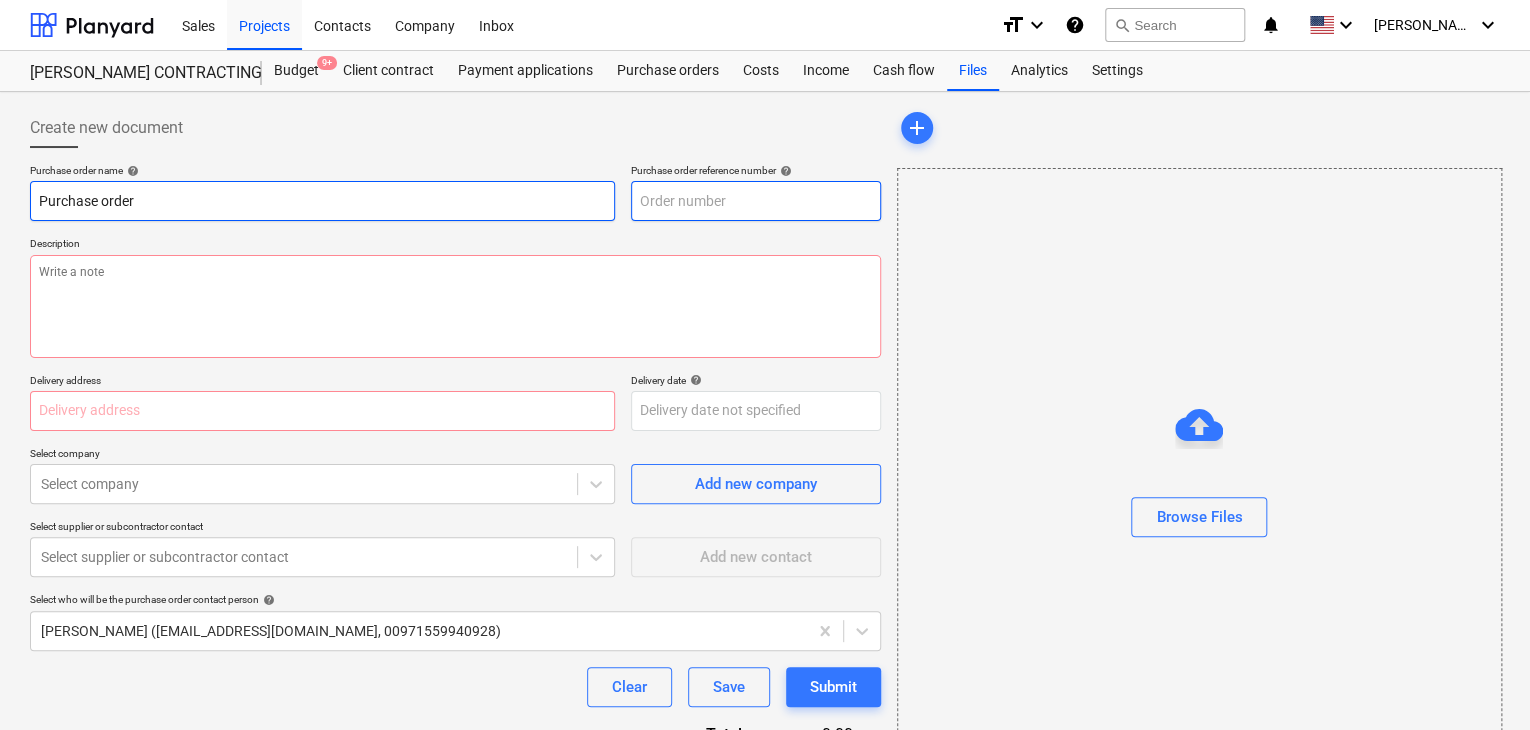type on "x" 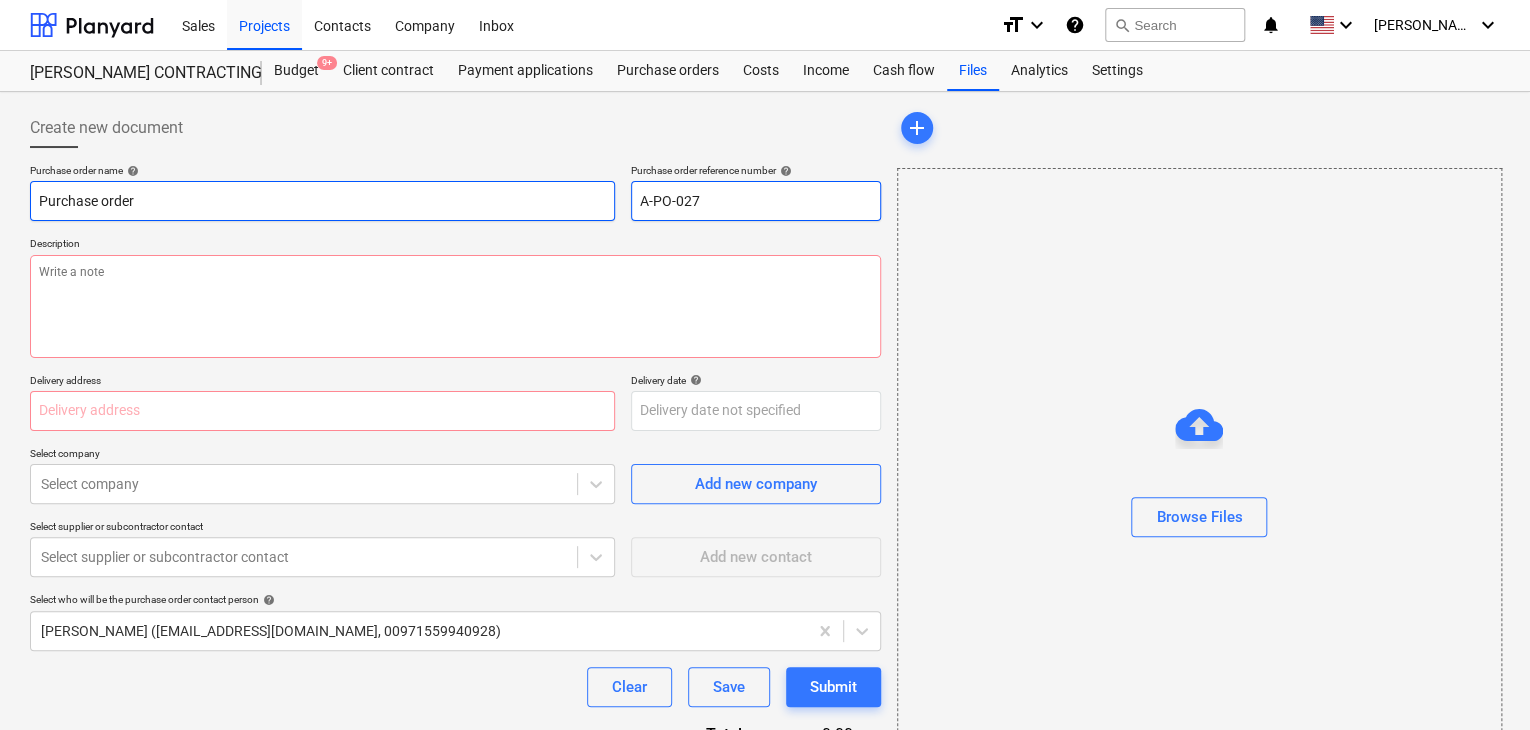 drag, startPoint x: 708, startPoint y: 189, endPoint x: 557, endPoint y: 190, distance: 151.00331 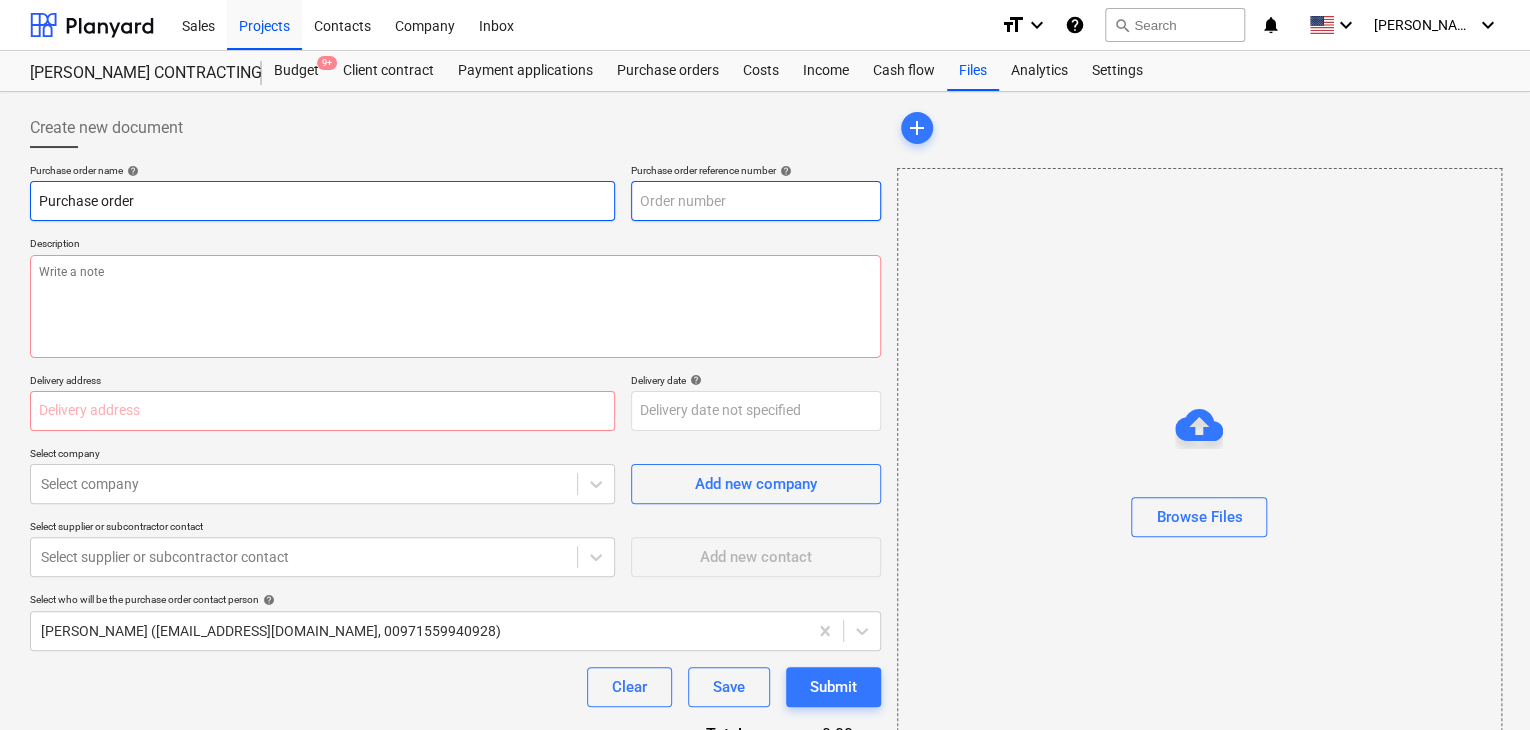 type on "x" 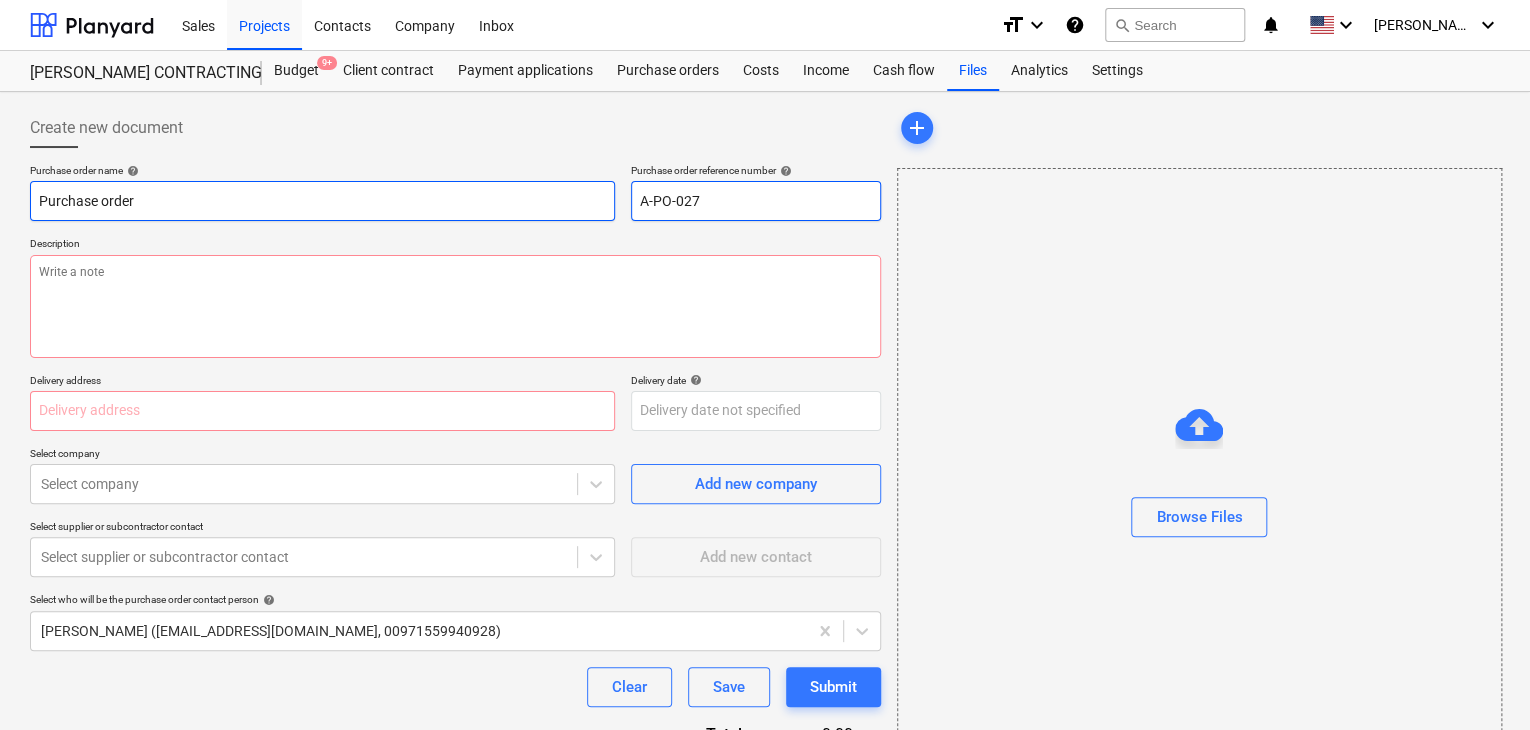 drag, startPoint x: 716, startPoint y: 197, endPoint x: 595, endPoint y: 201, distance: 121.0661 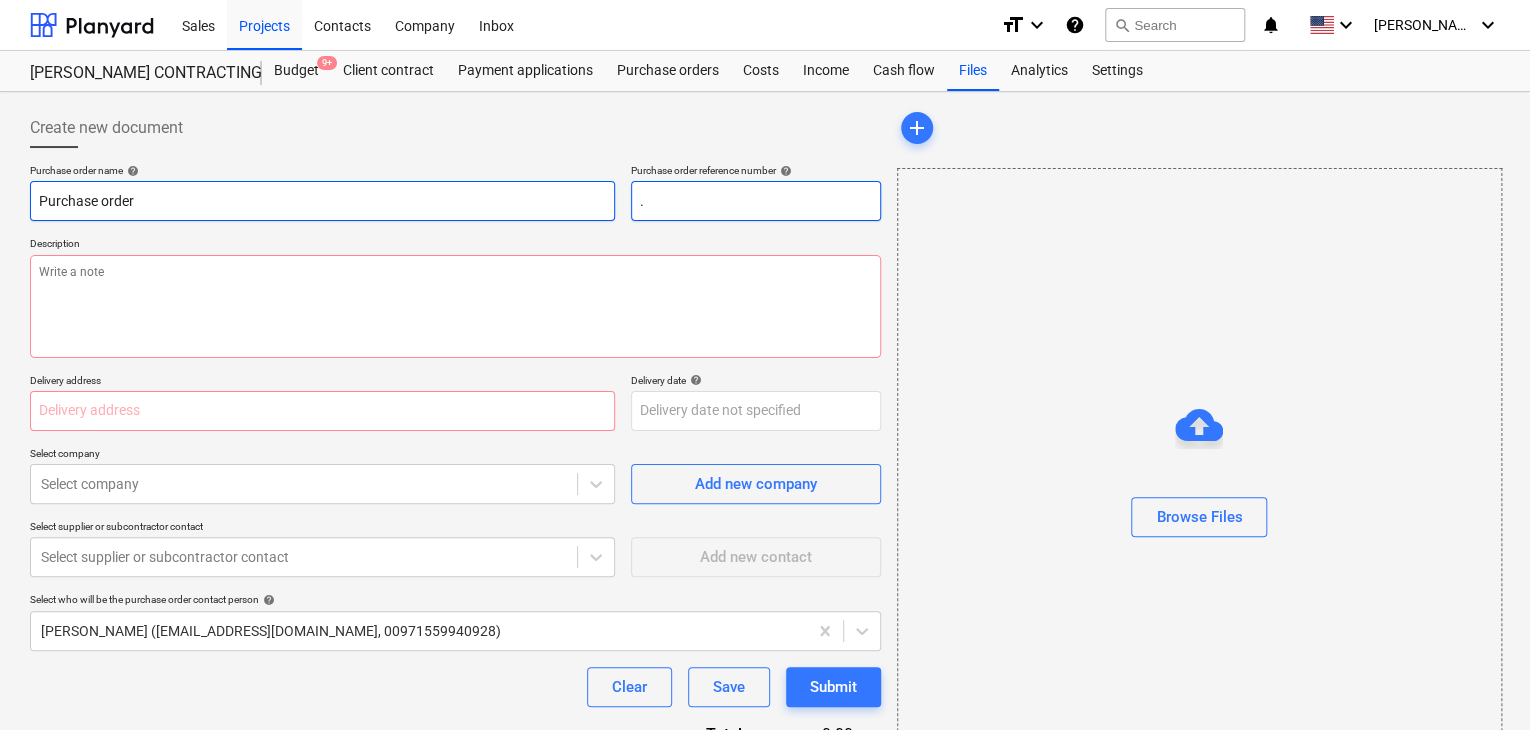type on "x" 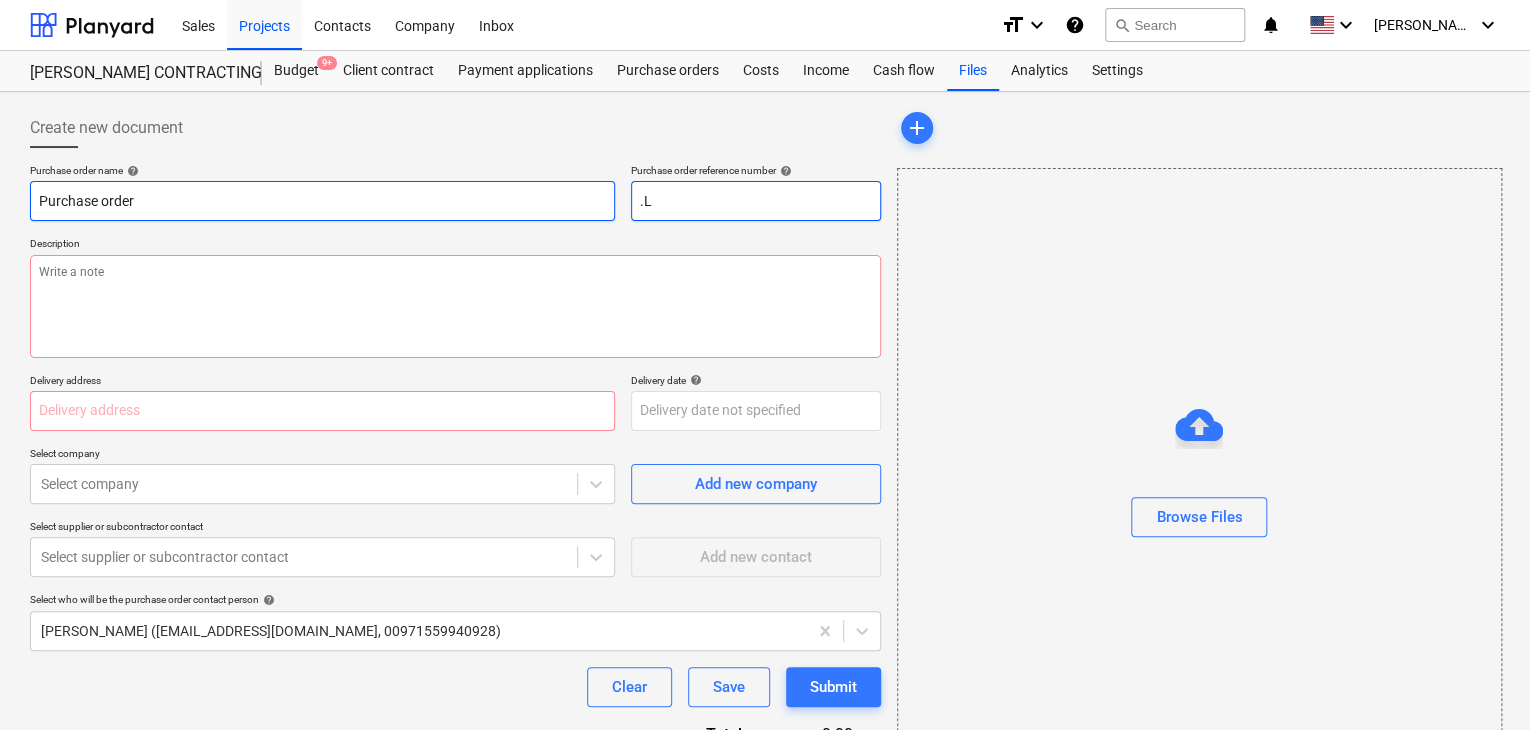 type on "x" 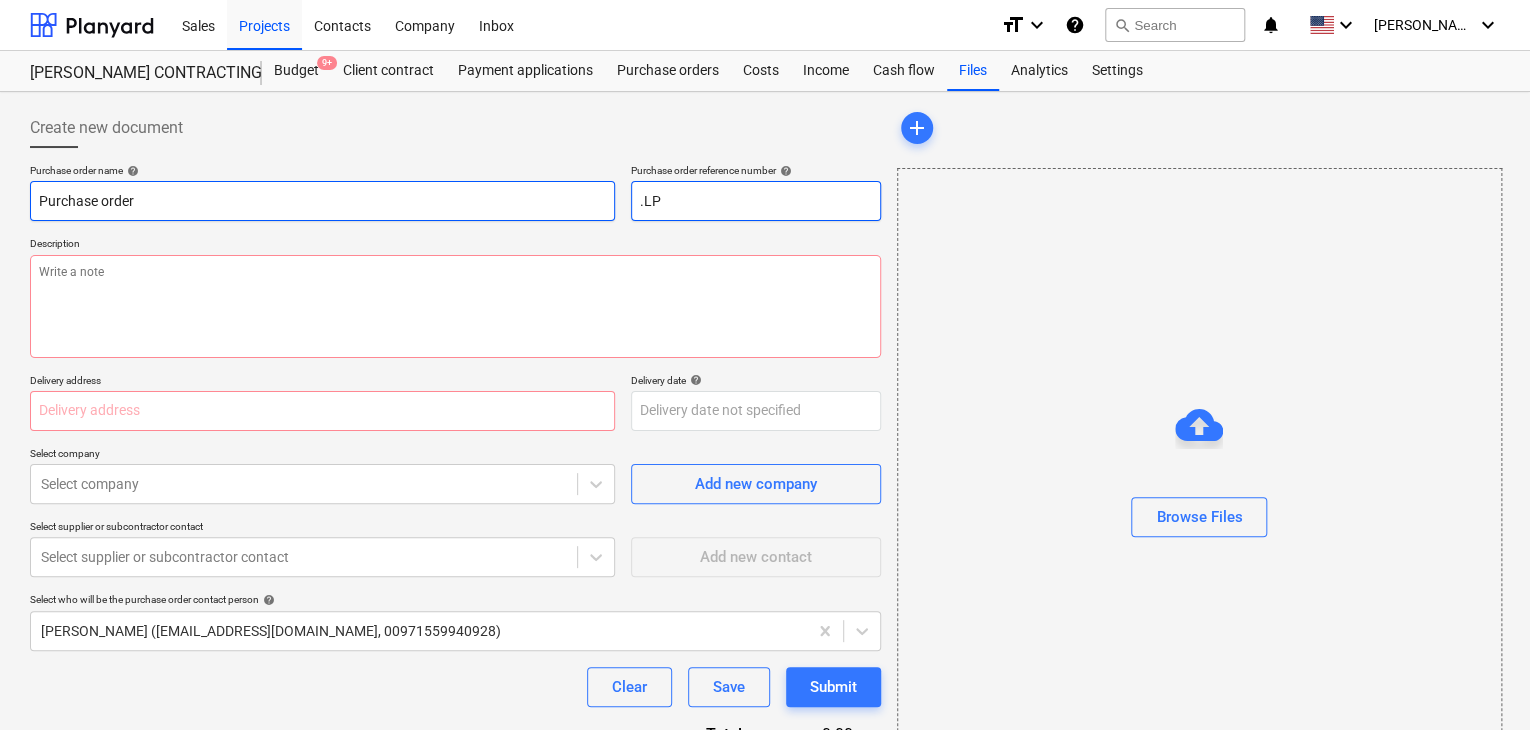 type on "x" 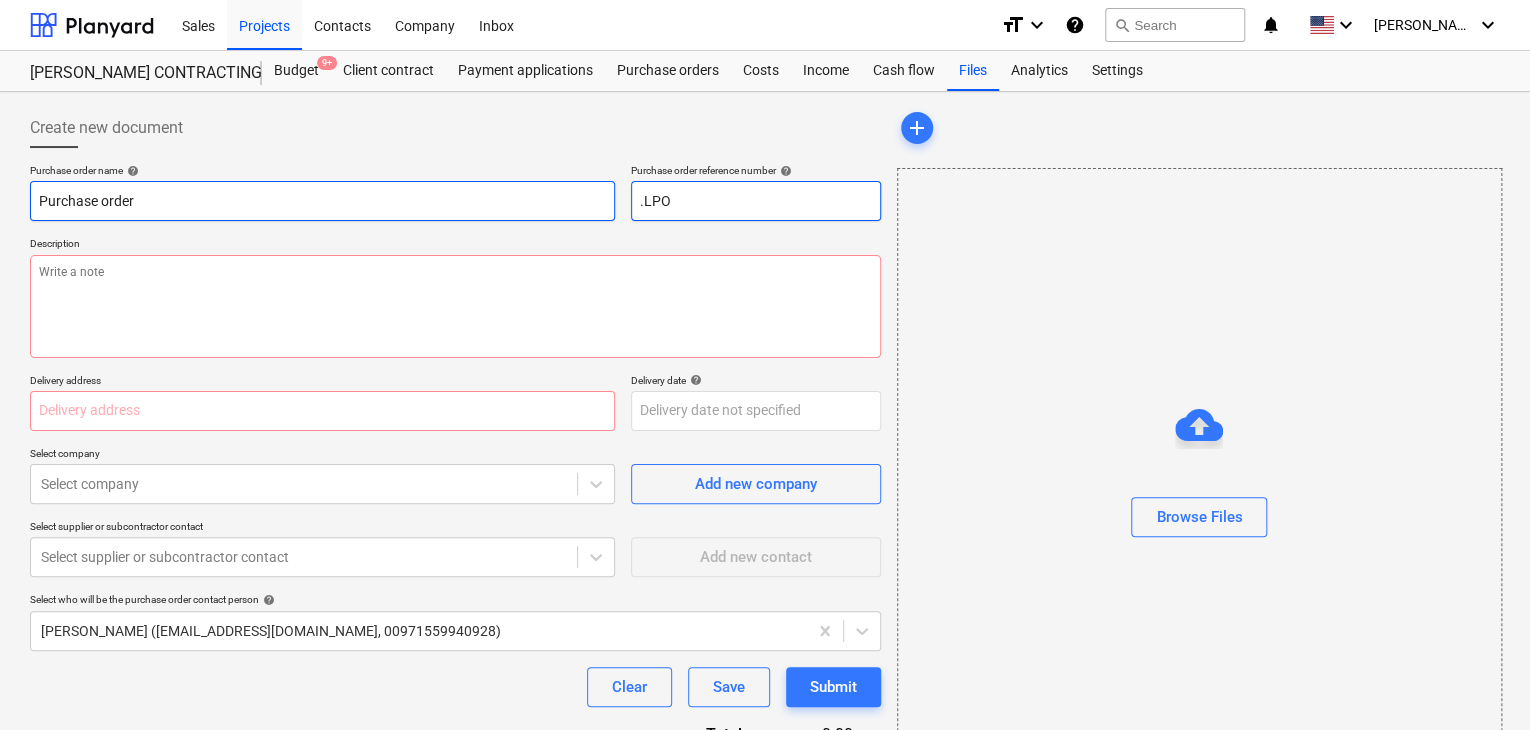 type on "x" 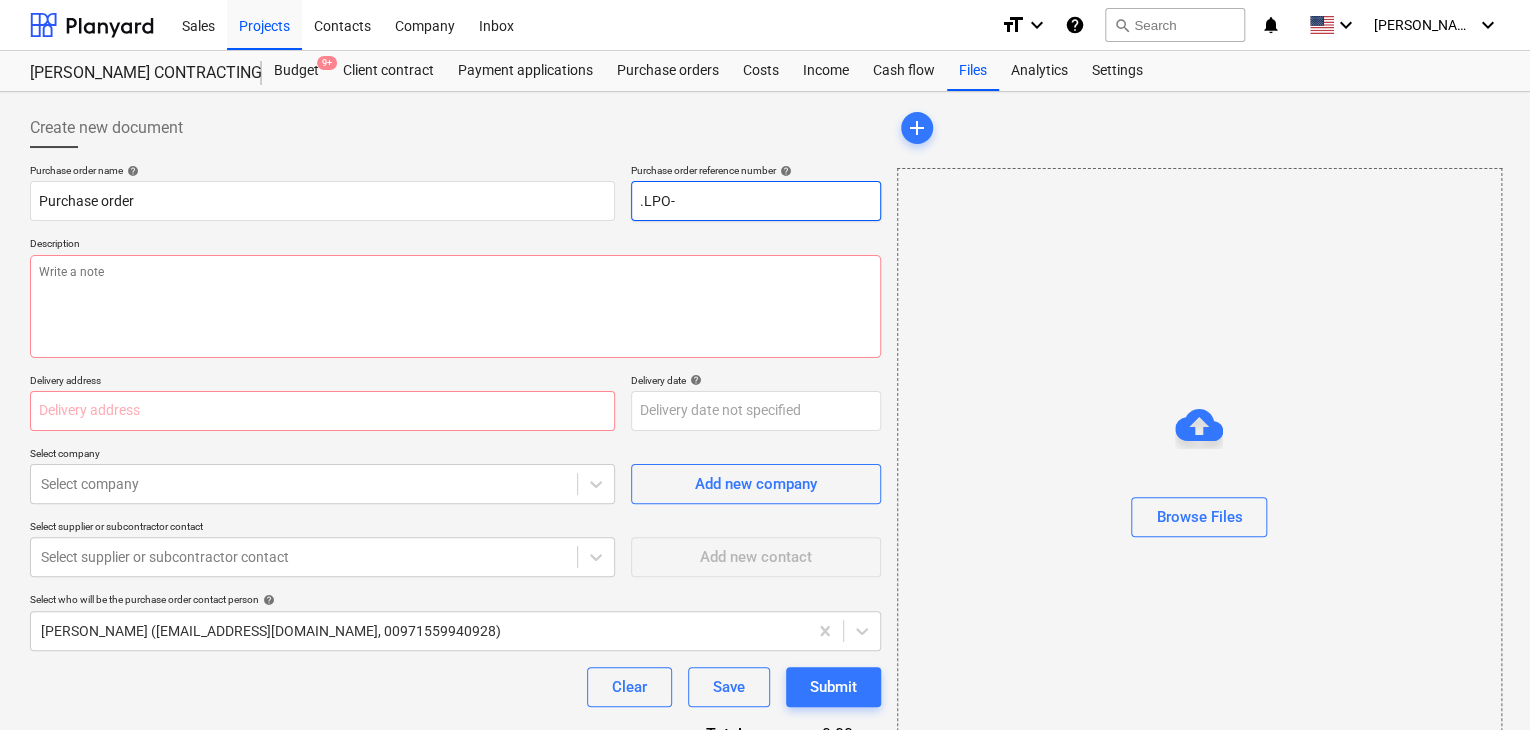type on ".LPO-" 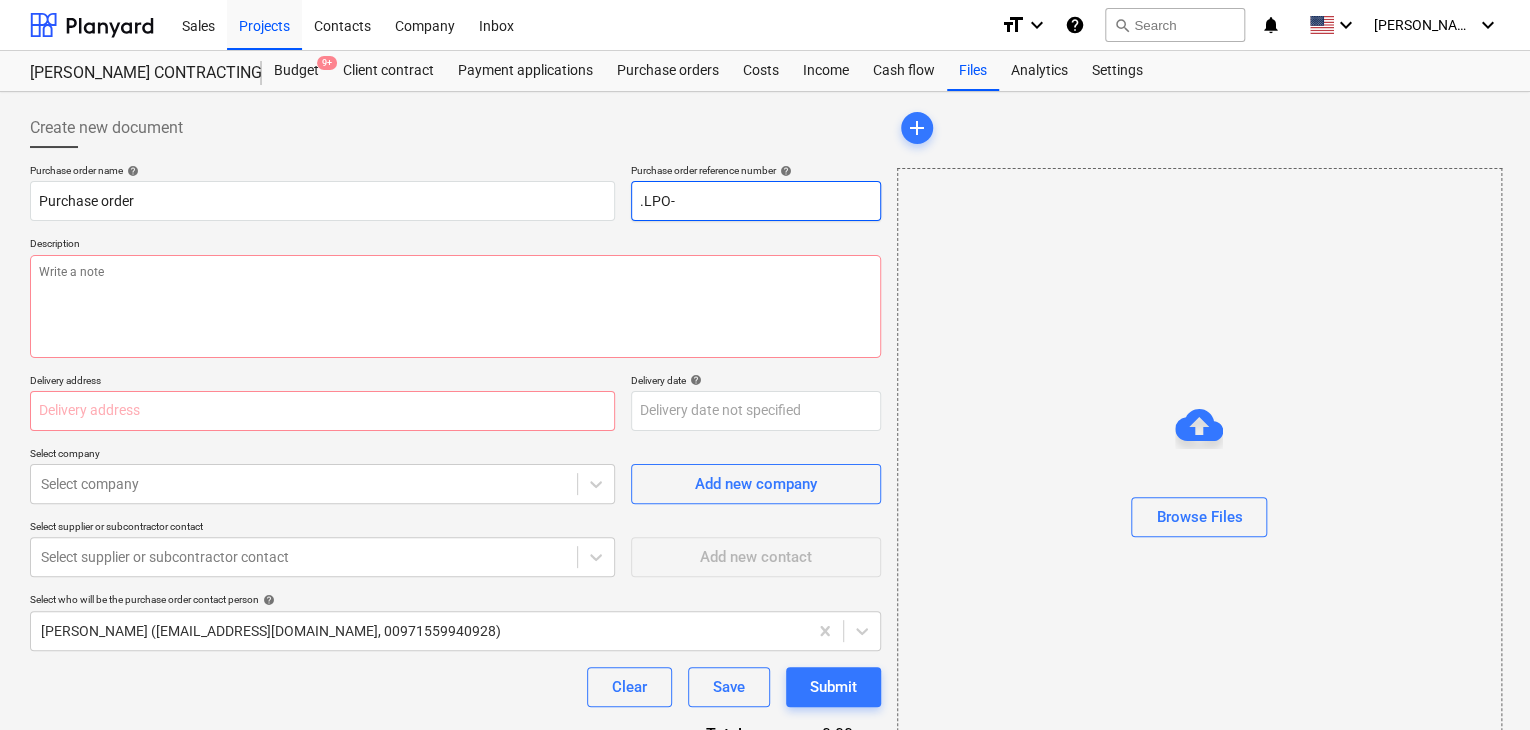 type on "x" 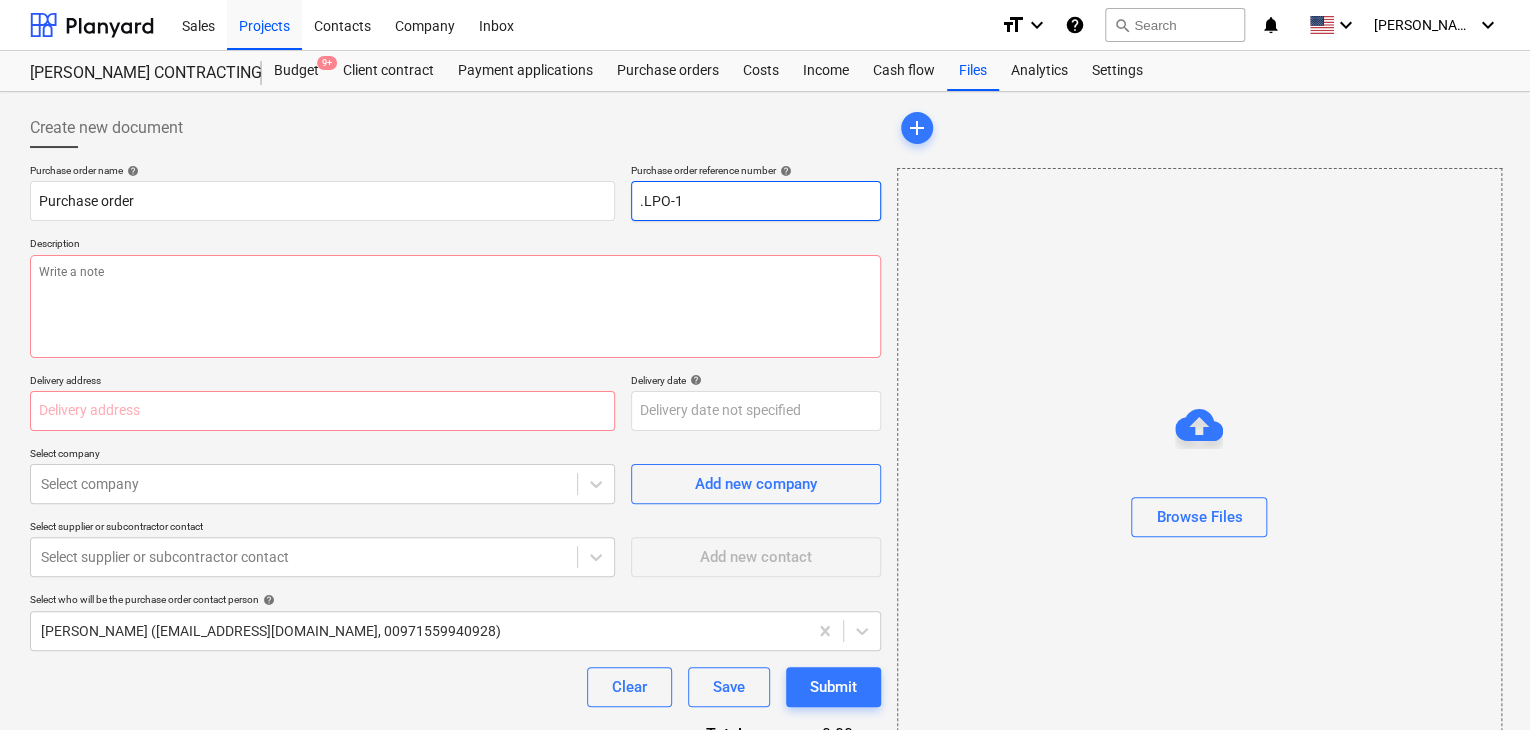 type on "x" 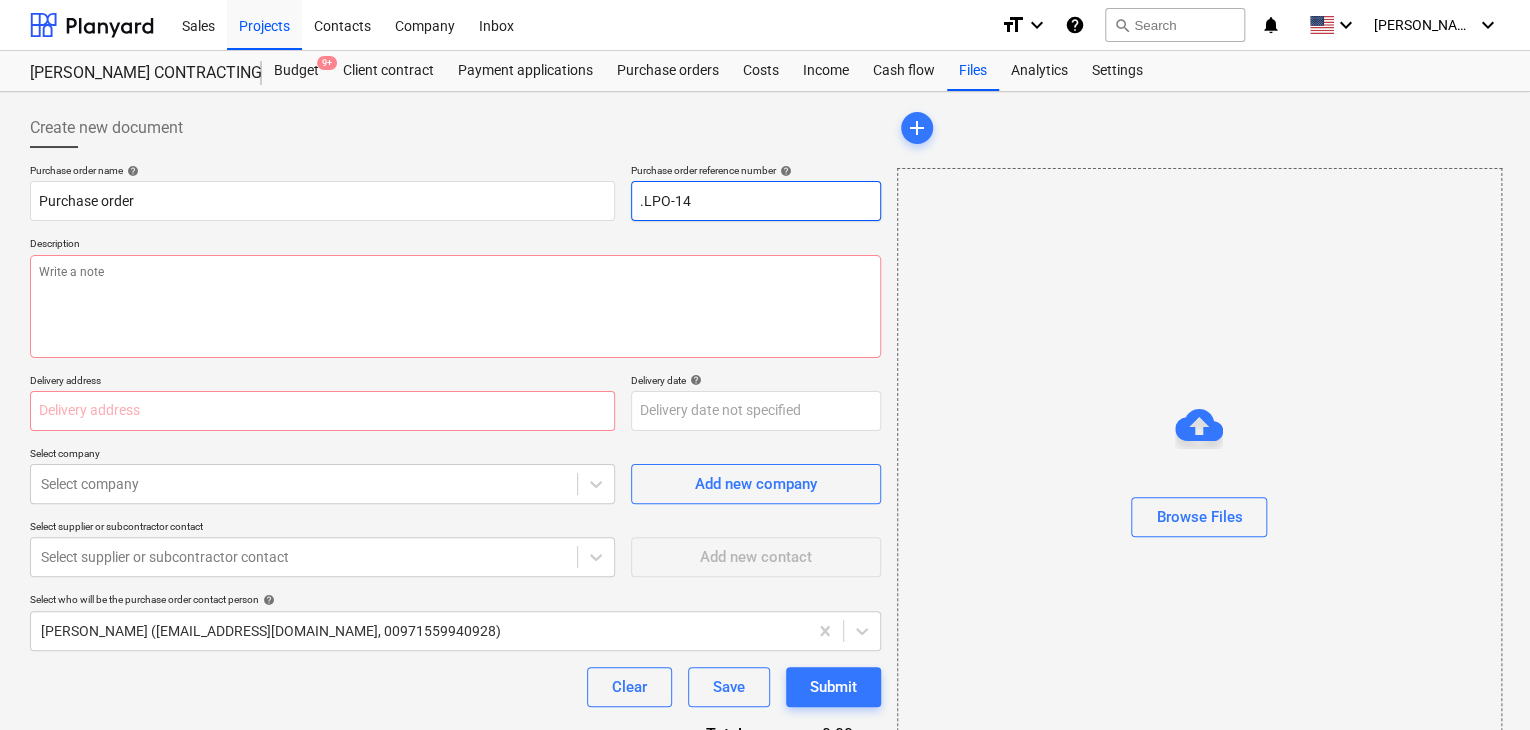 type on "x" 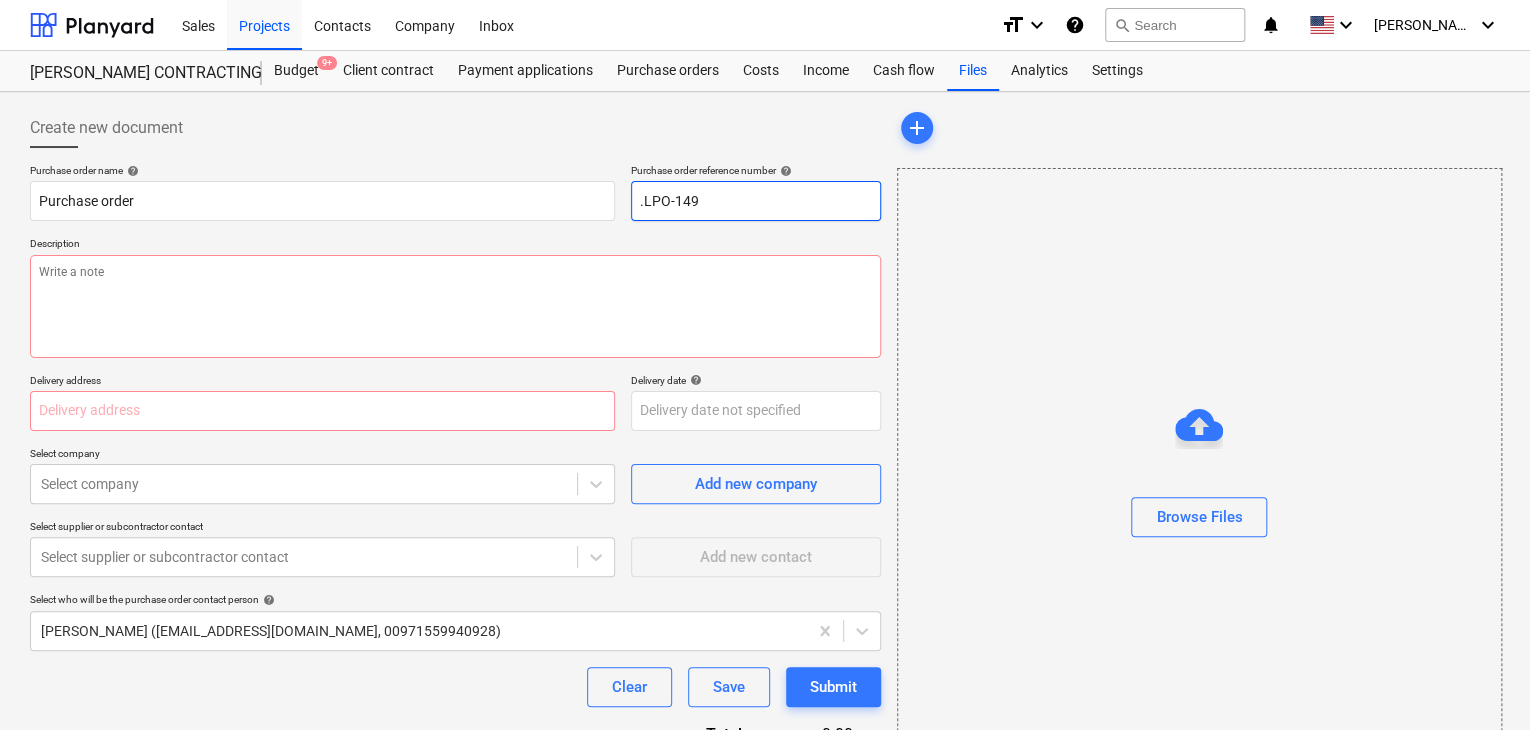 type on "x" 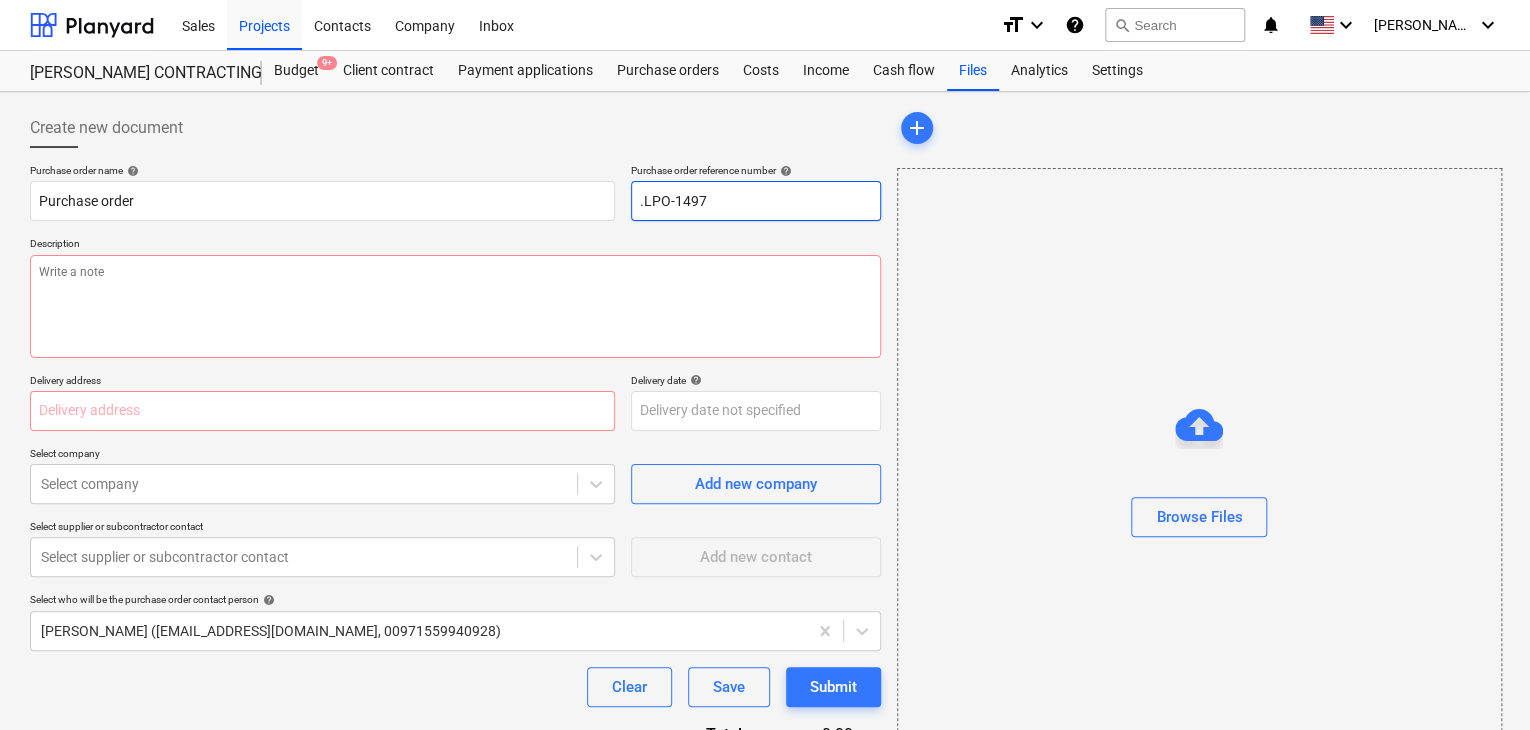 type on "x" 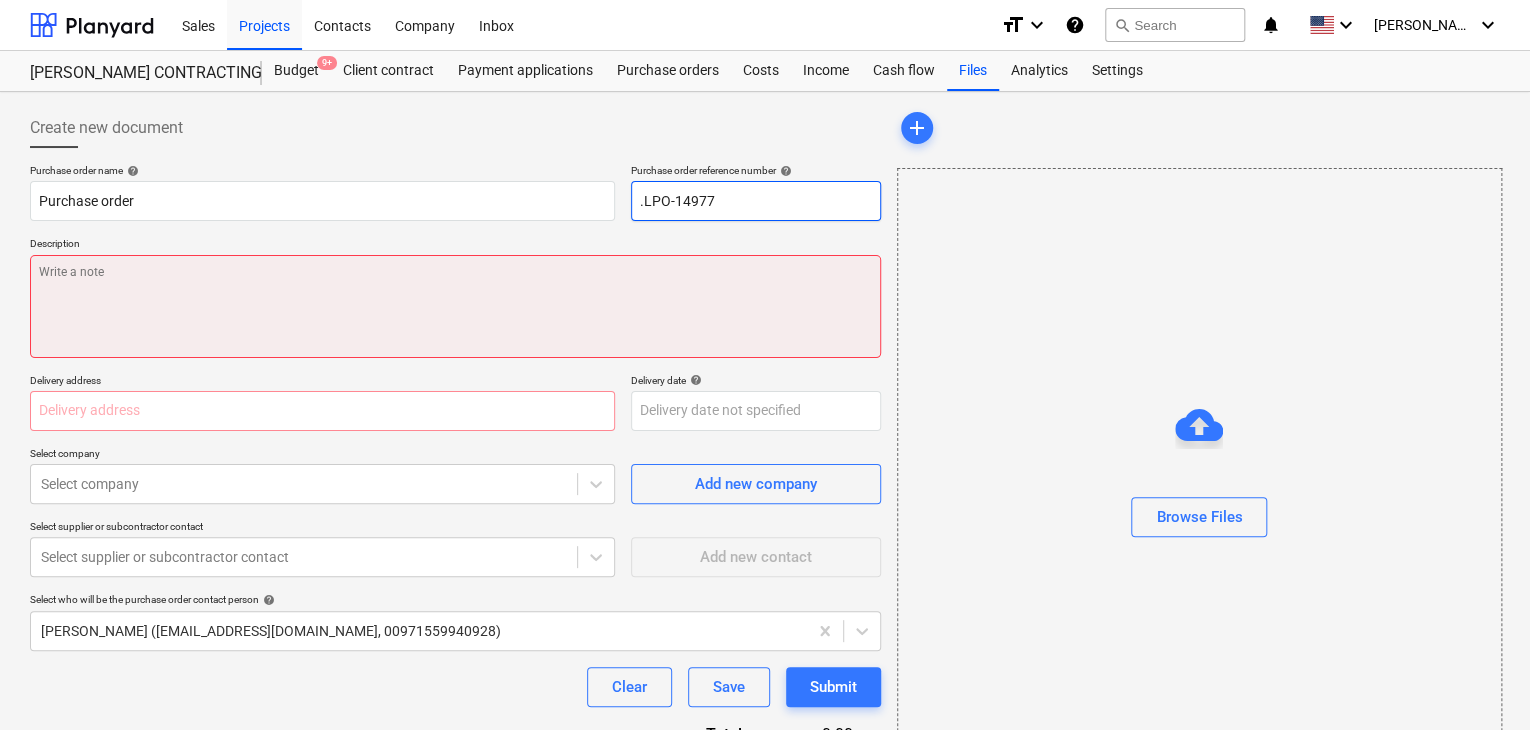 type on ".LPO-14977" 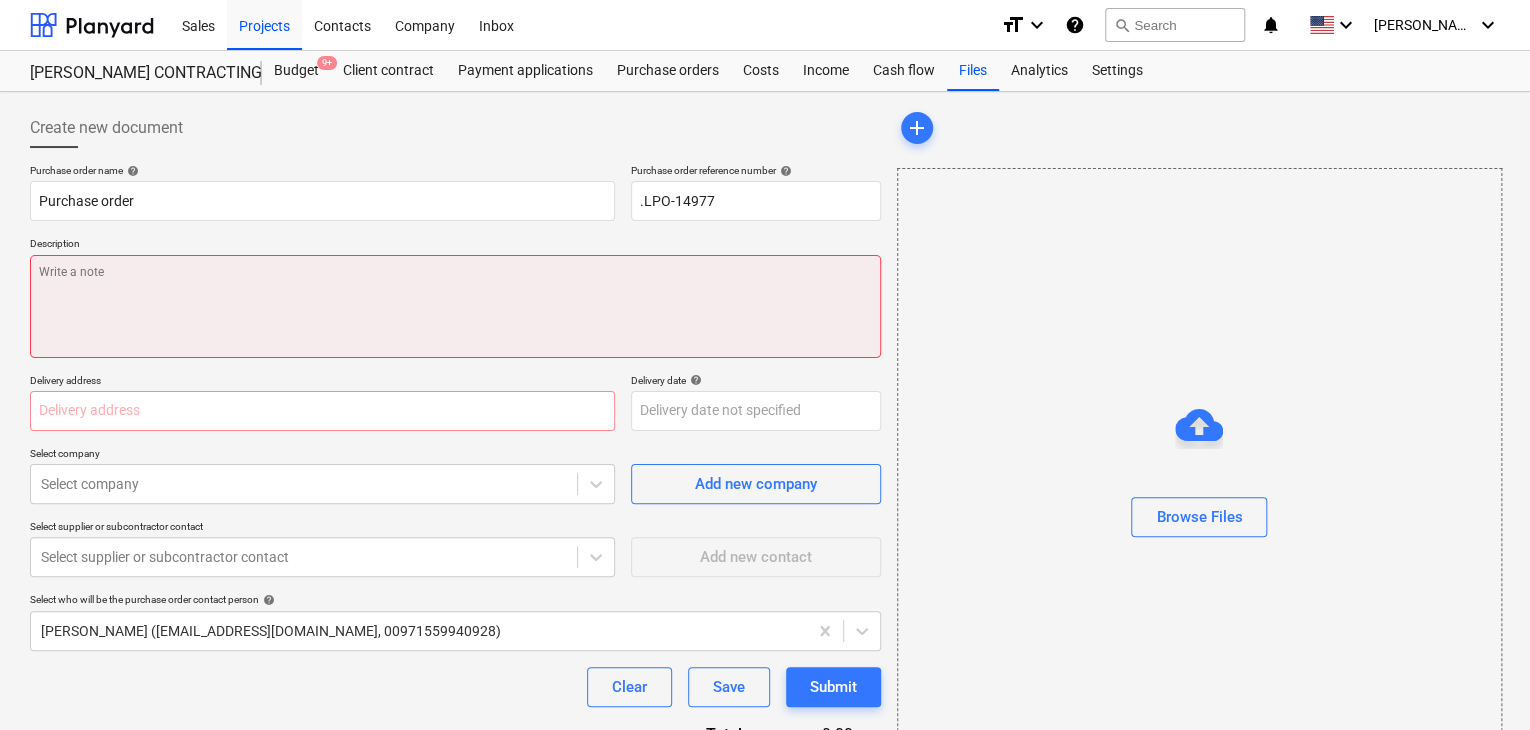 click at bounding box center (455, 306) 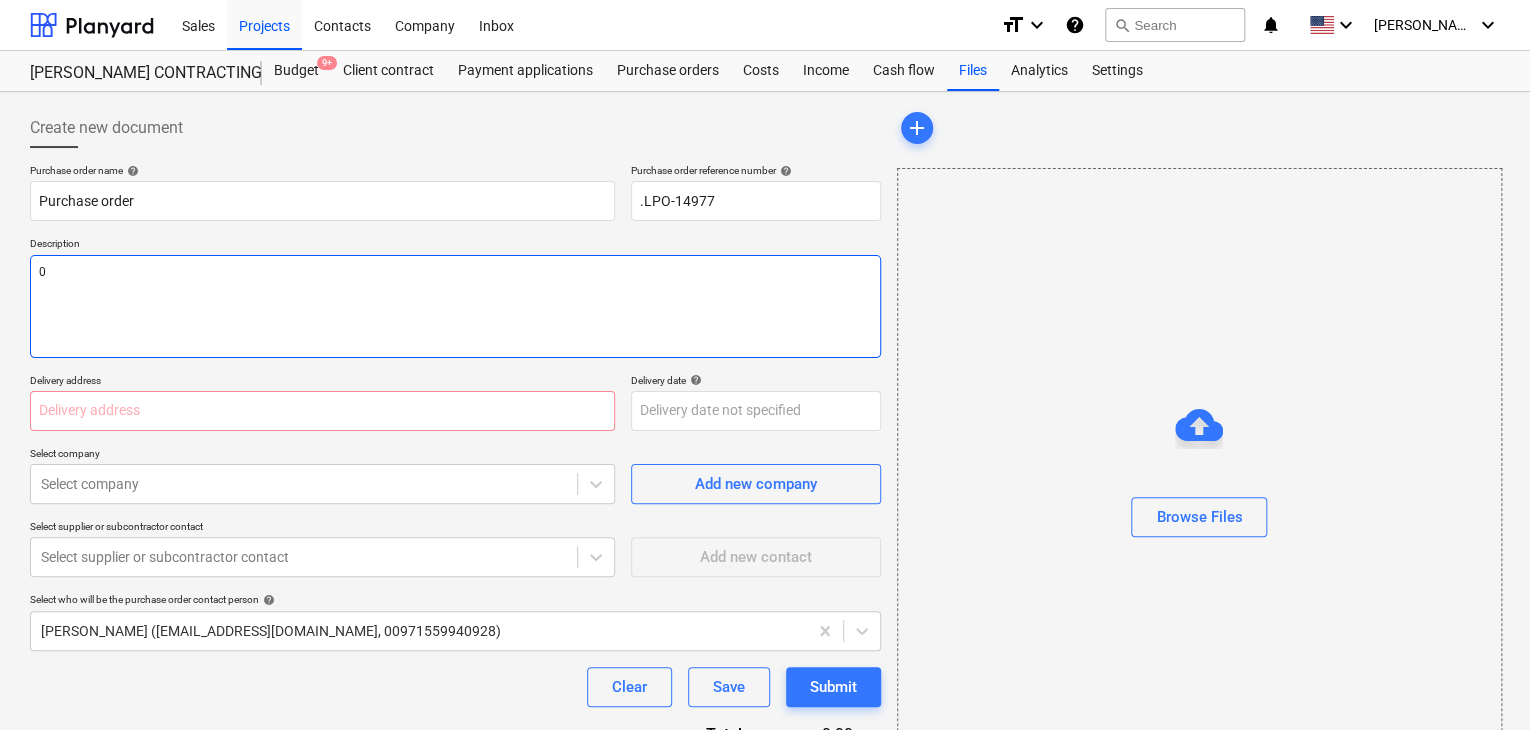 type on "x" 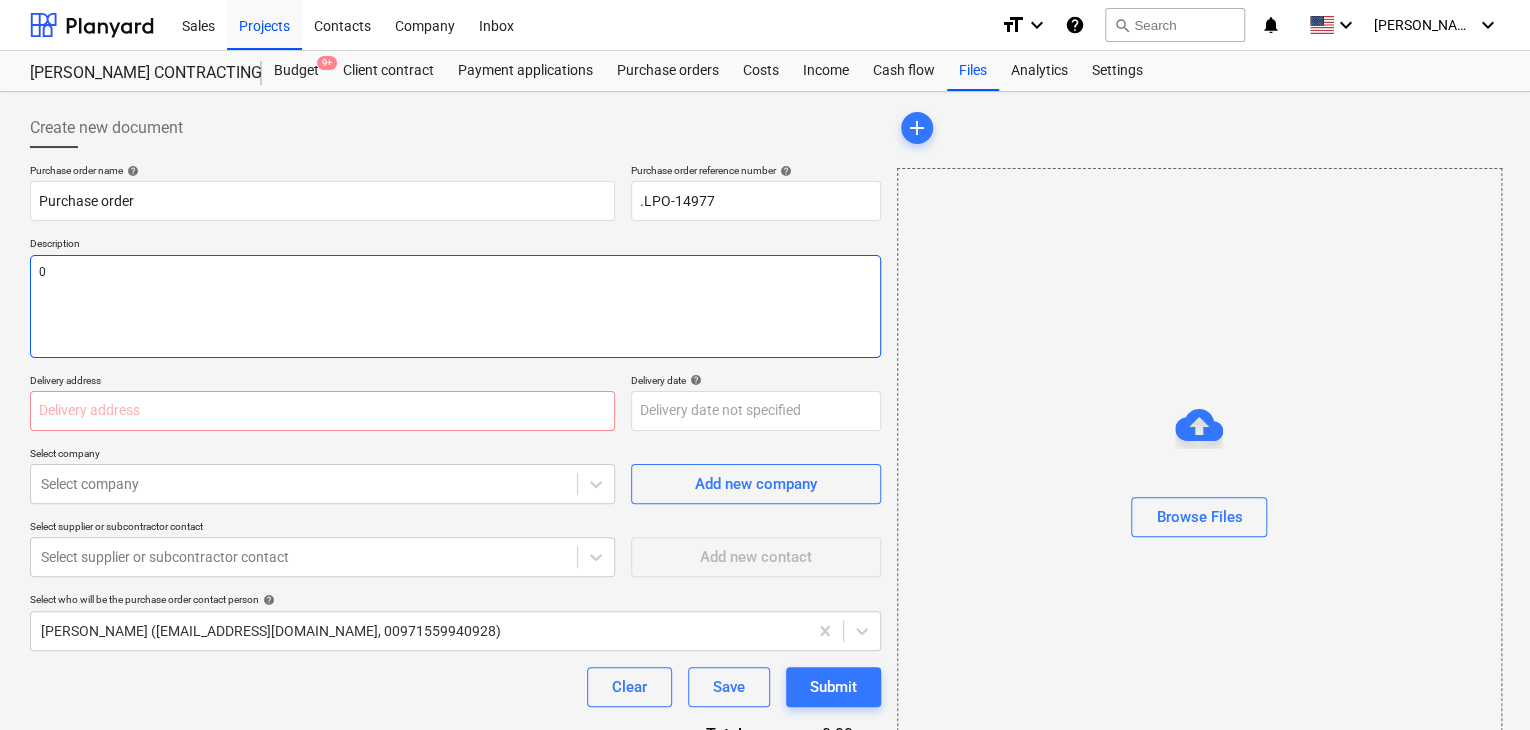 type on "01" 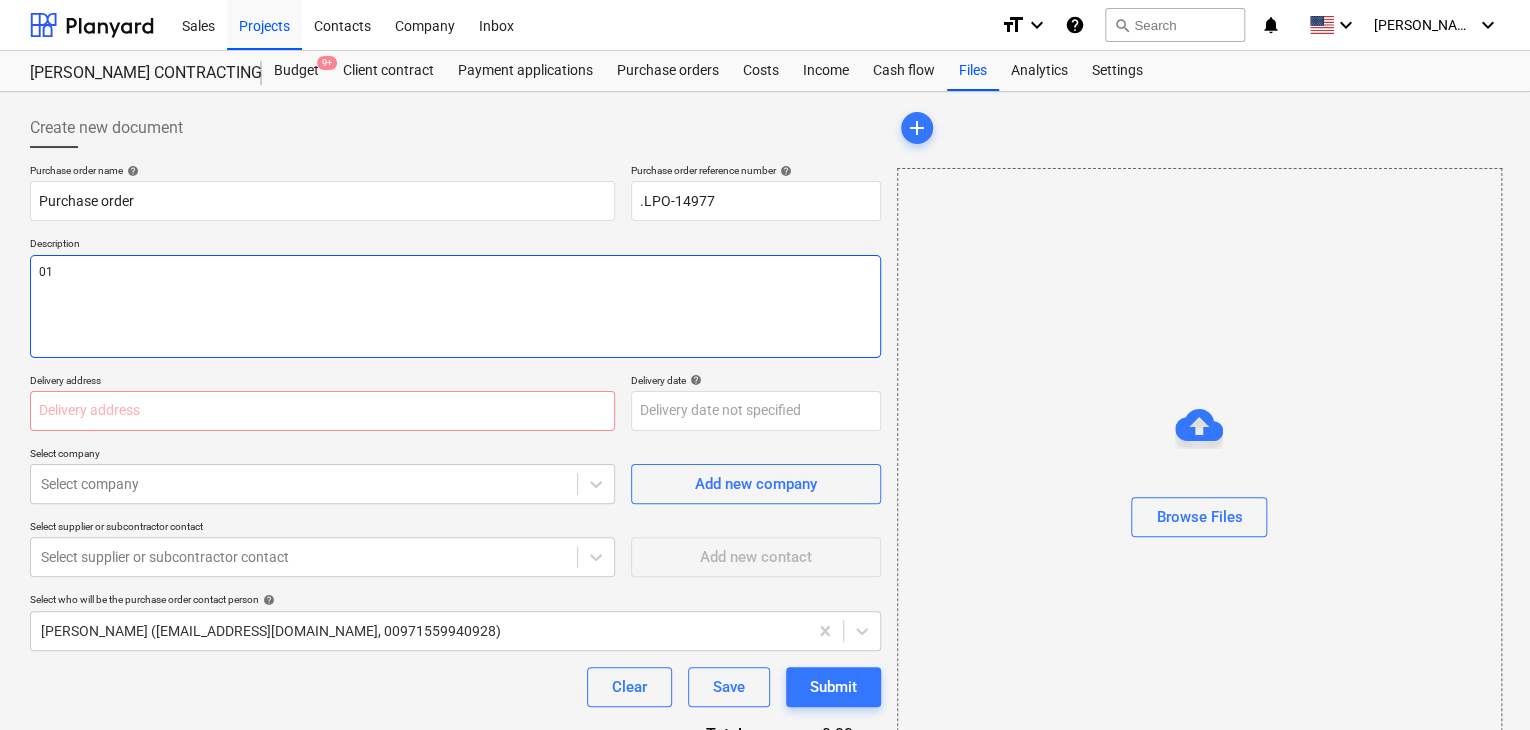 type on "x" 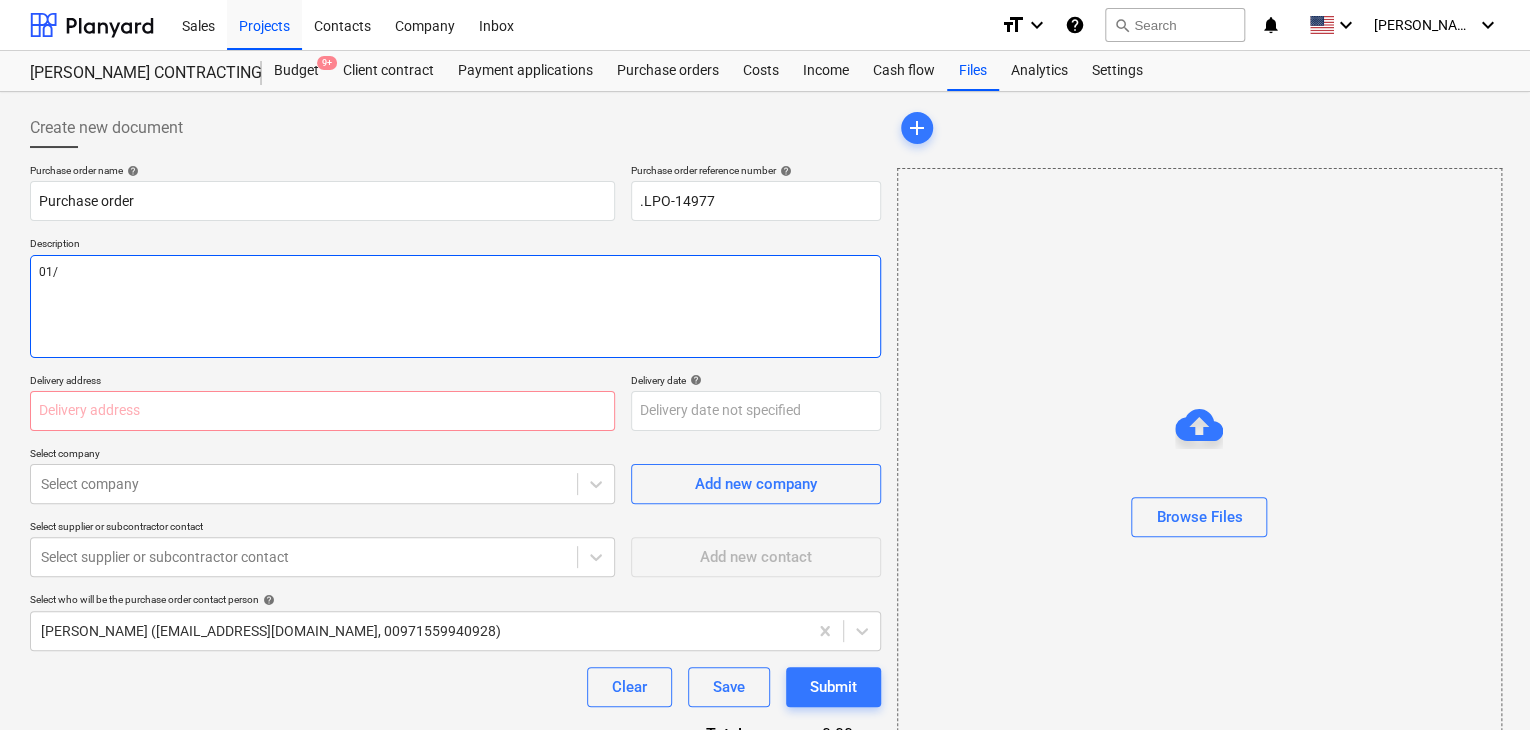 type on "x" 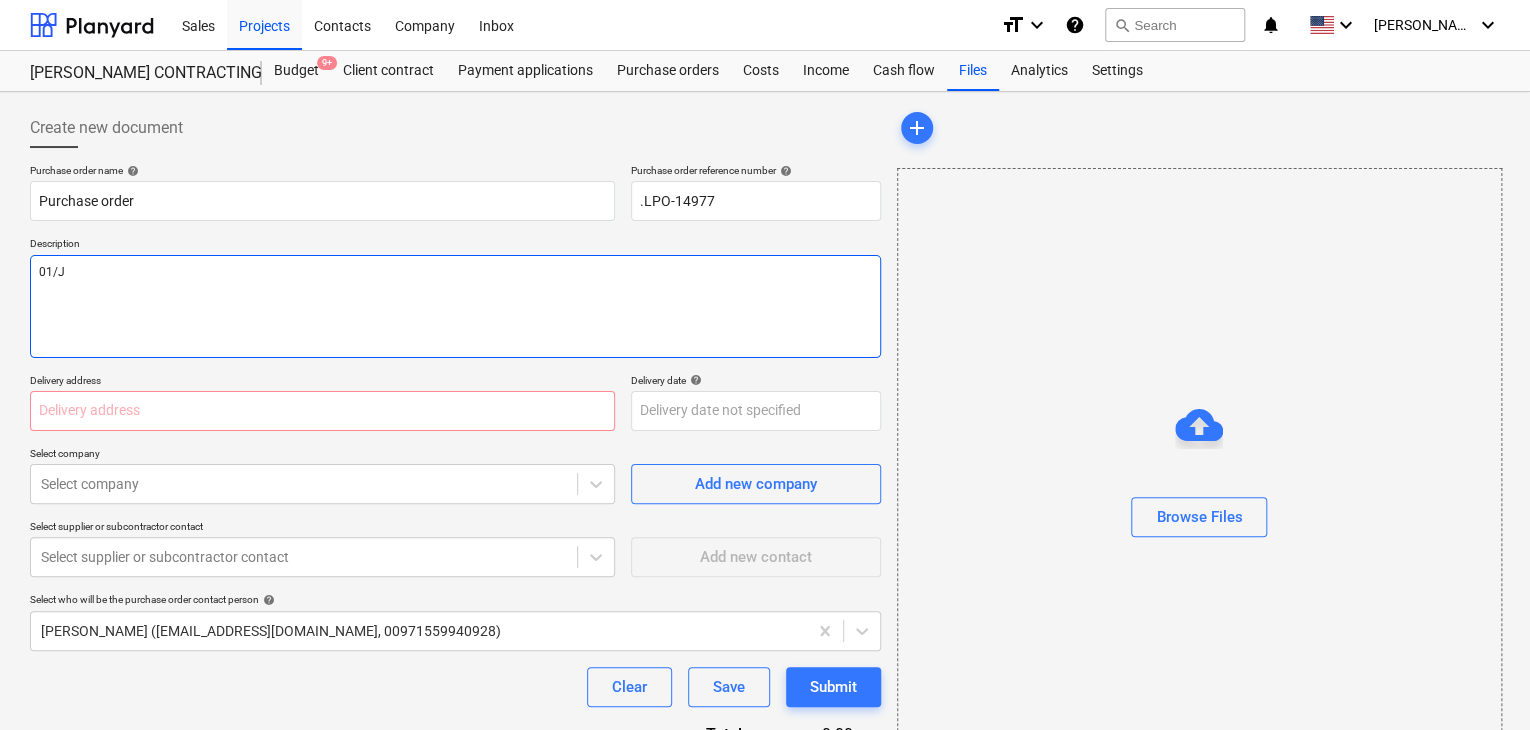 type on "x" 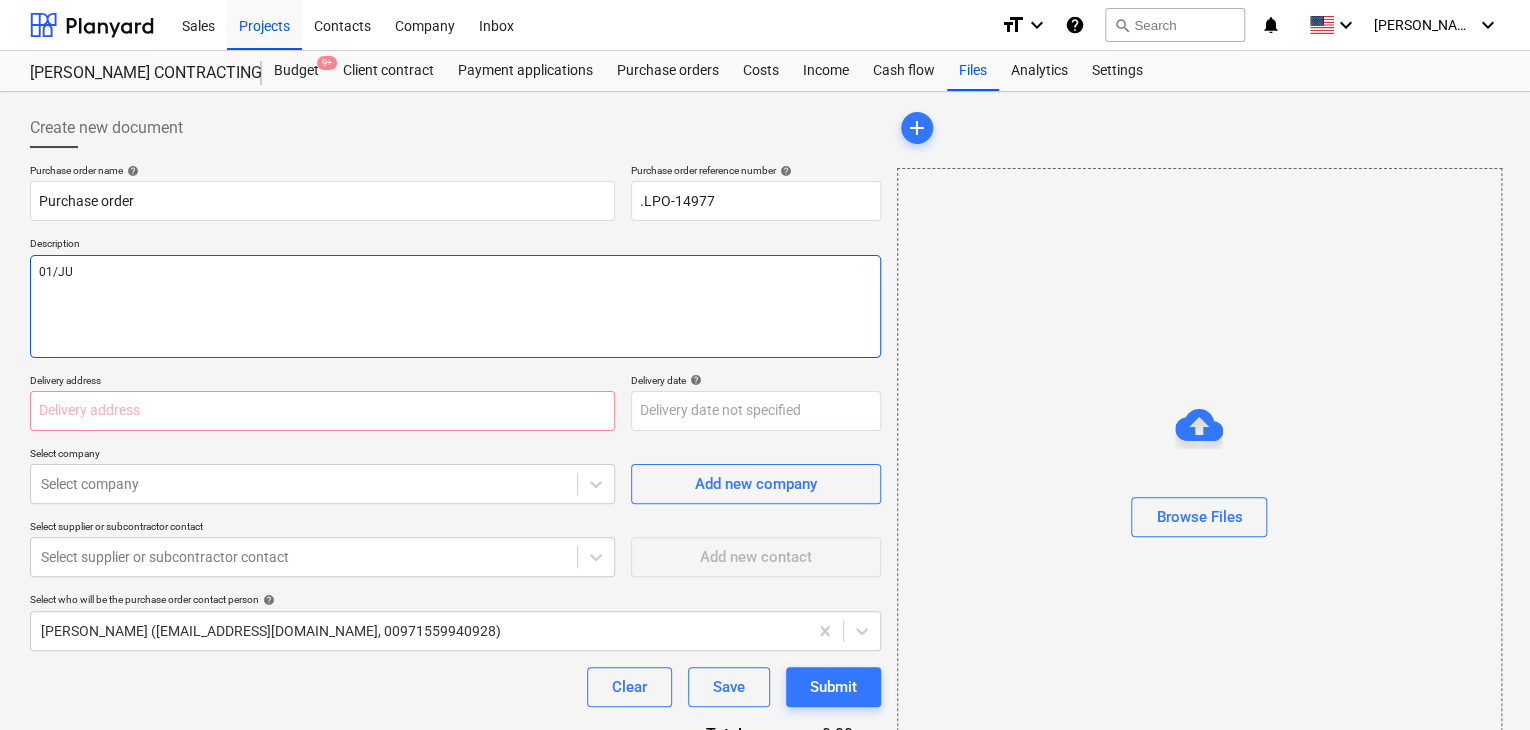 type on "x" 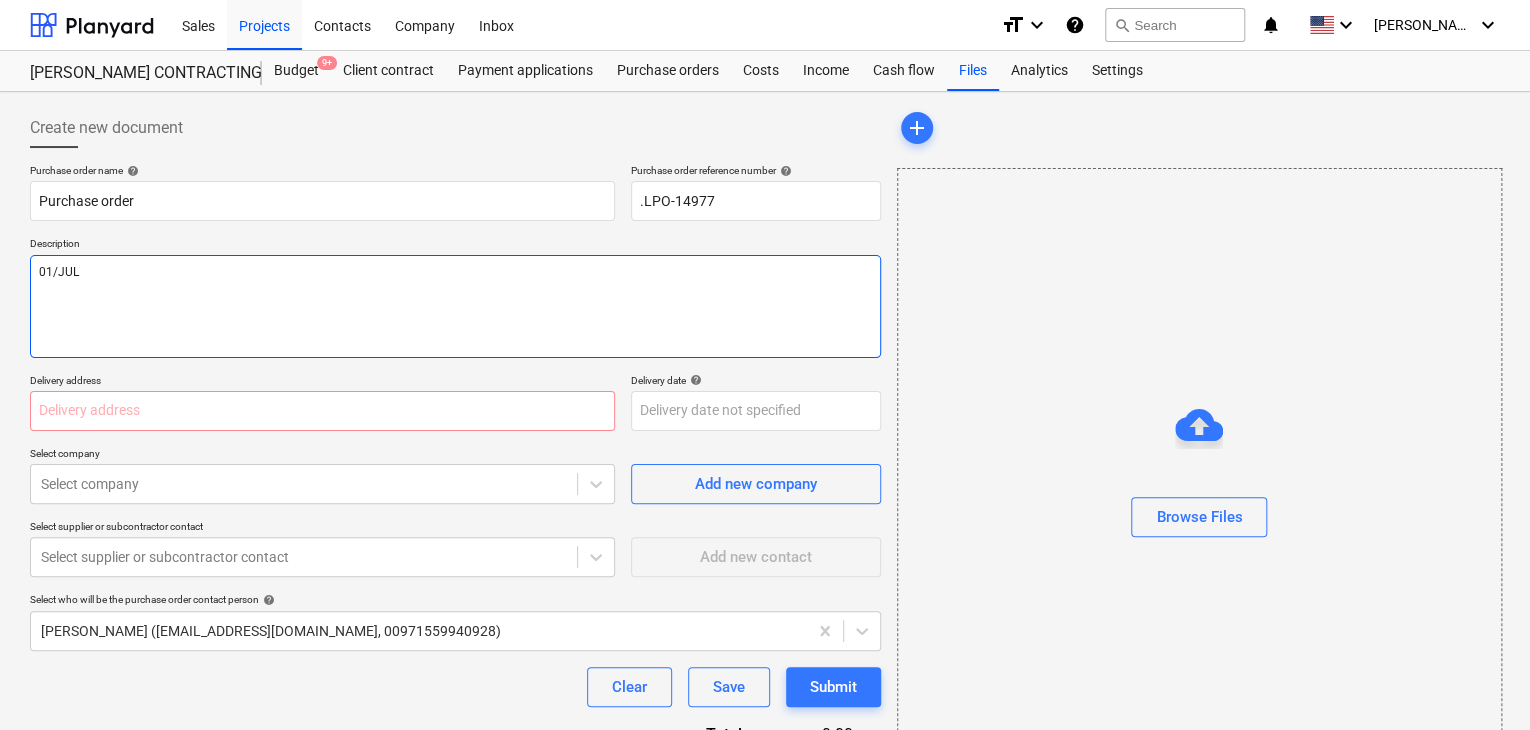 type on "x" 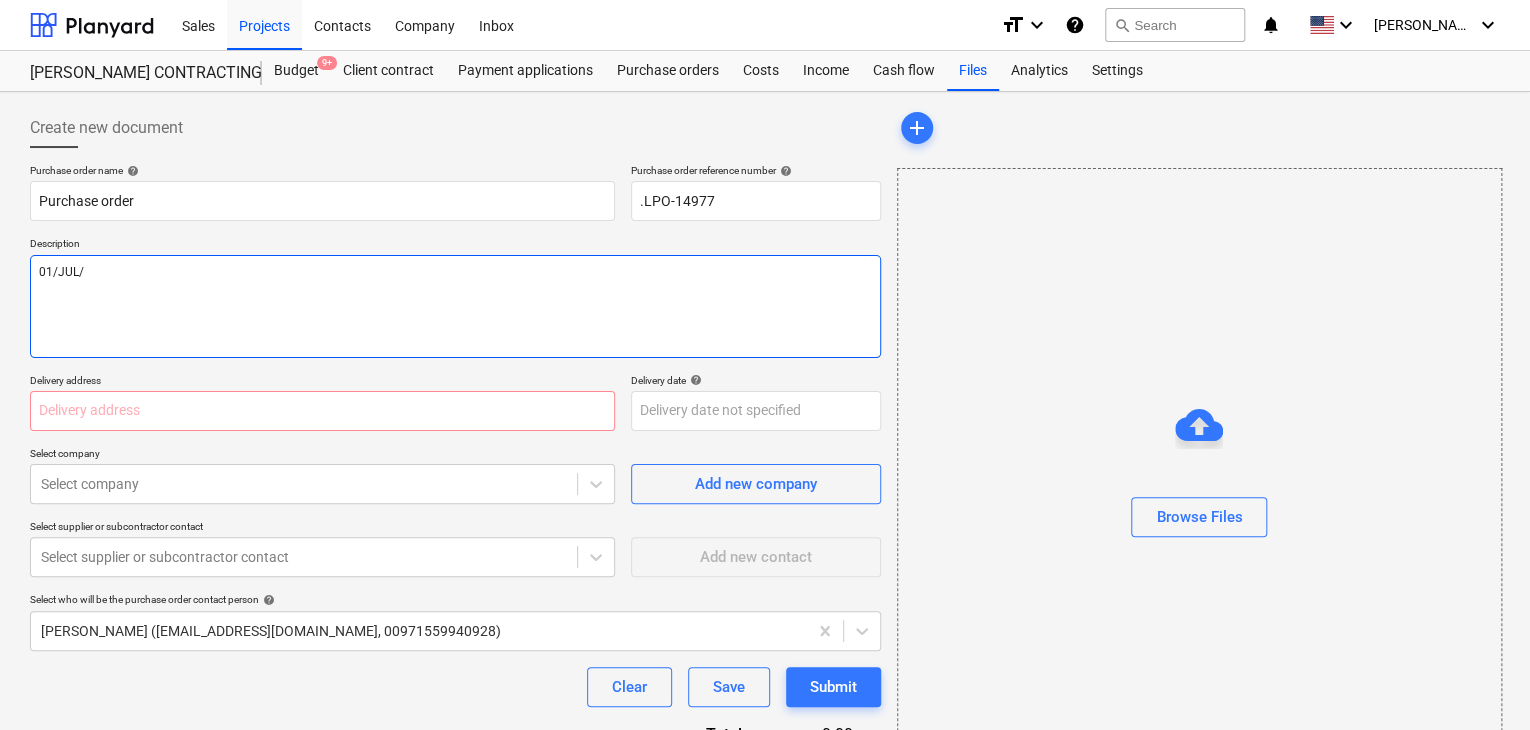 type on "x" 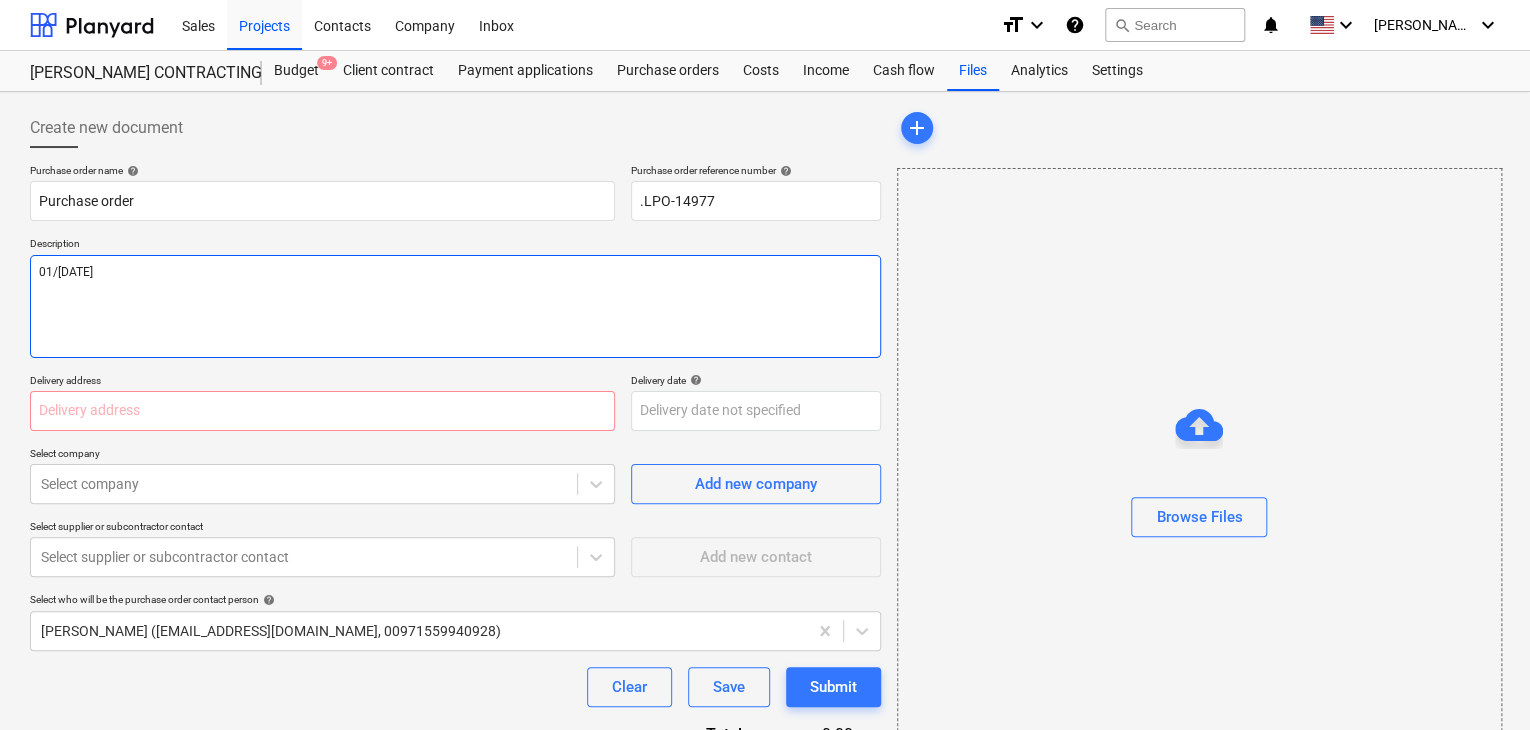 type on "x" 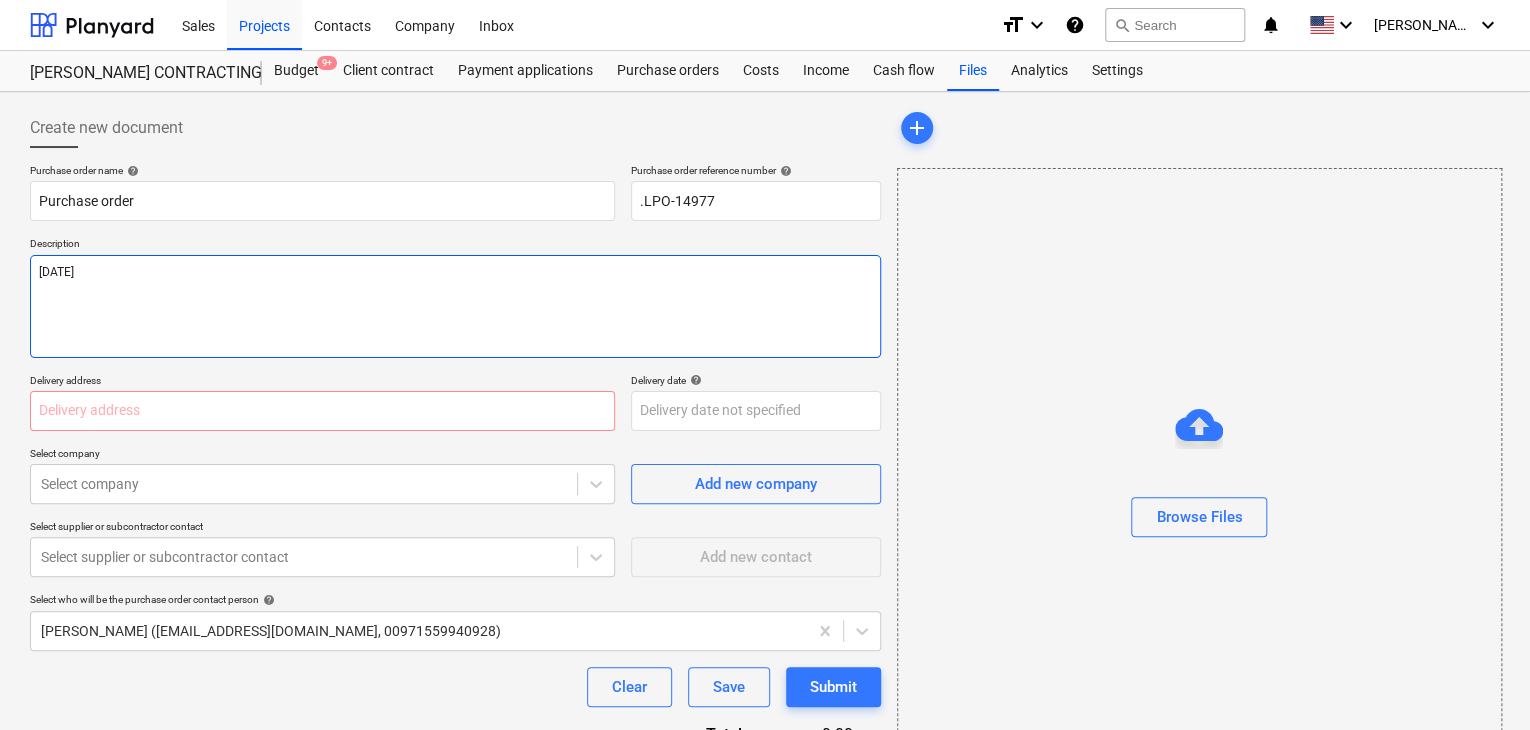 type on "[DATE]" 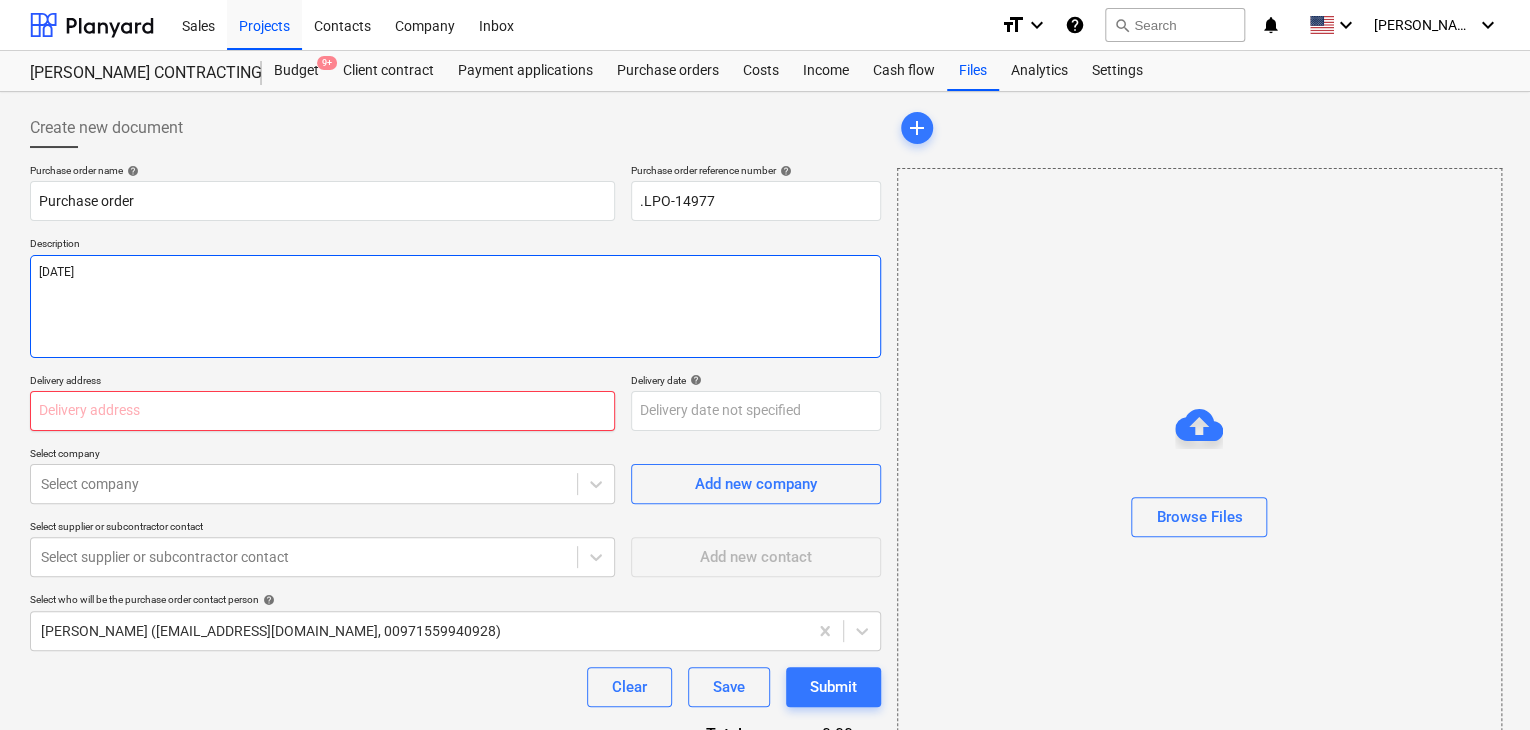 type on "[DATE]" 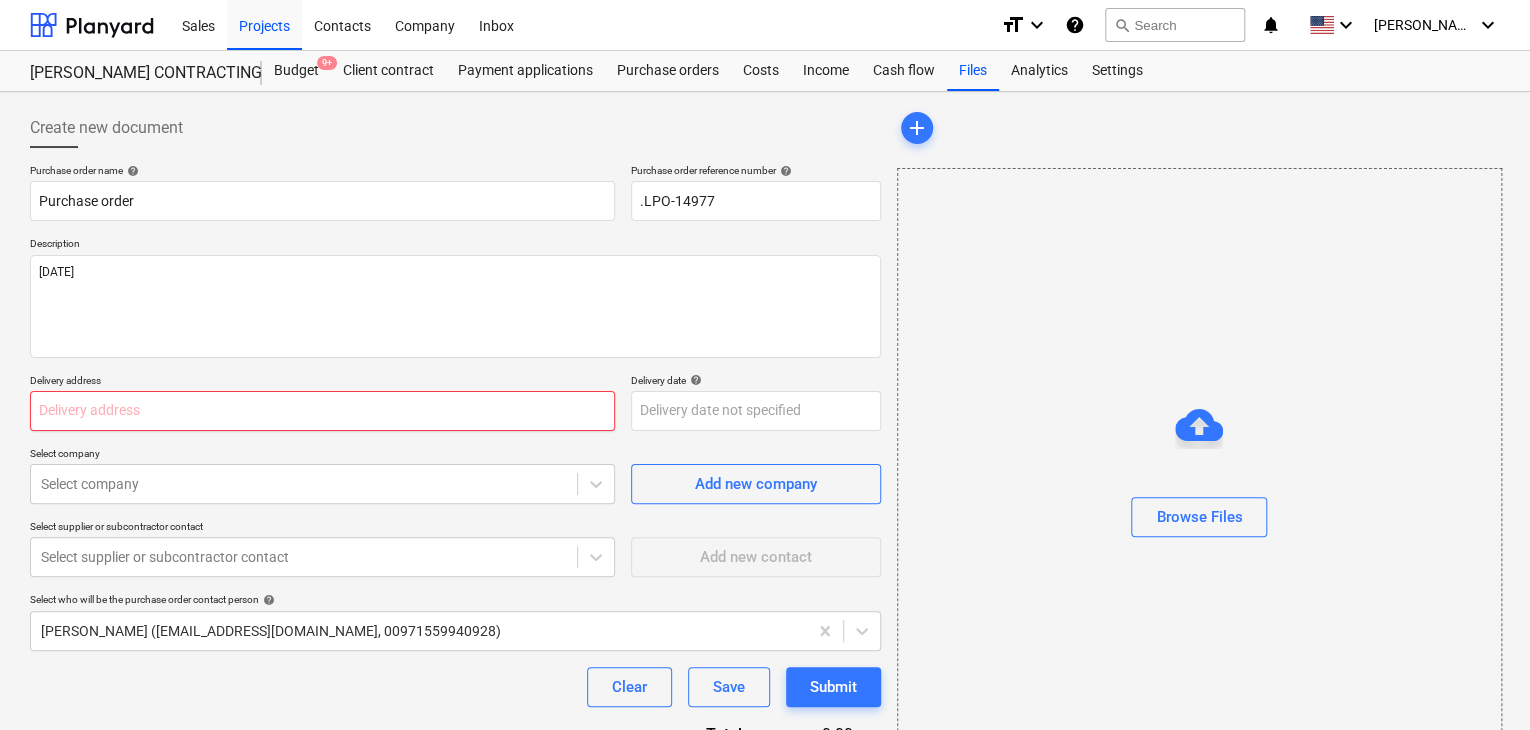 click at bounding box center [322, 411] 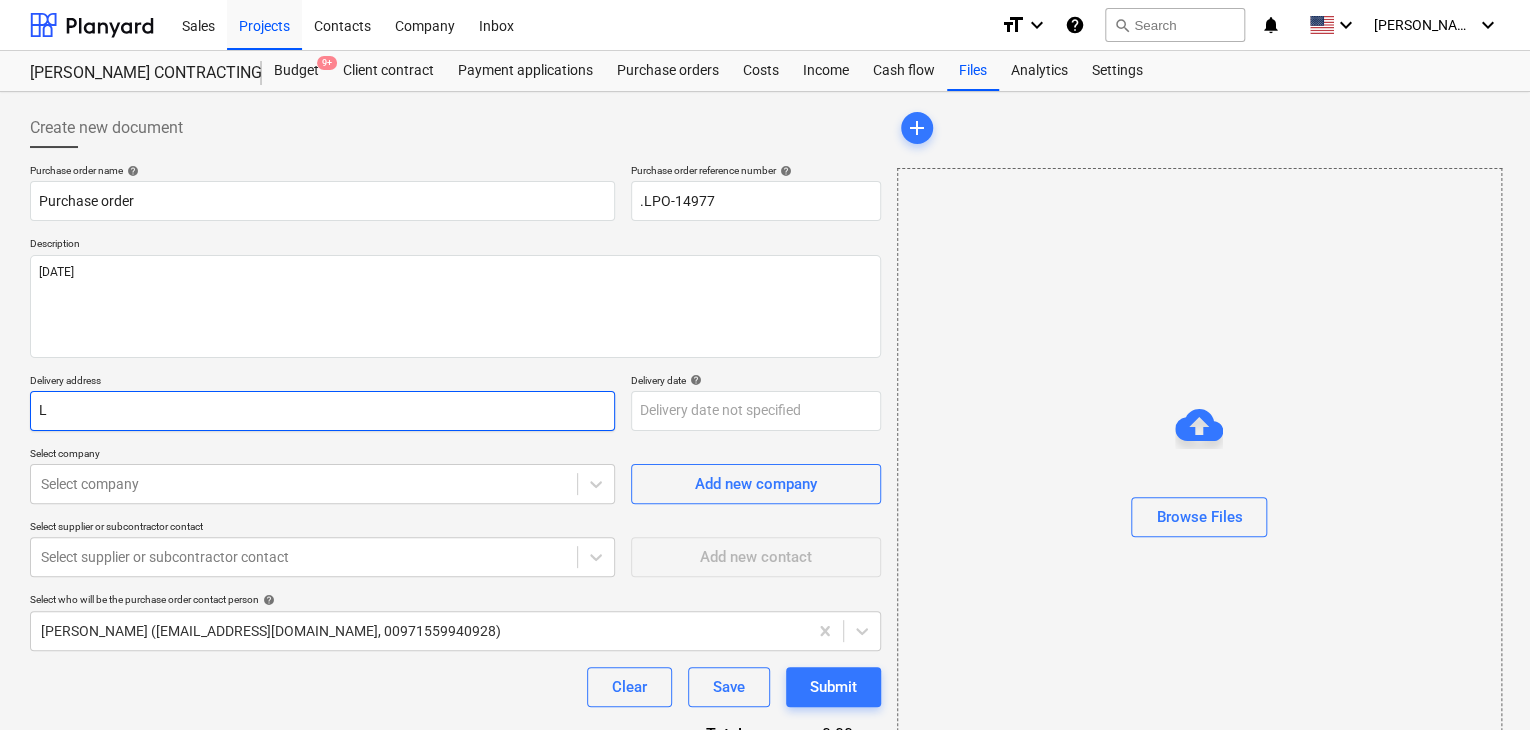 type on "x" 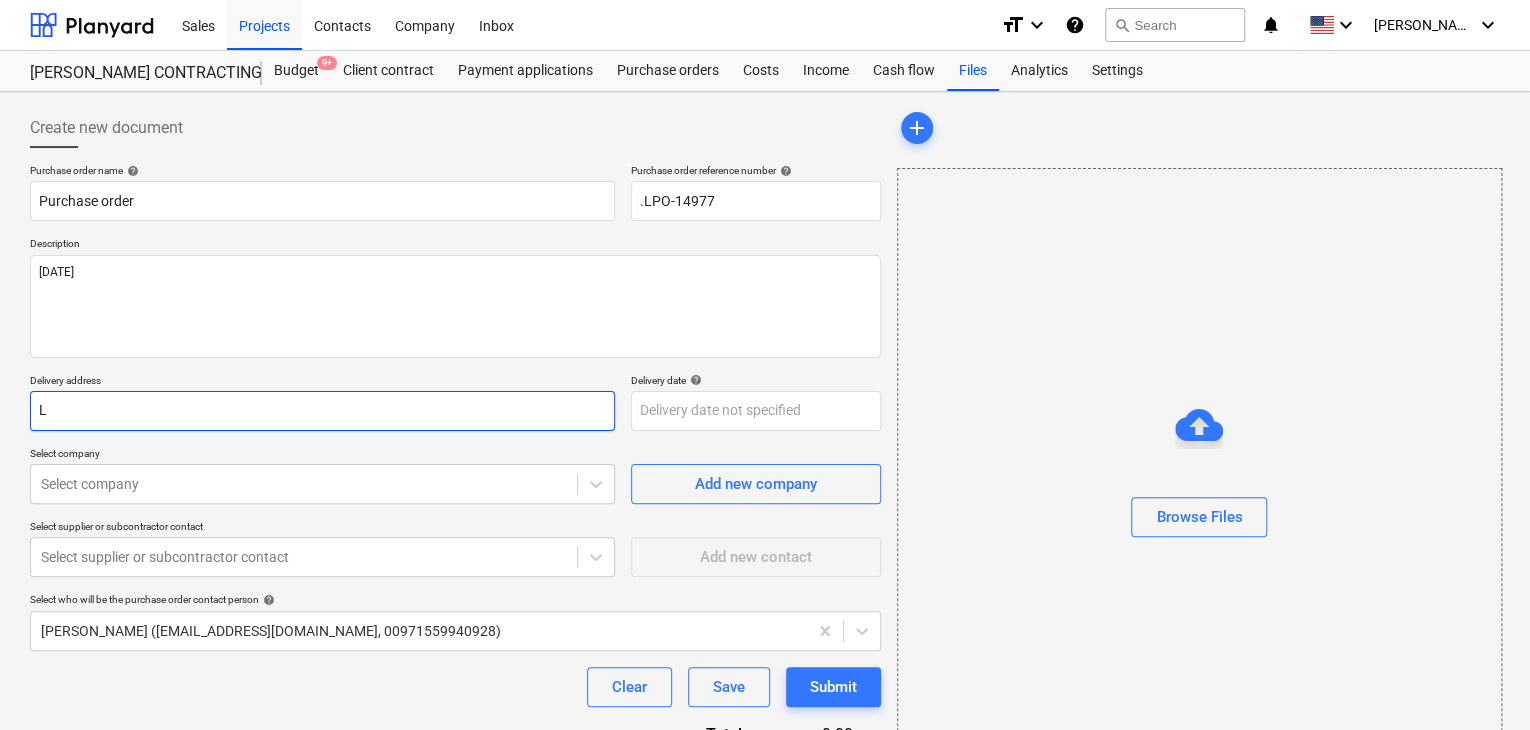 type on "LI" 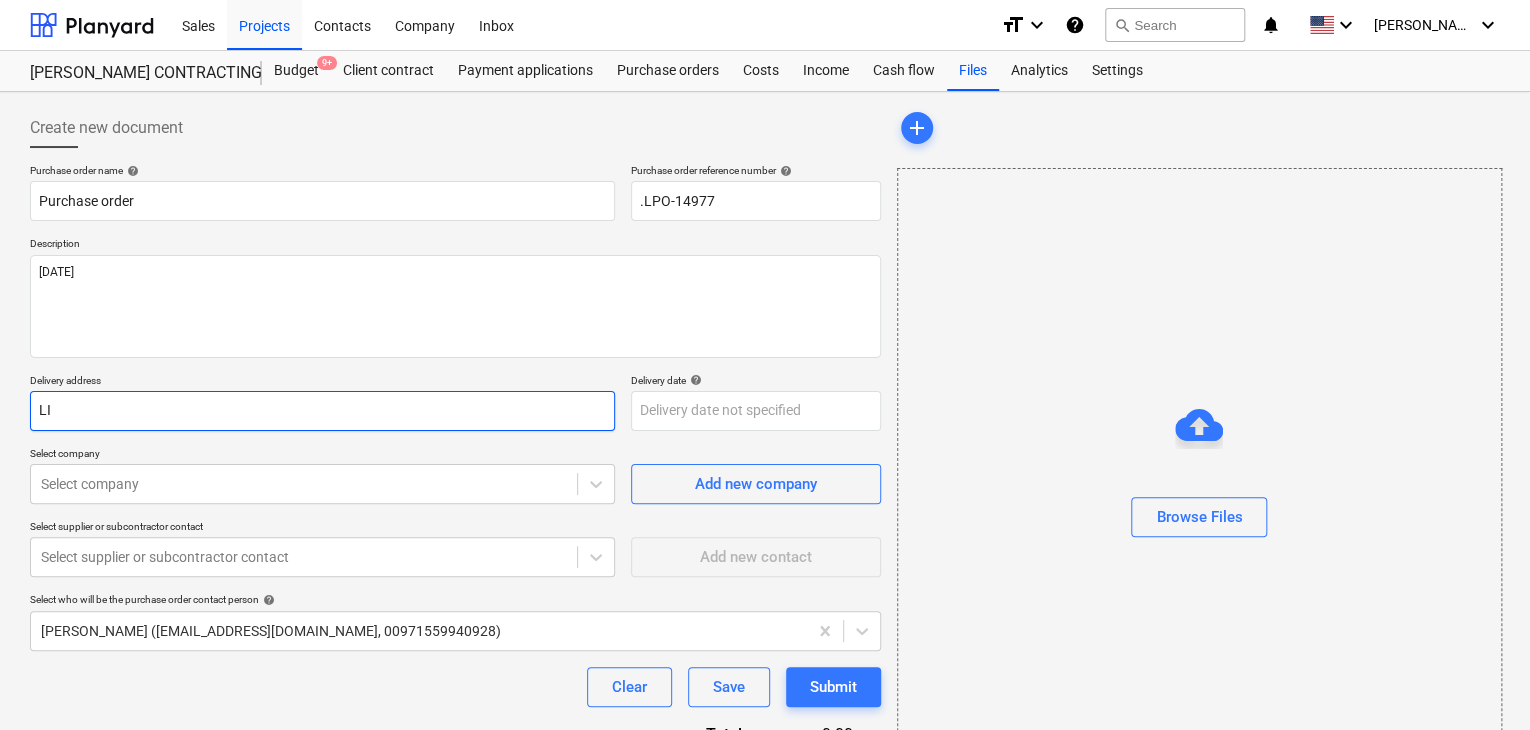 type on "x" 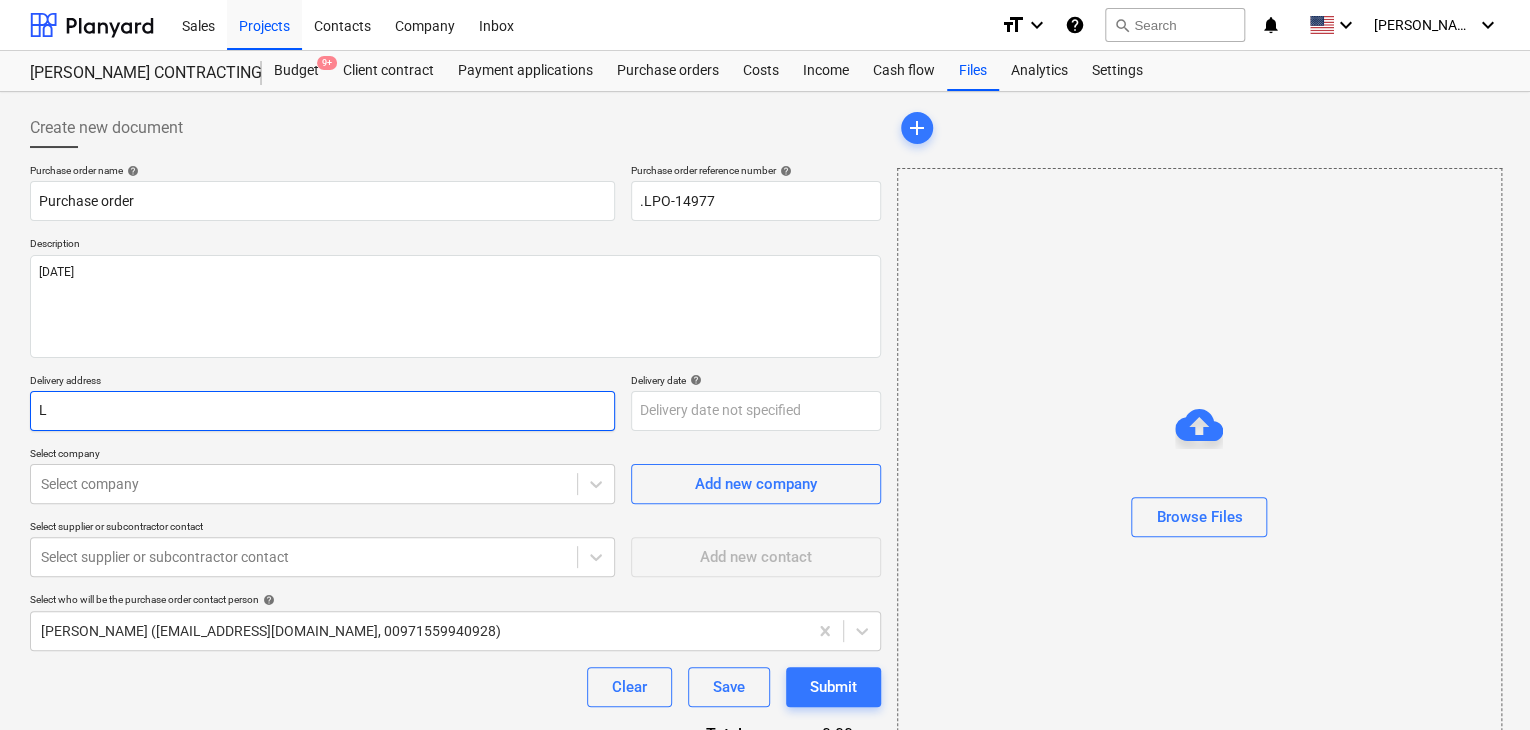 type on "x" 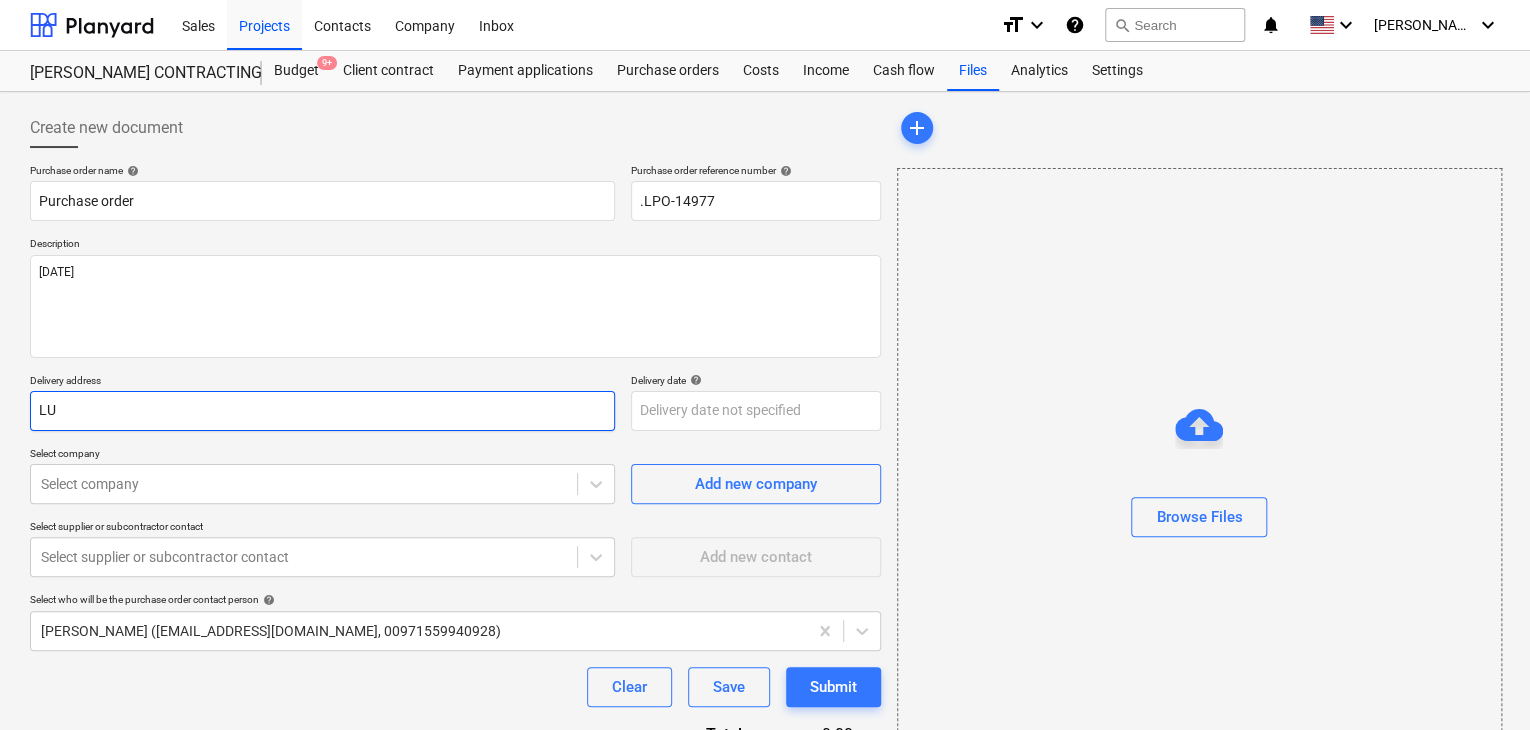 type on "x" 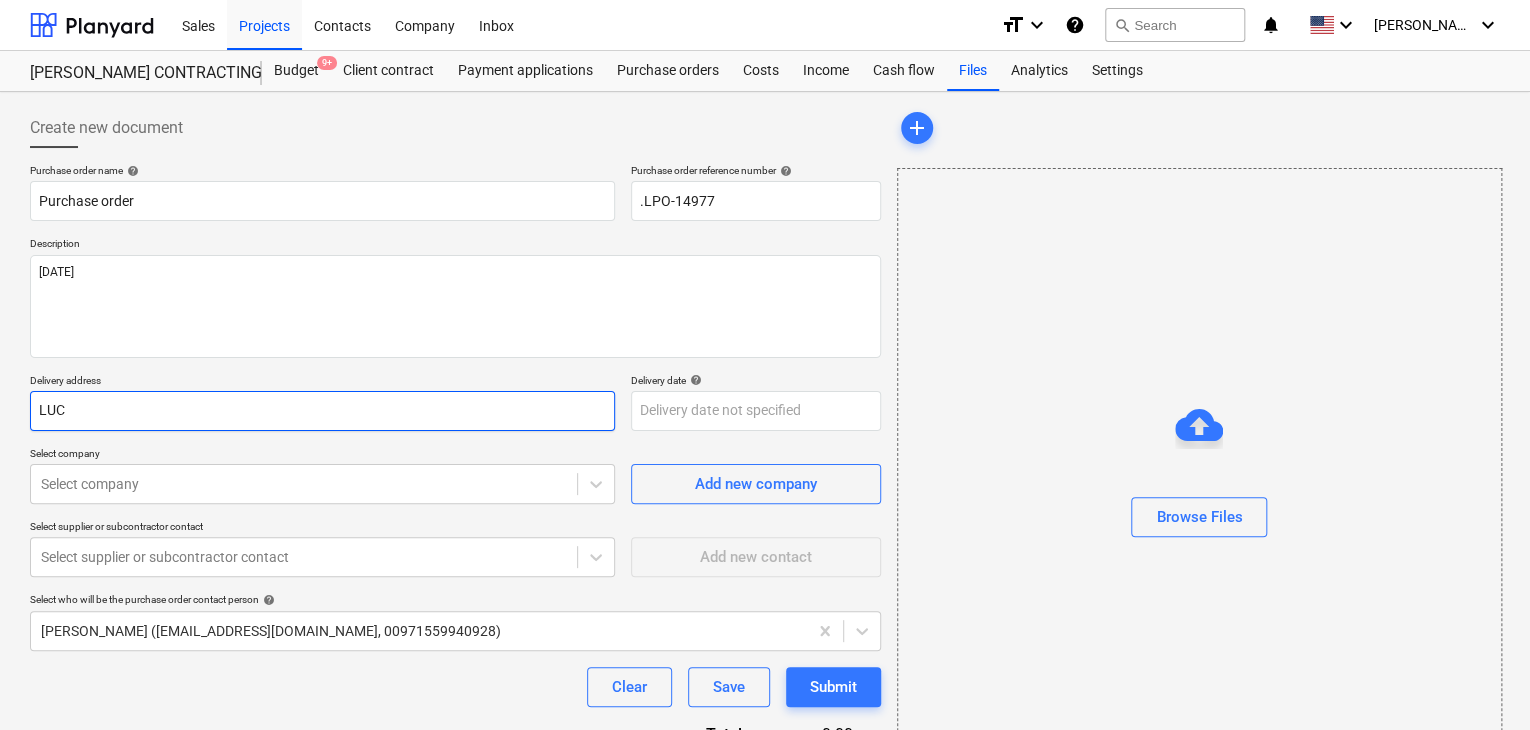 type on "x" 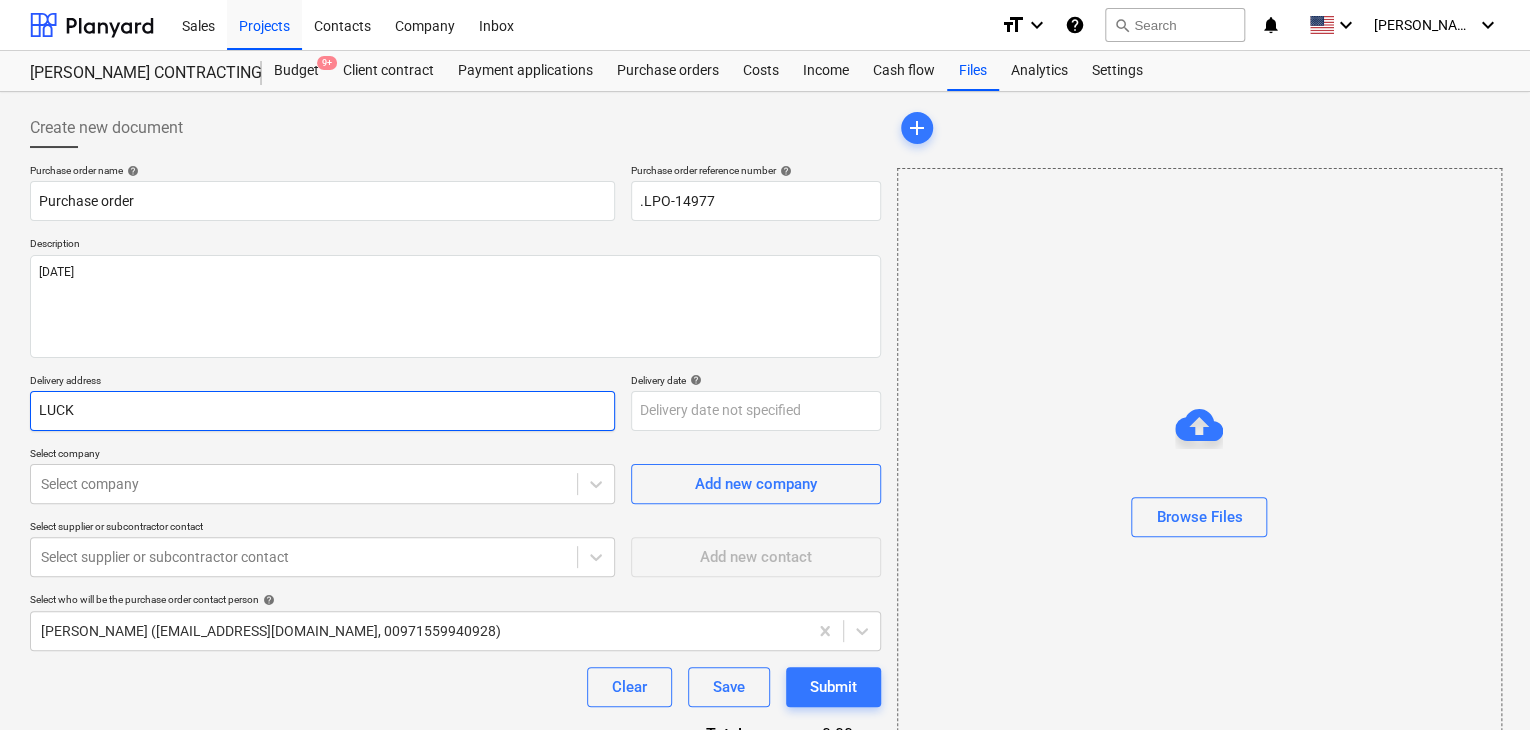 type on "x" 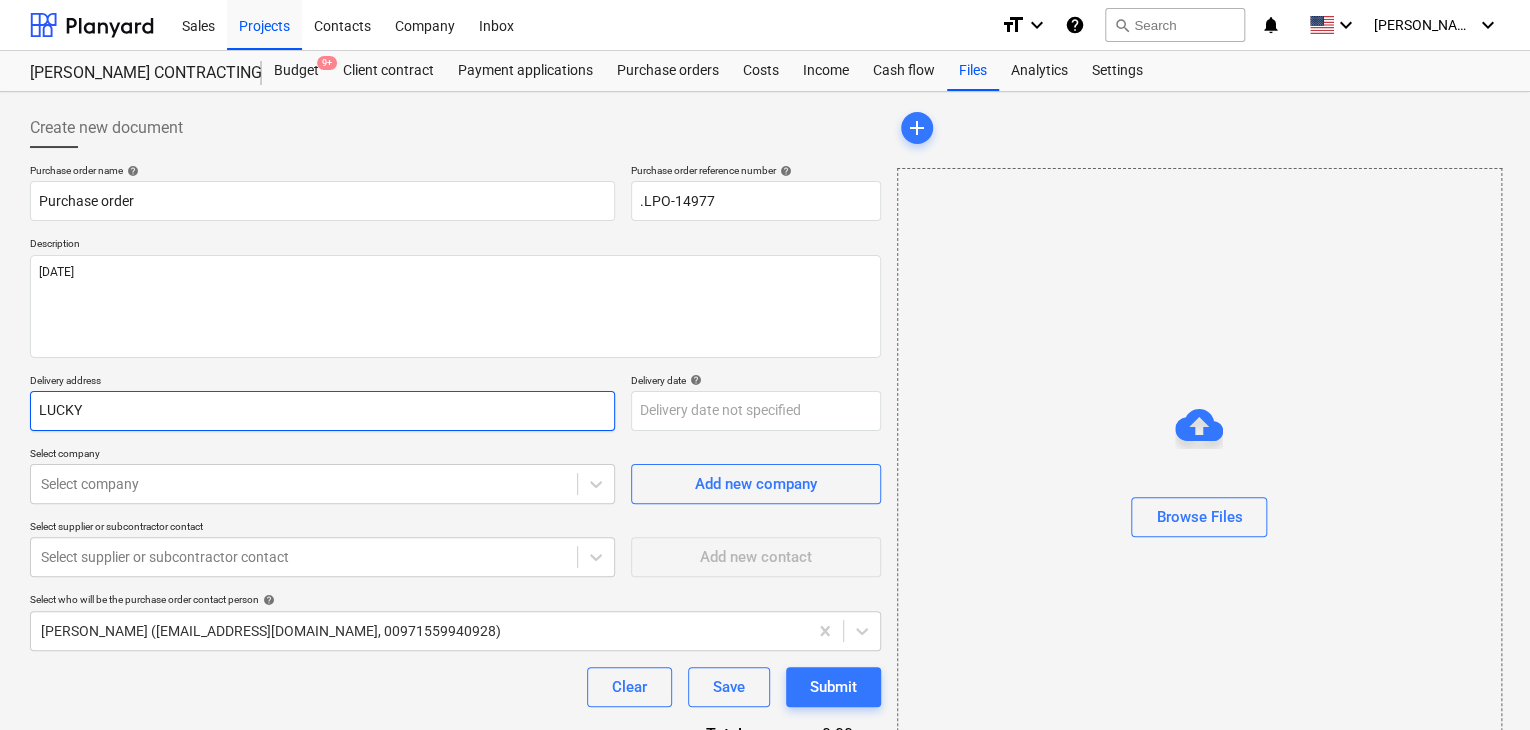 type on "x" 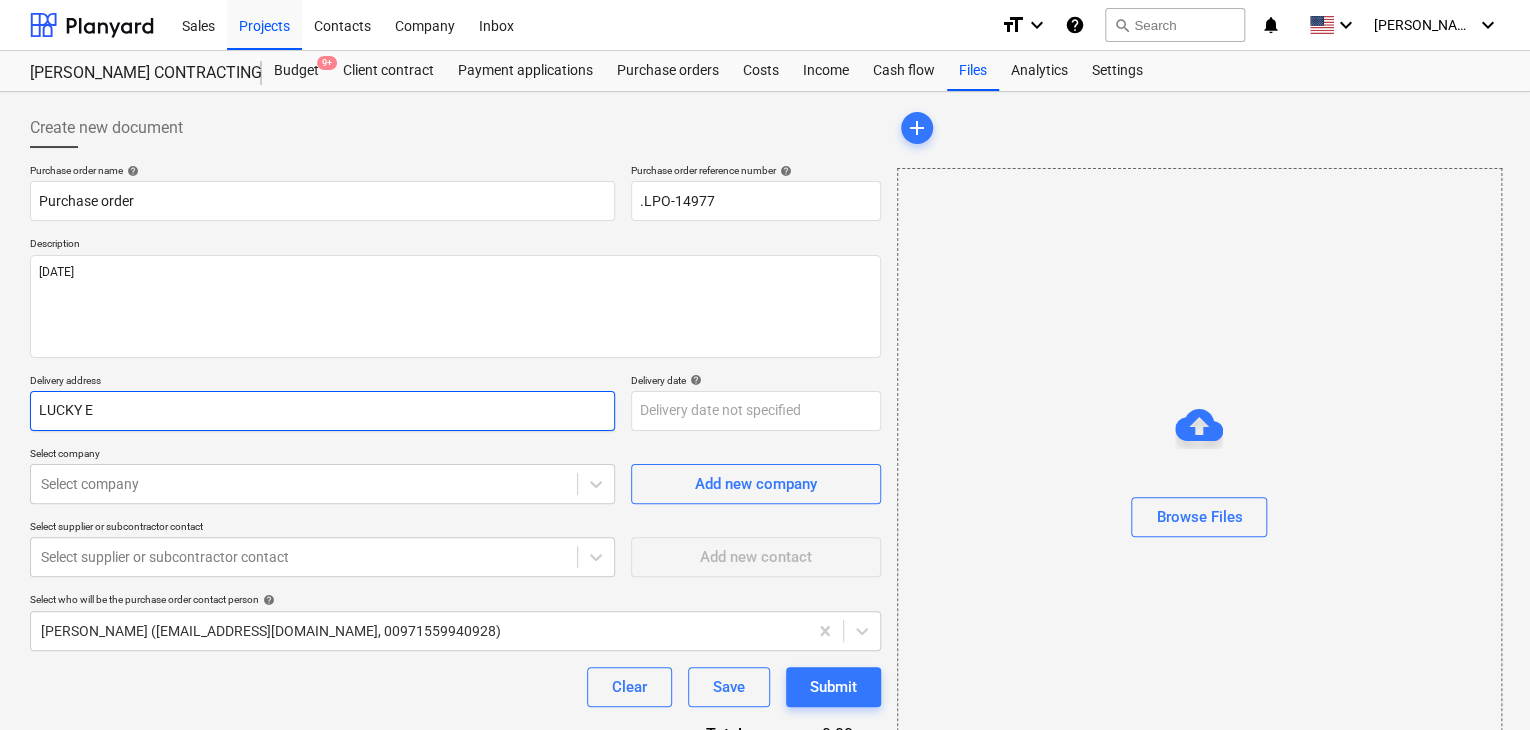type on "LUCKY EN" 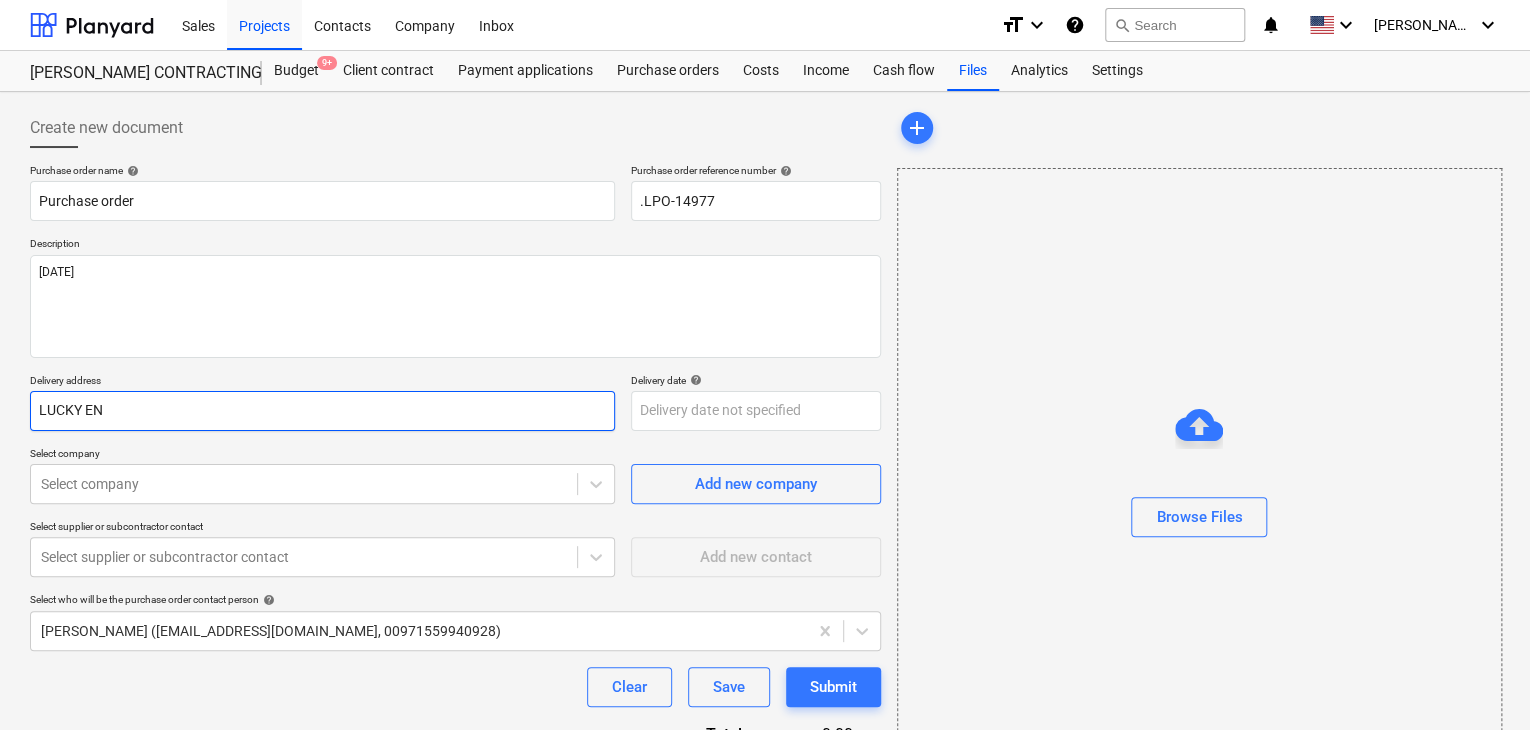 type on "x" 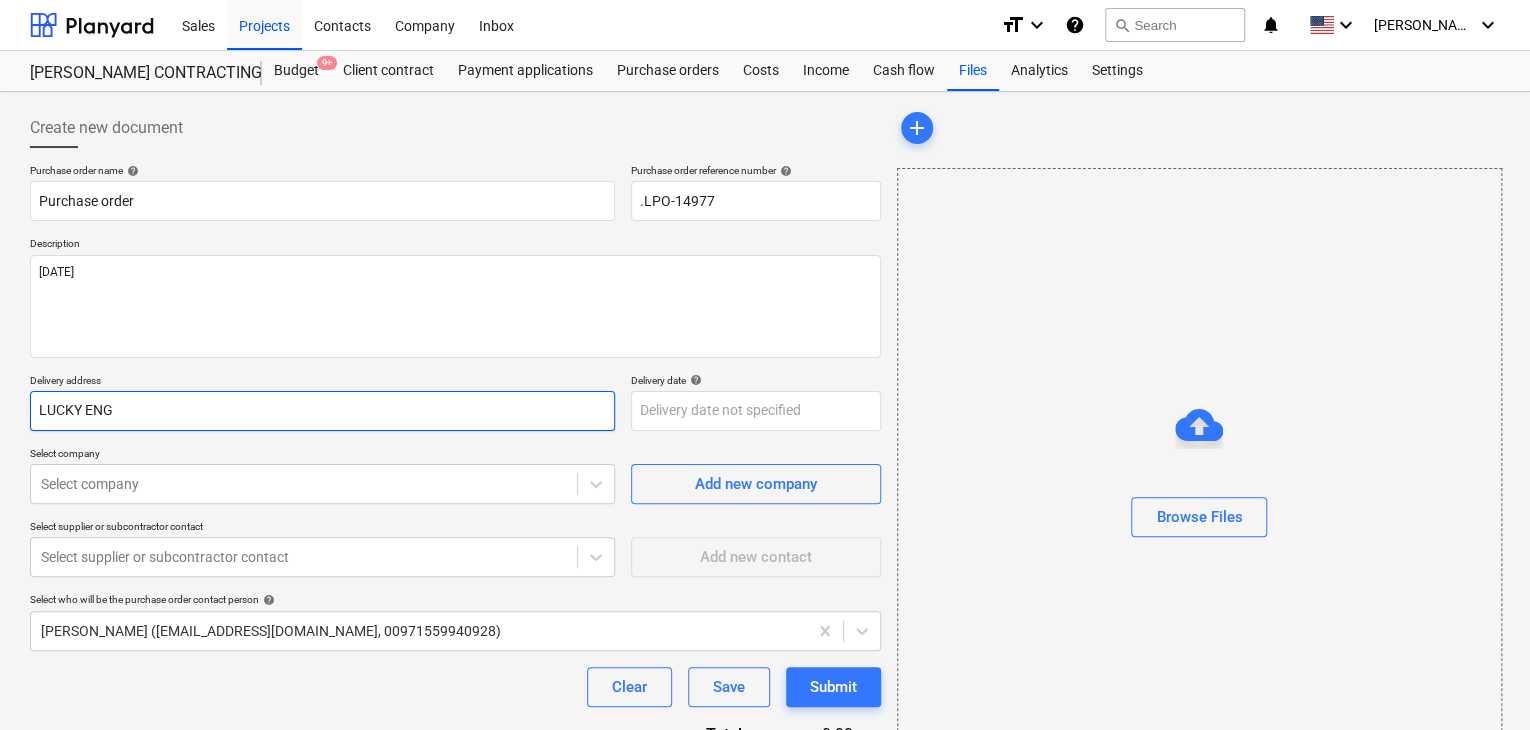 type on "x" 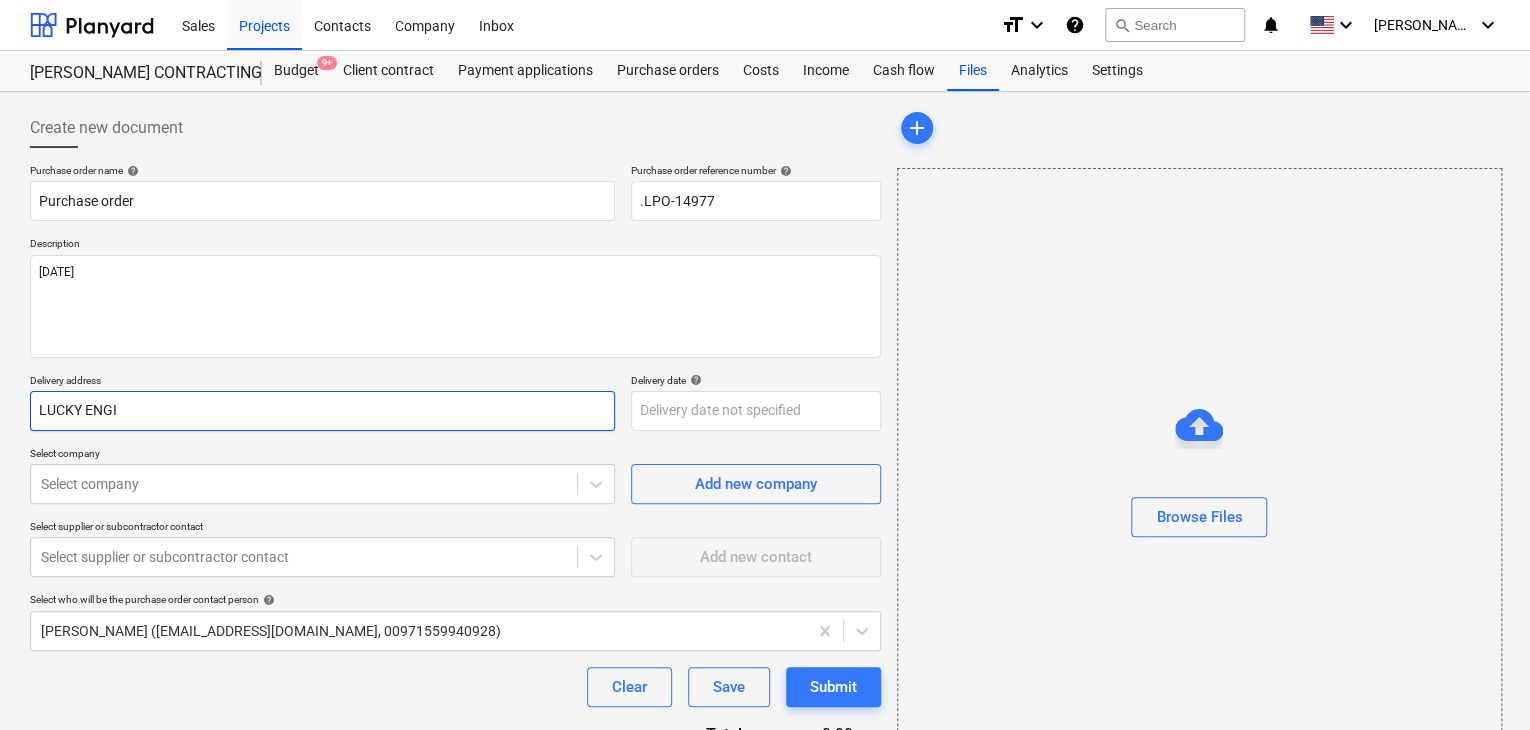 type on "x" 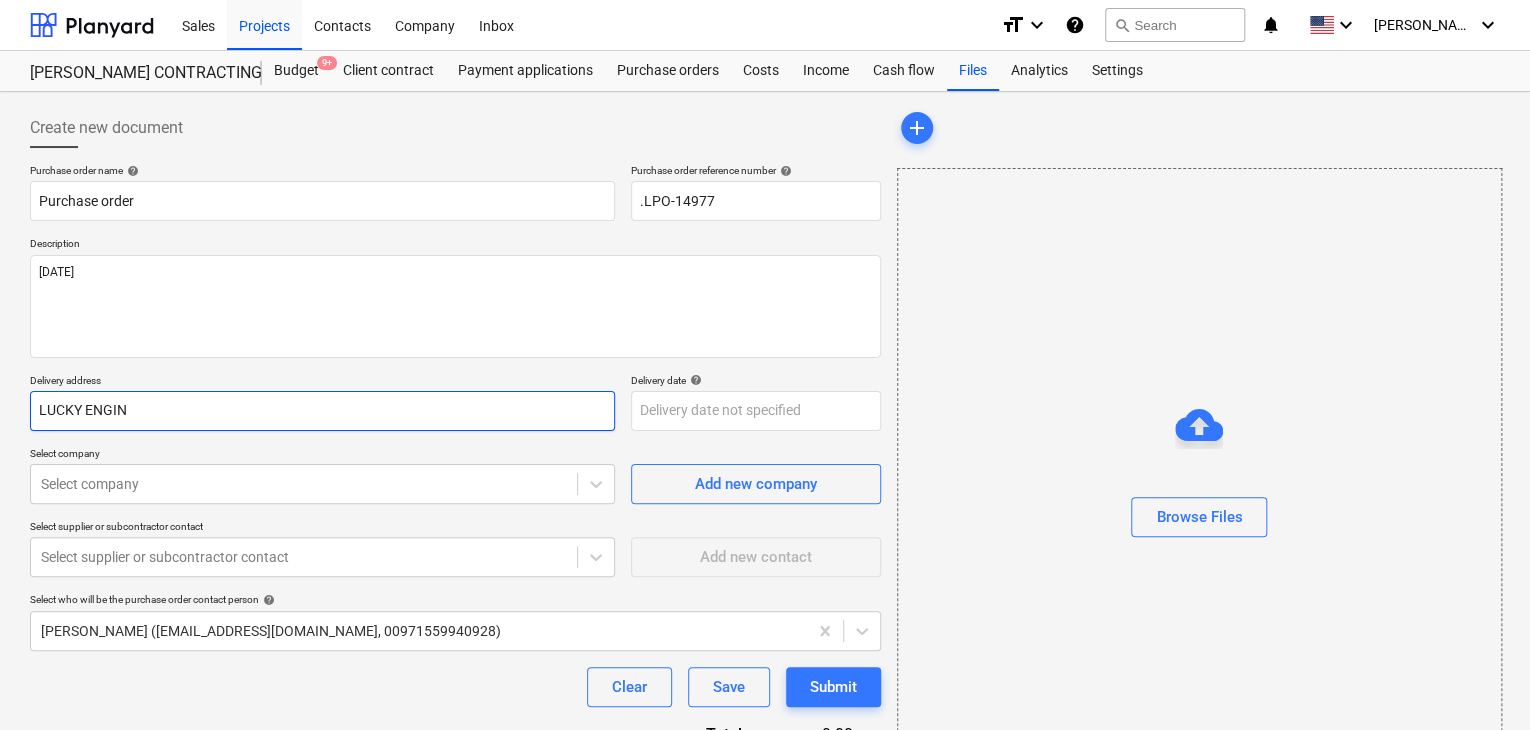 type on "x" 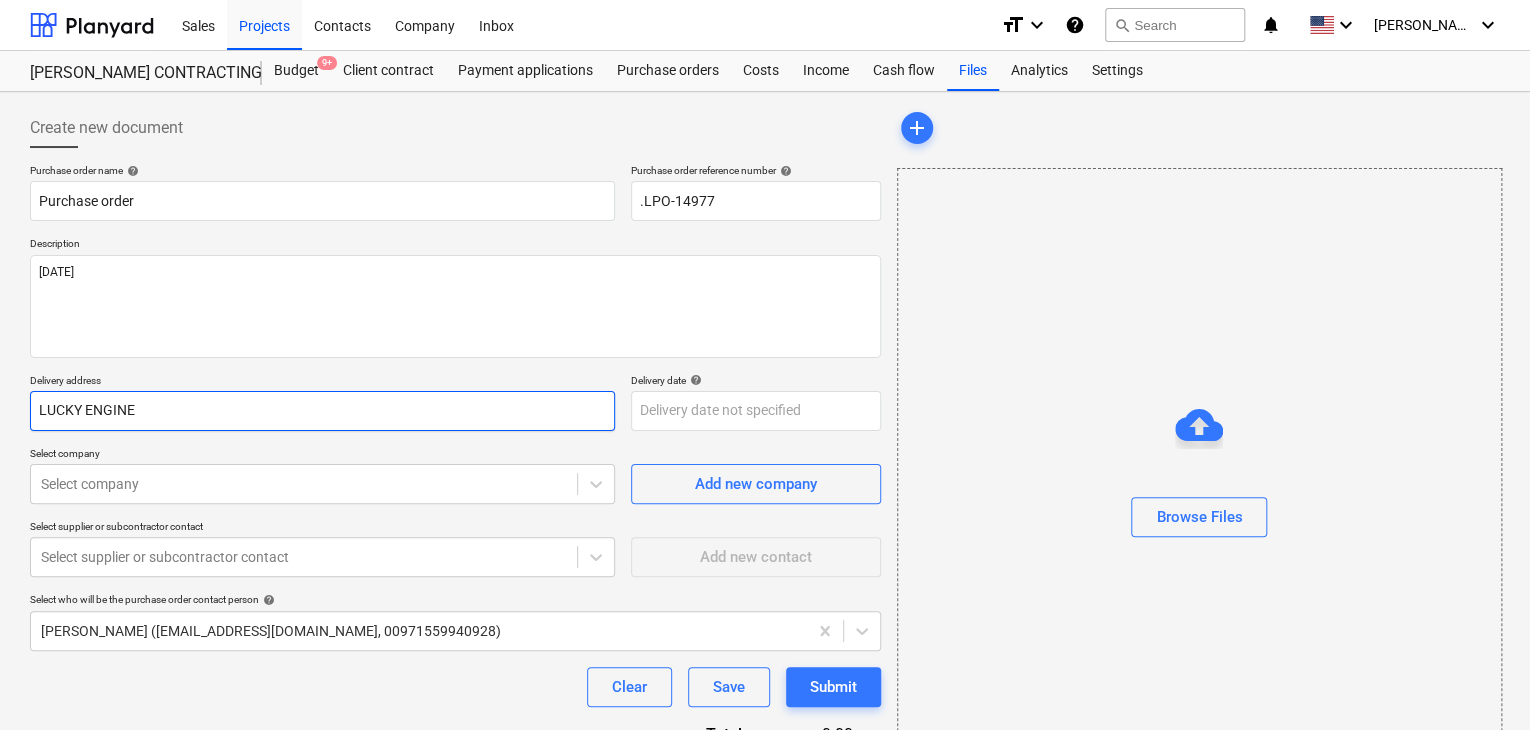 type on "x" 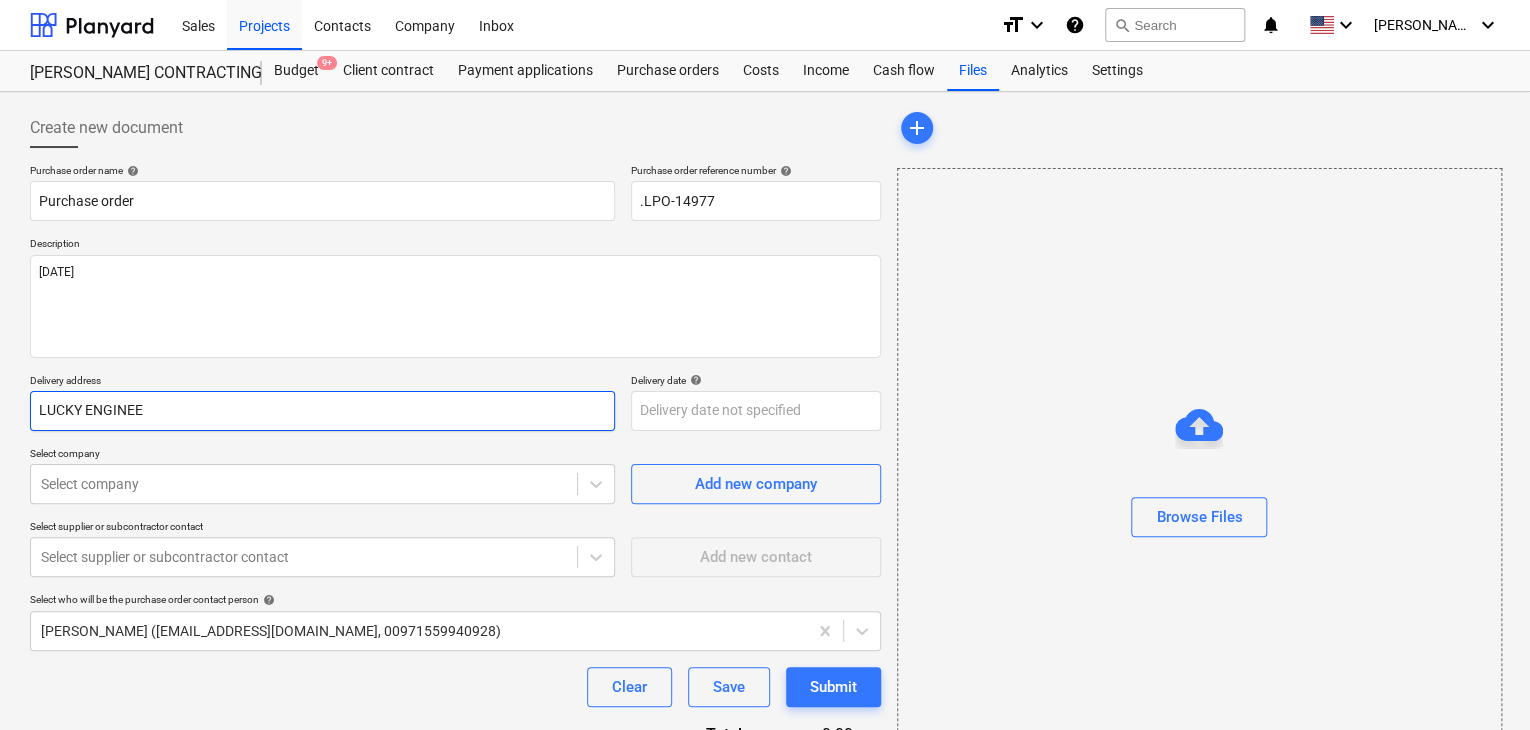 type on "x" 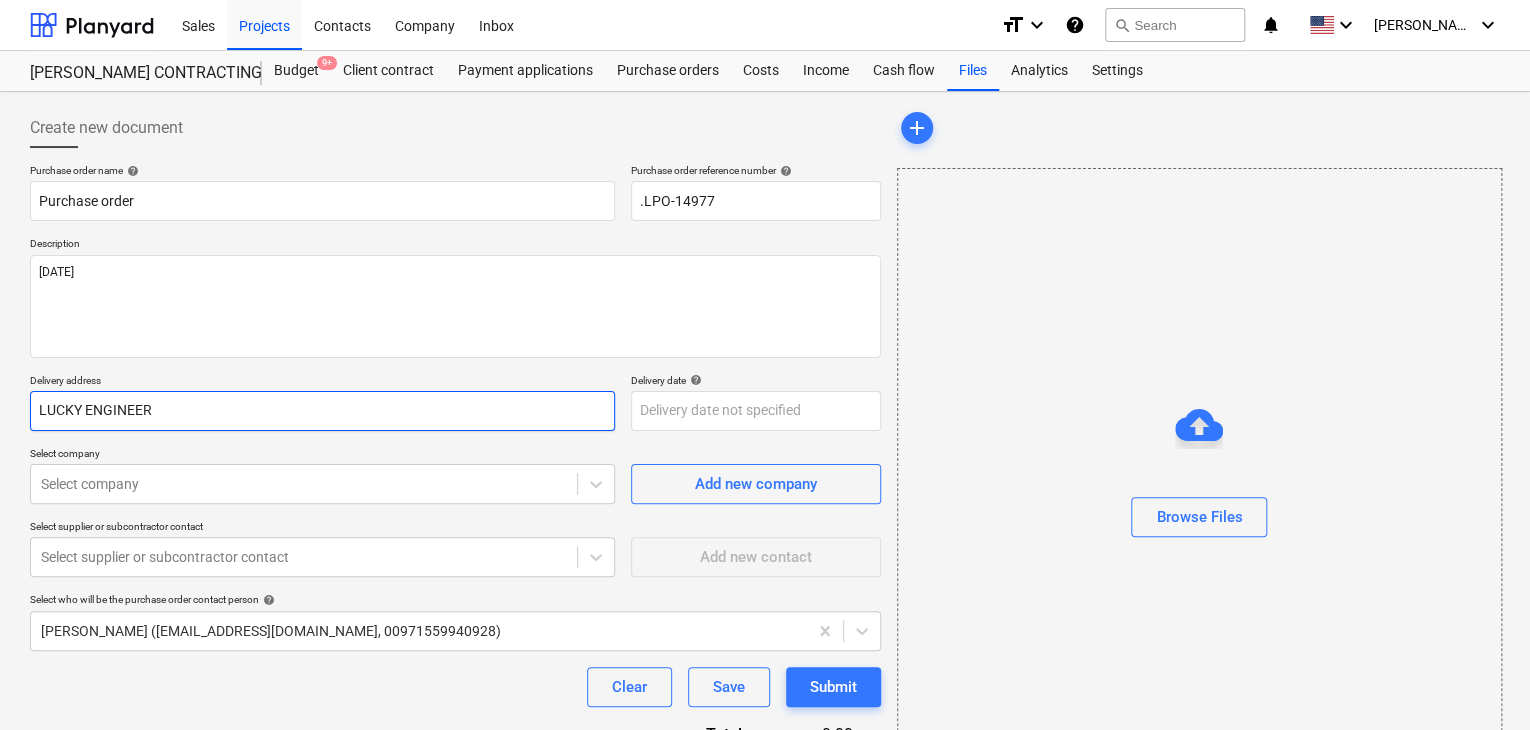 type on "x" 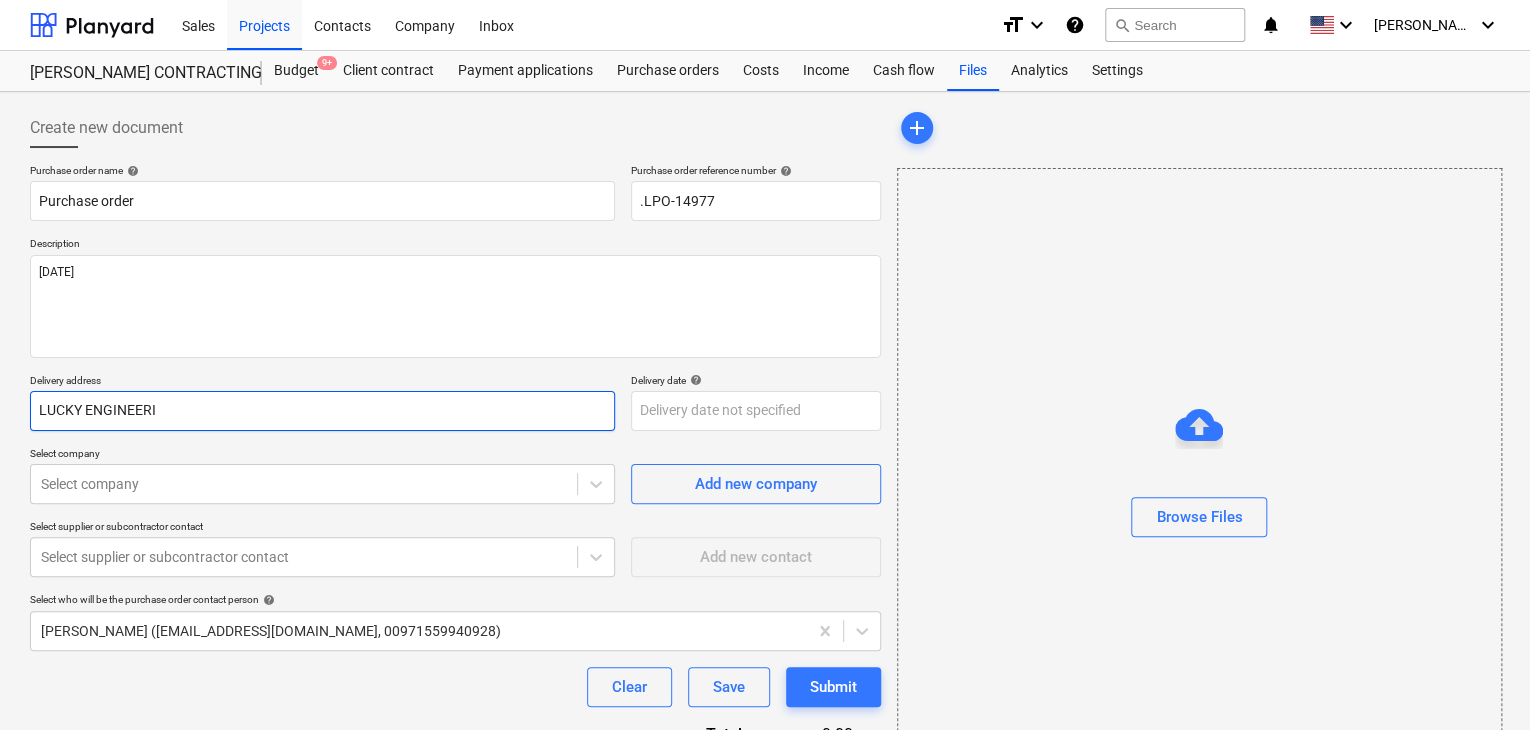 type on "x" 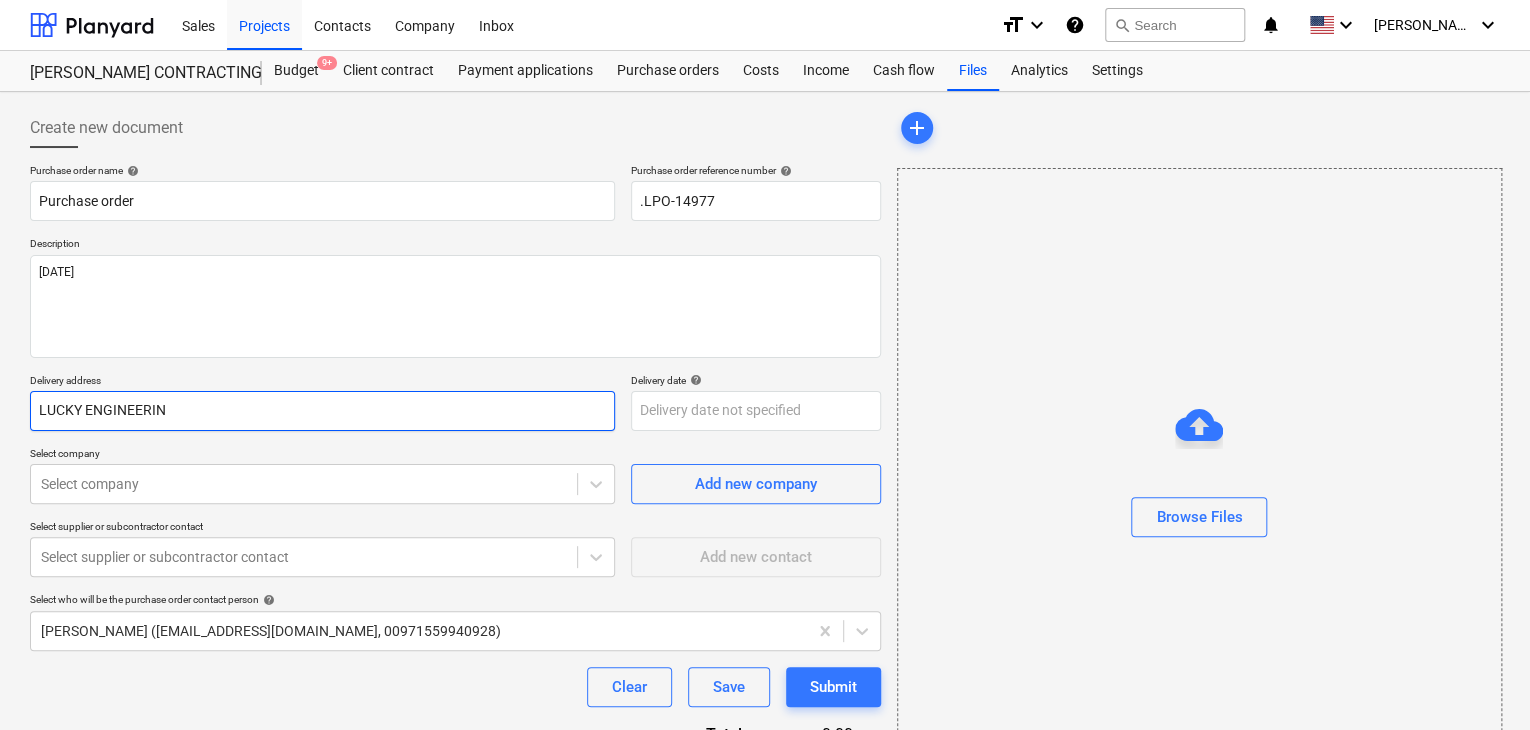 type on "x" 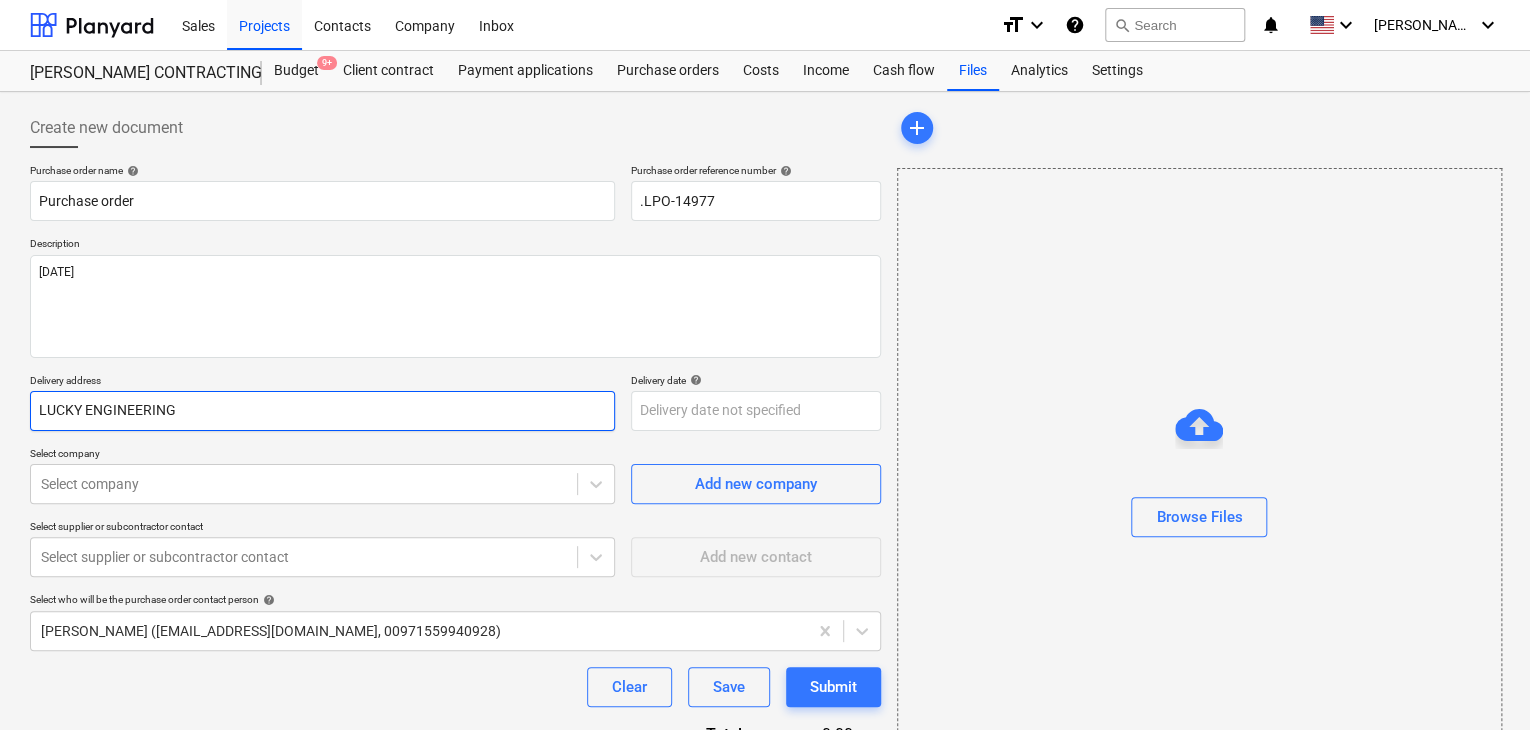 type on "x" 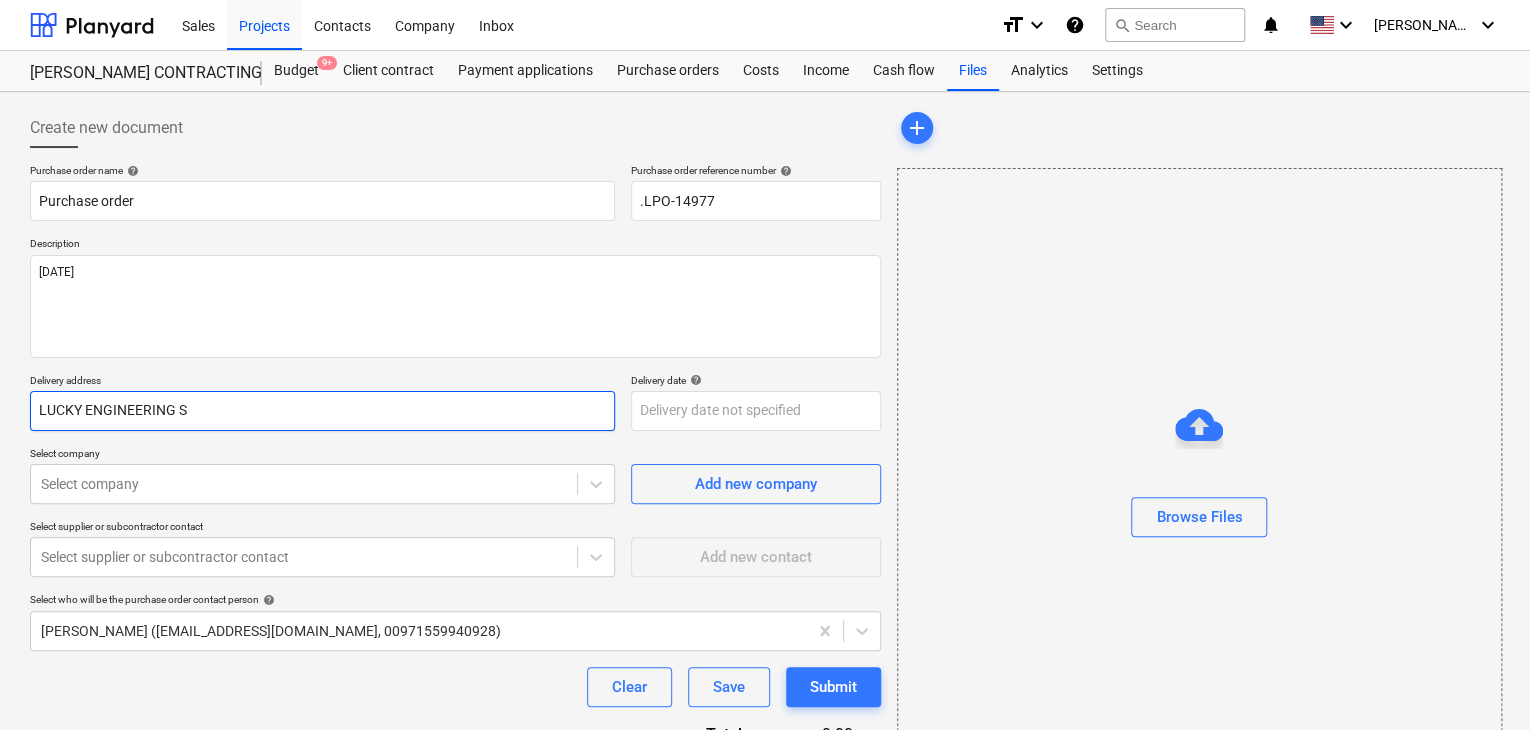 type on "x" 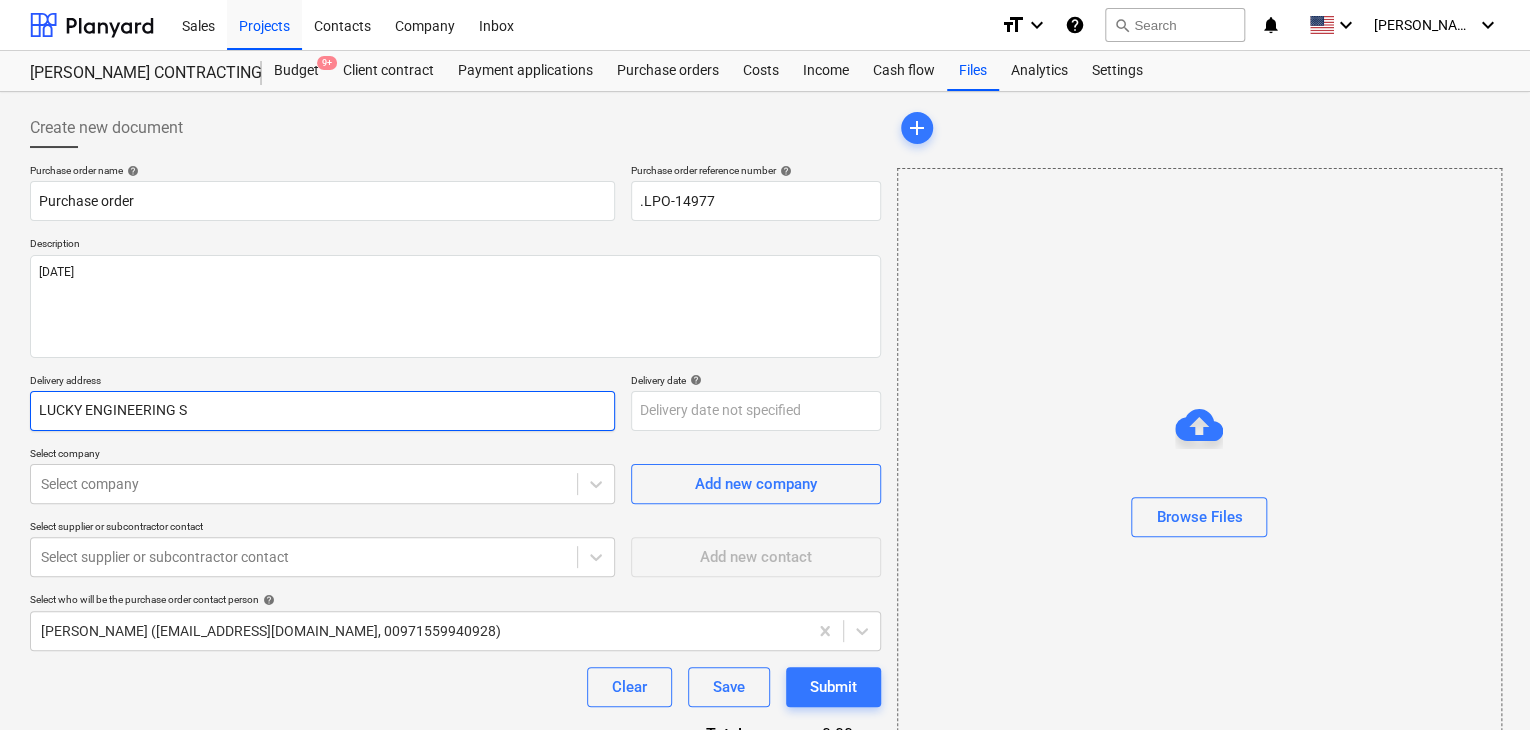 type on "LUCKY ENGINEERING SE" 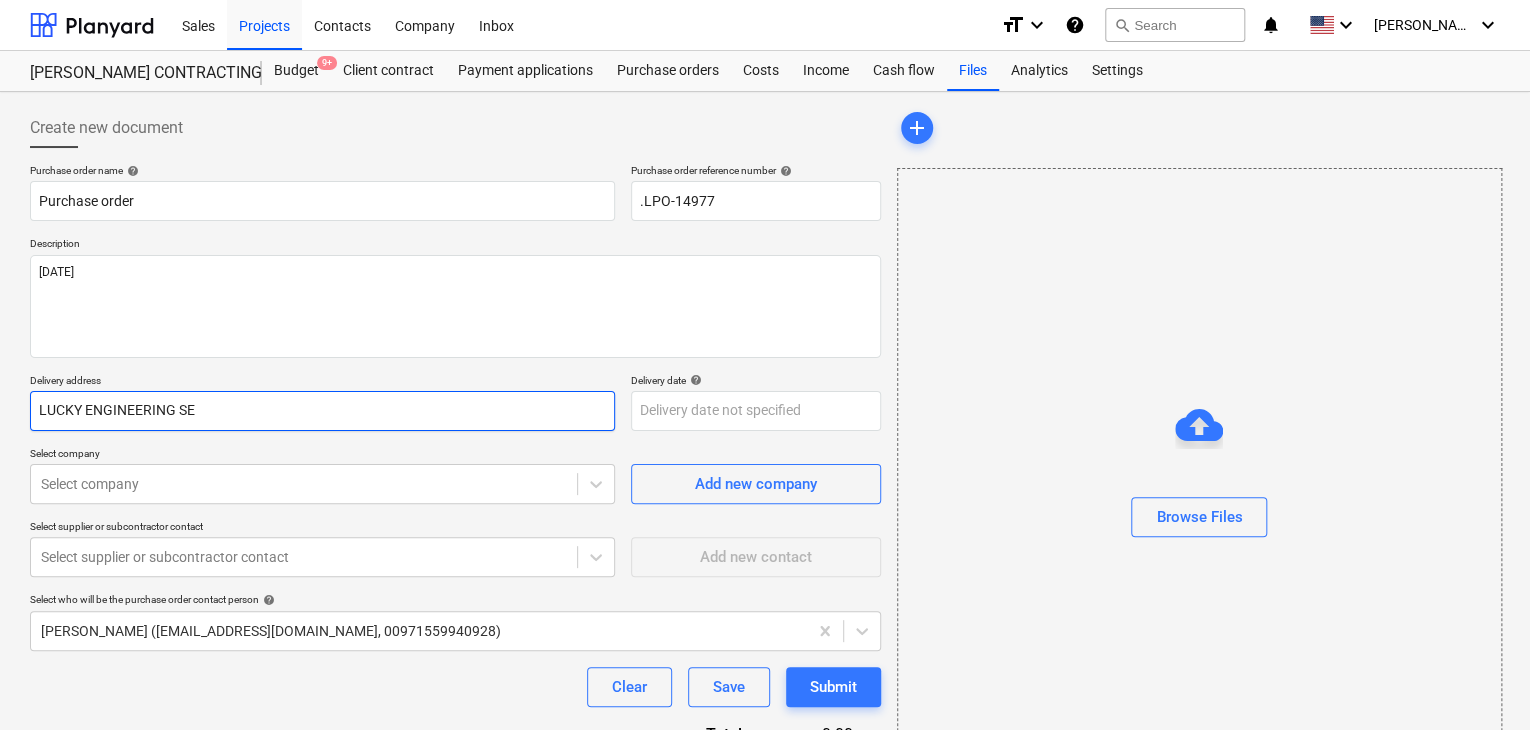 type on "x" 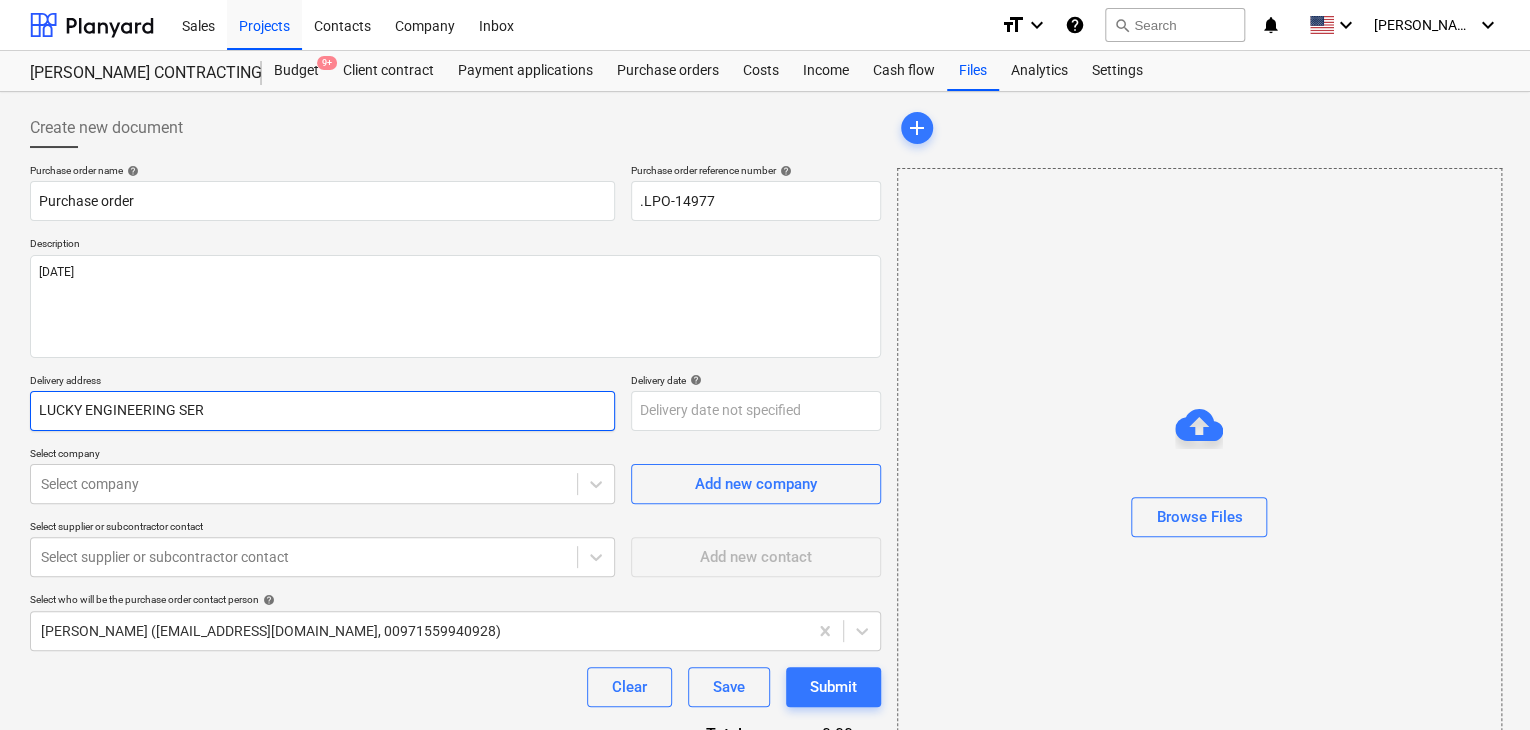 type on "x" 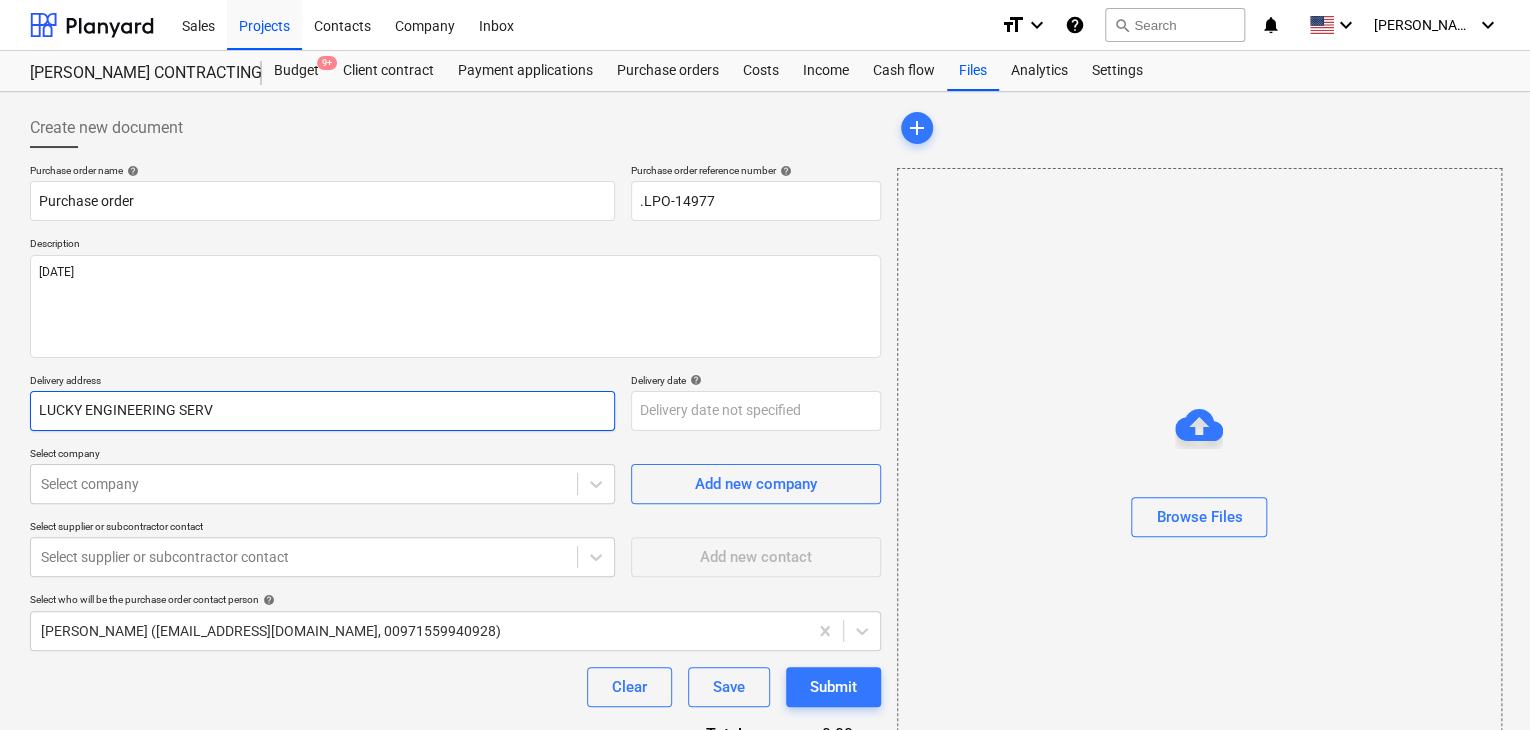 type on "x" 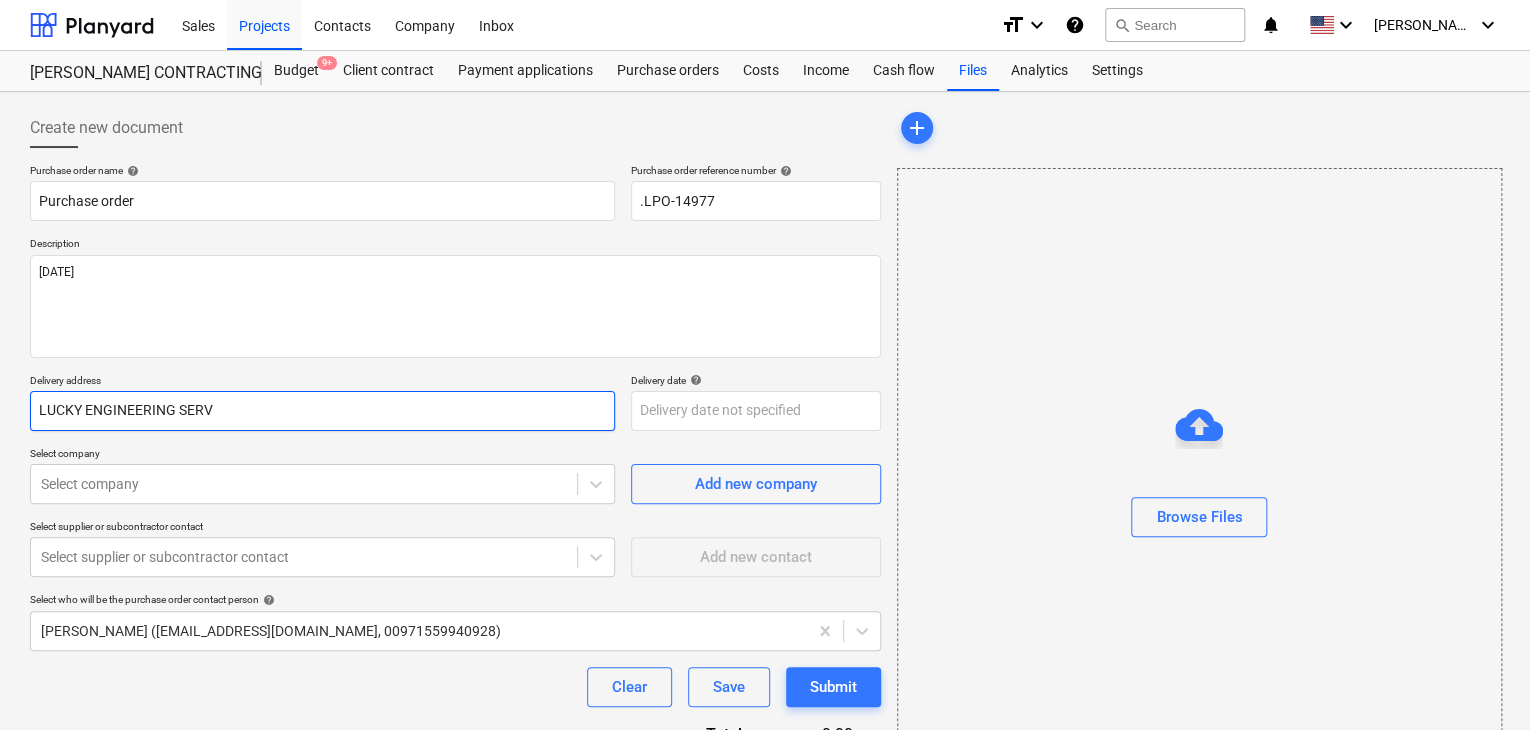 type on "LUCKY ENGINEERING SERVI" 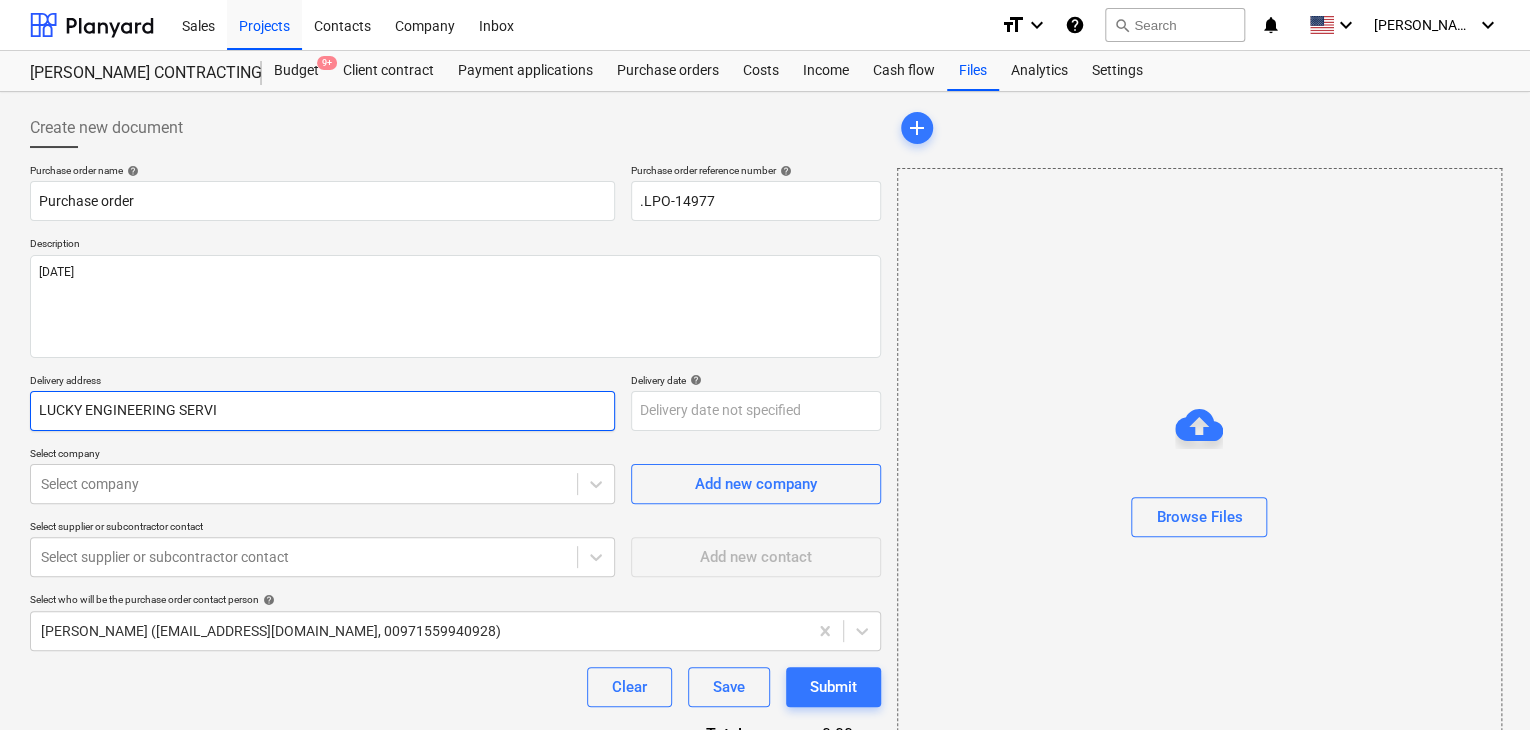 type on "x" 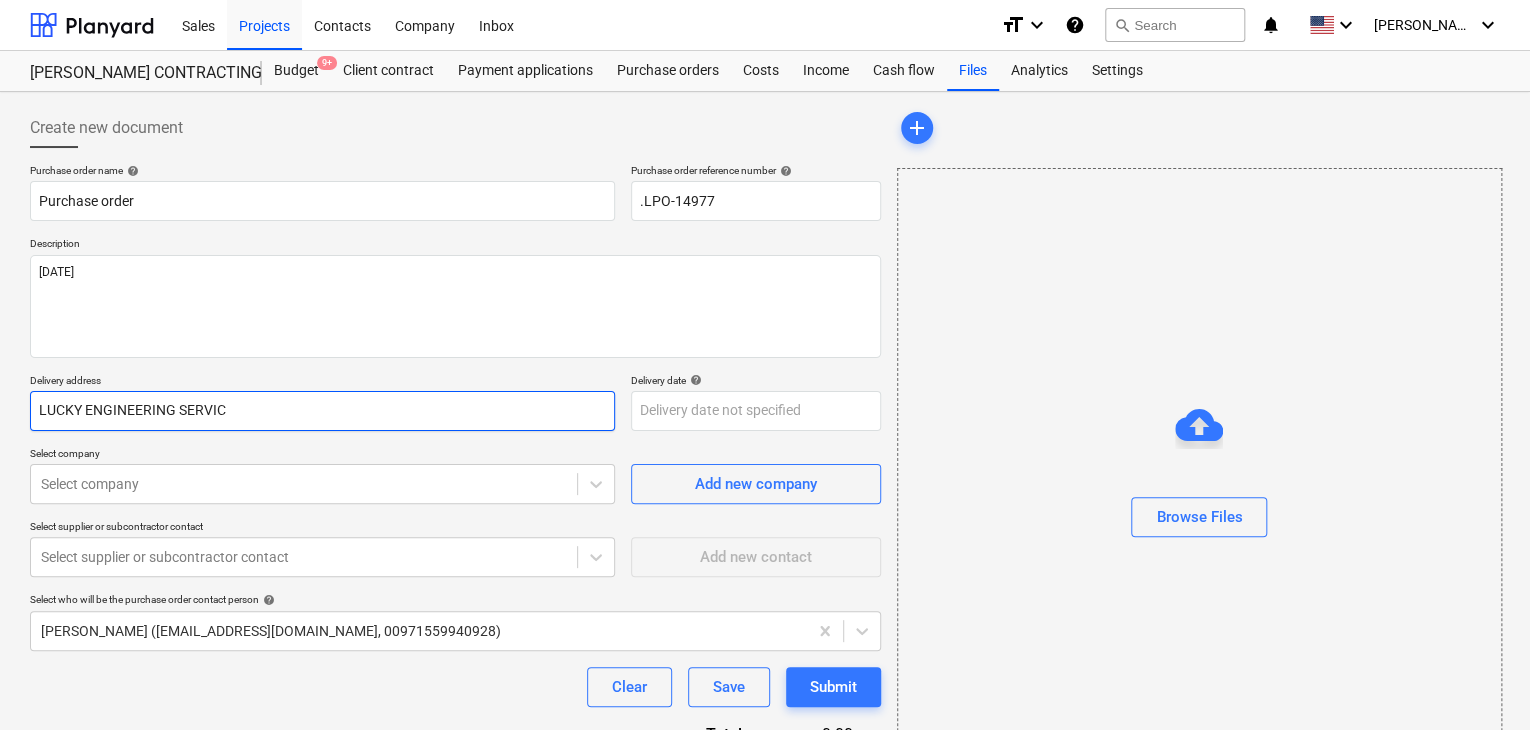 type on "x" 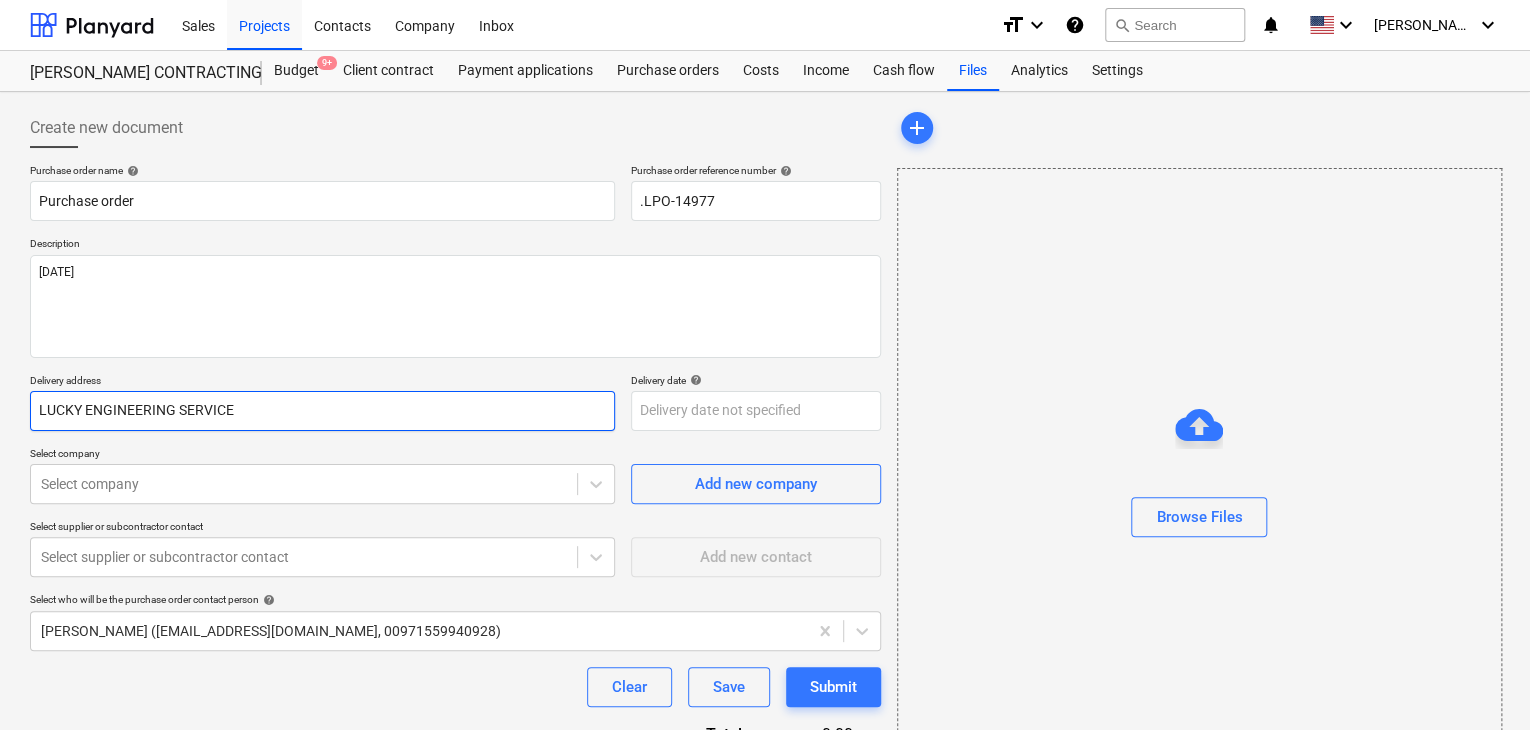 type on "x" 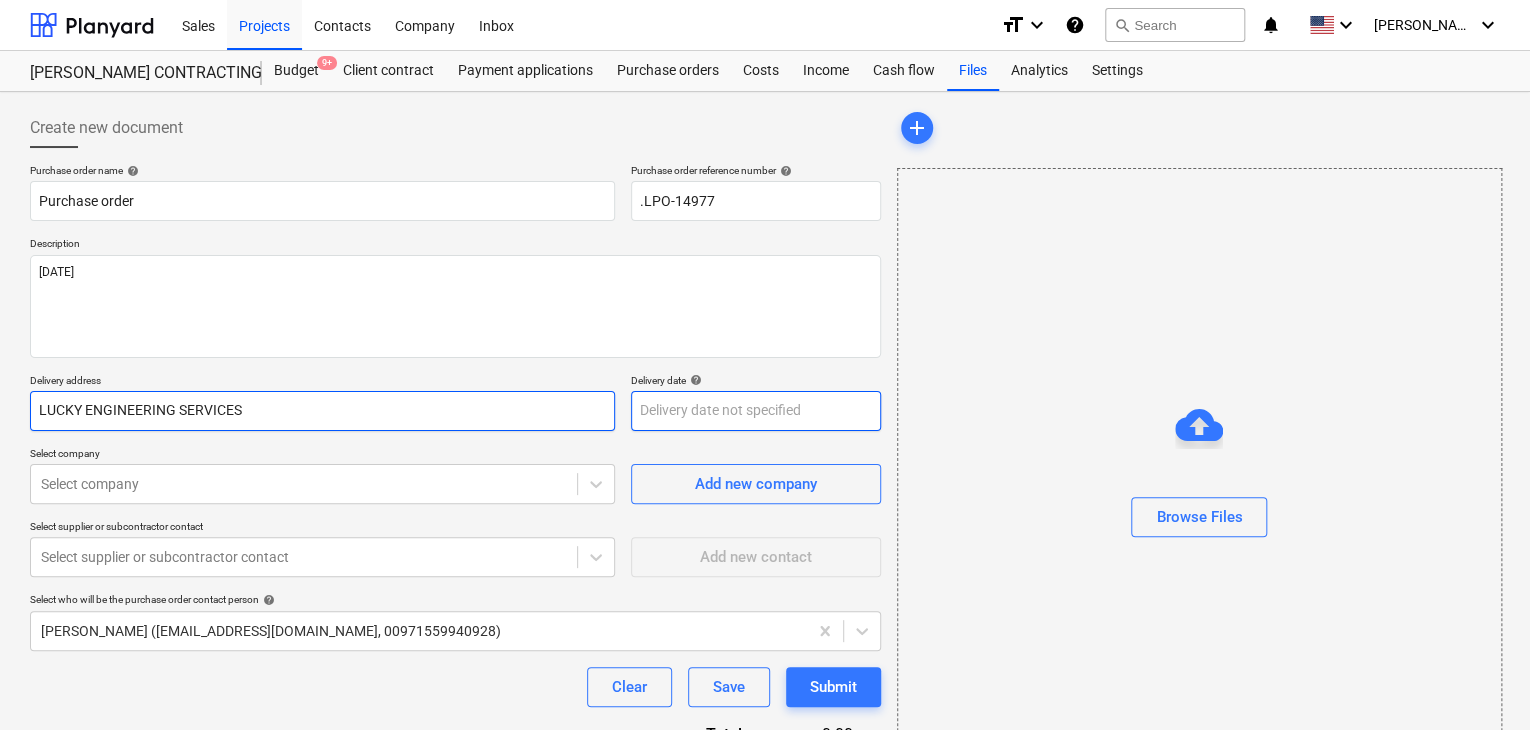 type on "LUCKY ENGINEERING SERVICES" 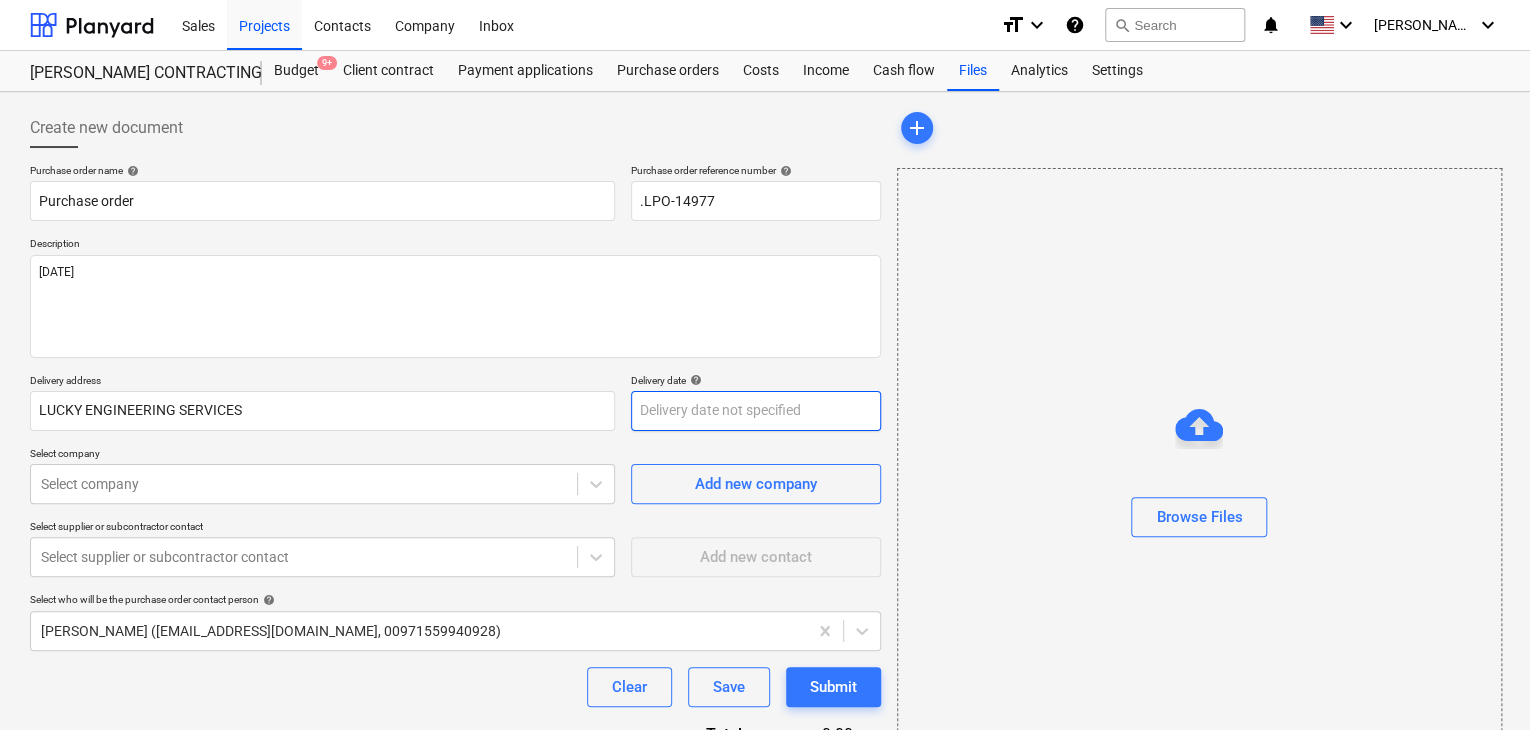 click on "Sales Projects Contacts Company Inbox format_size keyboard_arrow_down help search Search notifications 0 keyboard_arrow_down [PERSON_NAME] keyboard_arrow_down [PERSON_NAME] CONTRACTING -RED SEA COASTAL VILLAGE Budget 9+ Client contract Payment applications Purchase orders Costs Income Cash flow Files Analytics Settings Create new document Purchase order name help Purchase order Purchase order reference number help .LPO-14977 Description [DATE] Delivery address LUCKY ENGINEERING SERVICES Delivery date help Press the down arrow key to interact with the calendar and
select a date. Press the question mark key to get the keyboard shortcuts for changing dates. Select company Select company Add new company Select supplier or subcontractor contact Select supplier or subcontractor contact Add new contact Select who will be the purchase order contact person help [PERSON_NAME] ([EMAIL_ADDRESS][DOMAIN_NAME], 00971559940928) Clear Save Submit Total 0.00د.إ.‏ Select line-items to add help Search or select a line-item add x" at bounding box center [765, 365] 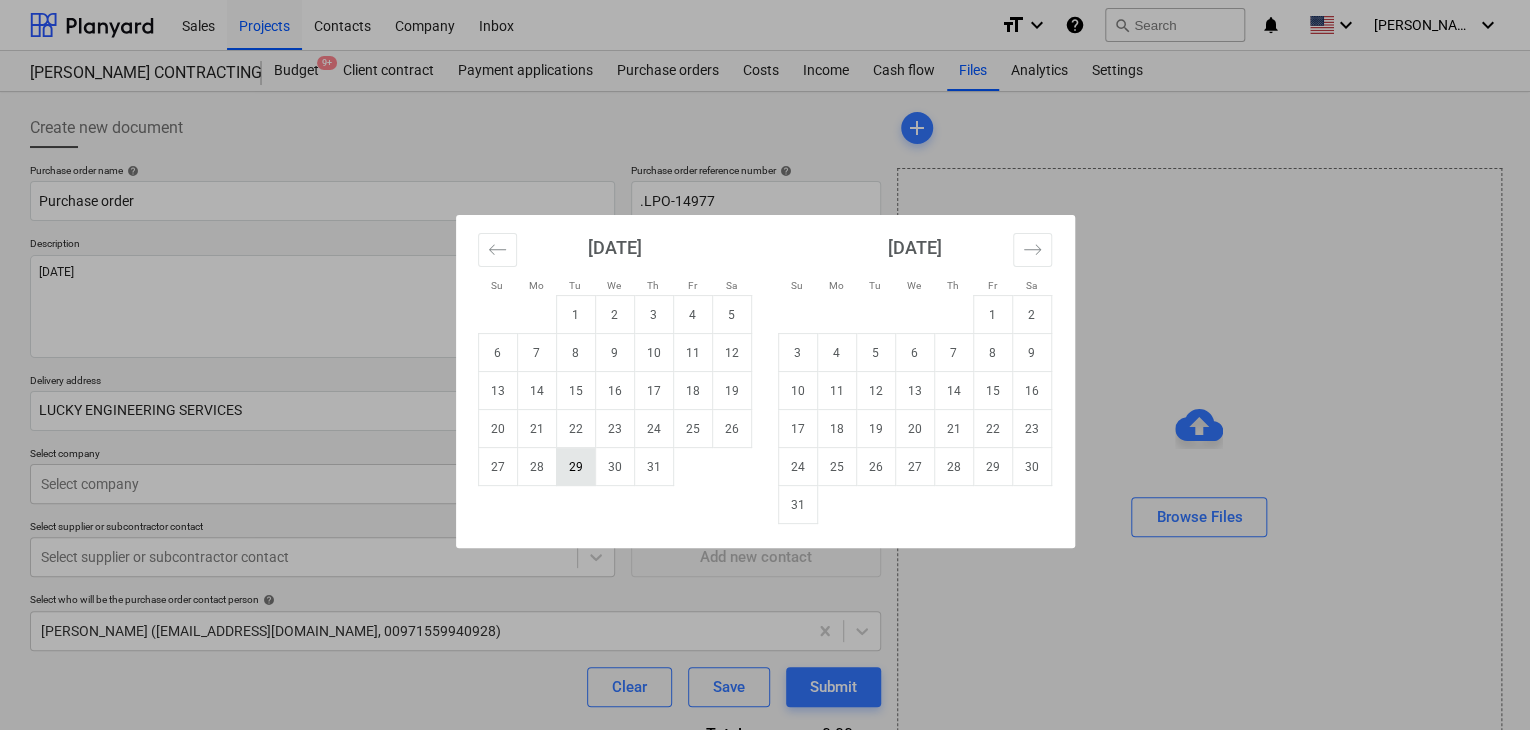 click on "29" at bounding box center (575, 467) 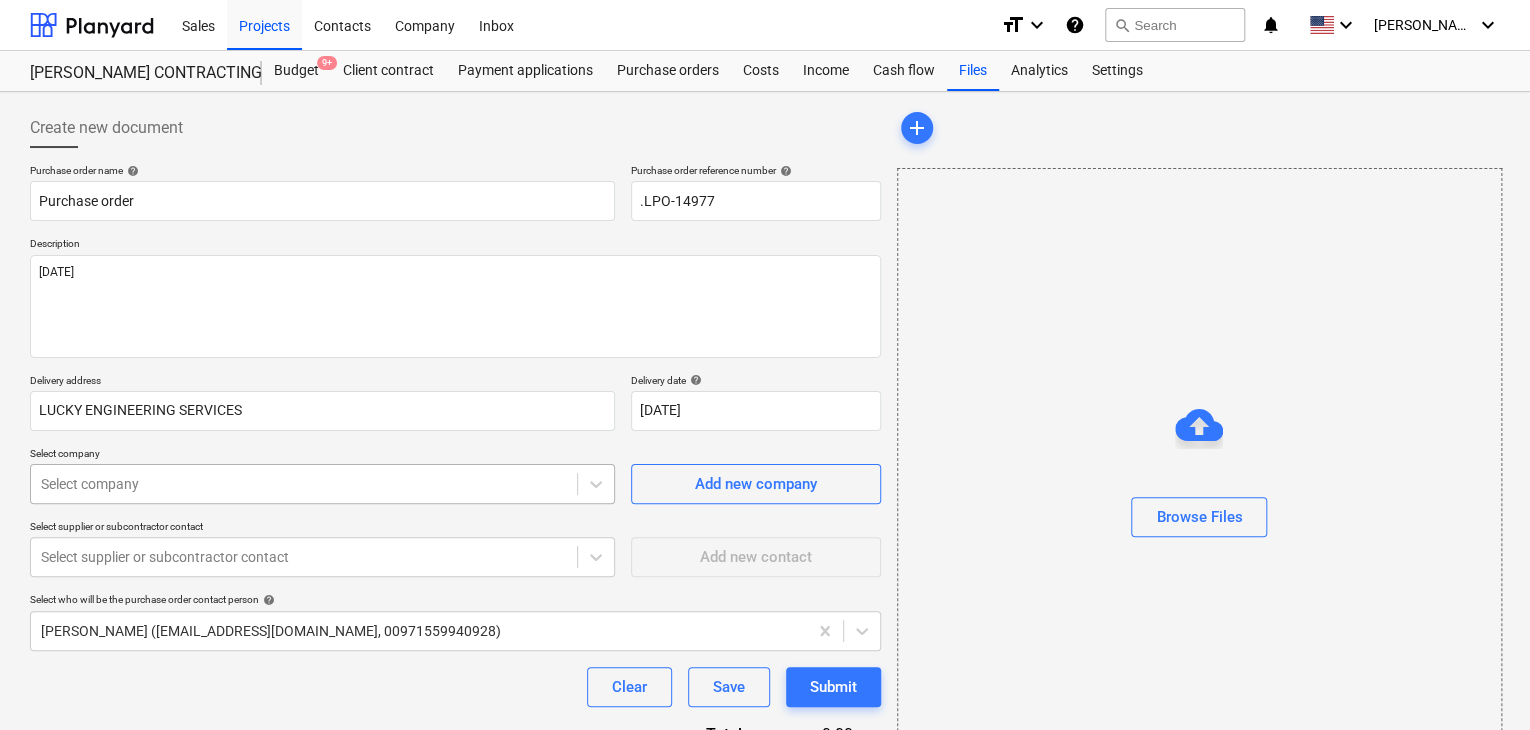 click on "Sales Projects Contacts Company Inbox format_size keyboard_arrow_down help search Search notifications 0 keyboard_arrow_down [PERSON_NAME] keyboard_arrow_down [PERSON_NAME] CONTRACTING -RED SEA COASTAL VILLAGE Budget 9+ Client contract Payment applications Purchase orders Costs Income Cash flow Files Analytics Settings Create new document Purchase order name help Purchase order Purchase order reference number help .LPO-14977 Description [DATE] Delivery address LUCKY ENGINEERING SERVICES Delivery date help [DATE] [DATE] Press the down arrow key to interact with the calendar and
select a date. Press the question mark key to get the keyboard shortcuts for changing dates. Select company Select company Add new company Select supplier or subcontractor contact Select supplier or subcontractor contact Add new contact Select who will be the purchase order contact person help [PERSON_NAME] ([EMAIL_ADDRESS][DOMAIN_NAME], 00971559940928) Clear Save Submit Total 0.00د.إ.‏ Select line-items to add help add
x" at bounding box center (765, 365) 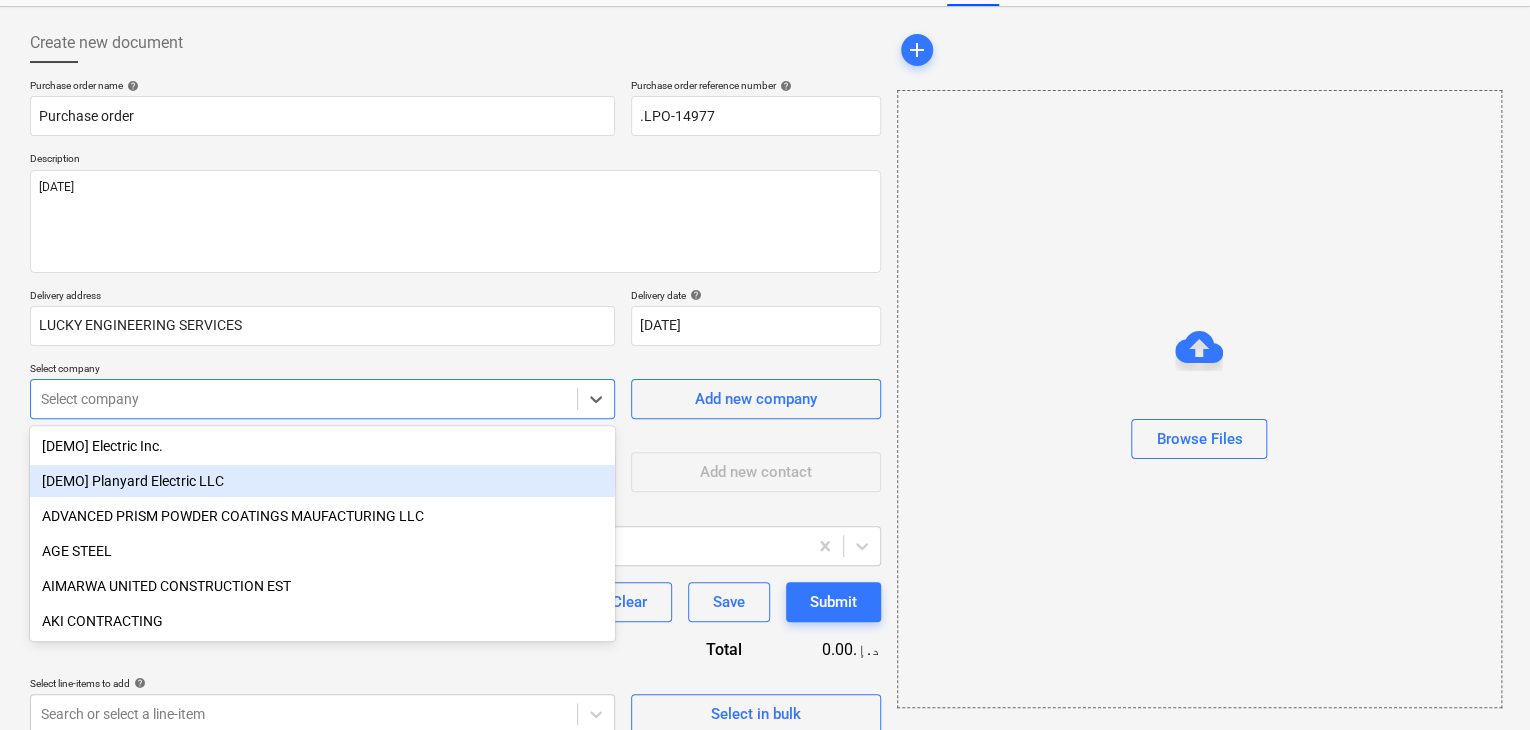 scroll, scrollTop: 93, scrollLeft: 0, axis: vertical 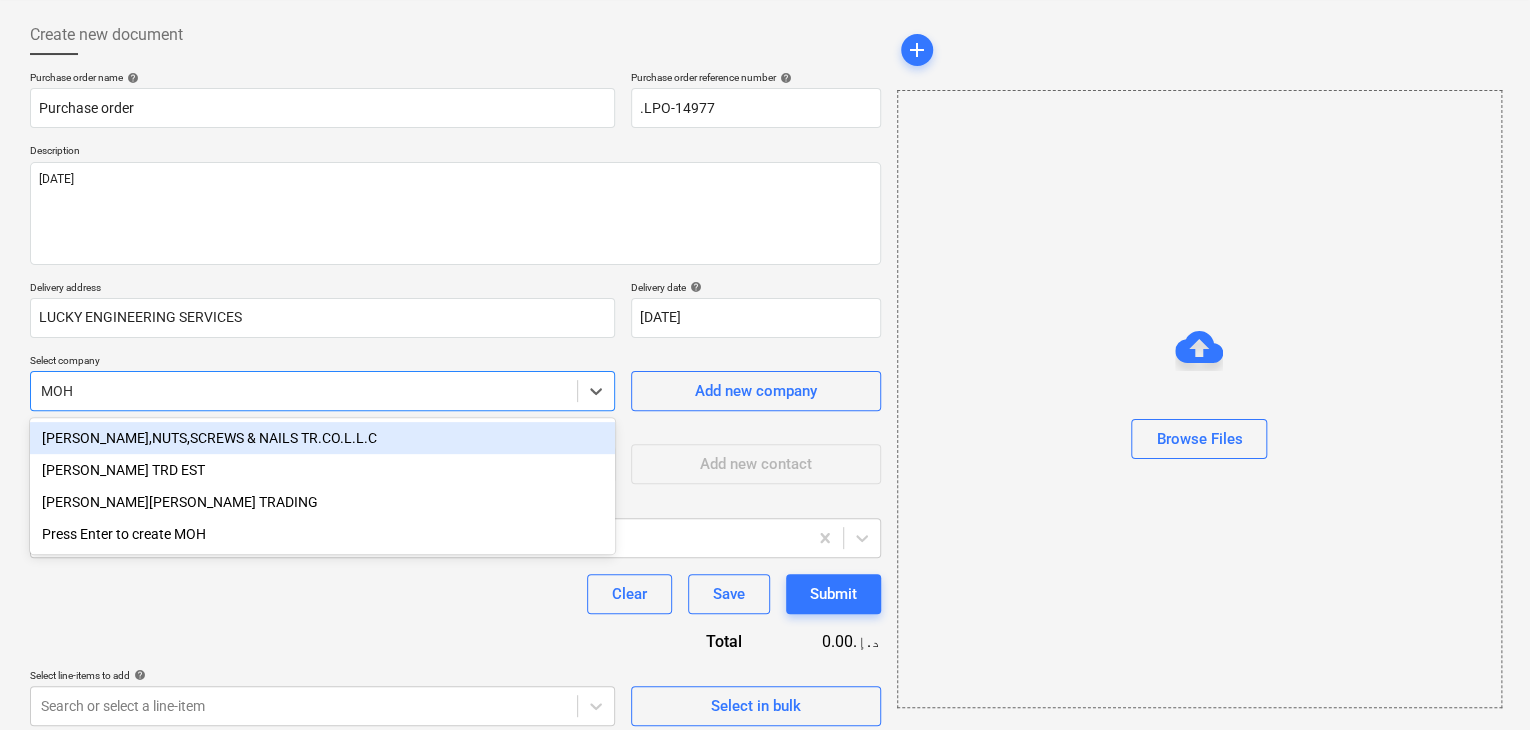 type on "MOHA" 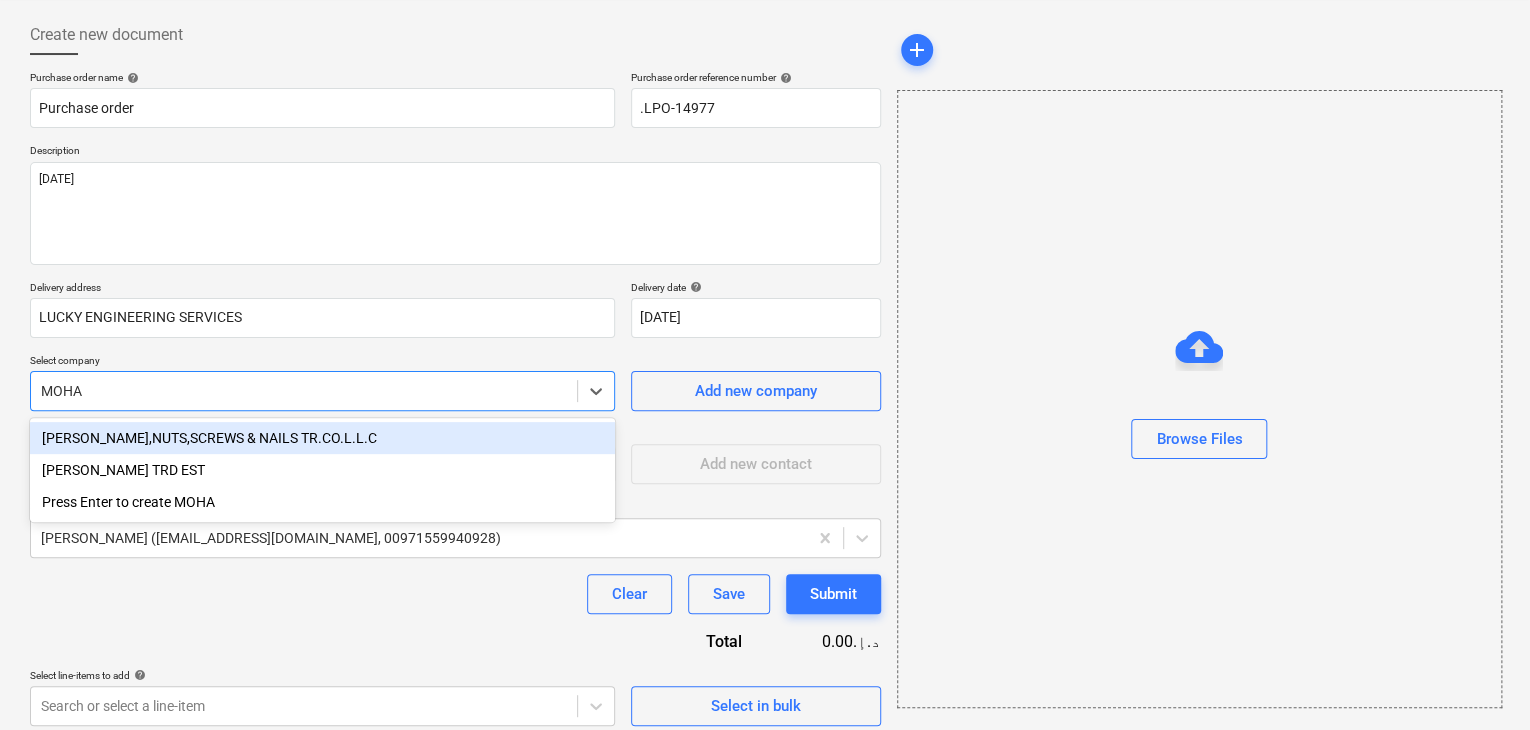 click on "[PERSON_NAME],NUTS,SCREWS & NAILS TR.CO.L.L.C" at bounding box center [322, 438] 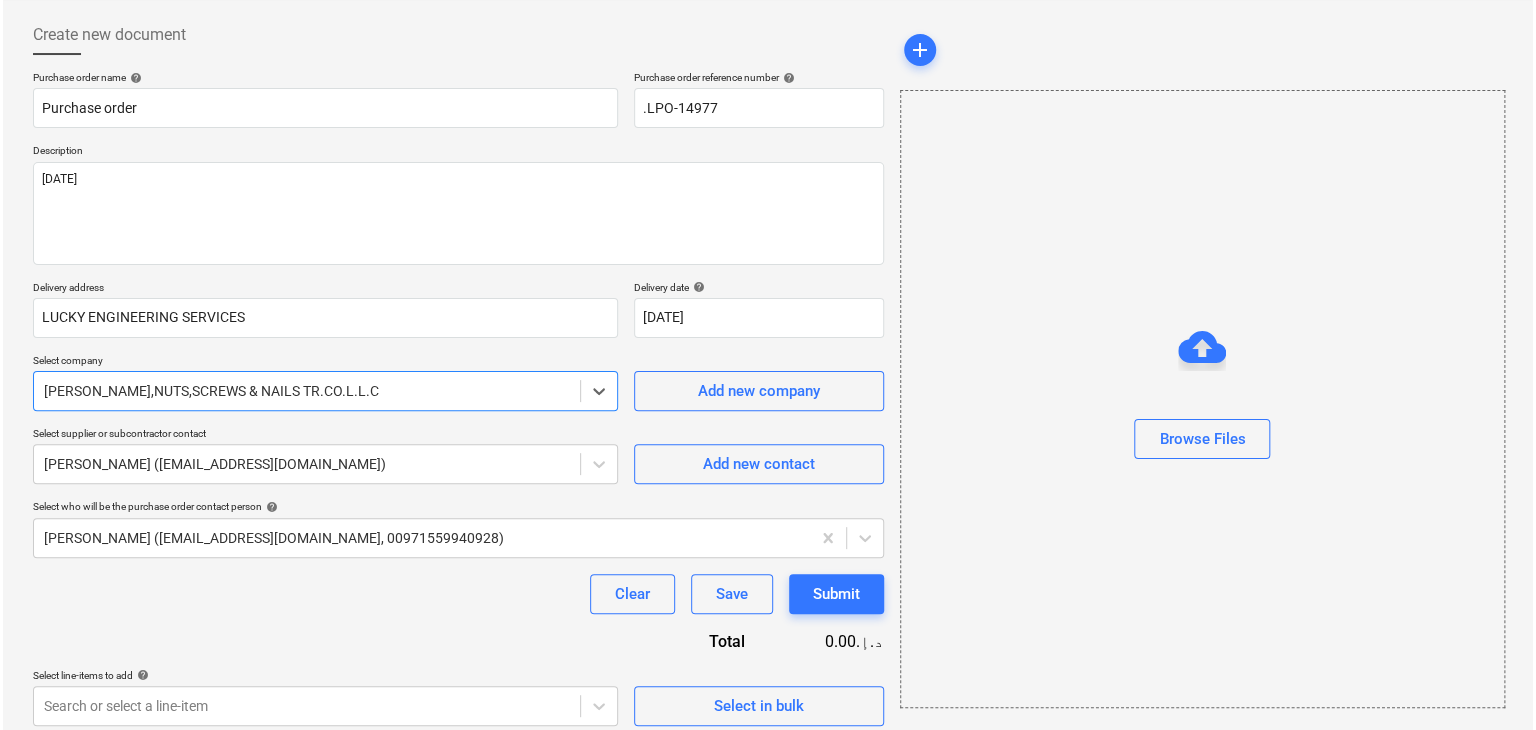 scroll, scrollTop: 104, scrollLeft: 0, axis: vertical 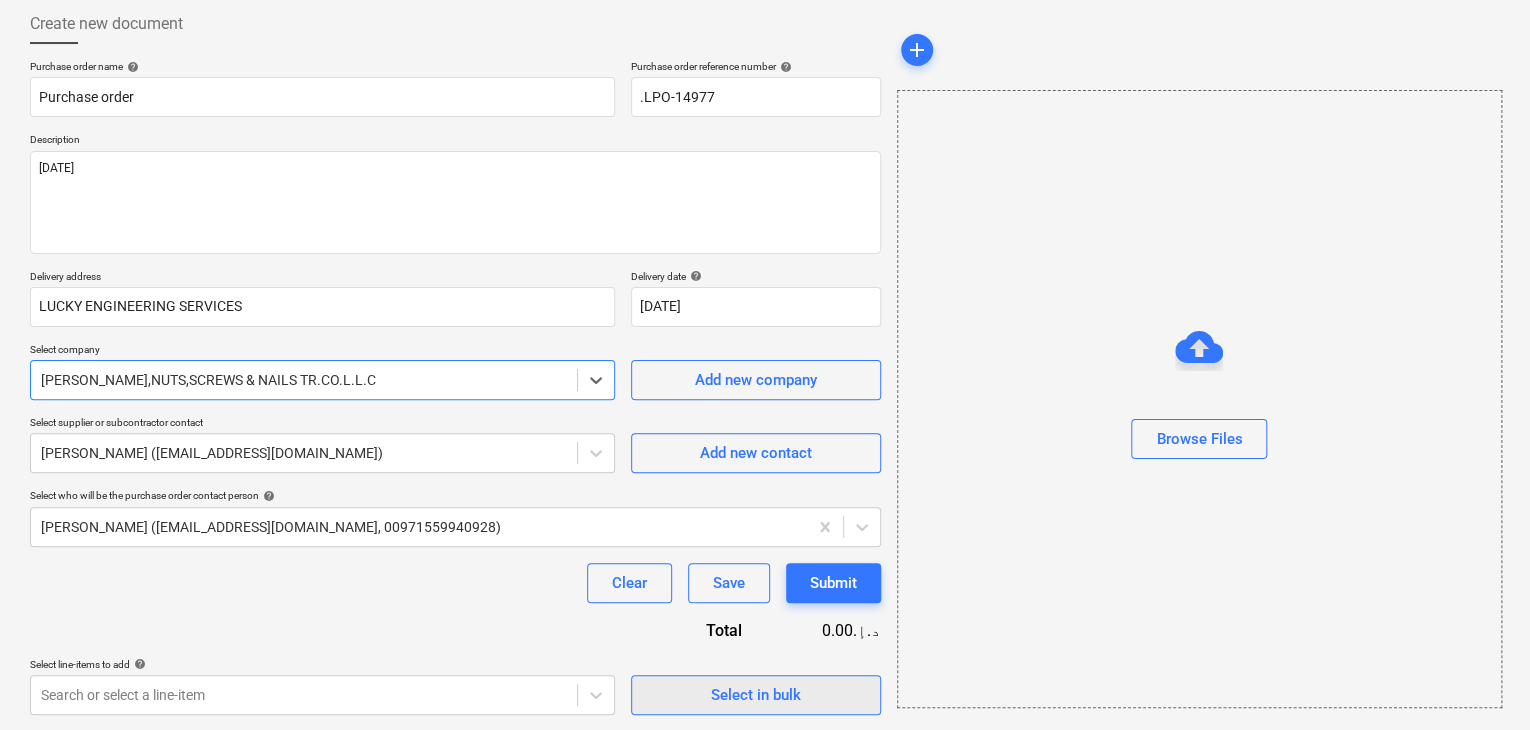 click on "Select in bulk" at bounding box center (756, 695) 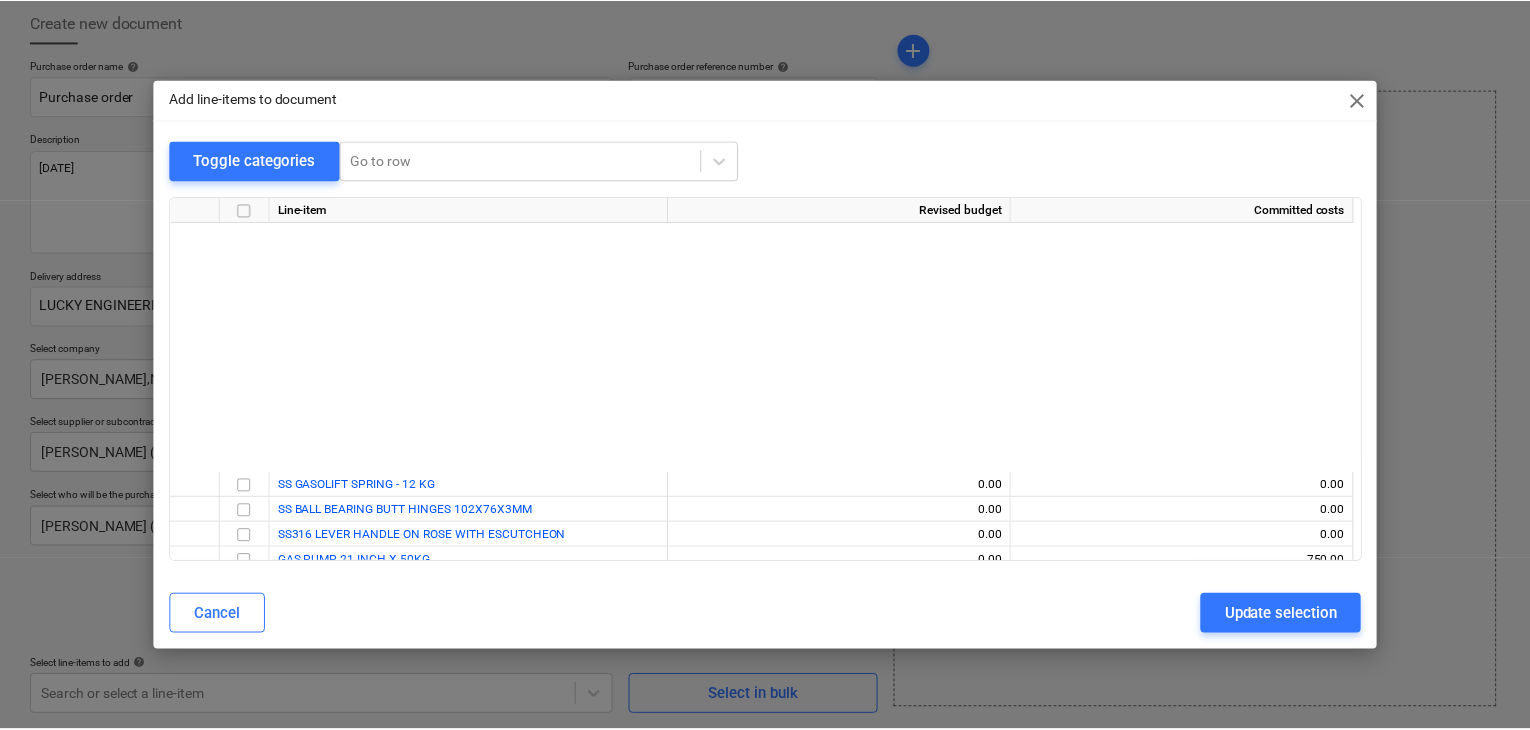 scroll, scrollTop: 387, scrollLeft: 0, axis: vertical 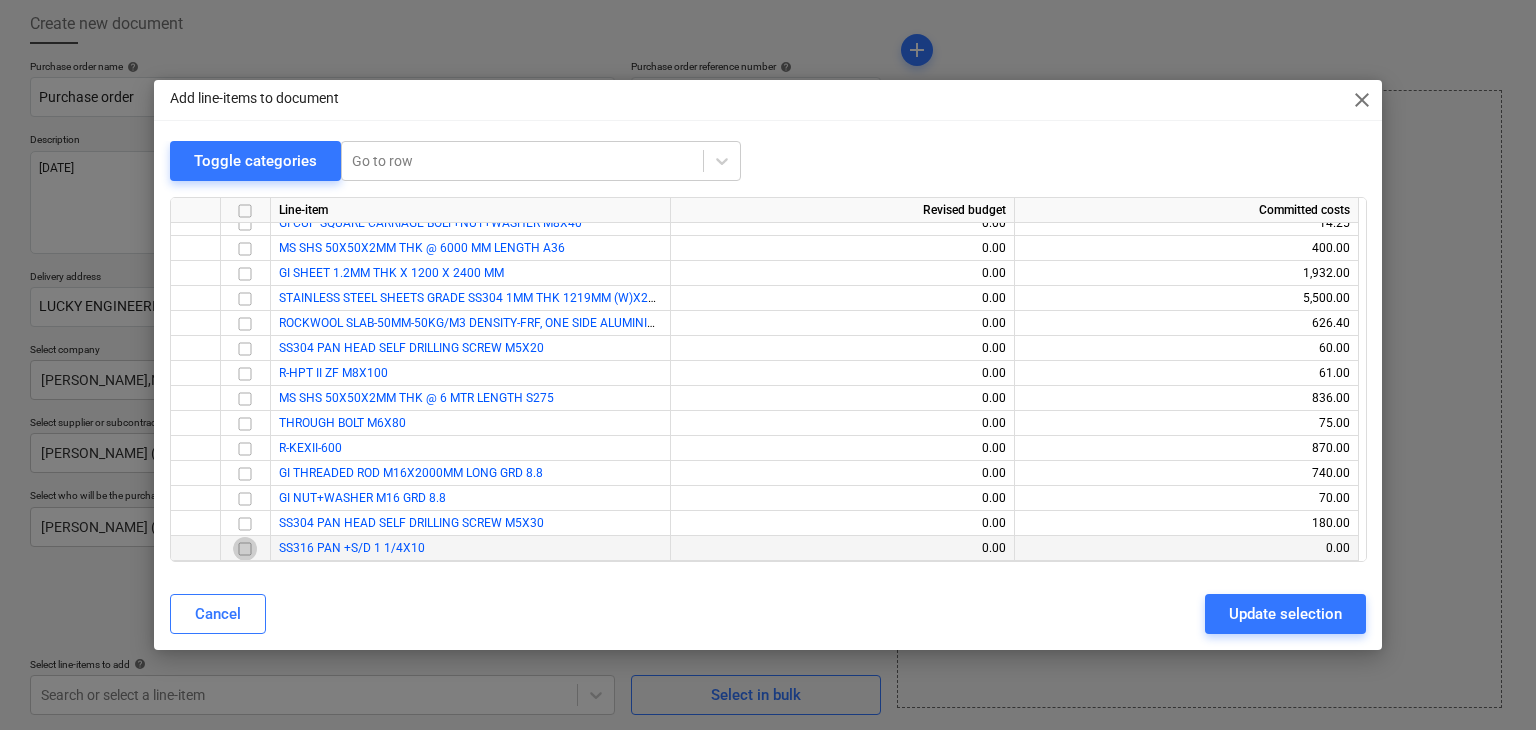drag, startPoint x: 244, startPoint y: 552, endPoint x: 296, endPoint y: 550, distance: 52.03845 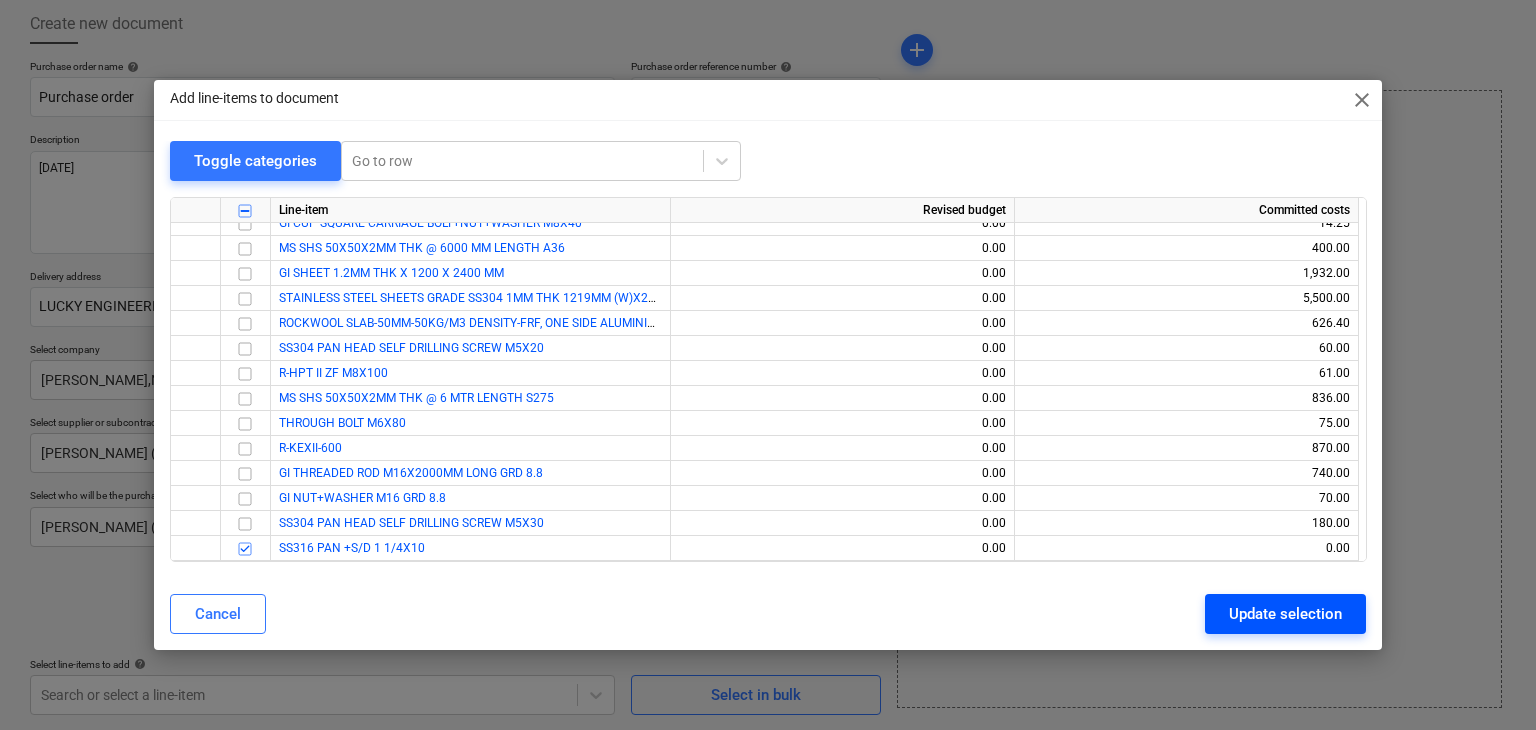 click on "Update selection" at bounding box center [1285, 614] 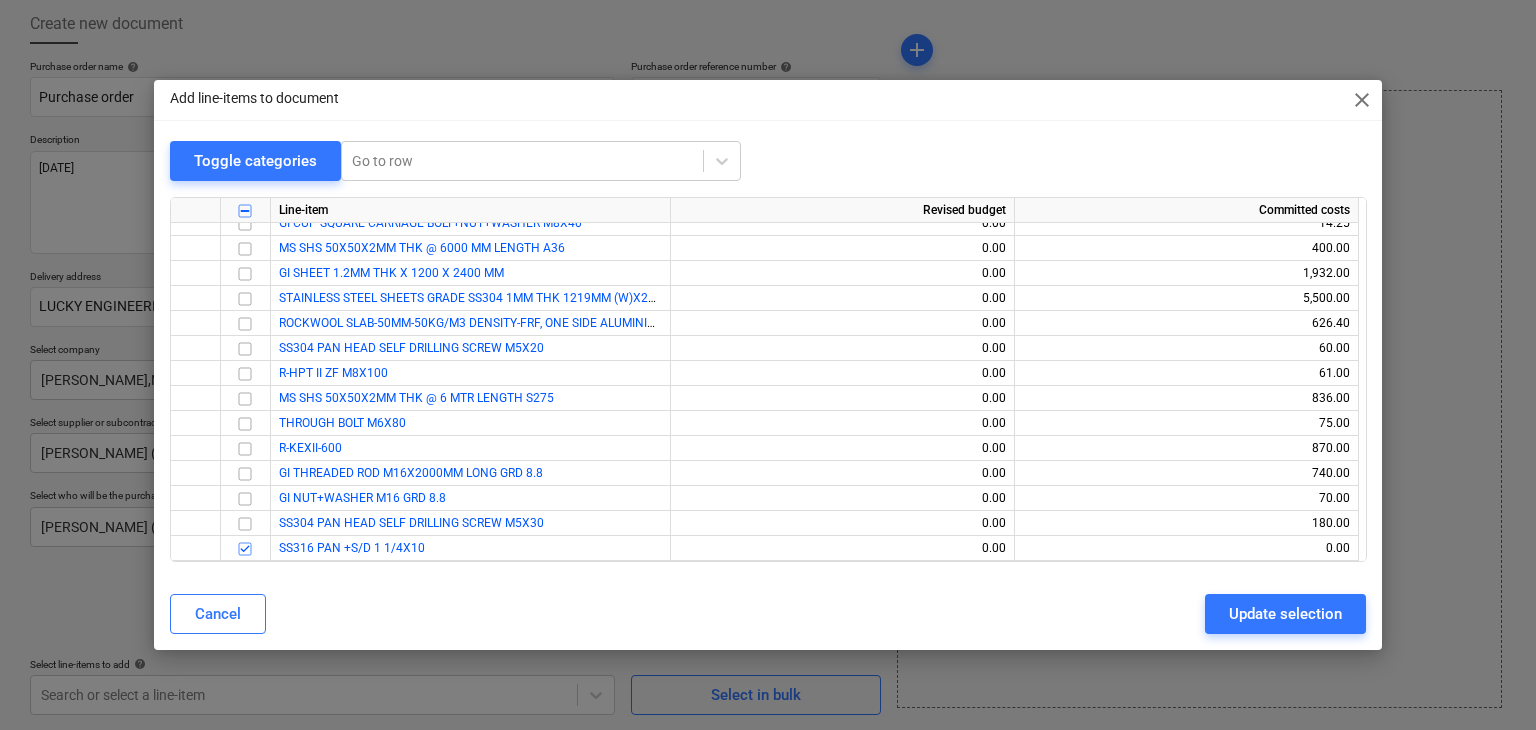 type on "x" 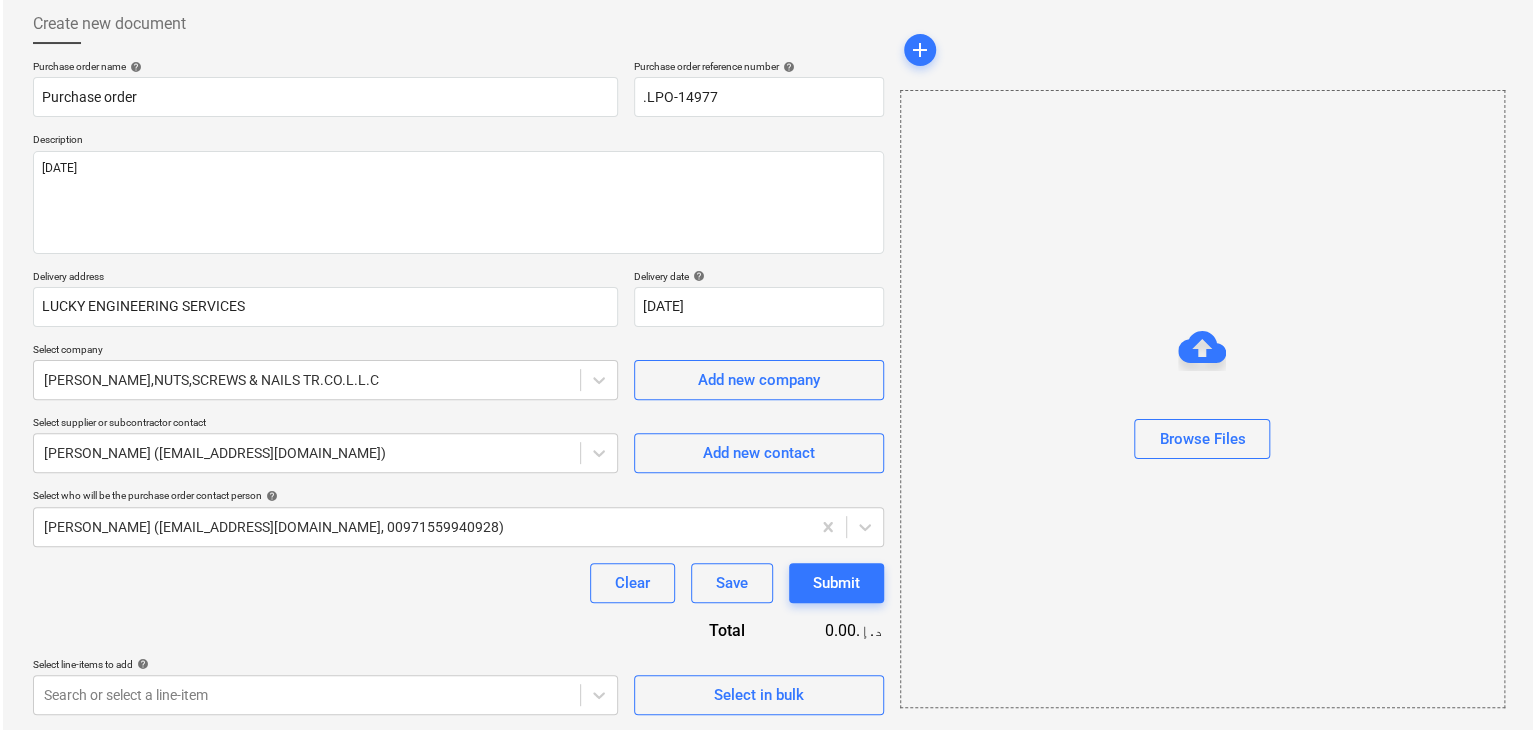 scroll, scrollTop: 292, scrollLeft: 0, axis: vertical 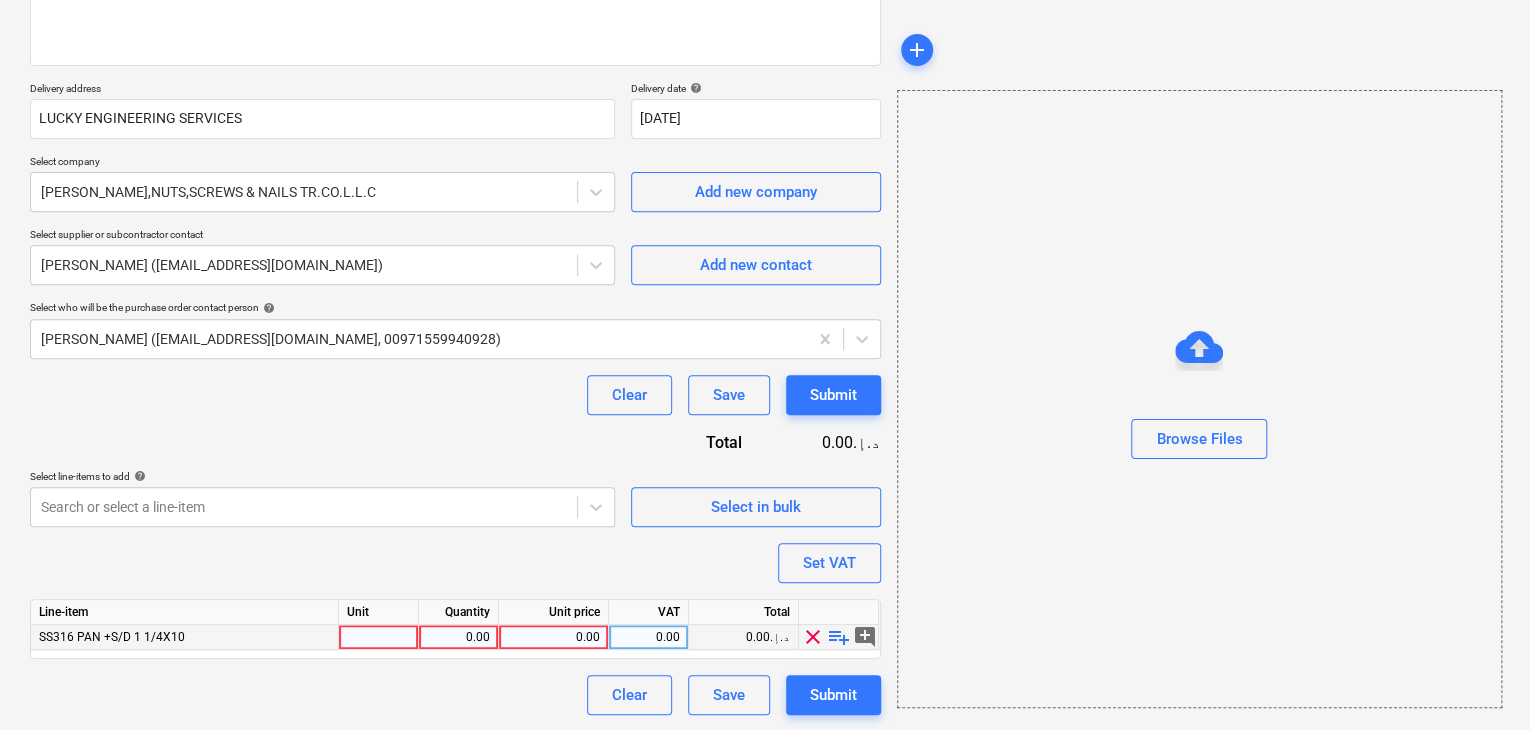 click at bounding box center [379, 637] 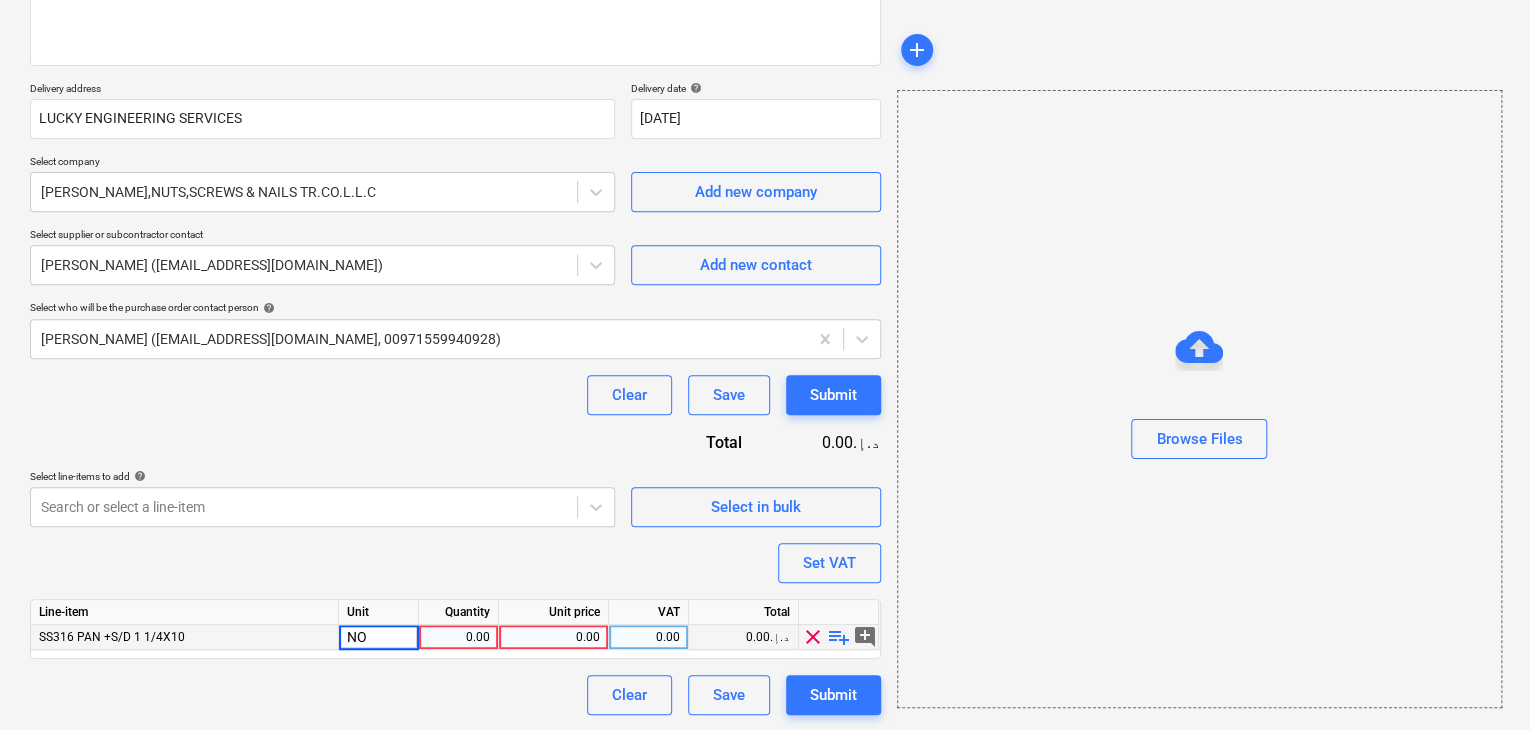 type on "NOS" 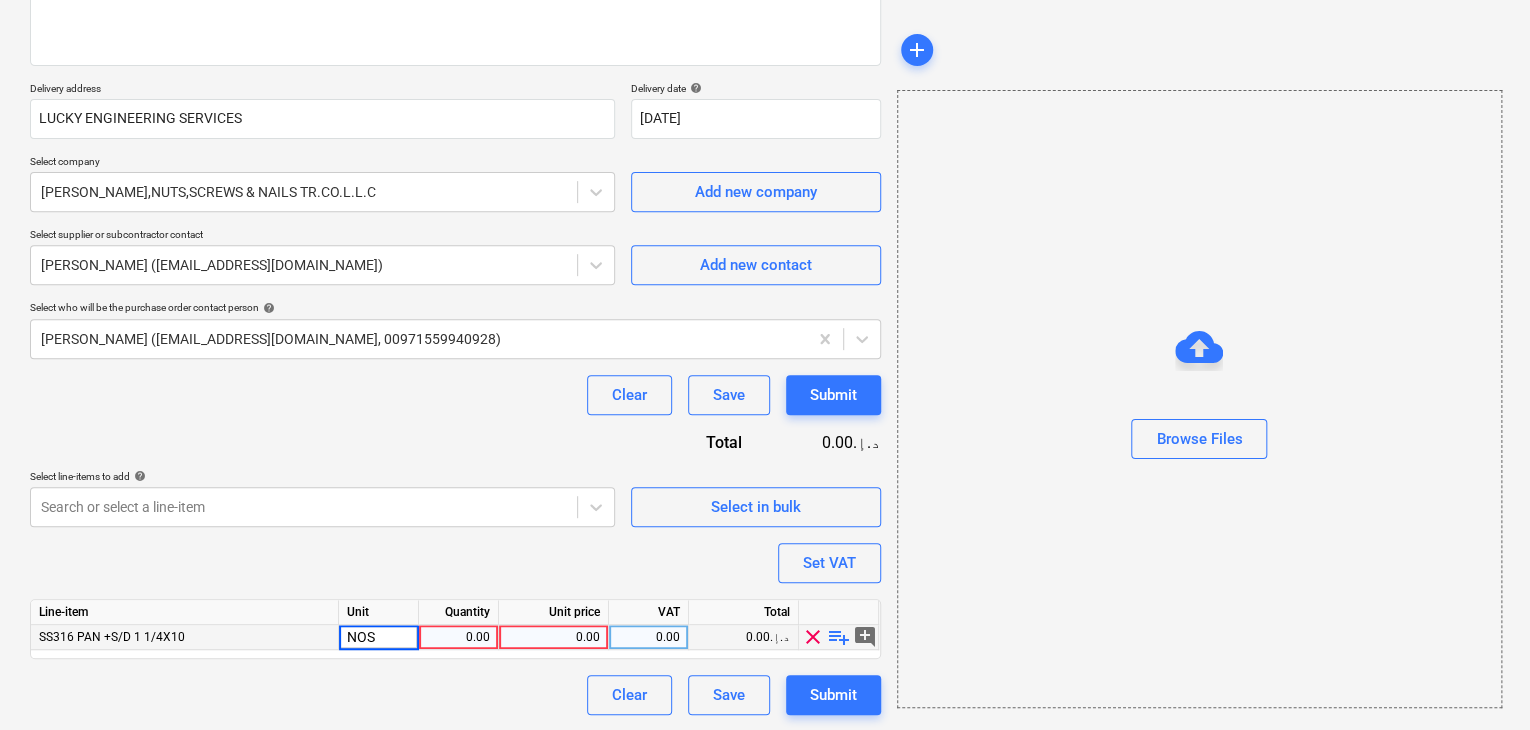 type on "x" 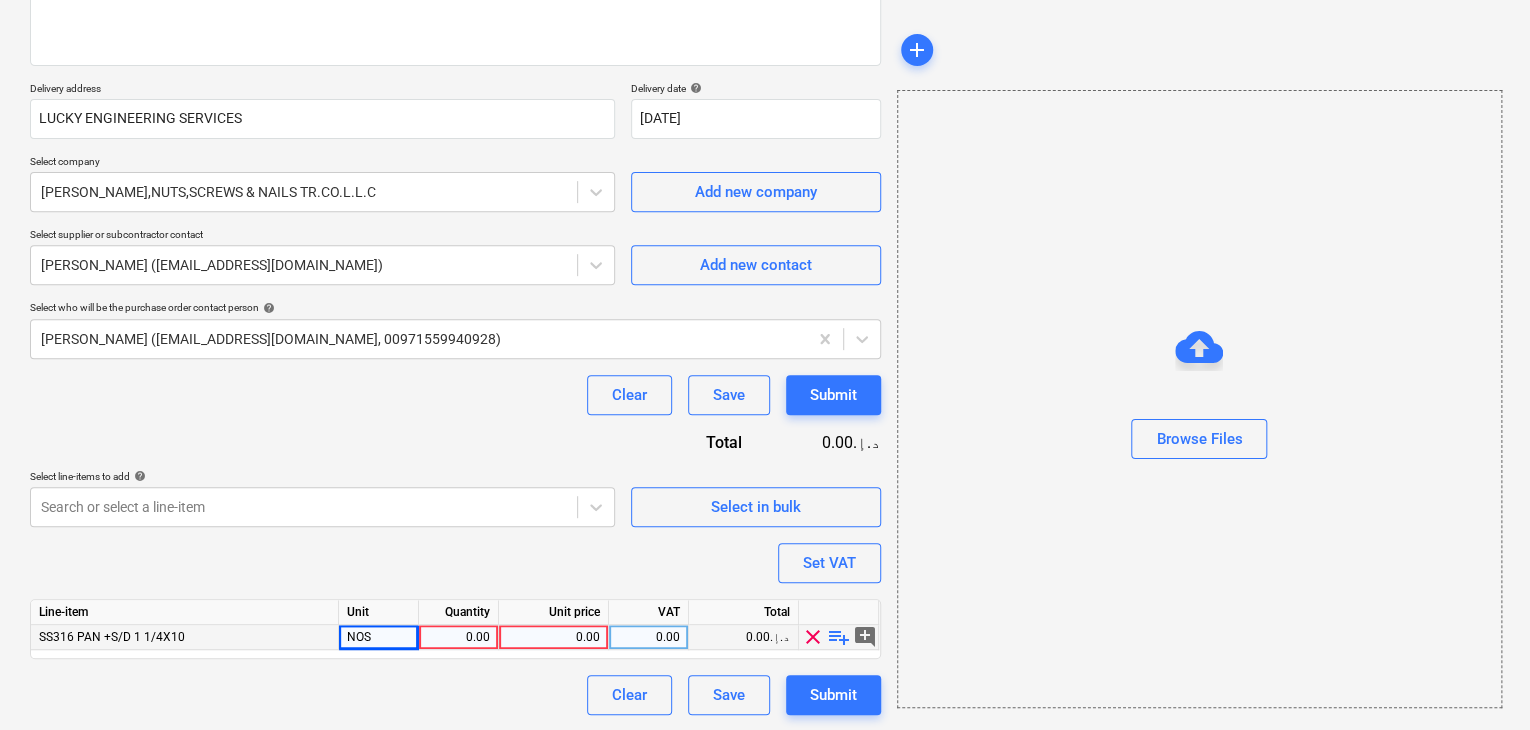 click on "0.00" at bounding box center (458, 637) 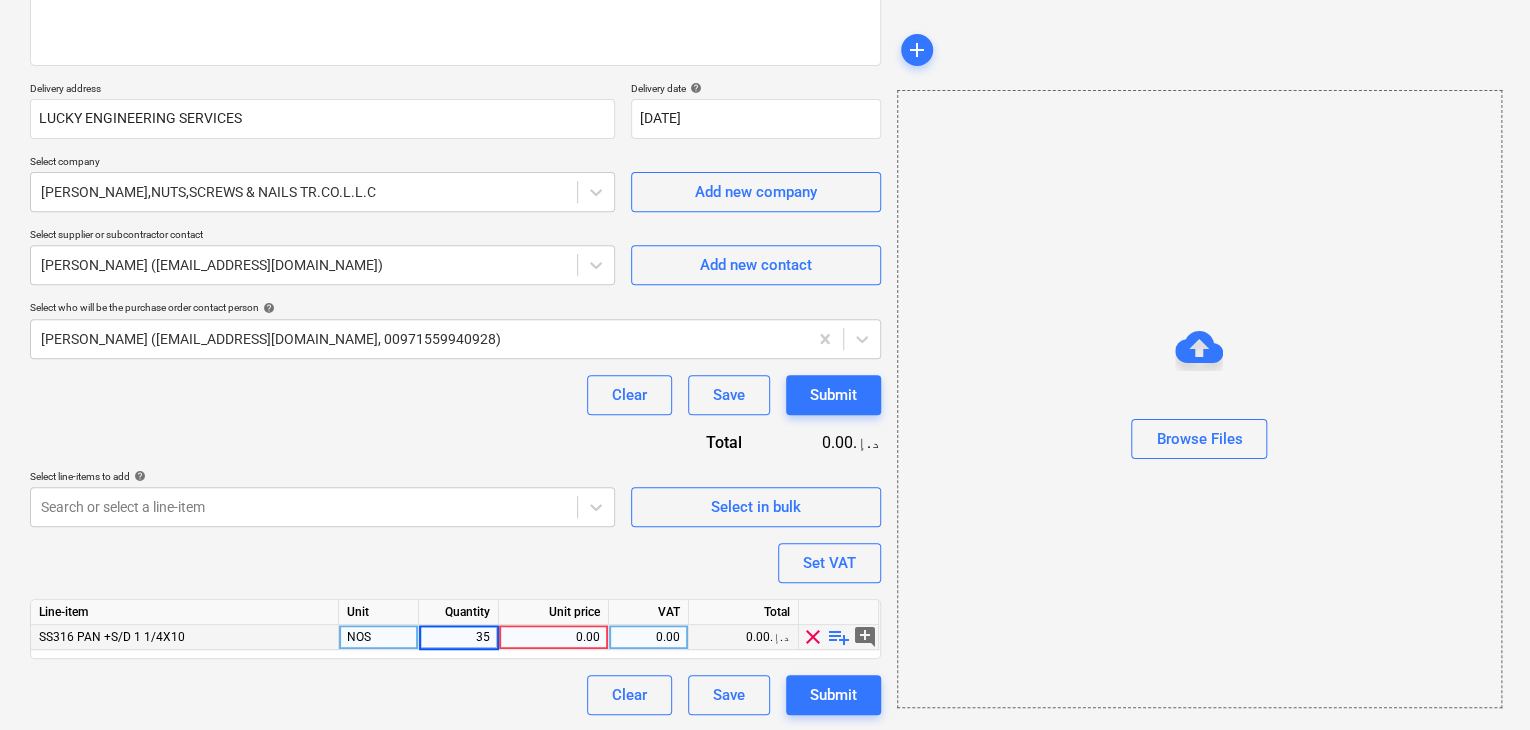 type on "350" 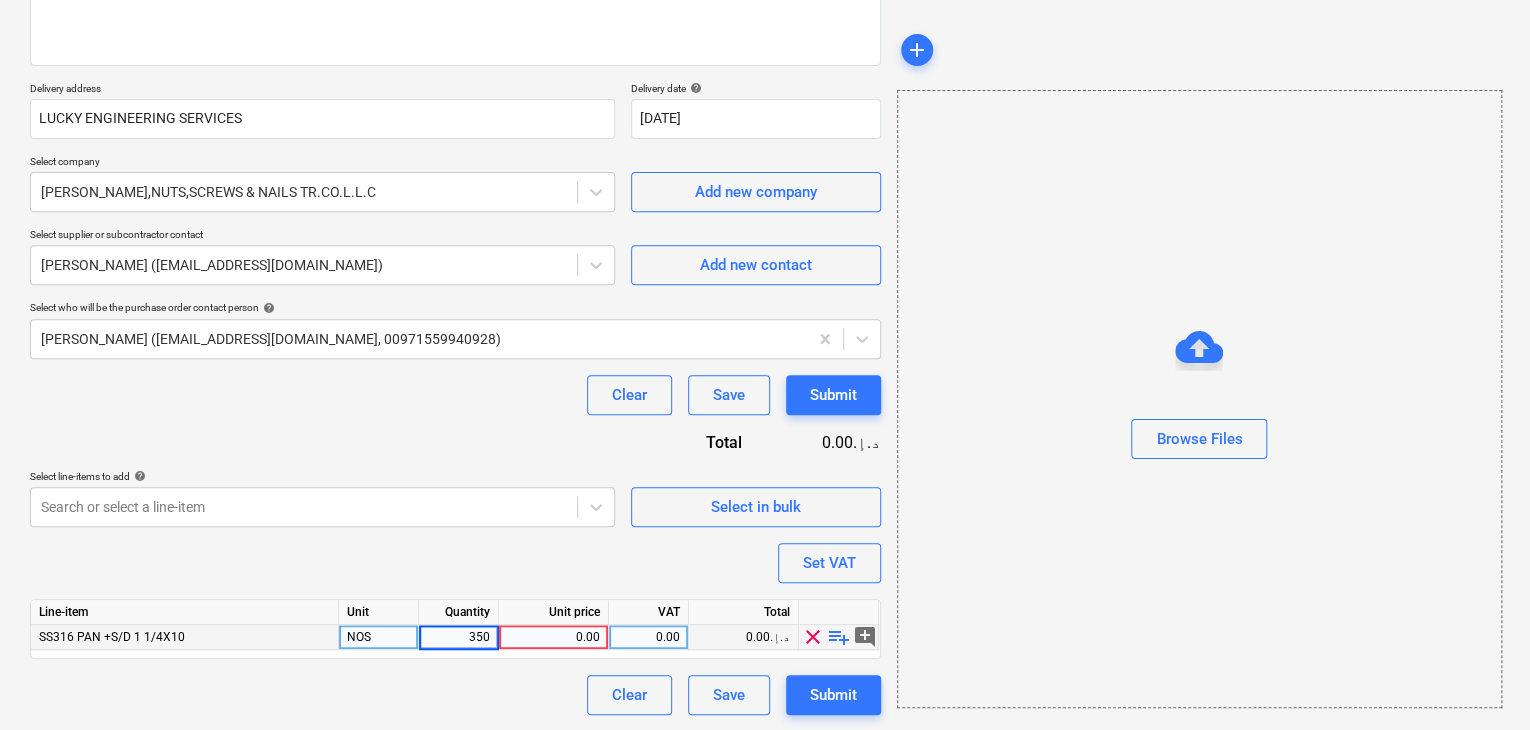 type on "x" 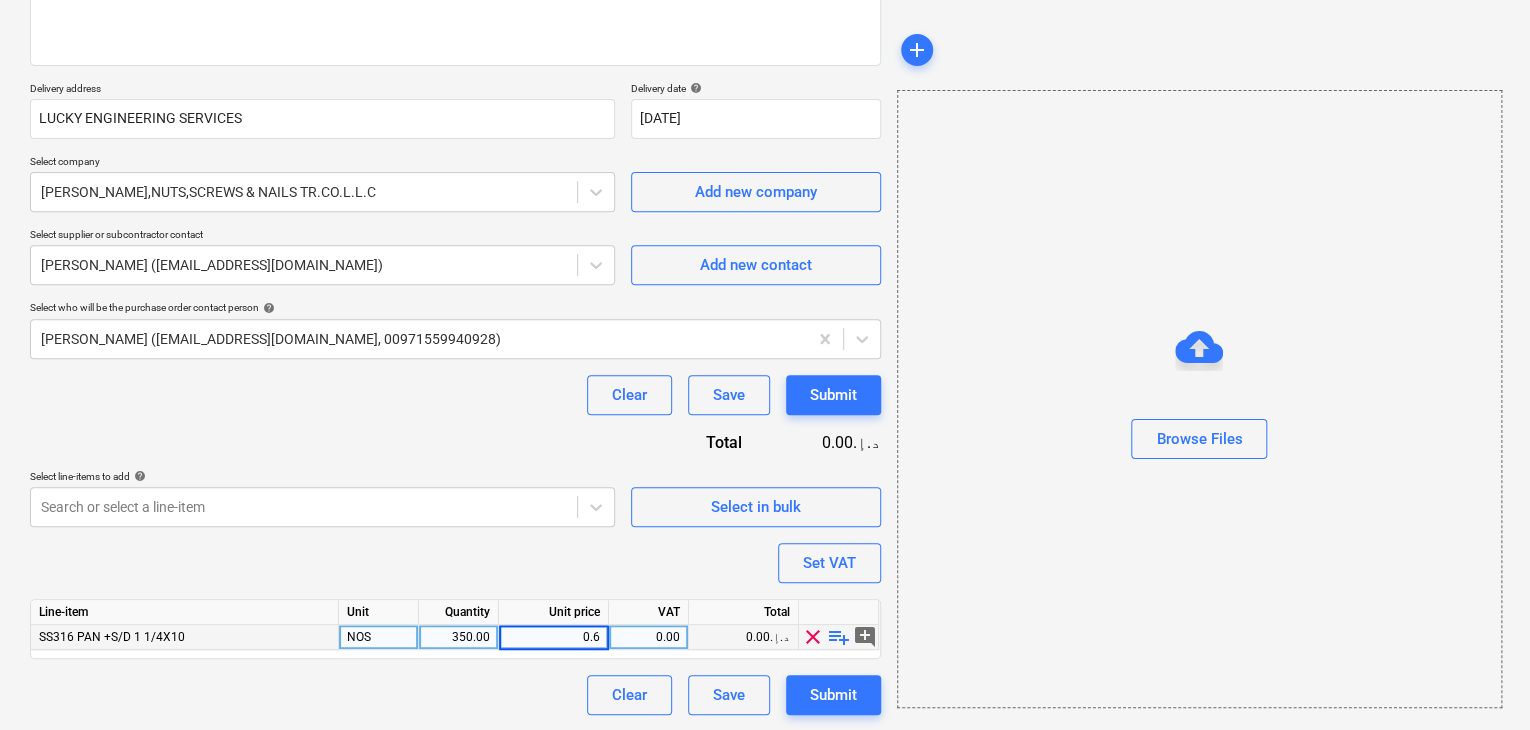 type on "0.65" 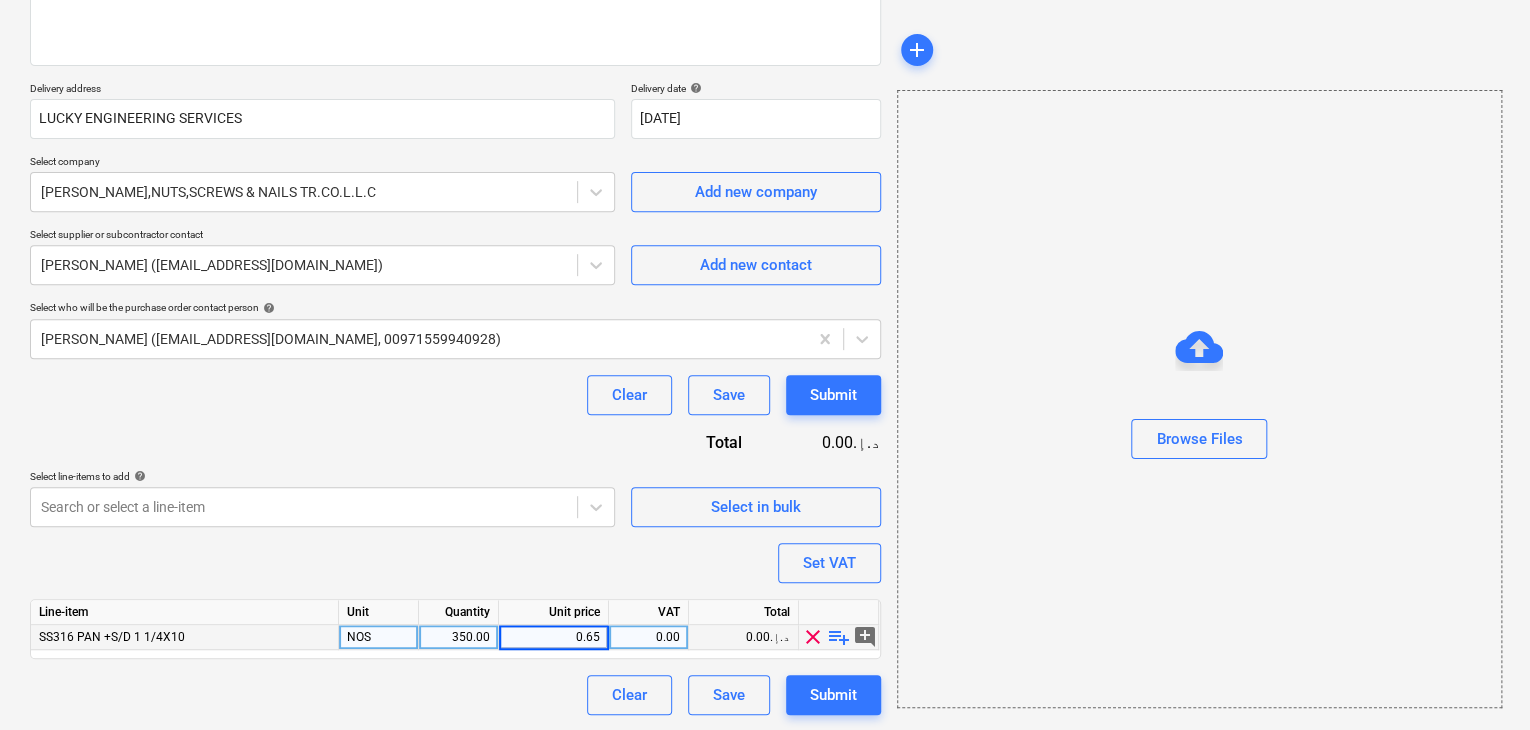 type on "x" 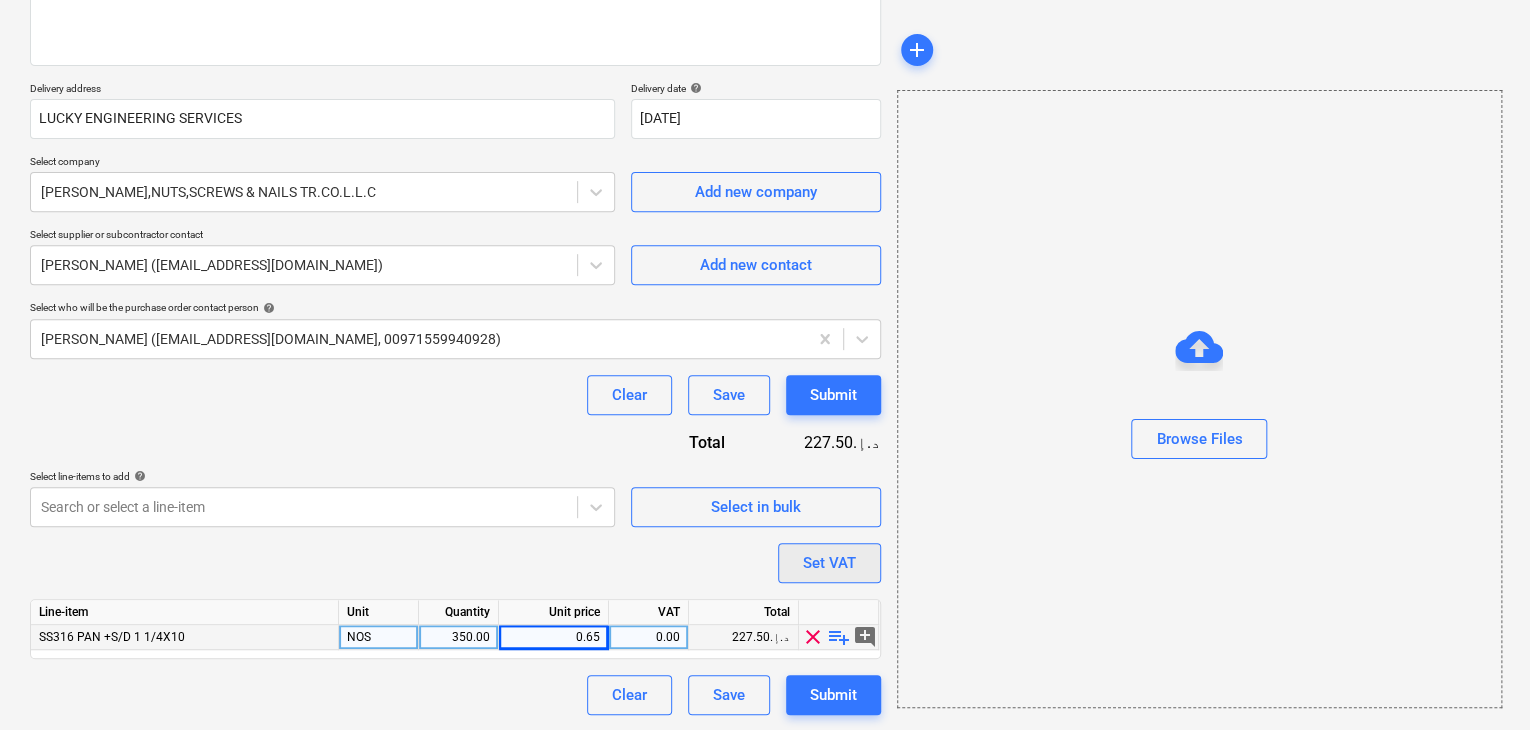 click on "Set VAT" at bounding box center [829, 563] 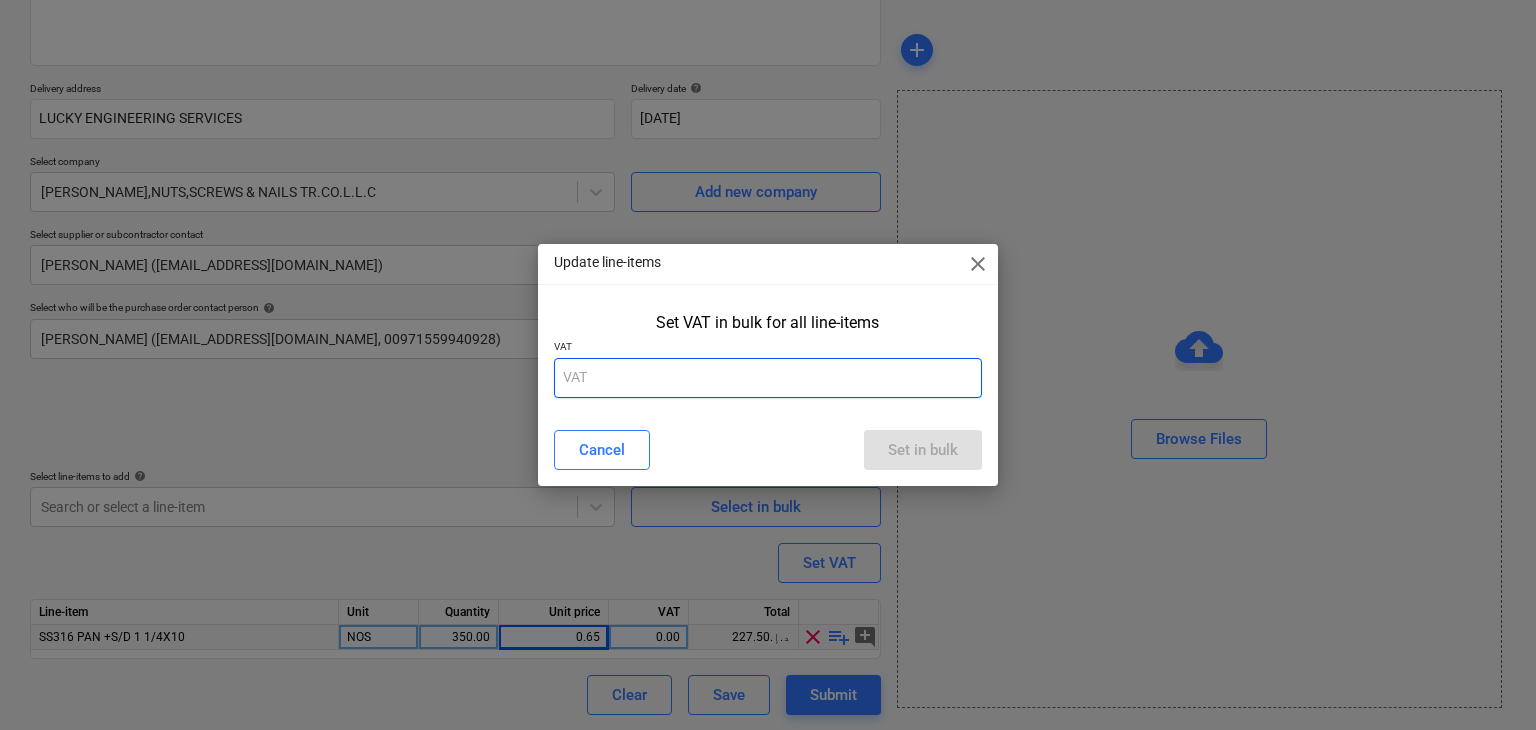 click at bounding box center [768, 378] 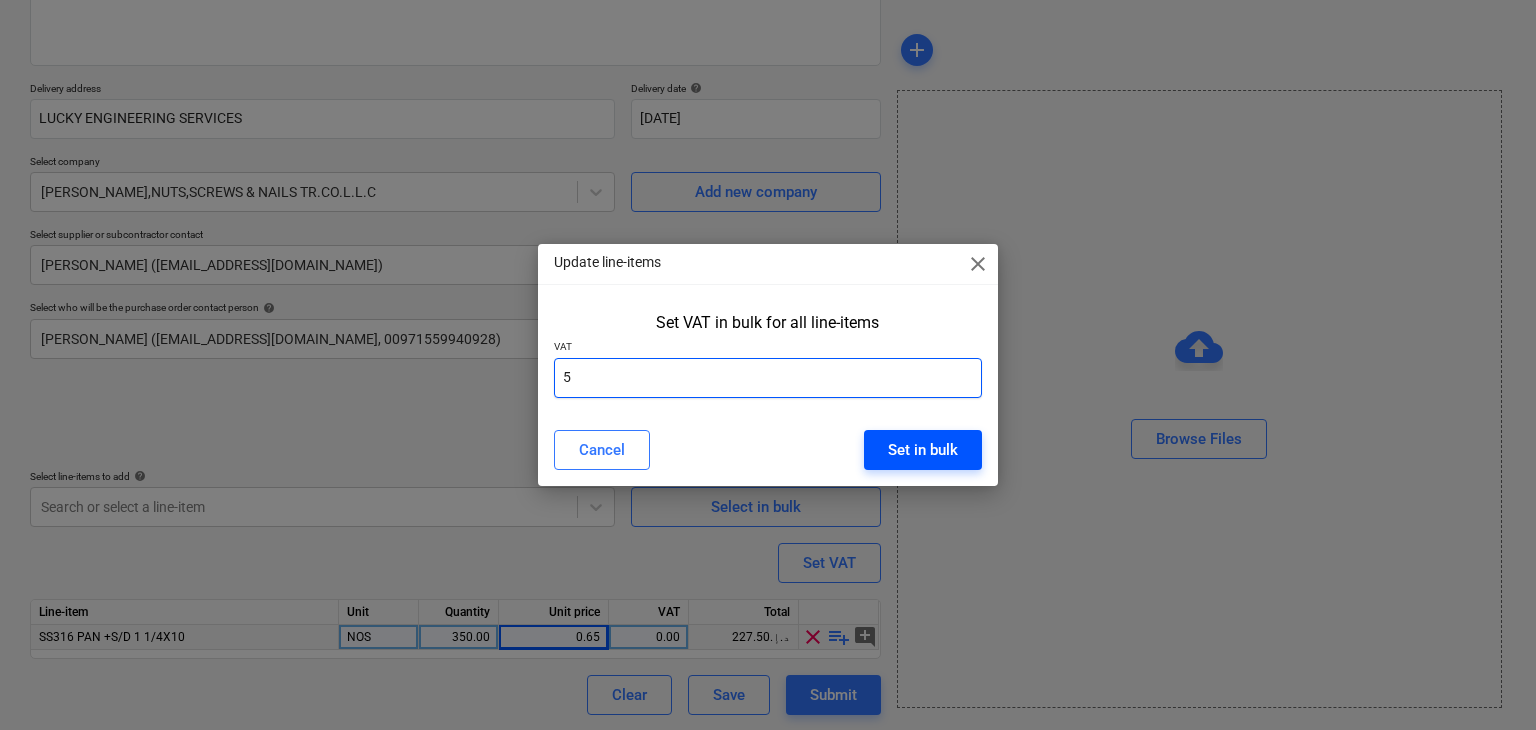 type on "5" 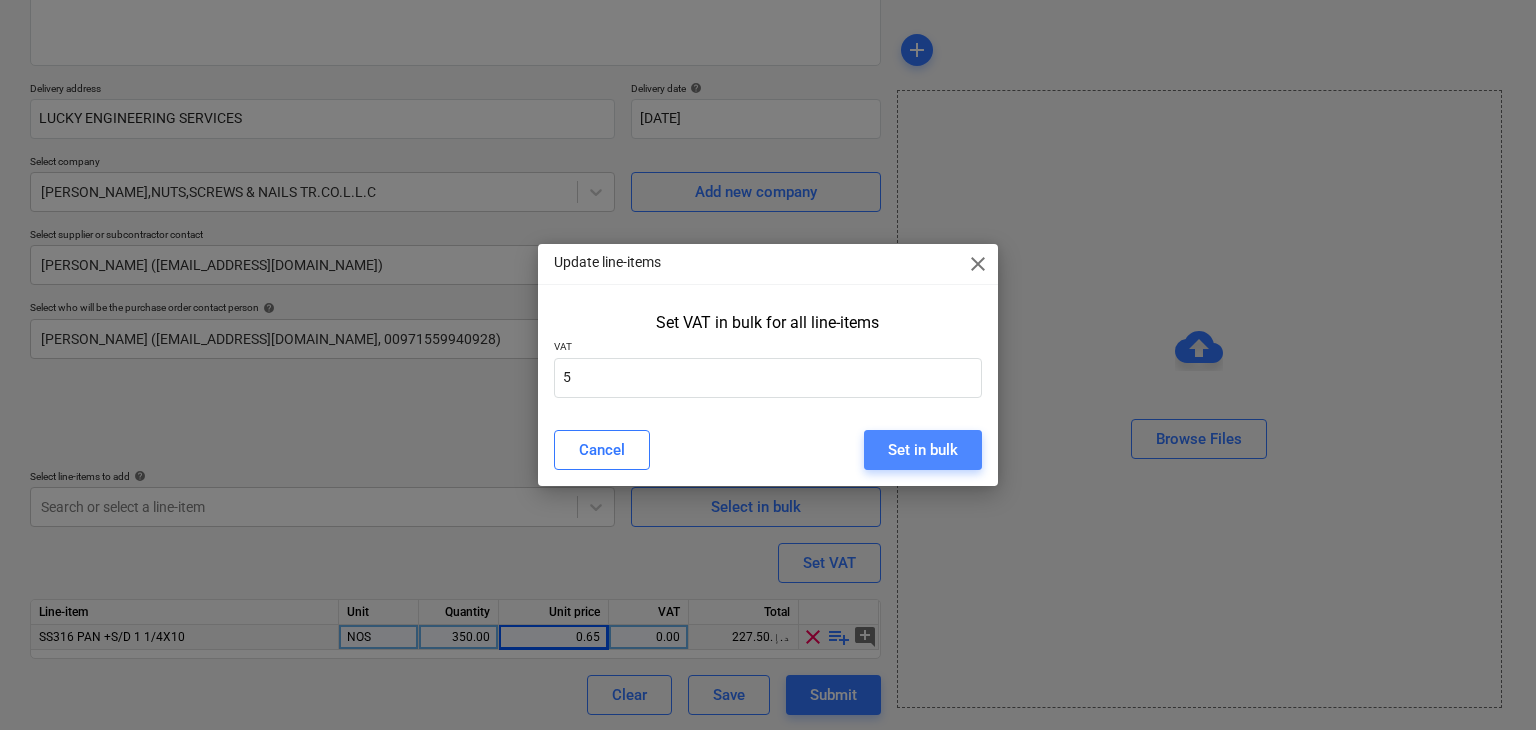click on "Set in bulk" at bounding box center (923, 450) 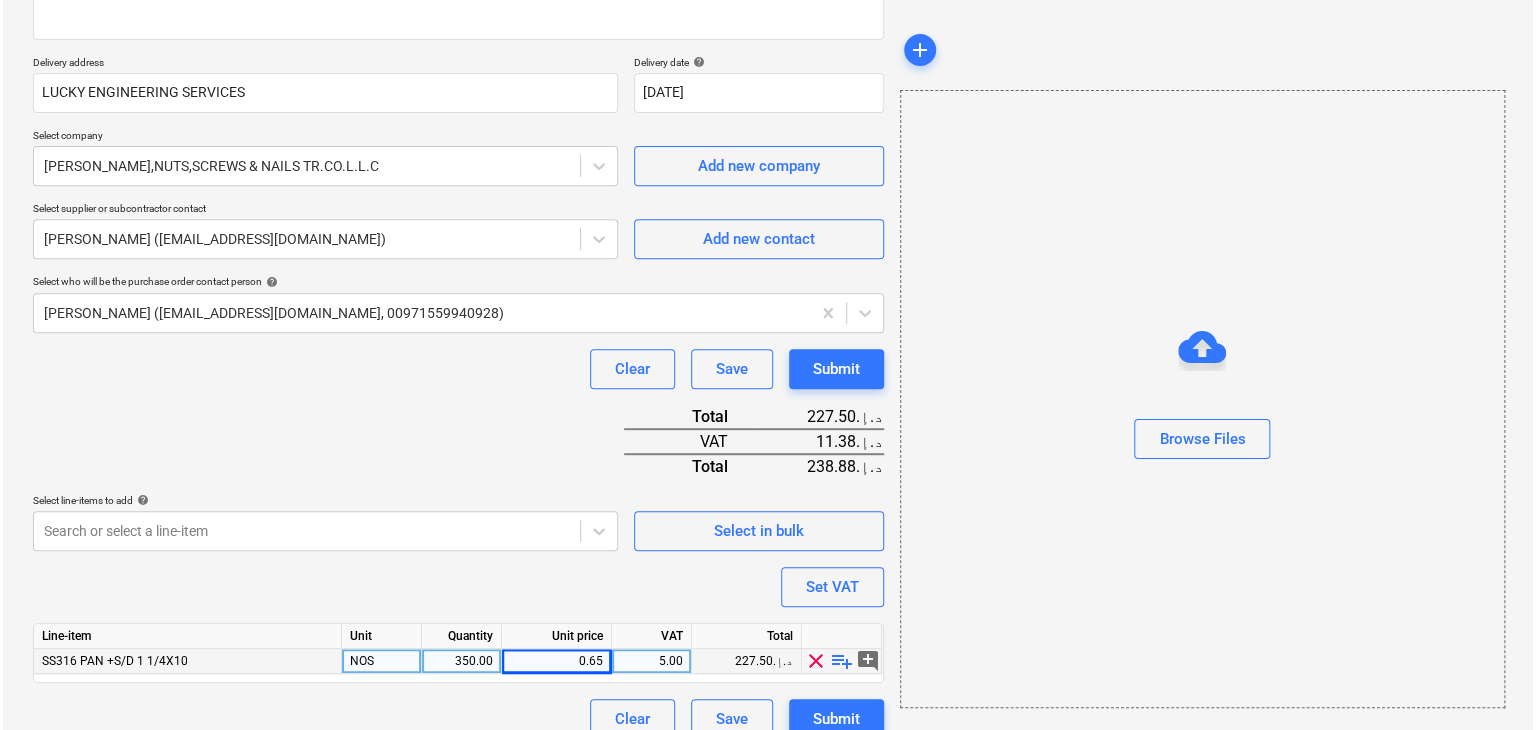 scroll, scrollTop: 342, scrollLeft: 0, axis: vertical 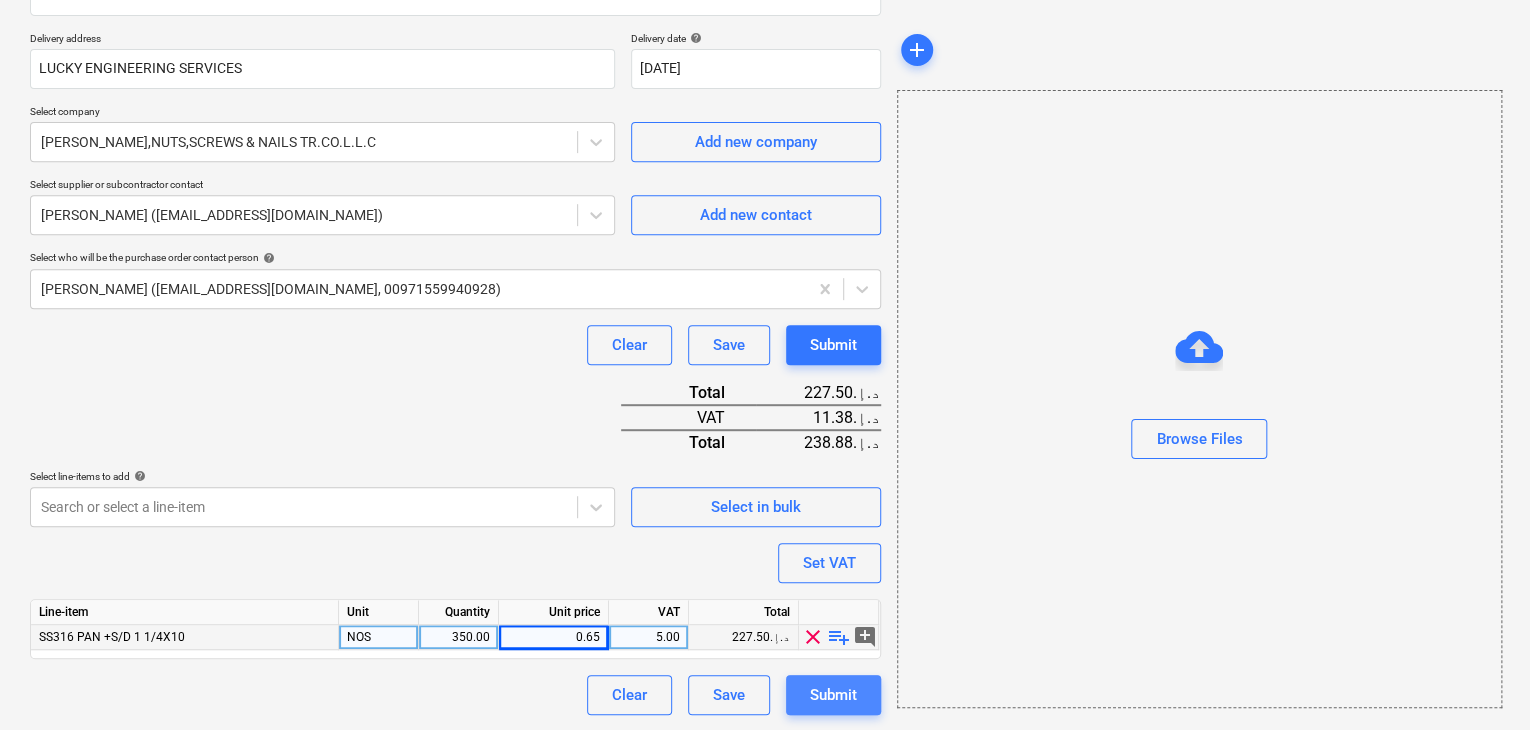 click on "Submit" at bounding box center [833, 695] 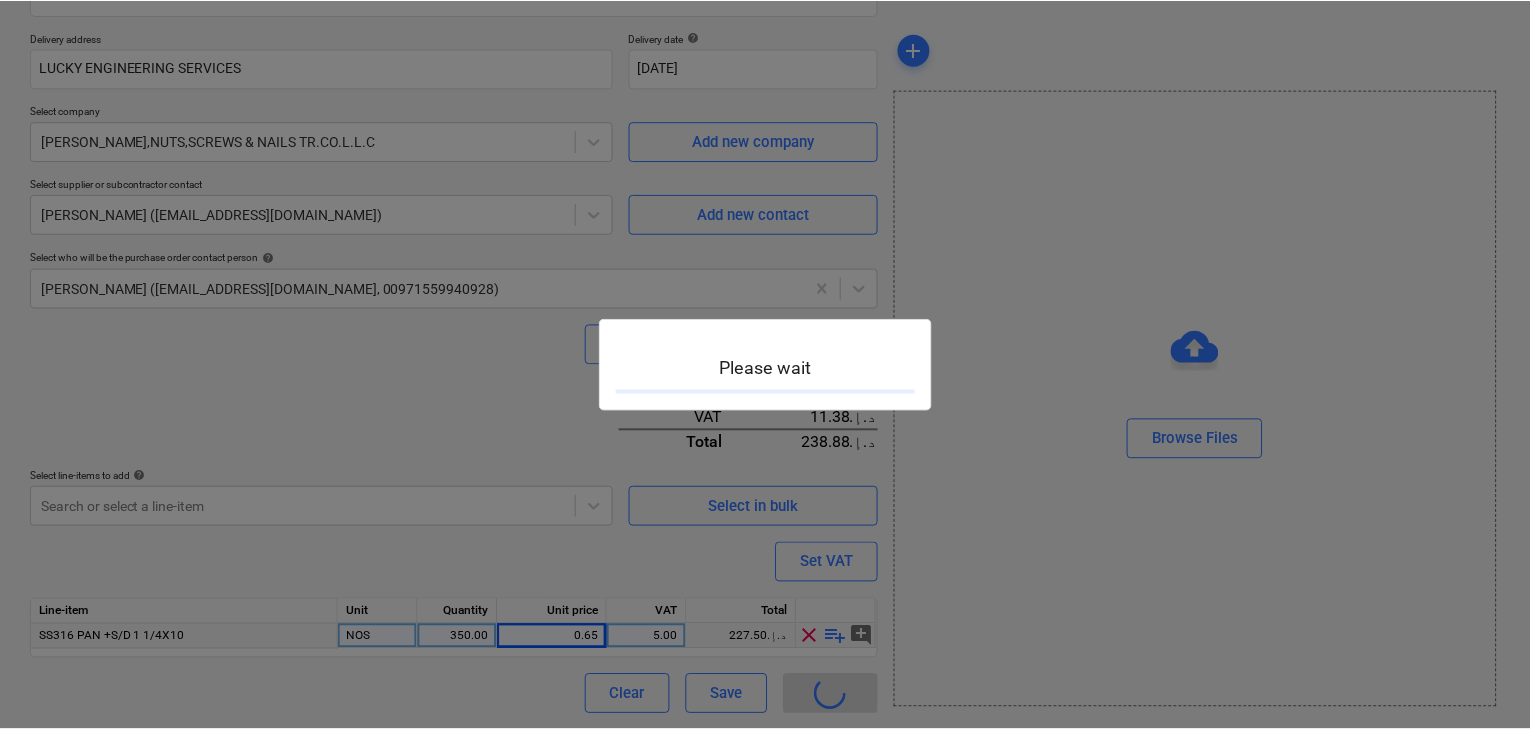 scroll, scrollTop: 0, scrollLeft: 0, axis: both 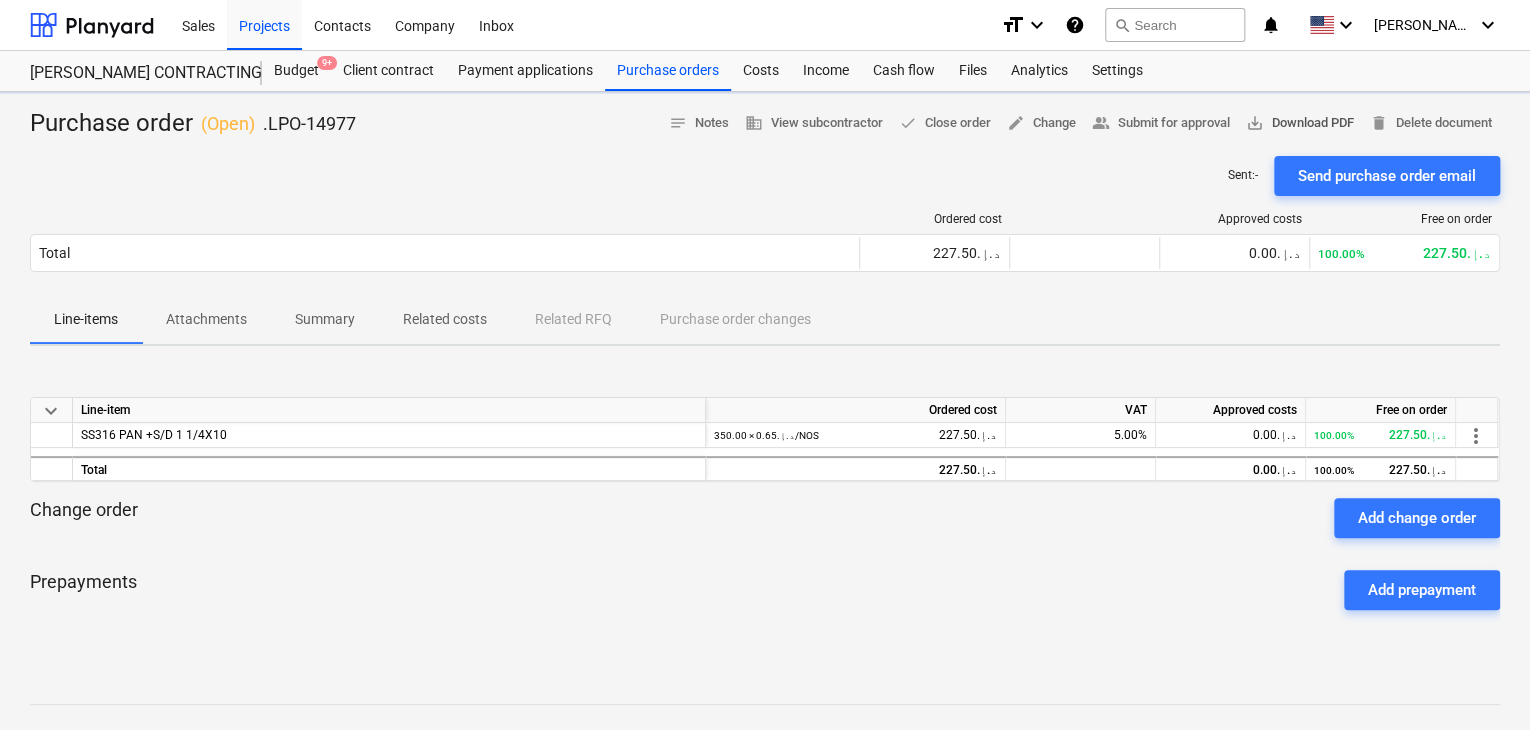 click on "save_alt Download PDF" at bounding box center (1300, 123) 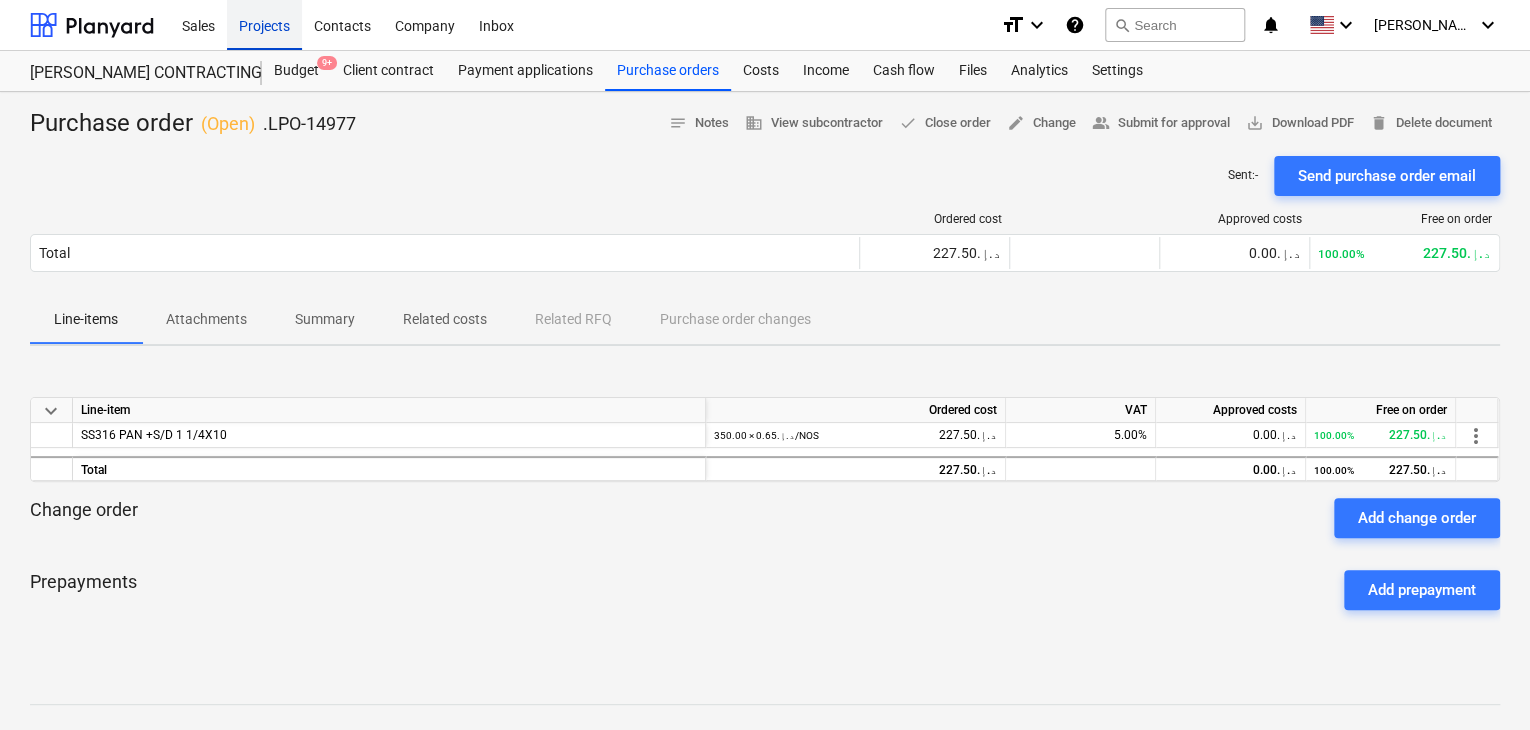 click on "Projects" at bounding box center (264, 24) 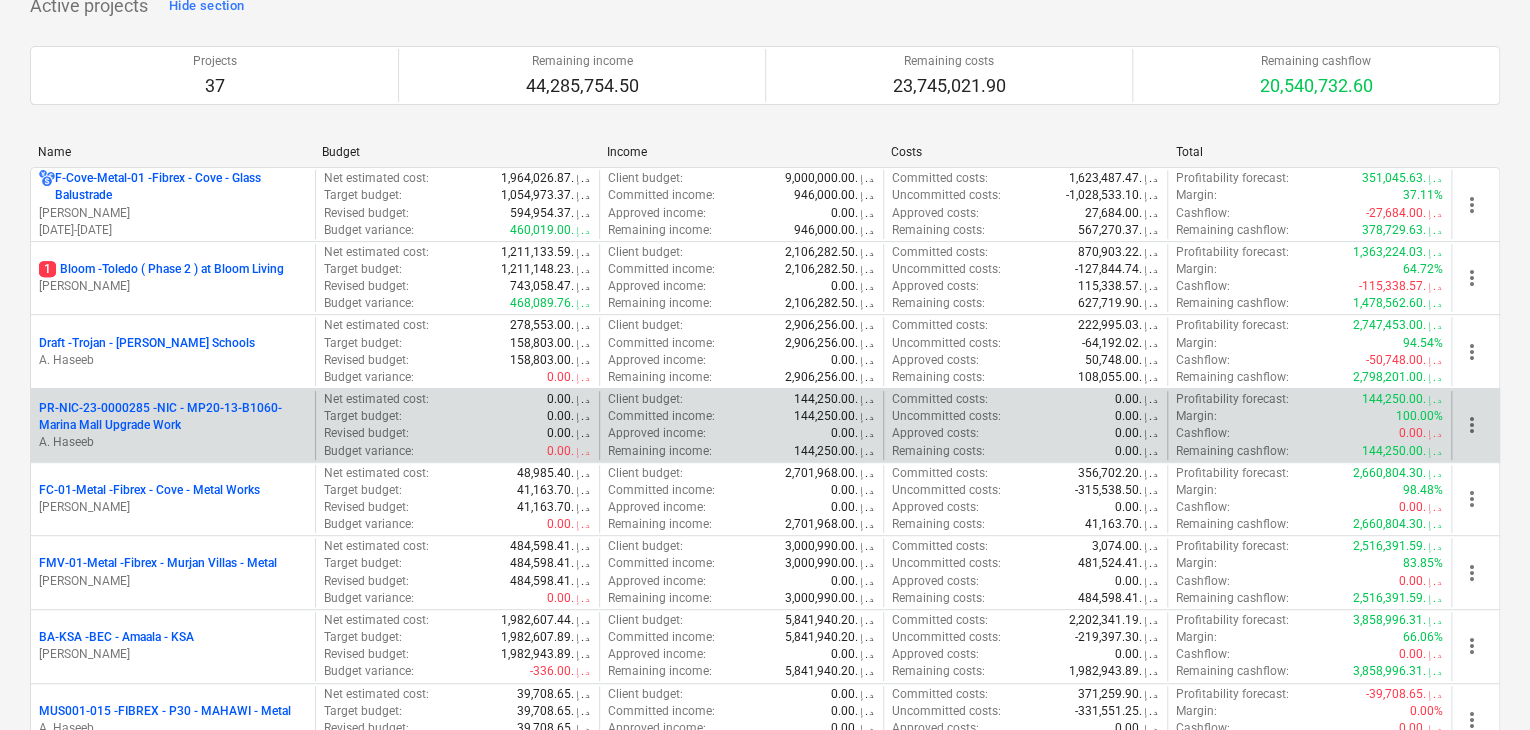 scroll, scrollTop: 300, scrollLeft: 0, axis: vertical 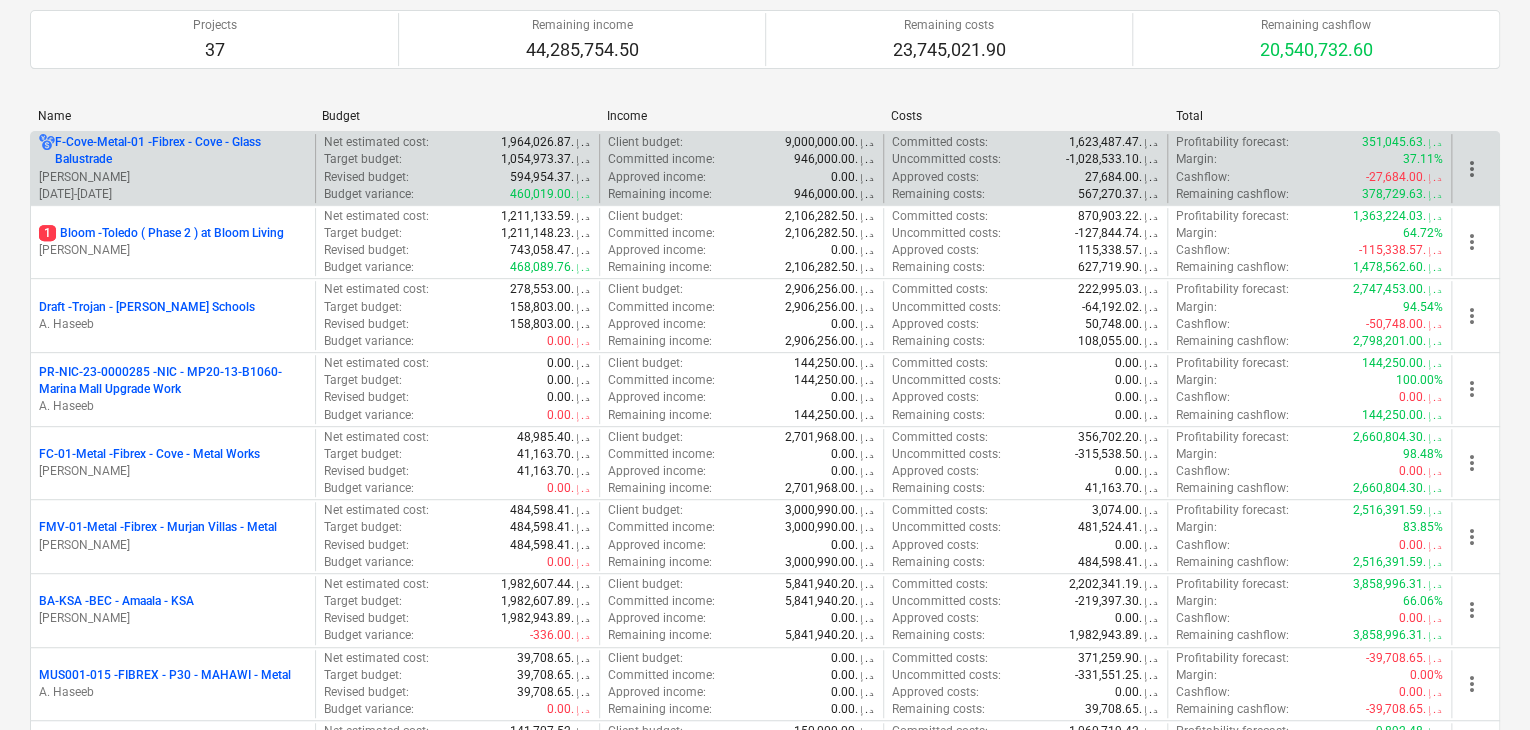 click on "F-Cove-Metal-01 -  Fibrex - Cove - Glass Balustrade" at bounding box center (181, 151) 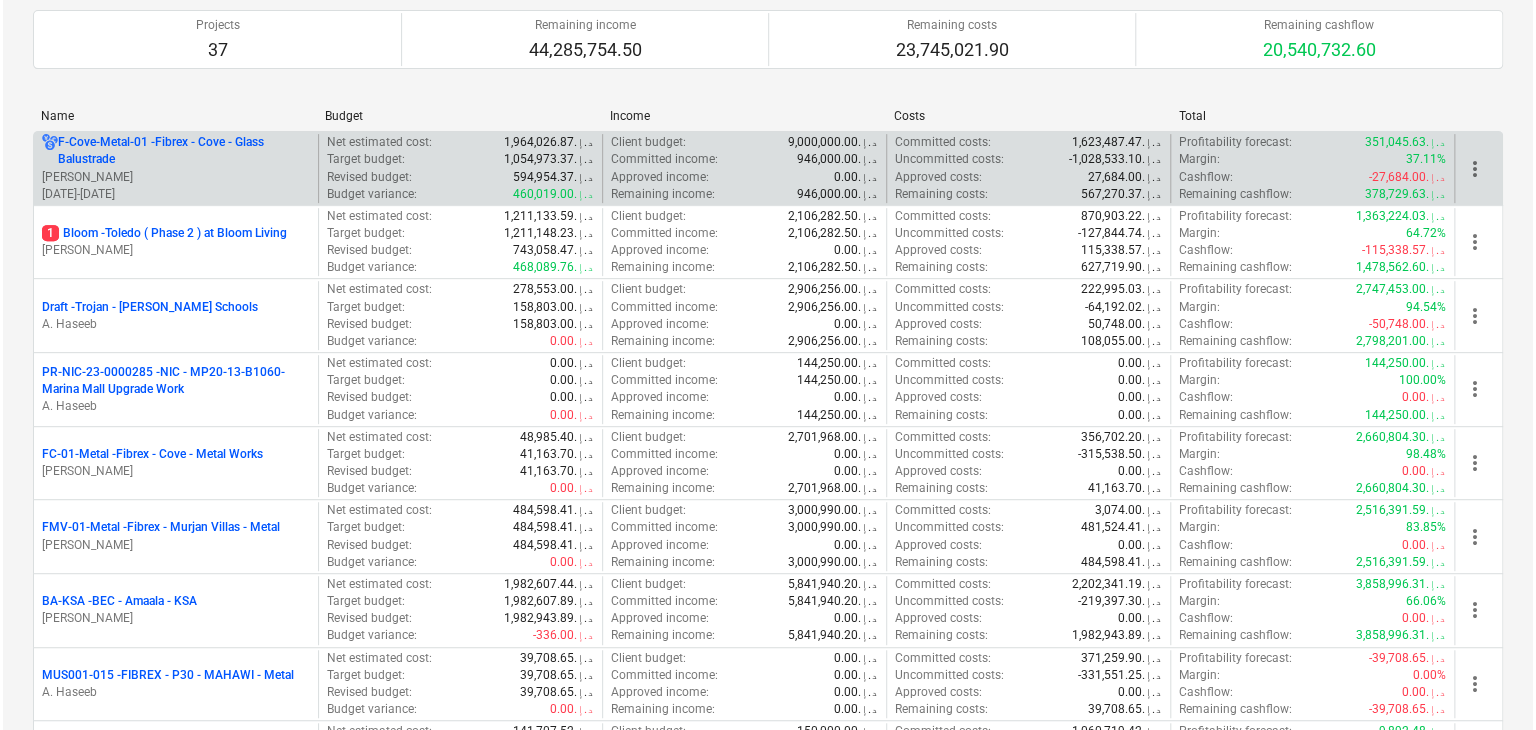 scroll, scrollTop: 0, scrollLeft: 0, axis: both 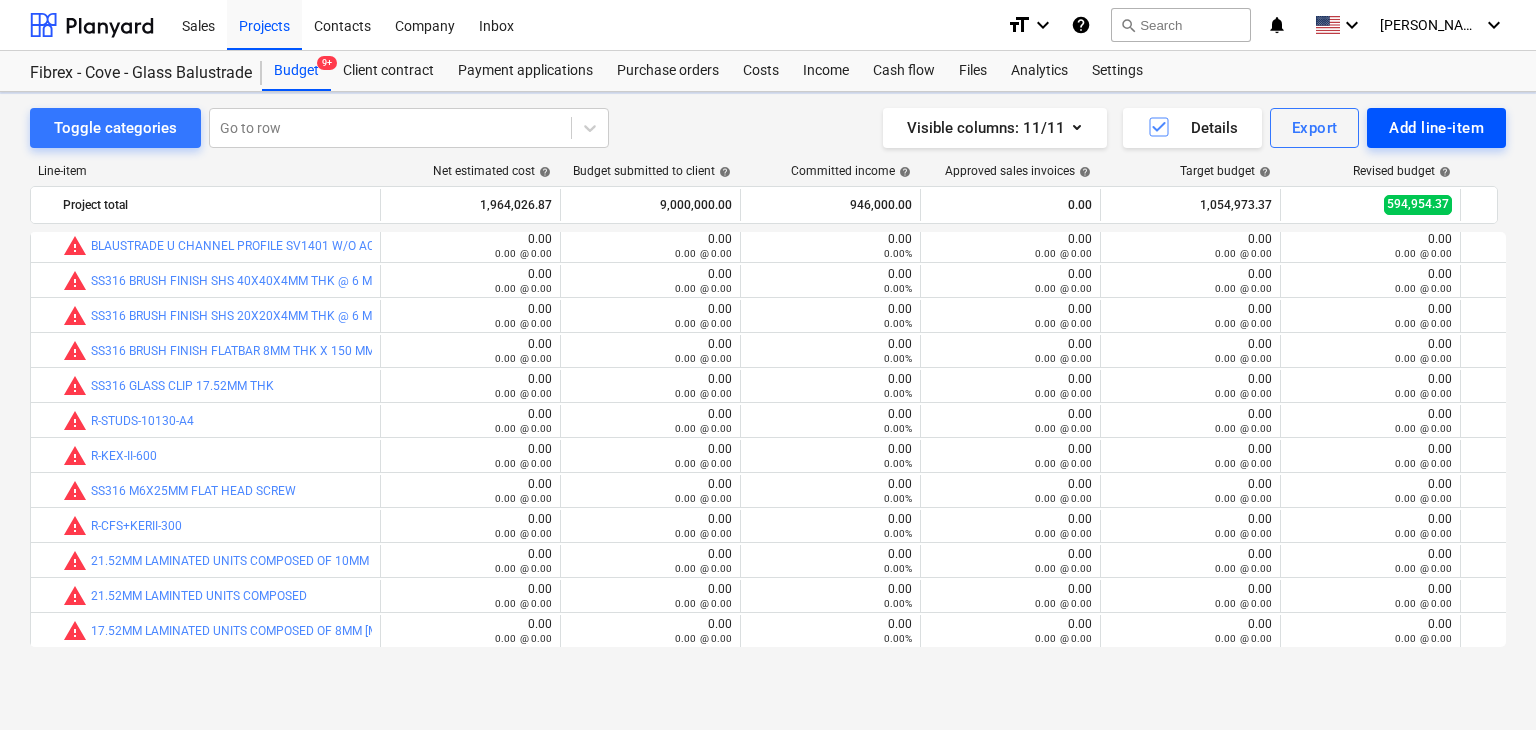 click on "Add line-item" at bounding box center [1436, 128] 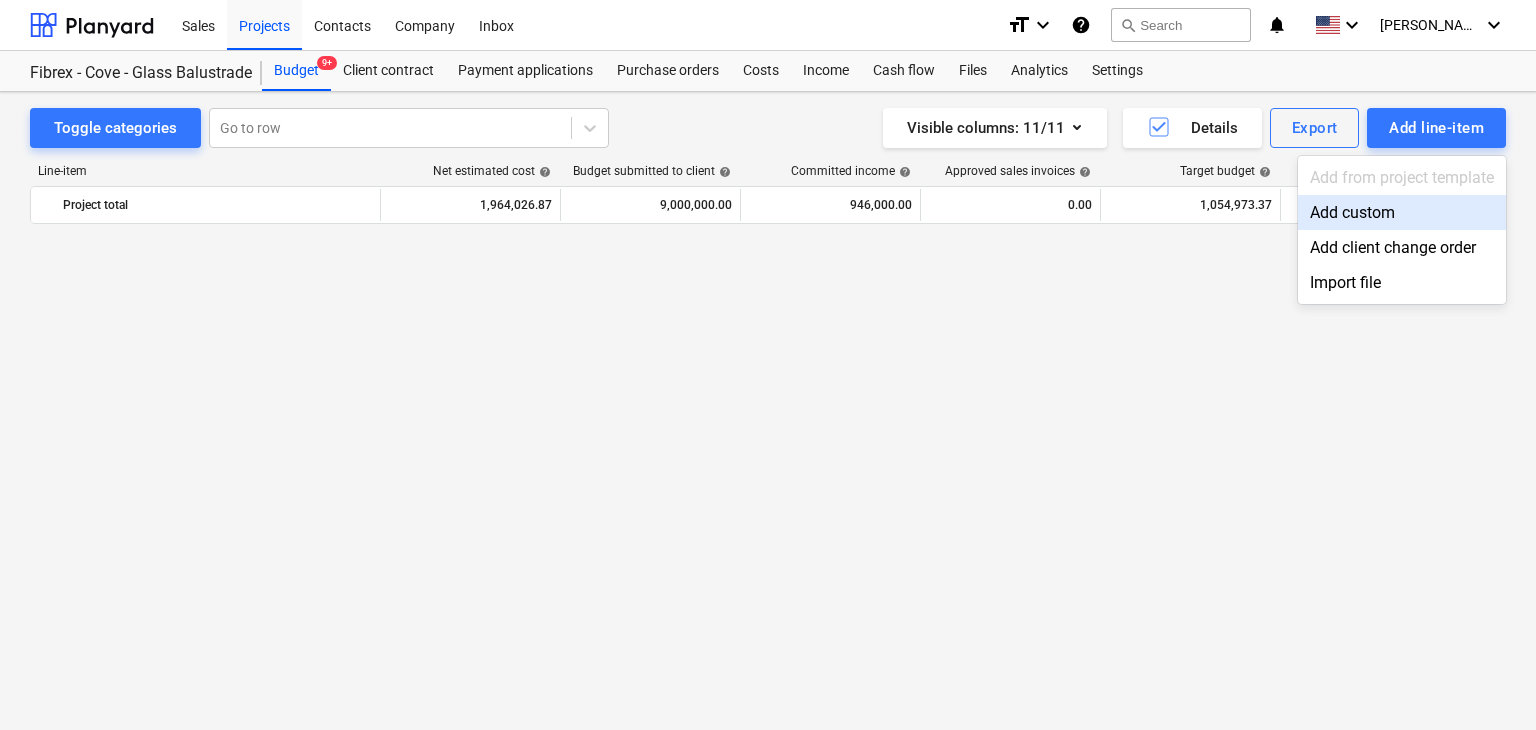 scroll, scrollTop: 9455, scrollLeft: 0, axis: vertical 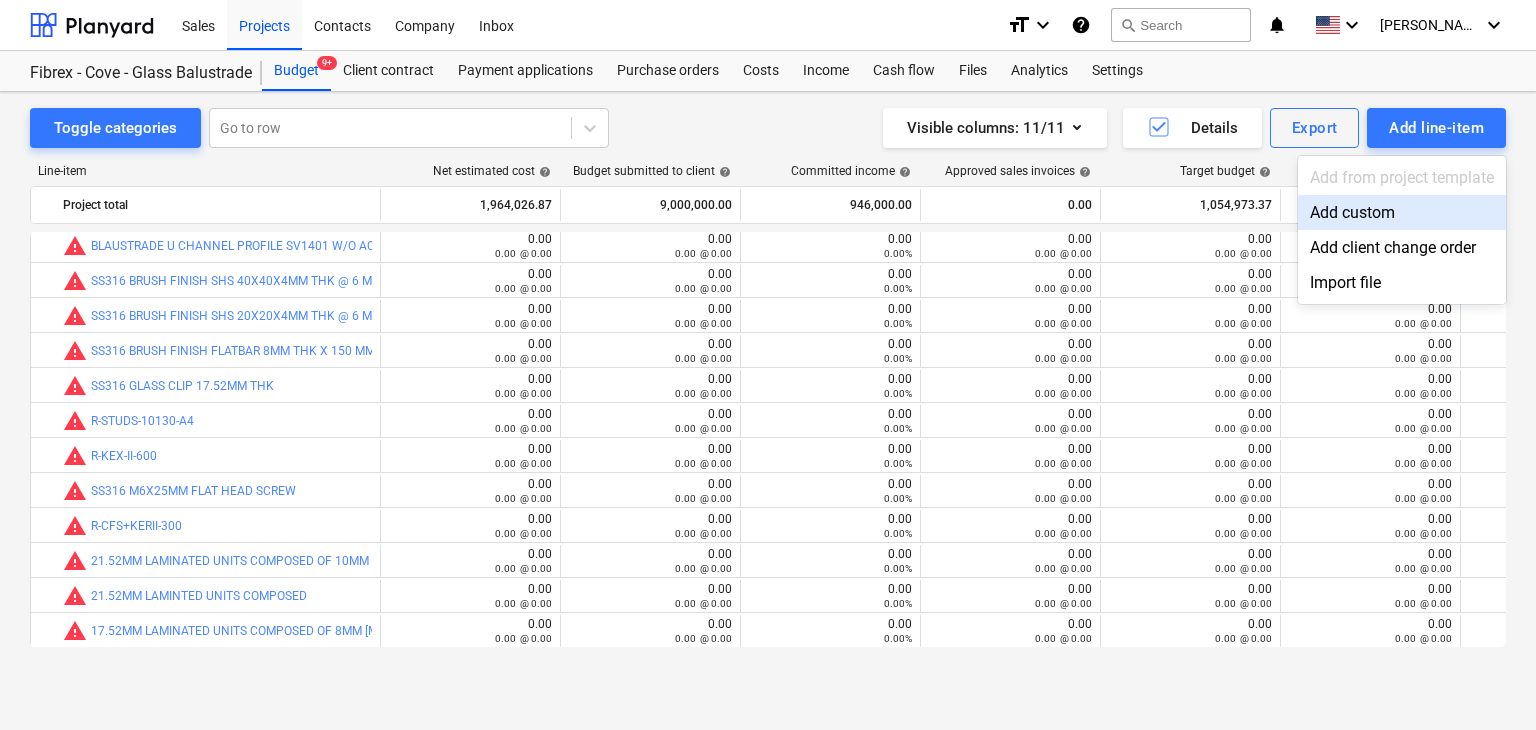 click on "Add custom" at bounding box center (1402, 212) 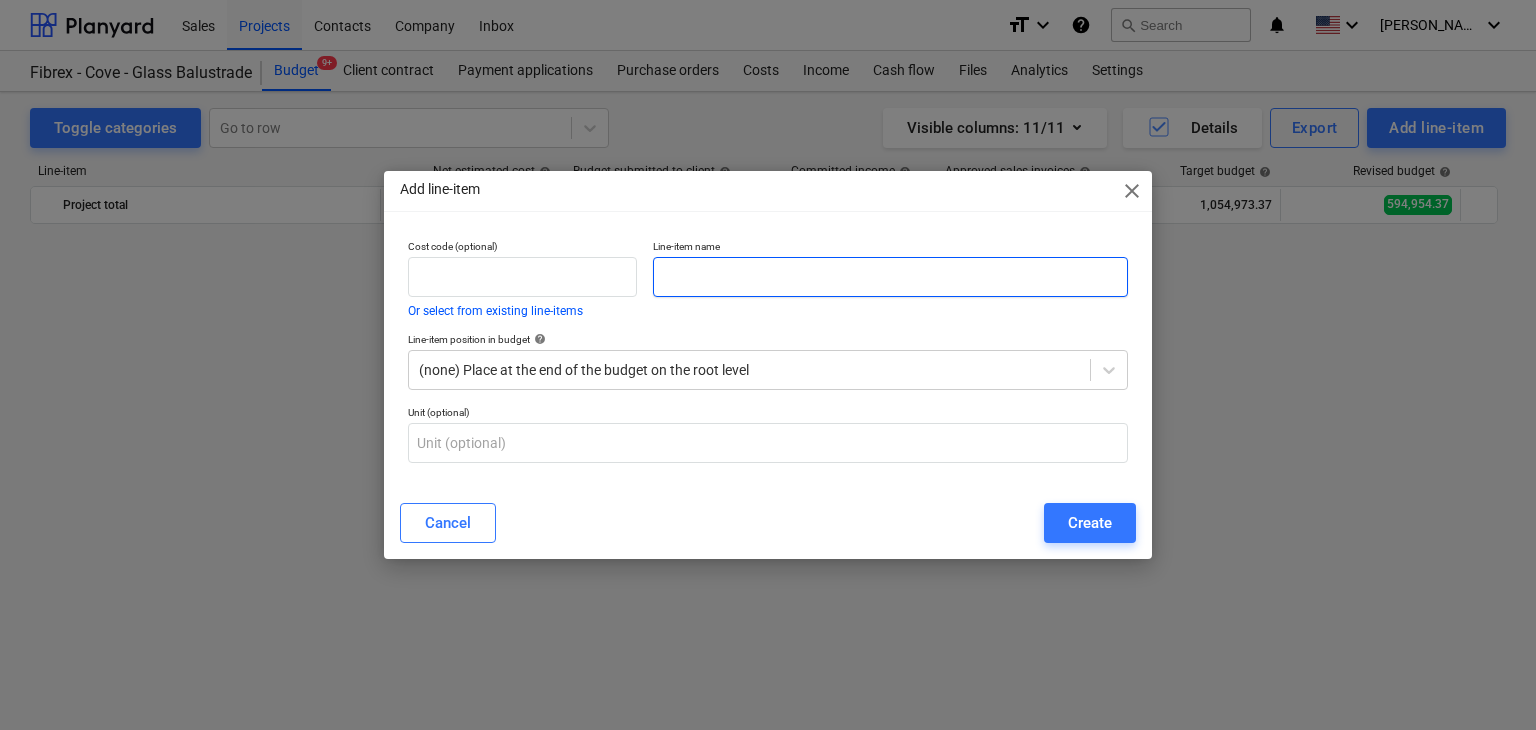 scroll, scrollTop: 9455, scrollLeft: 0, axis: vertical 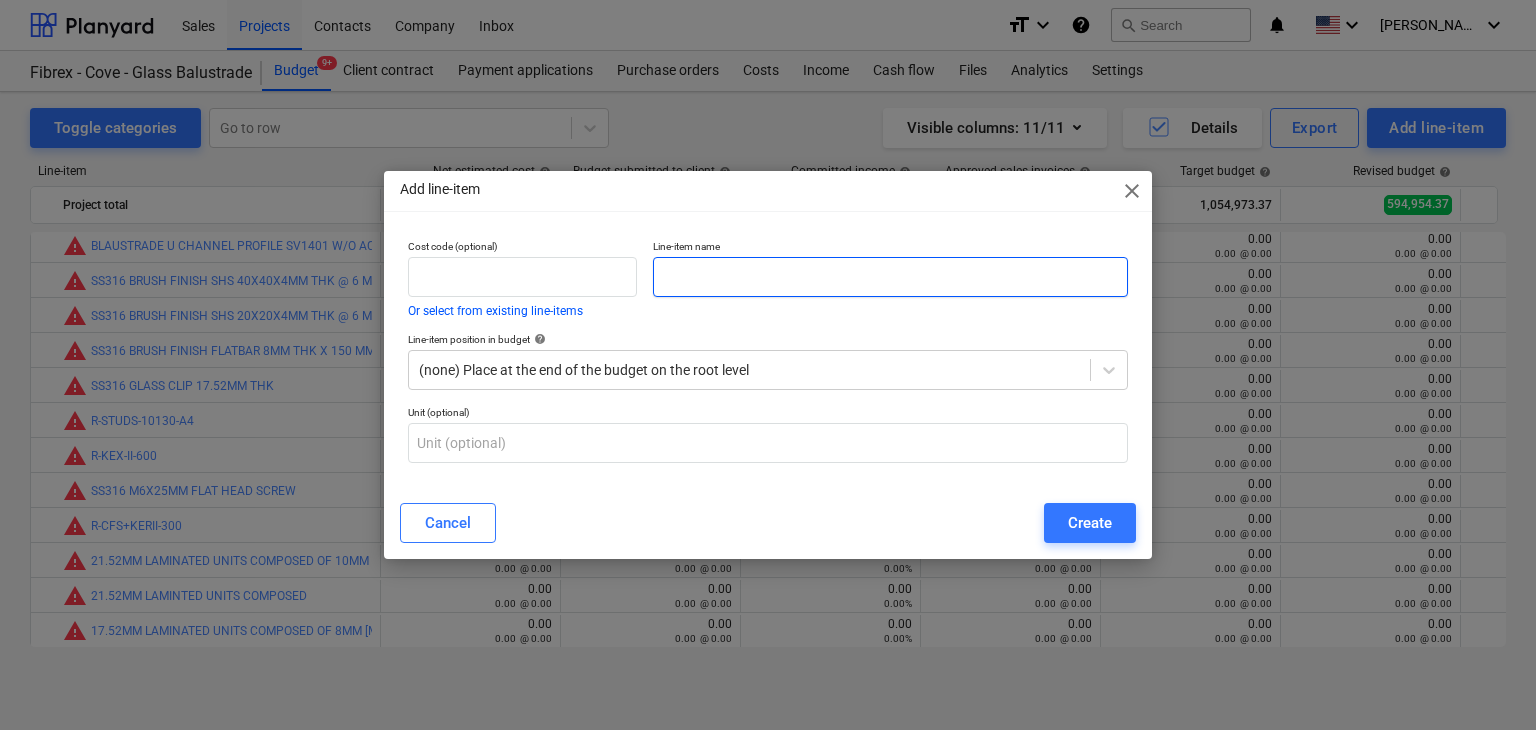 click at bounding box center (890, 277) 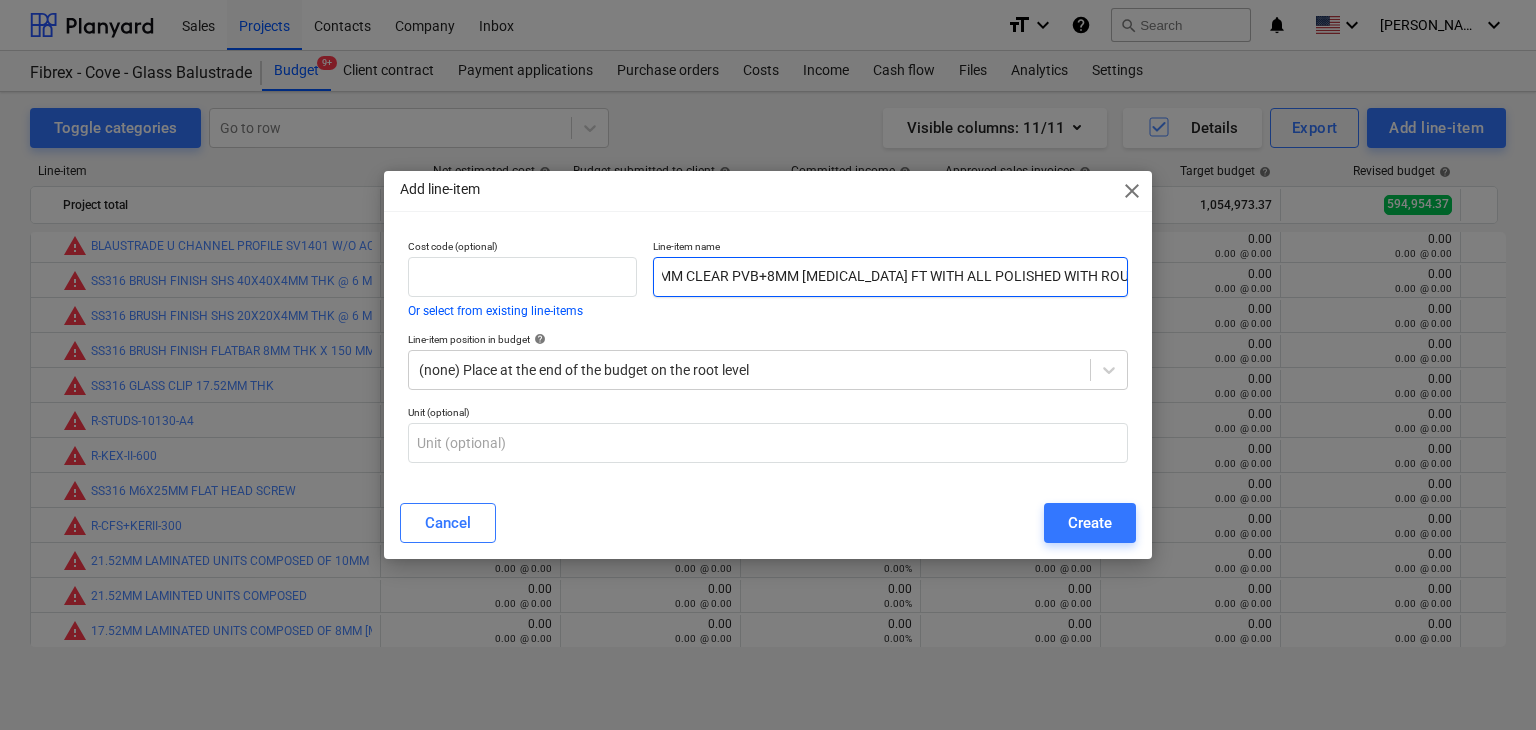 scroll, scrollTop: 0, scrollLeft: 491, axis: horizontal 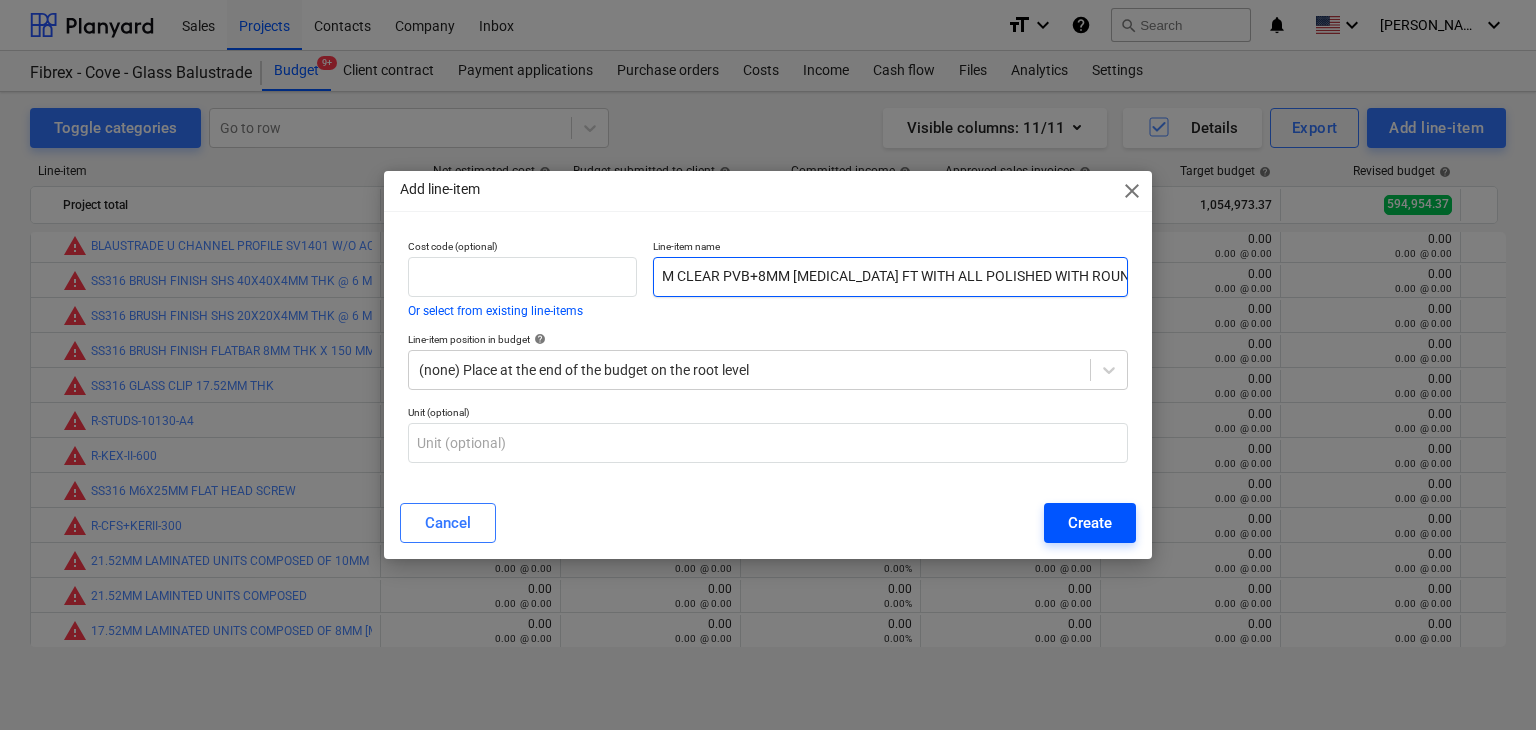 type on "17.52MM LAMINATED UNITS COMPOSED OF 8MM [MEDICAL_DATA] FT+1.52MM CLEAR PVB+8MM [MEDICAL_DATA] FT WITH ALL POLISHED WITH ROUND CORNERS" 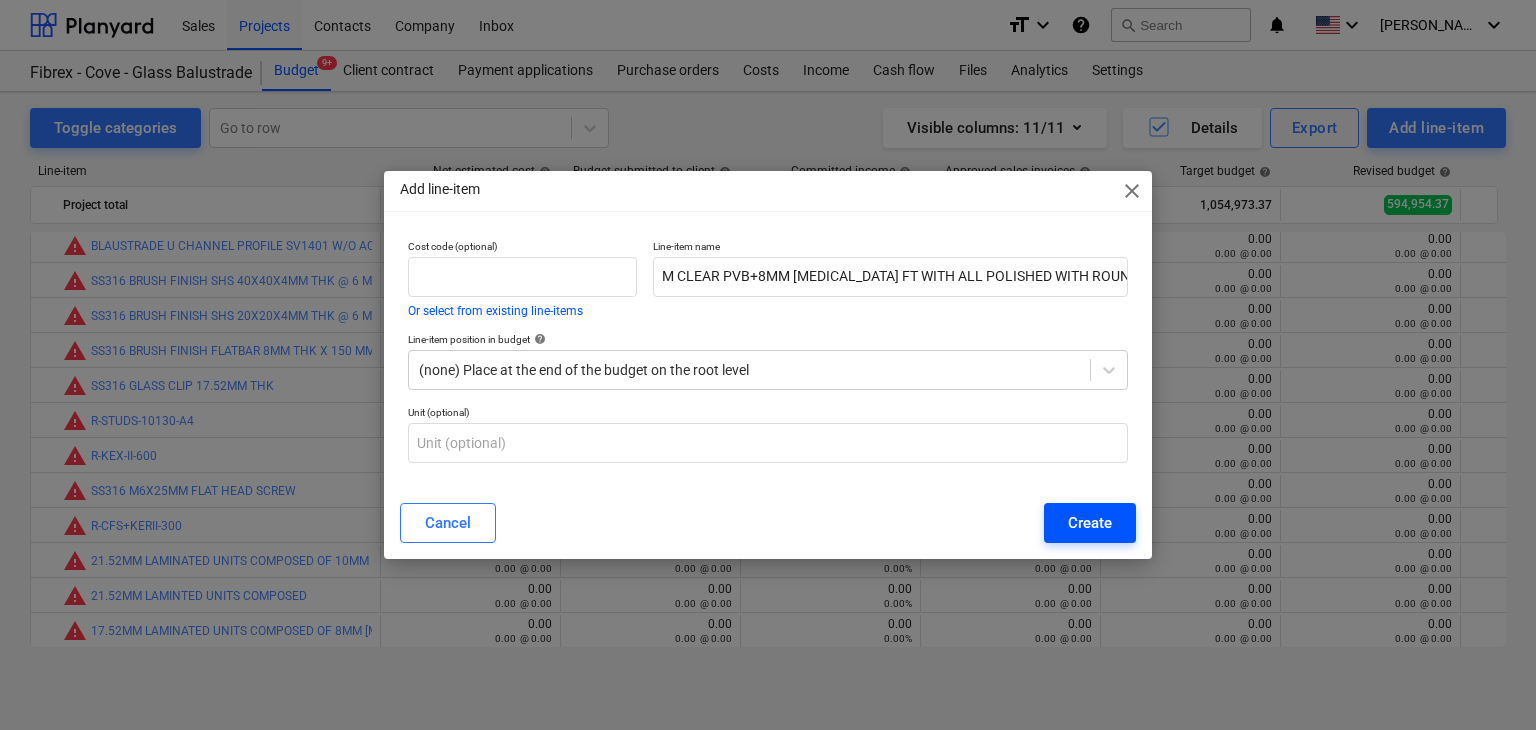 click on "Create" at bounding box center (1090, 523) 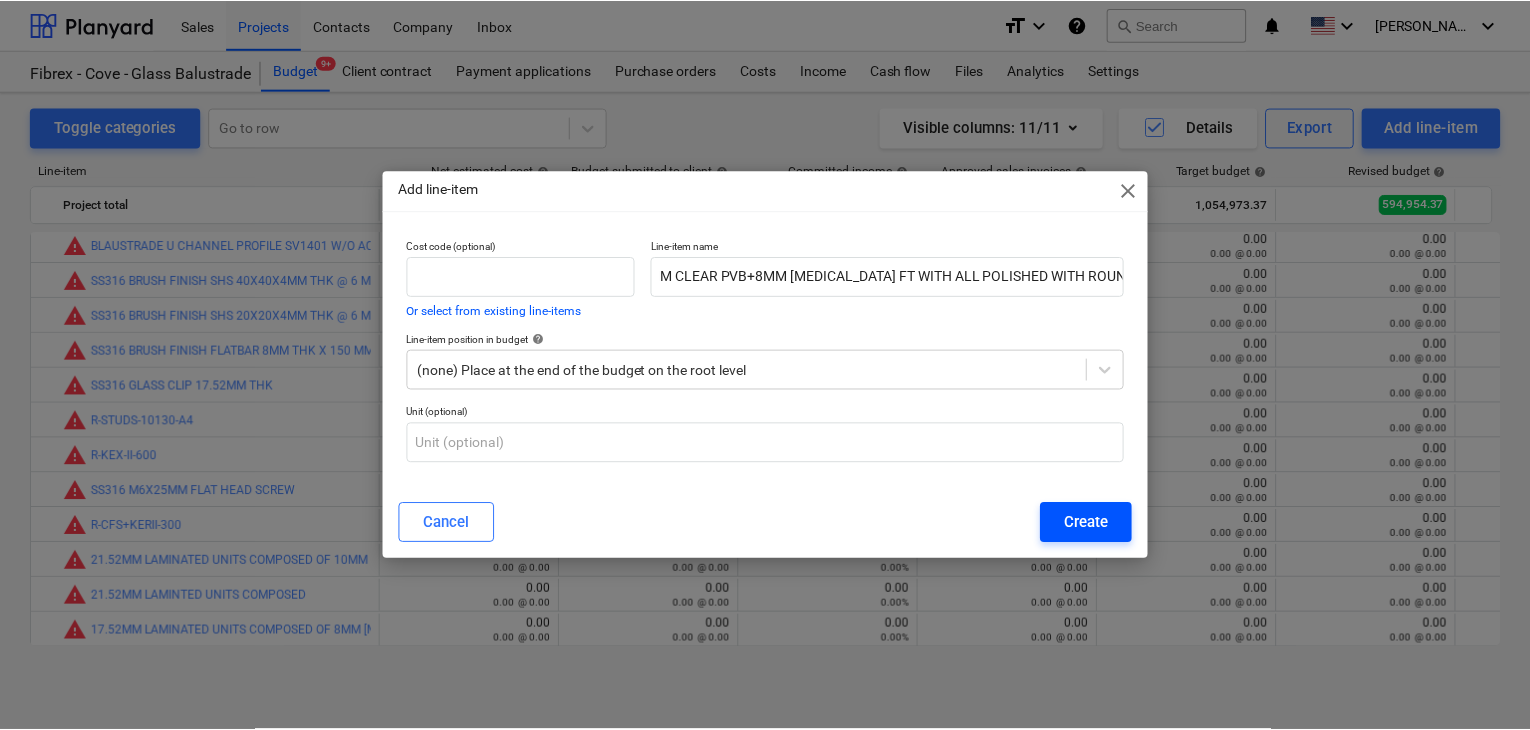 scroll, scrollTop: 0, scrollLeft: 0, axis: both 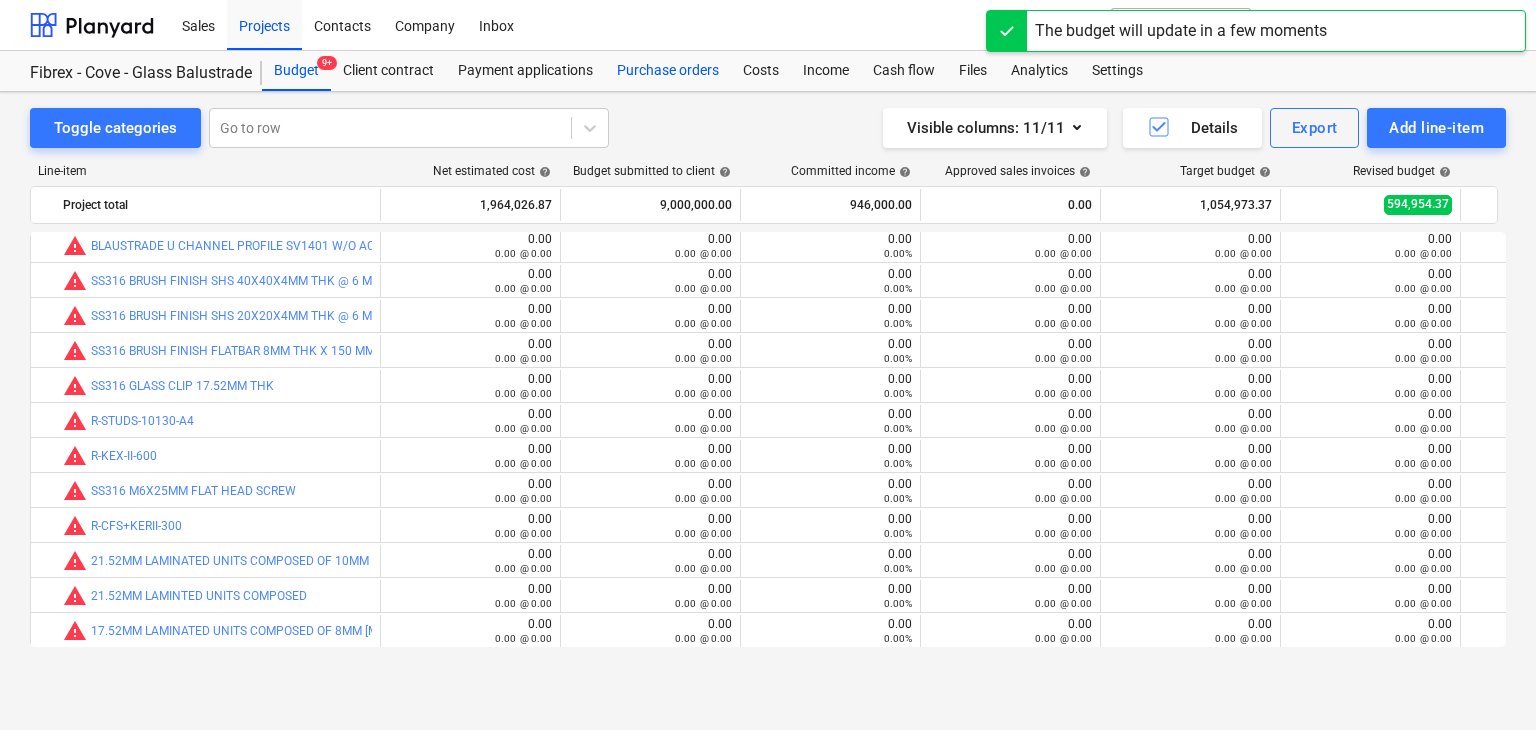 click on "Purchase orders" at bounding box center [668, 71] 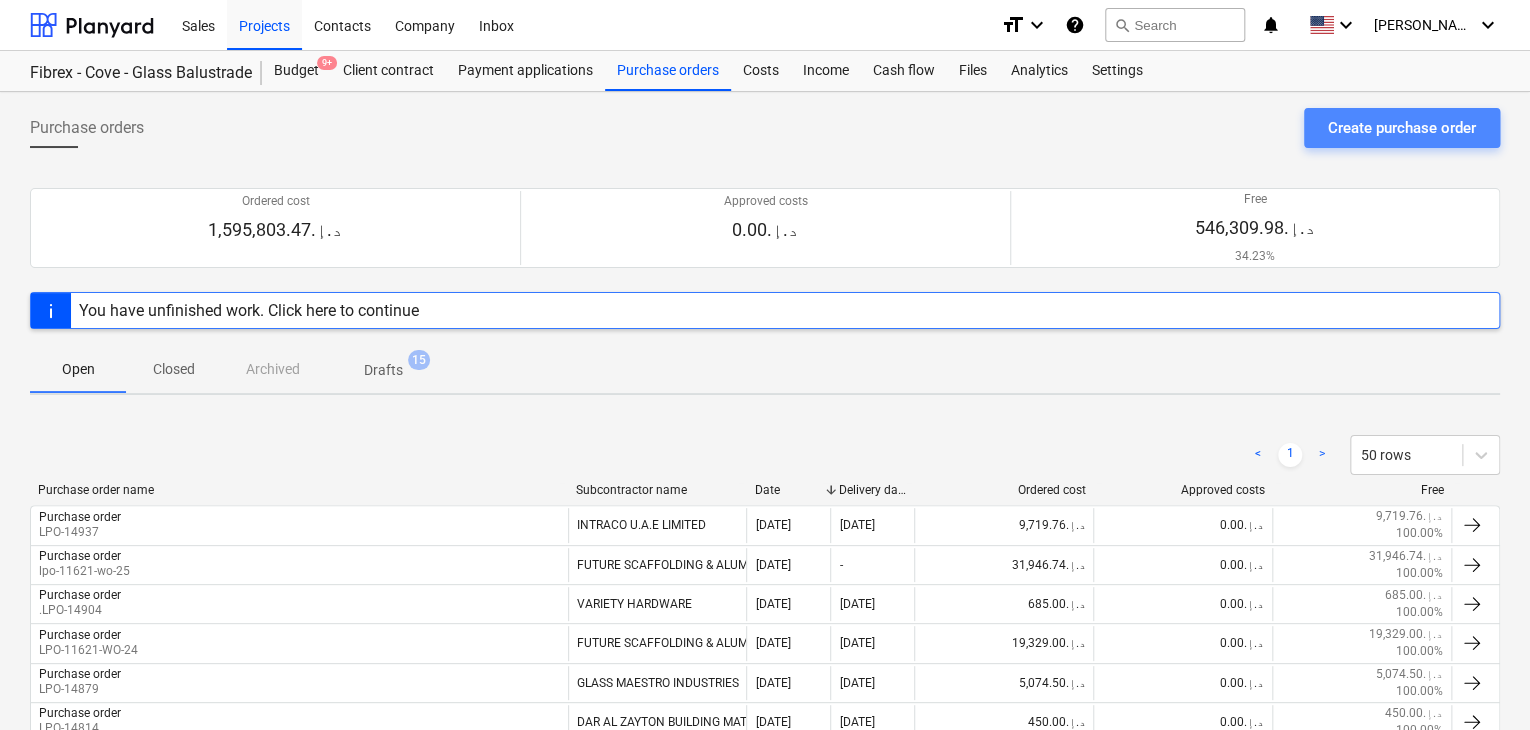 click on "Create purchase order" at bounding box center (1402, 128) 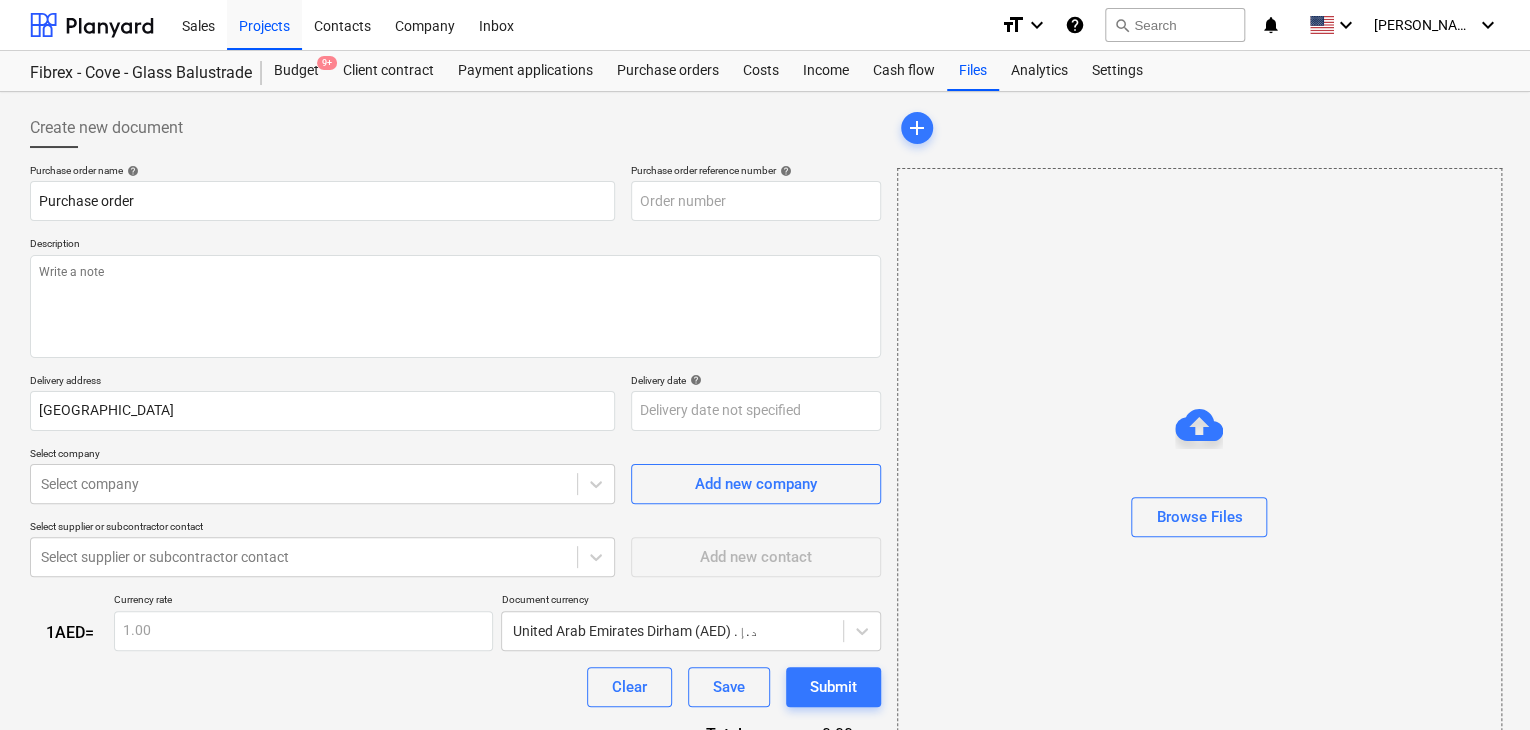 click on "Description" at bounding box center [455, 245] 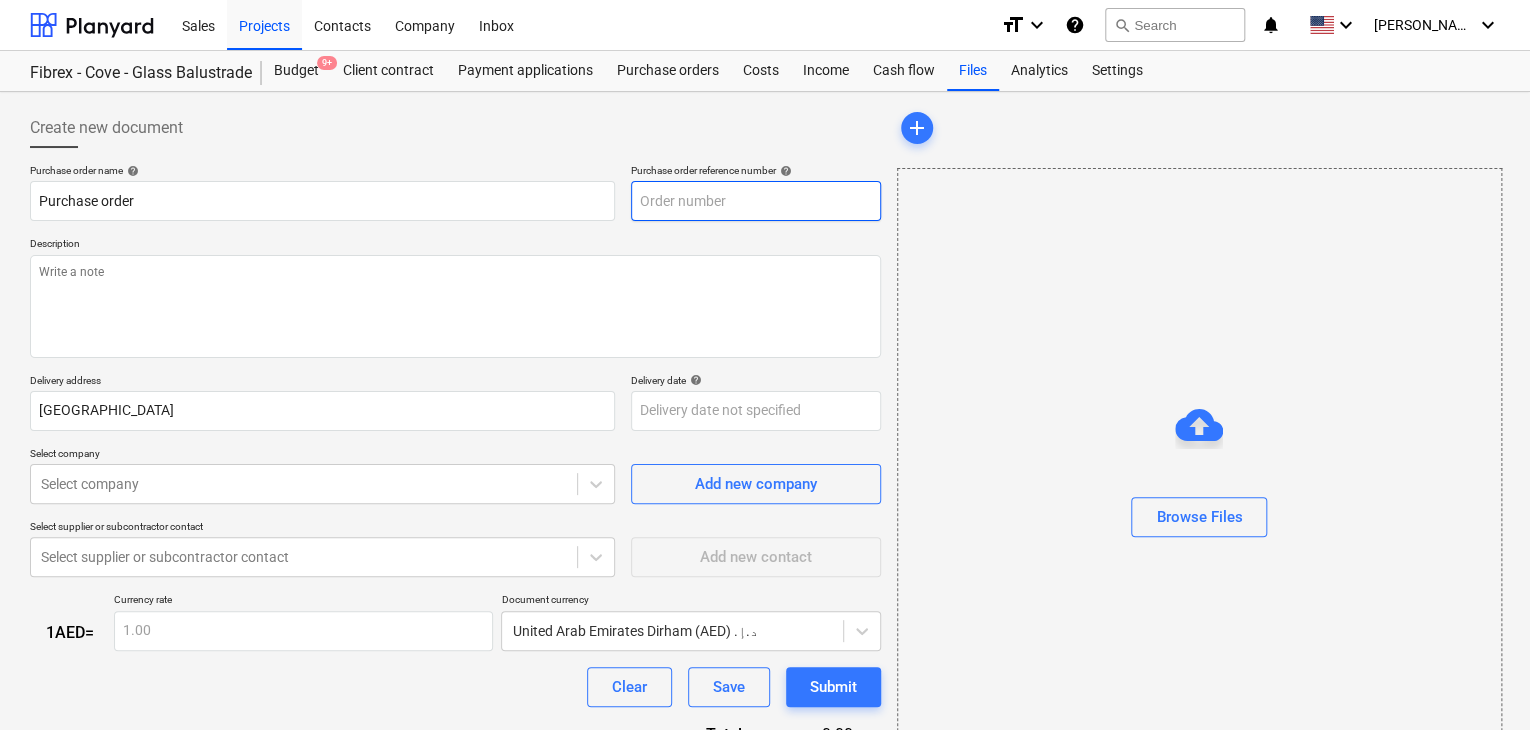 type on "x" 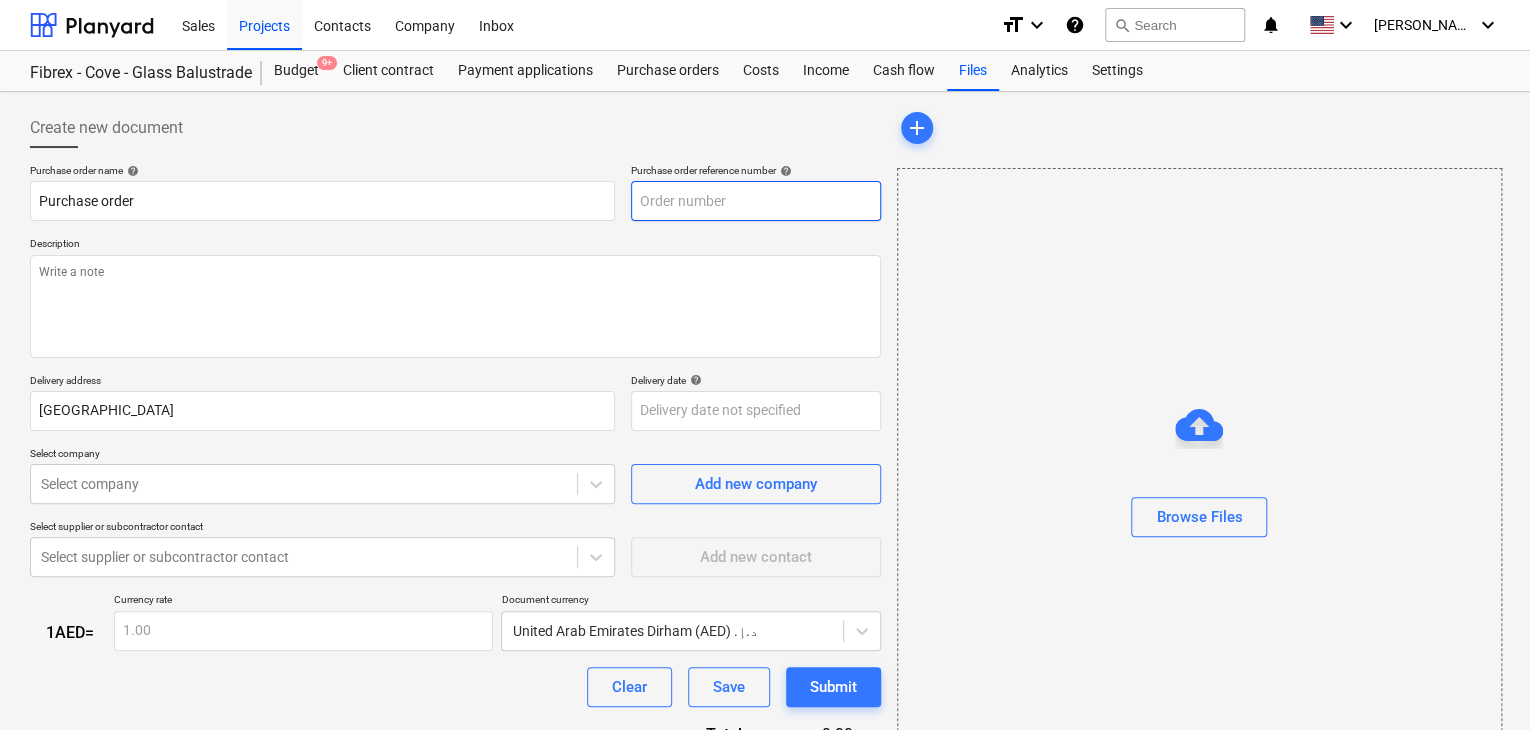 type on "F-Cove-Metal-01-PO-219" 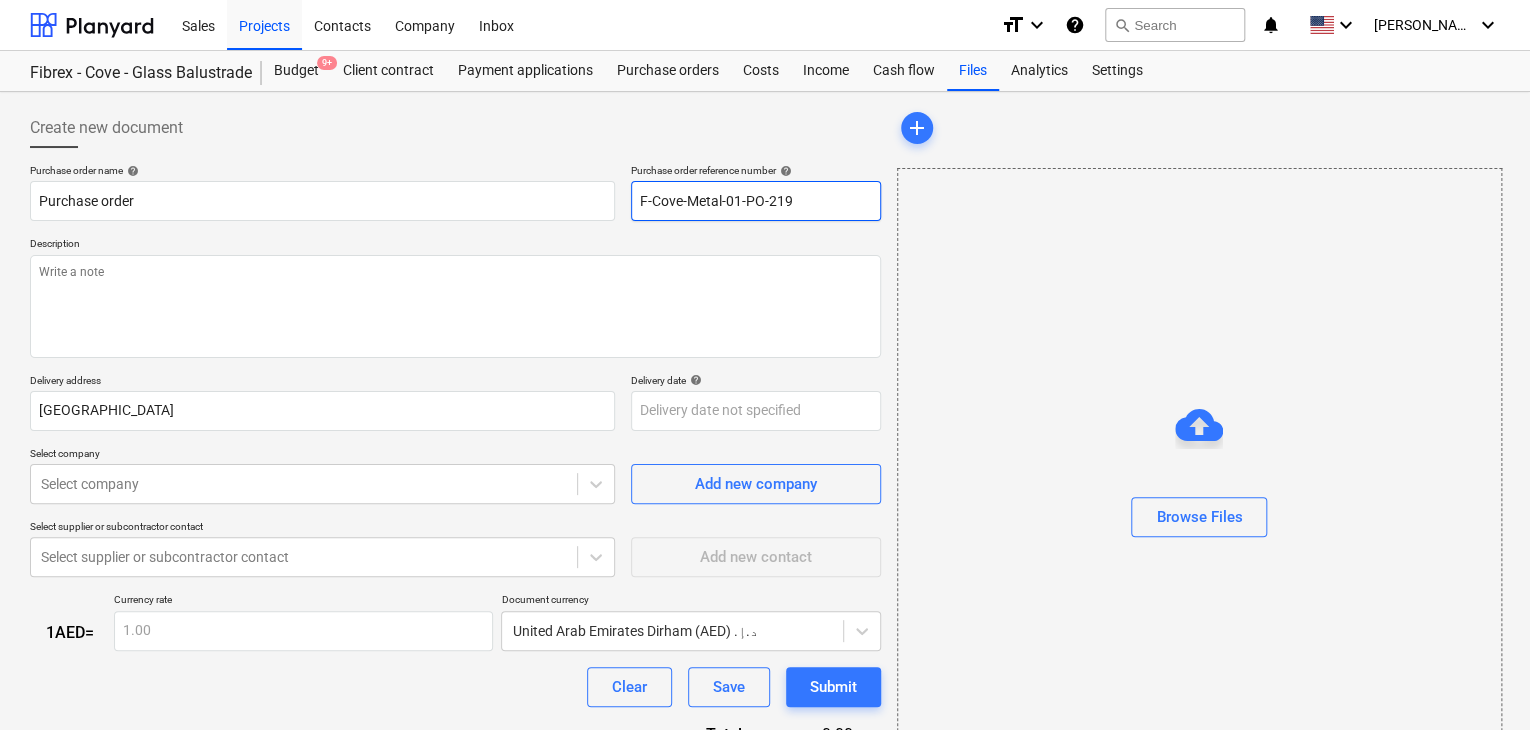 drag, startPoint x: 814, startPoint y: 211, endPoint x: 568, endPoint y: 174, distance: 248.76695 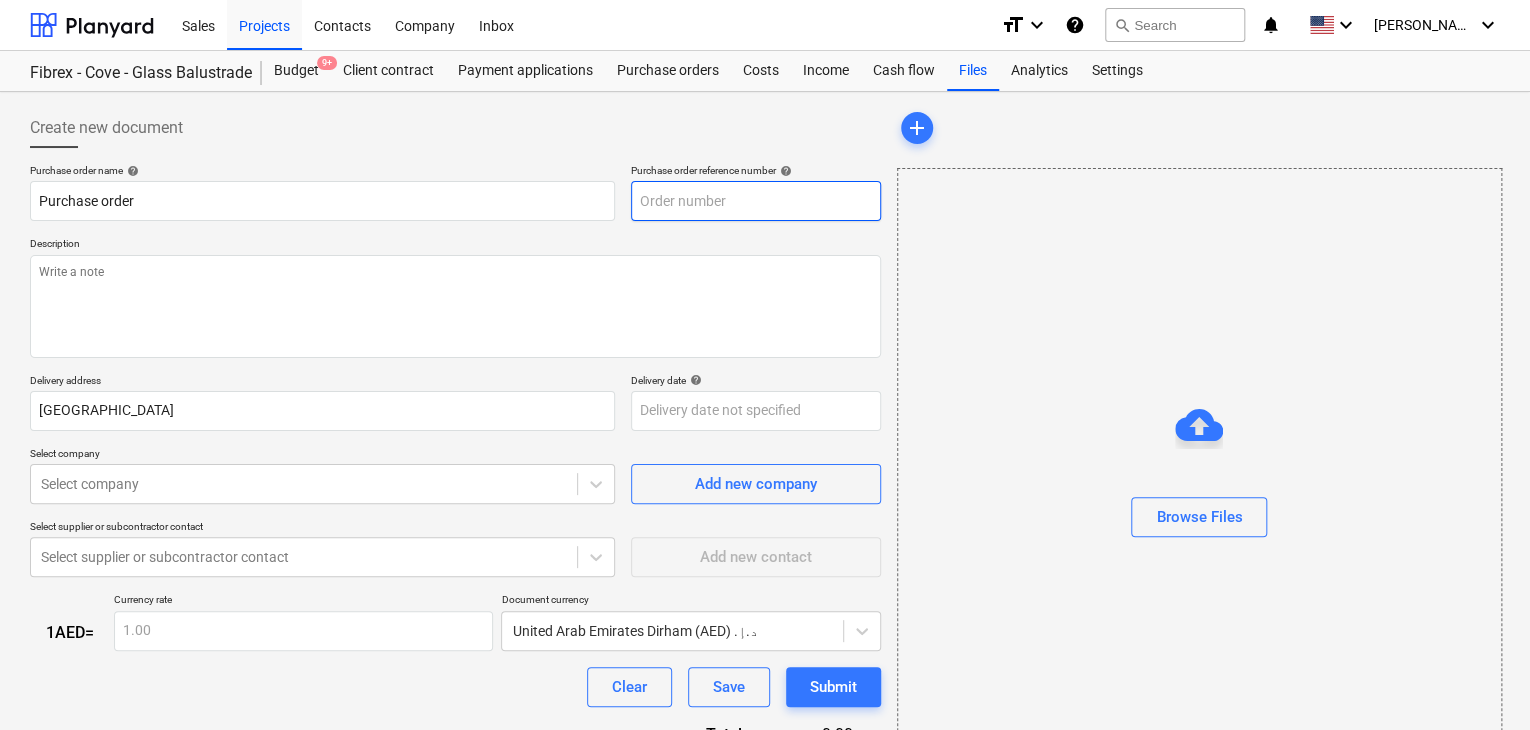 type on "x" 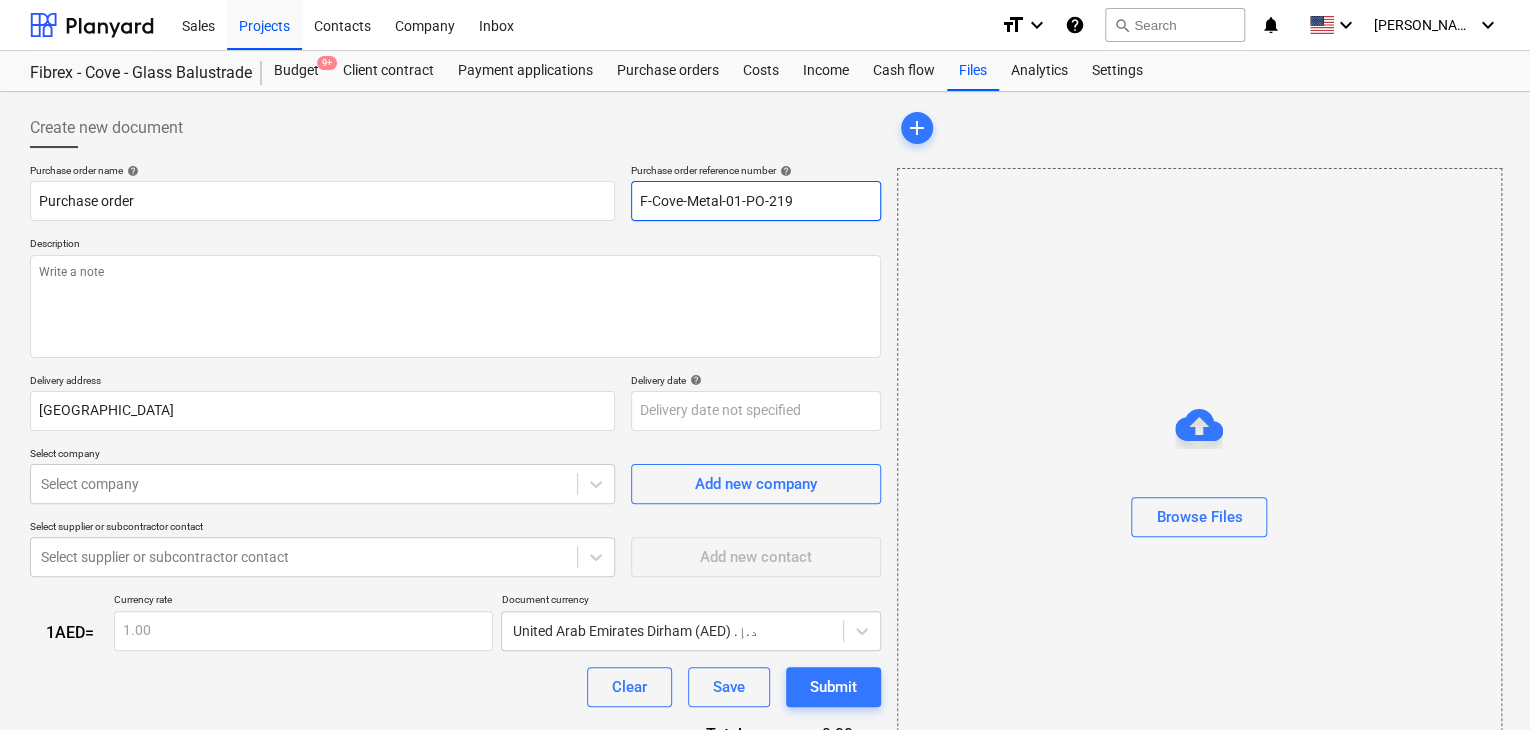 drag, startPoint x: 816, startPoint y: 200, endPoint x: 381, endPoint y: 171, distance: 435.9656 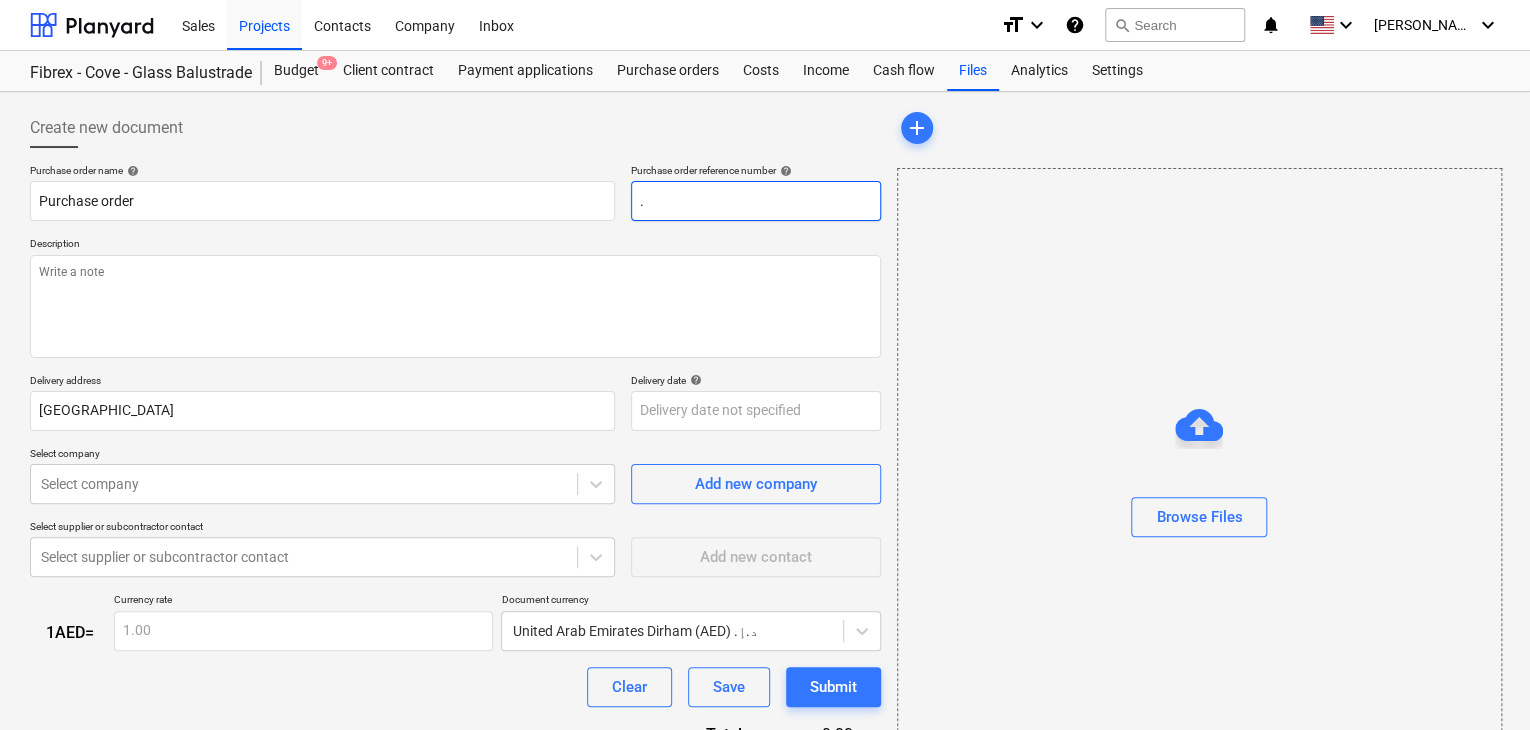 type on "x" 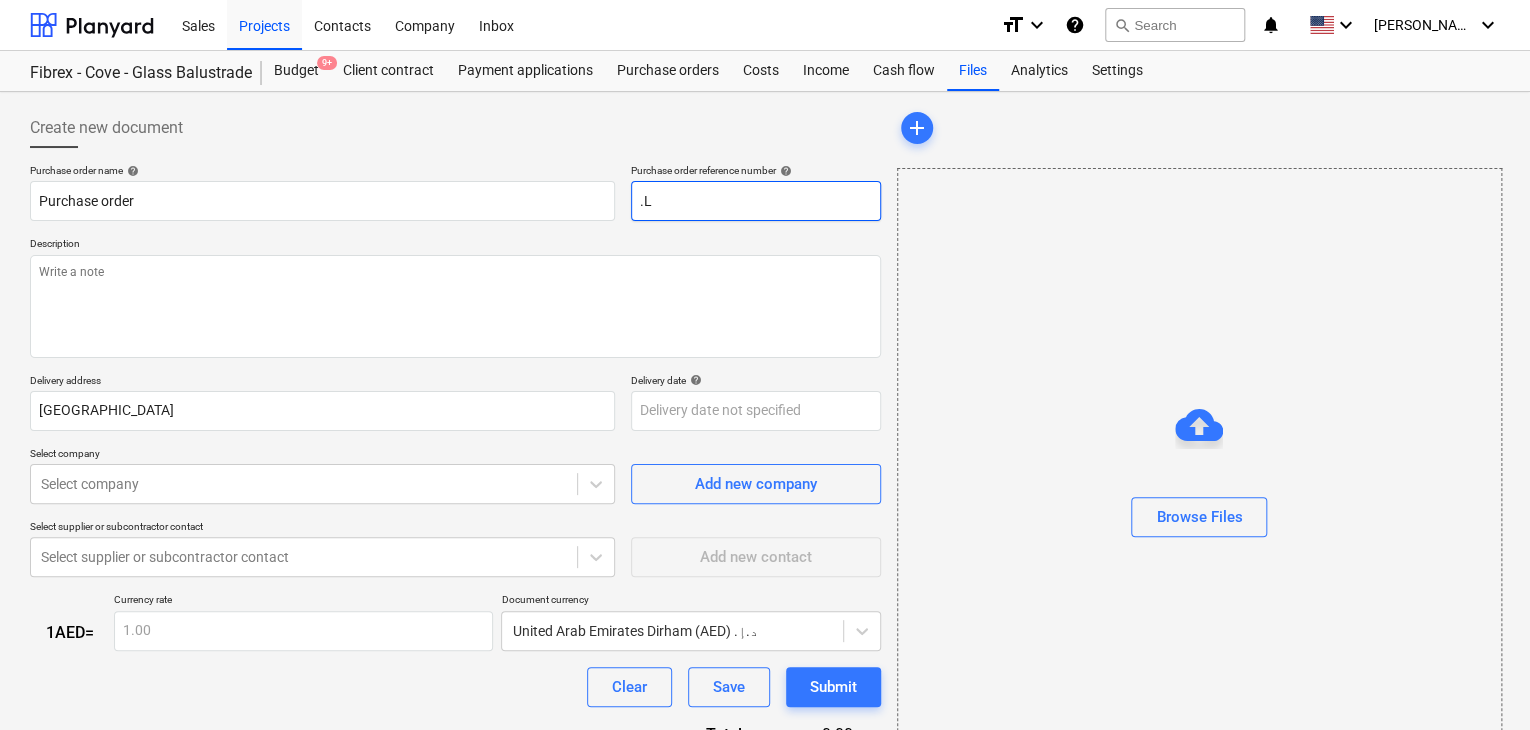 type on "x" 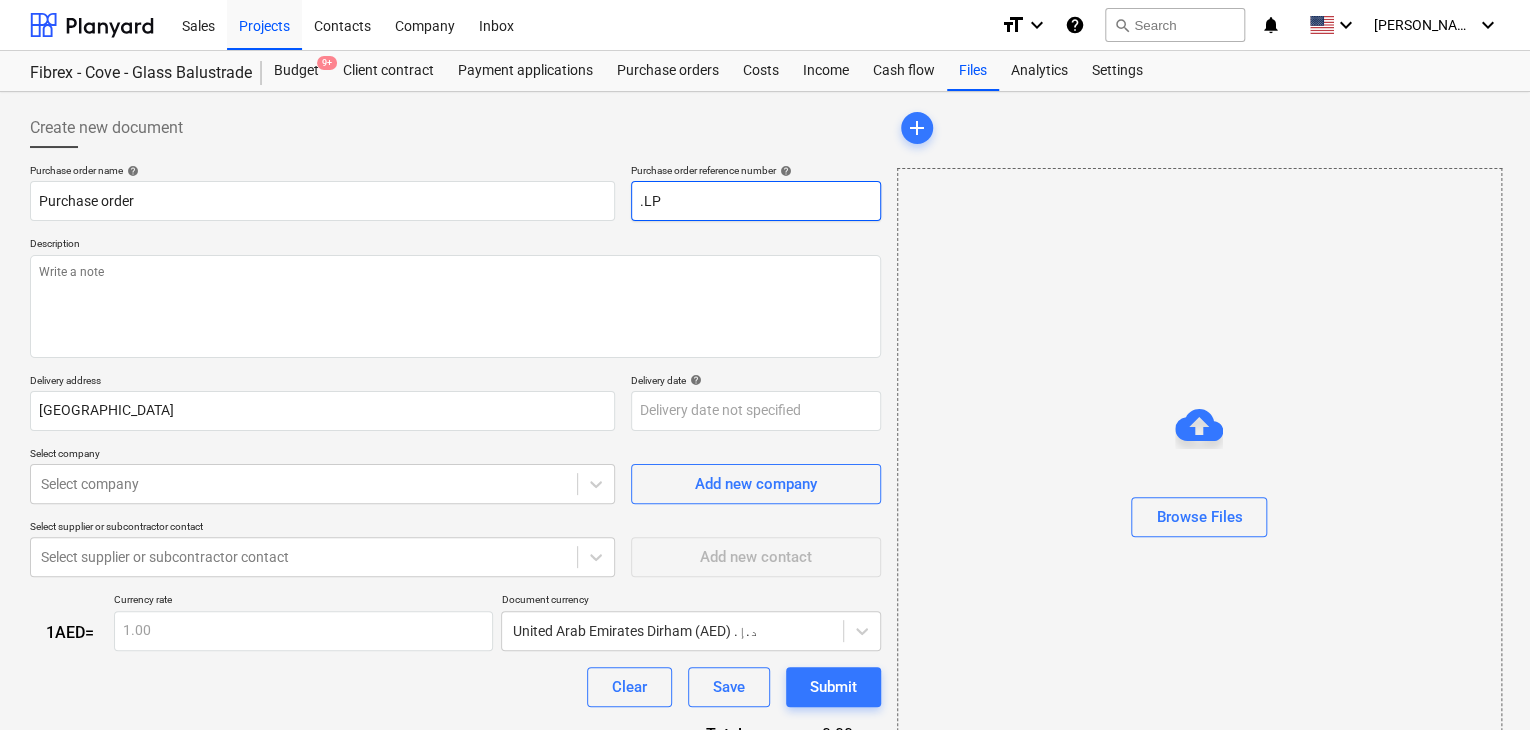 type on "x" 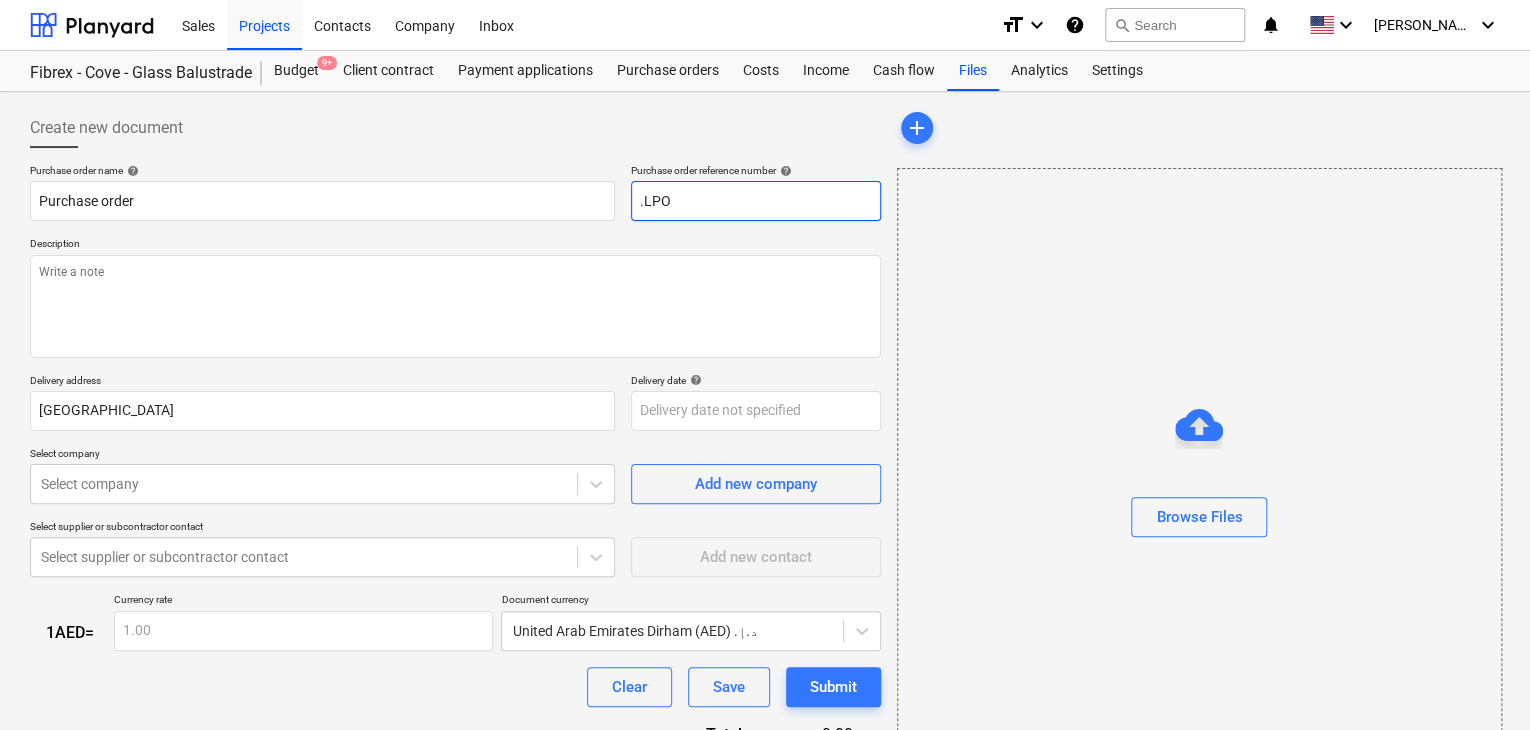 type on "x" 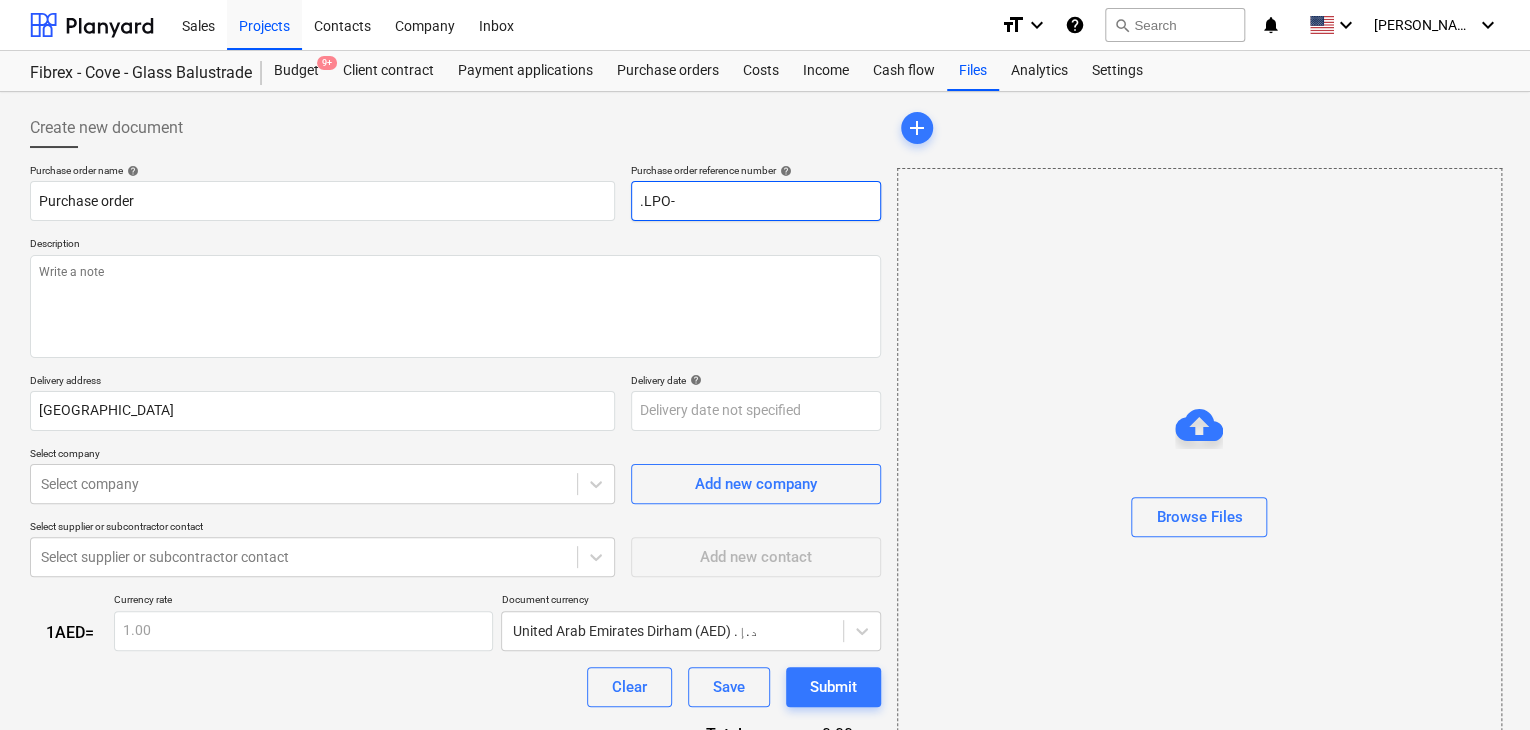 type on ".LPO-" 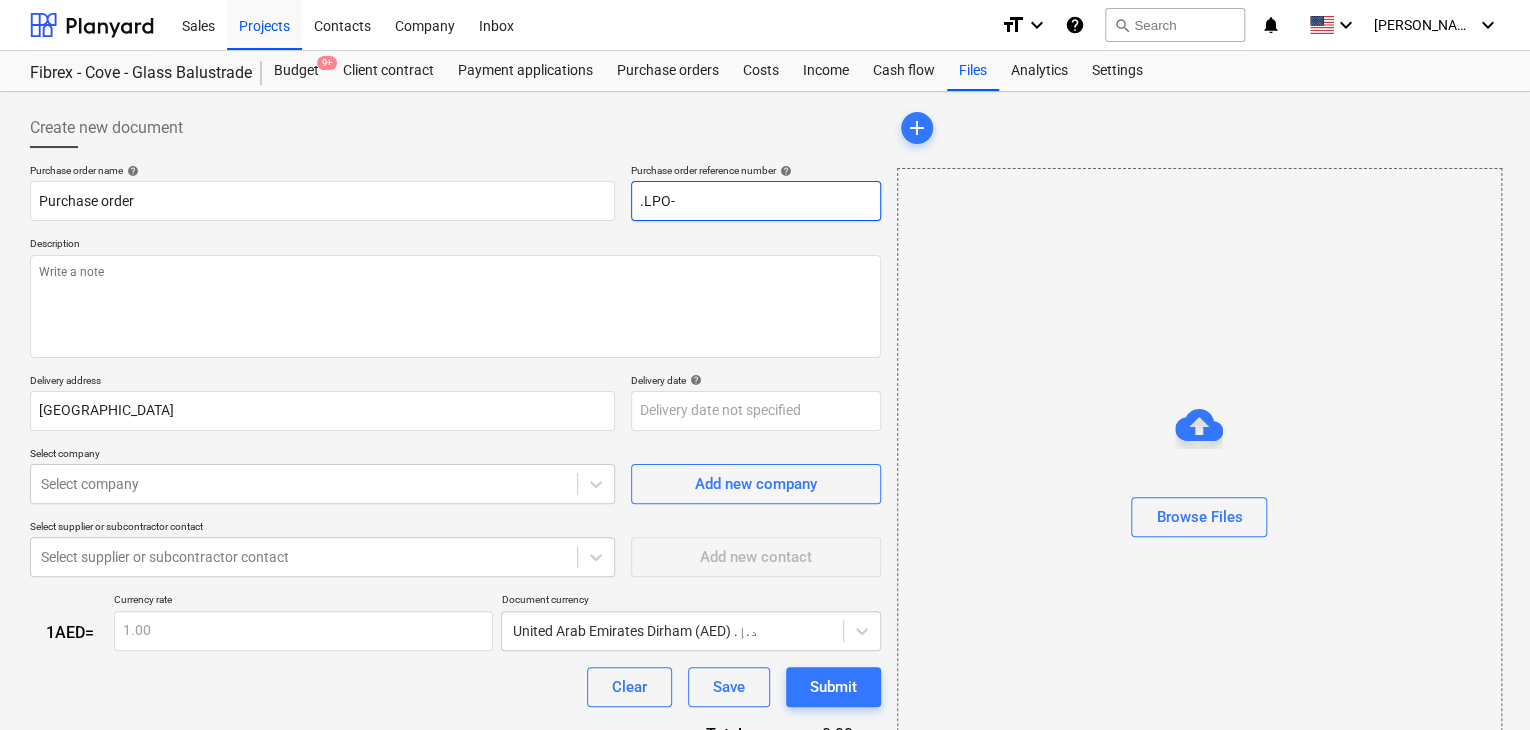 type on ".LPO-1" 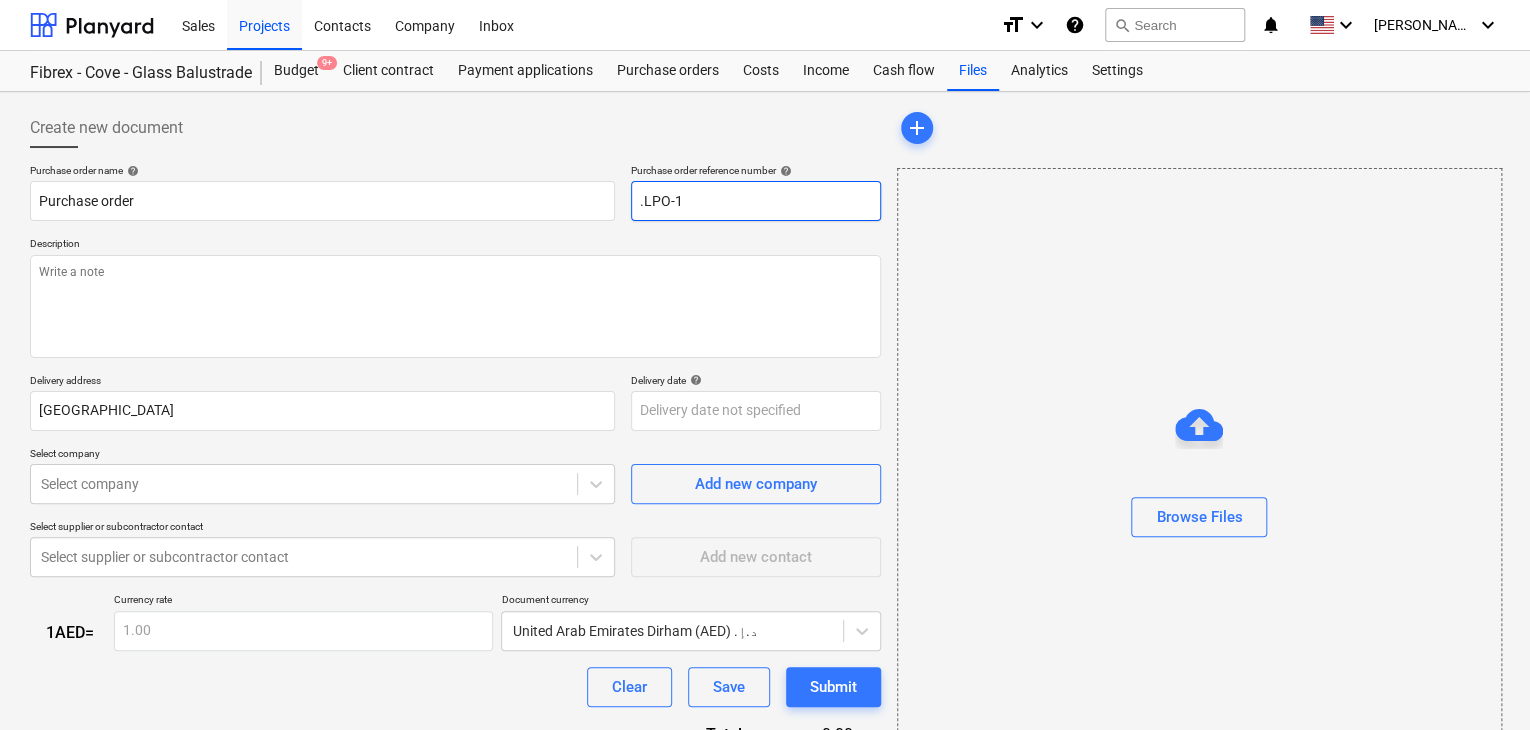 type on "x" 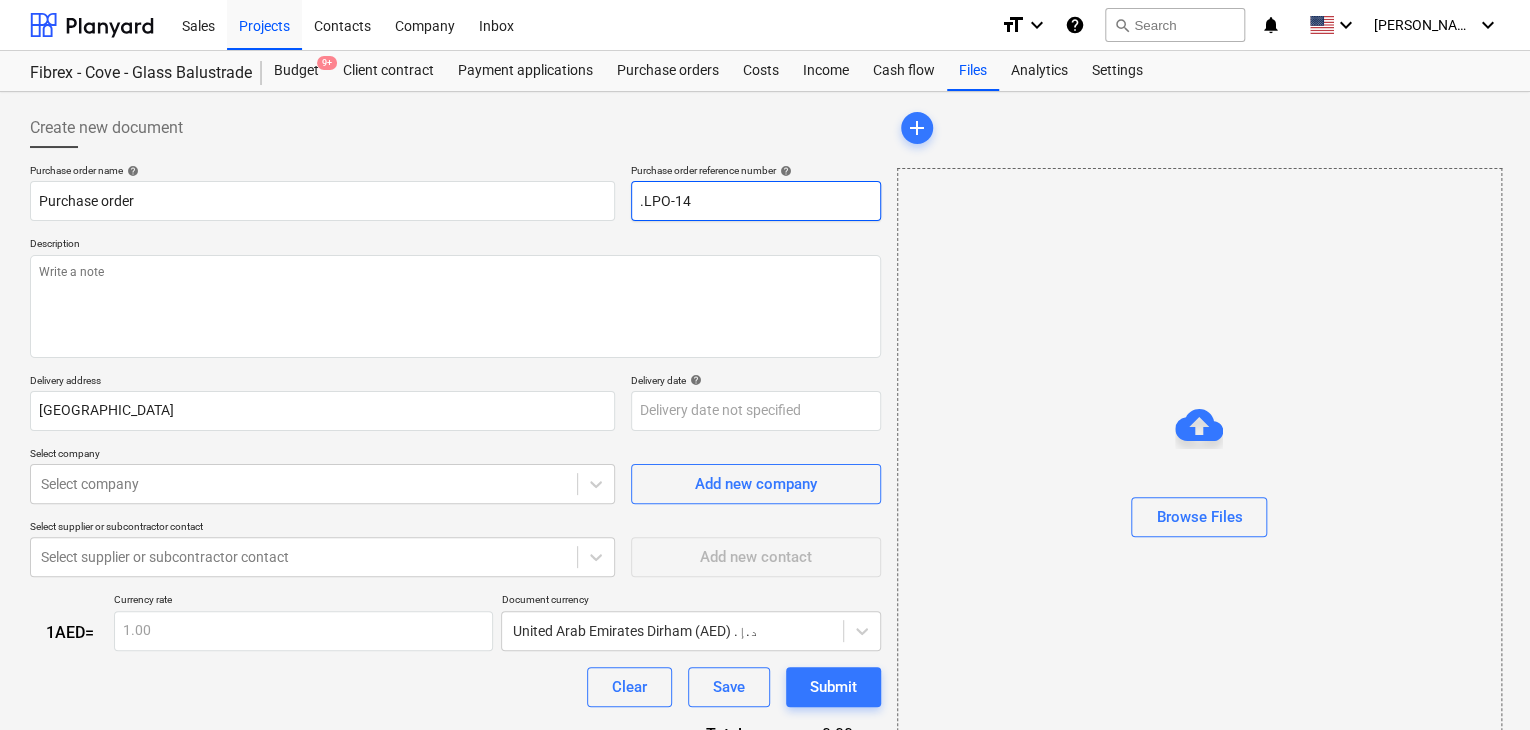 type on "x" 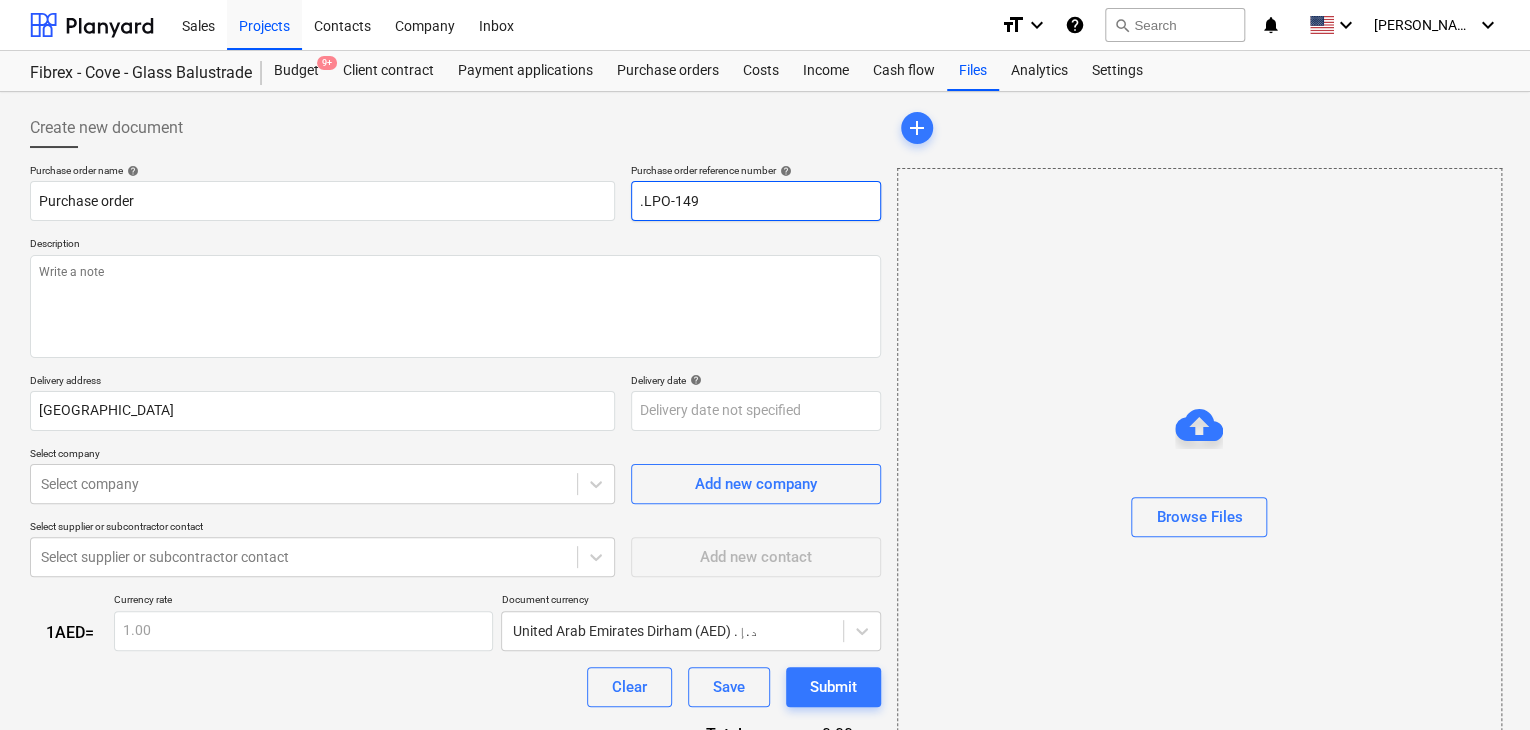 type on "x" 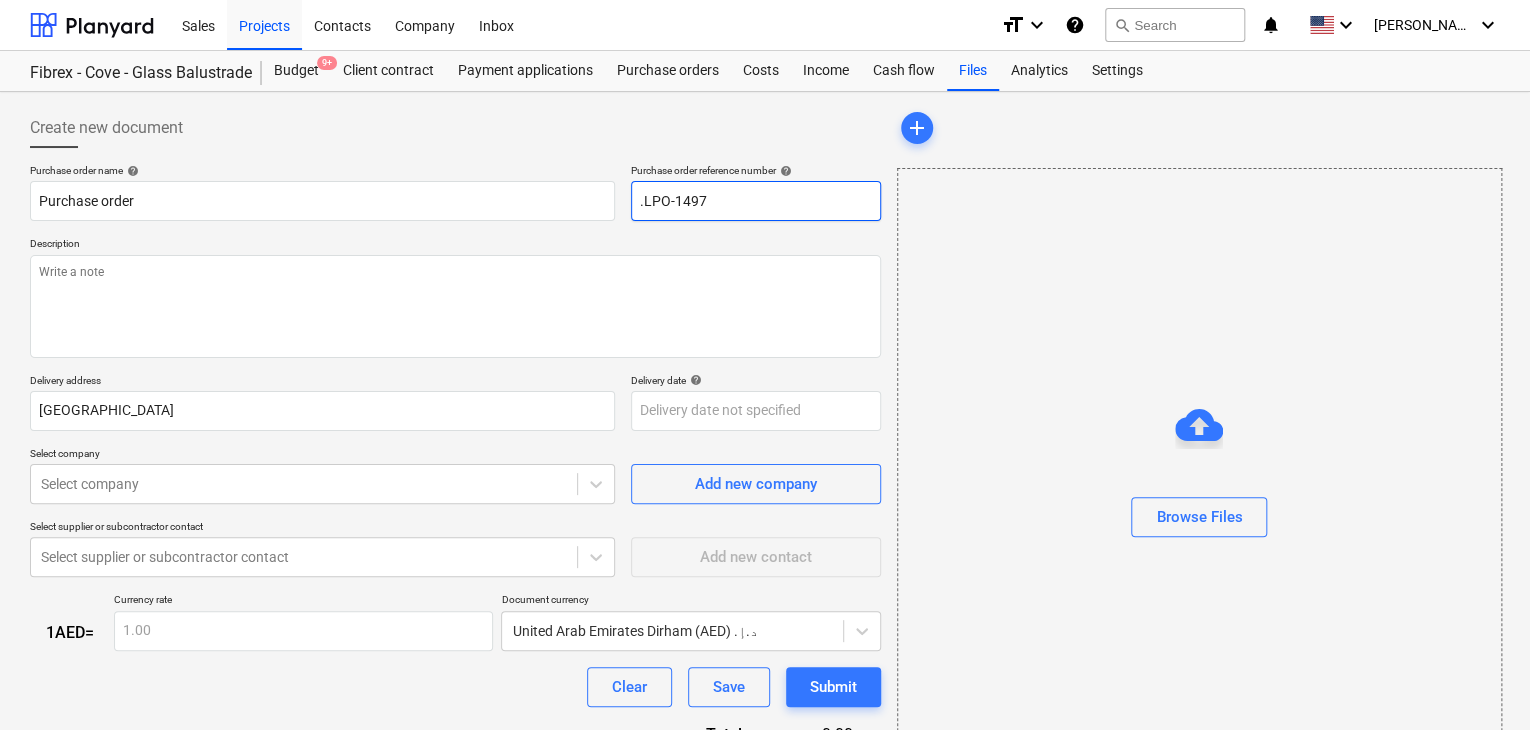 type on "x" 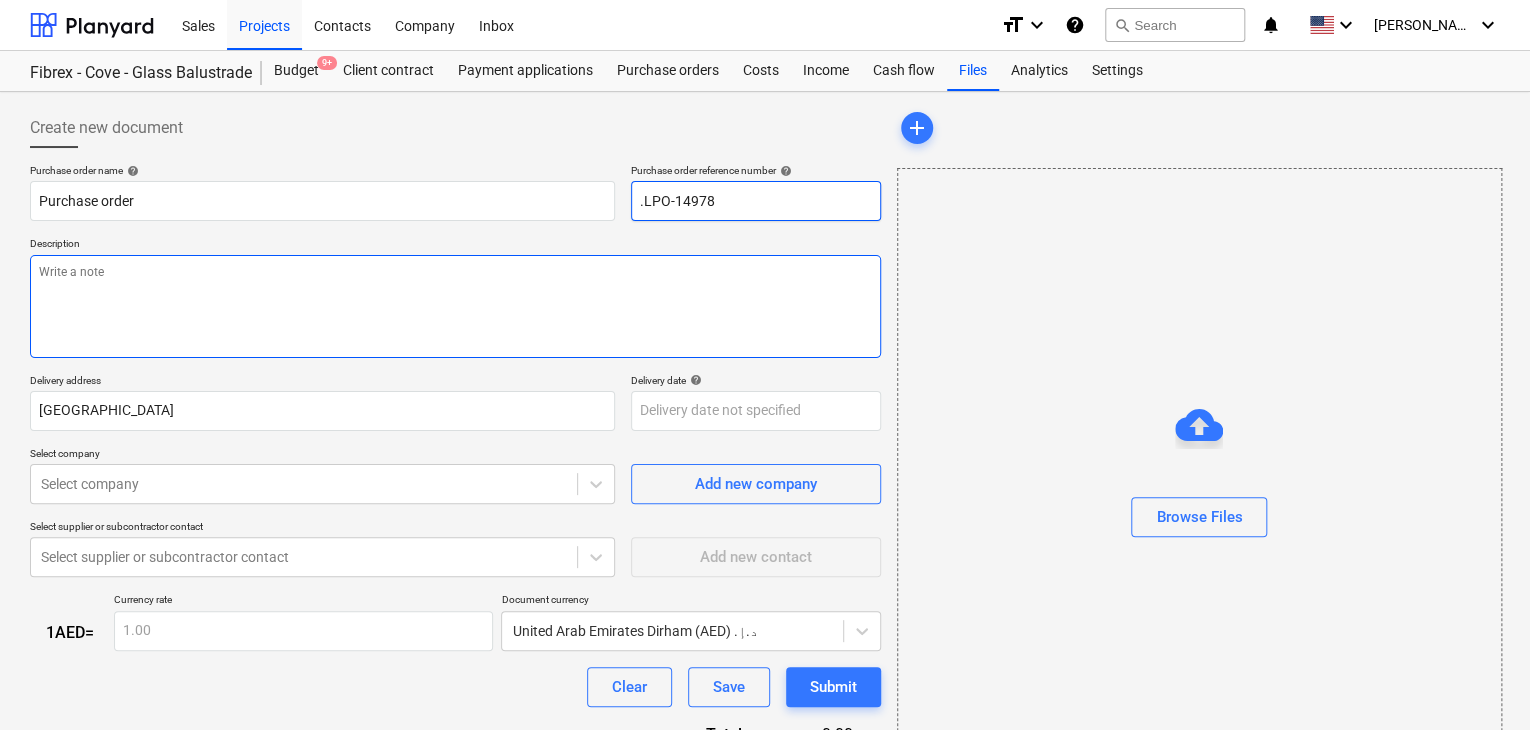 type on ".LPO-14978" 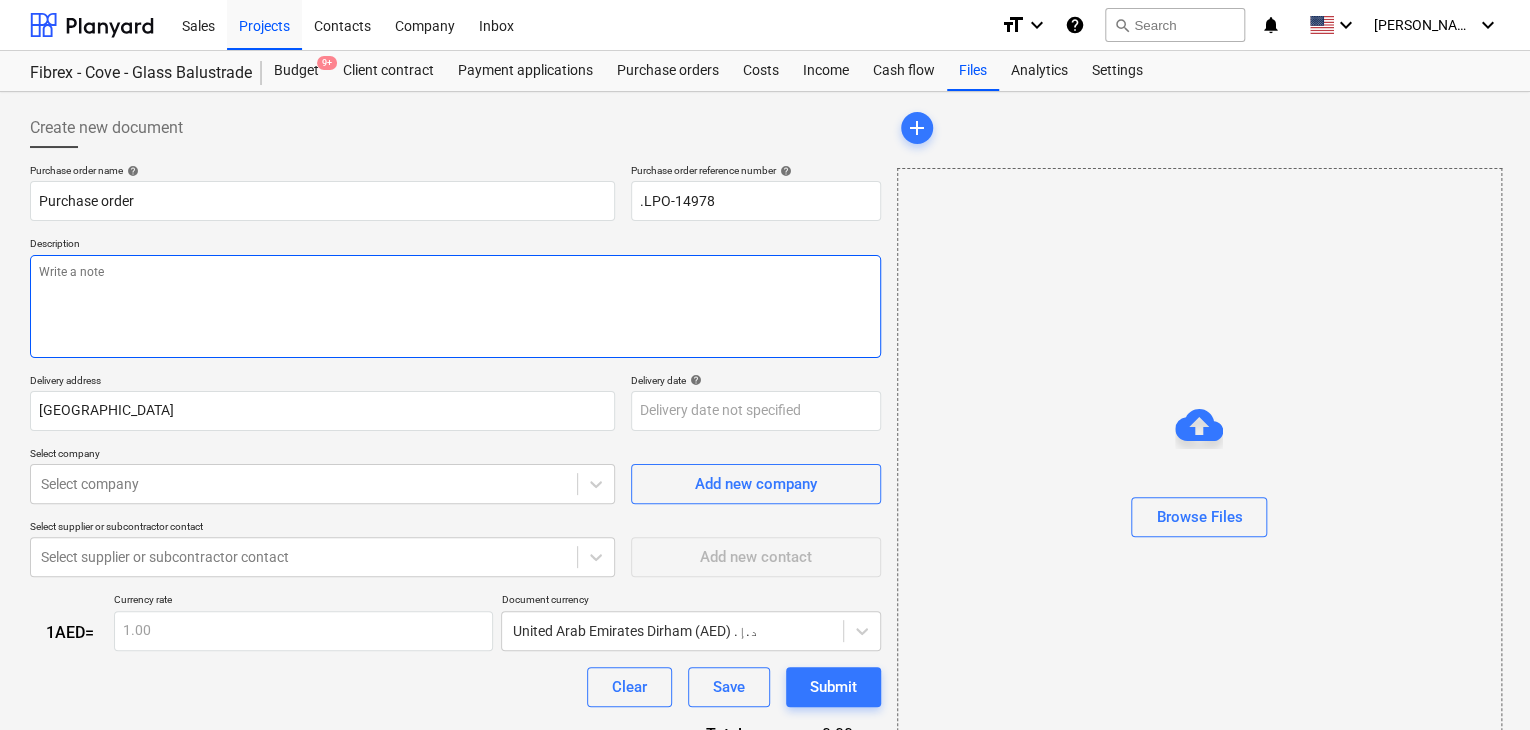 click at bounding box center [455, 306] 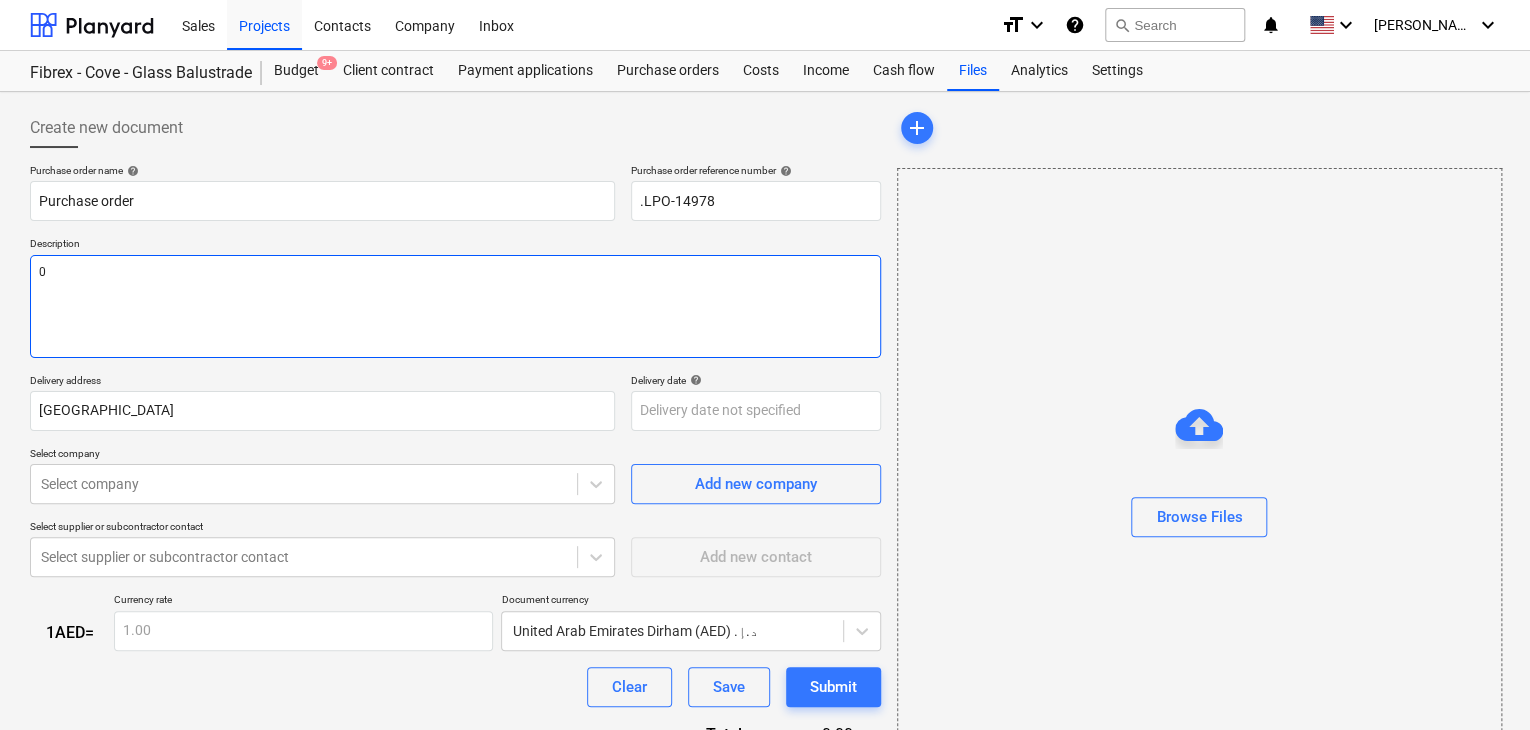 type on "x" 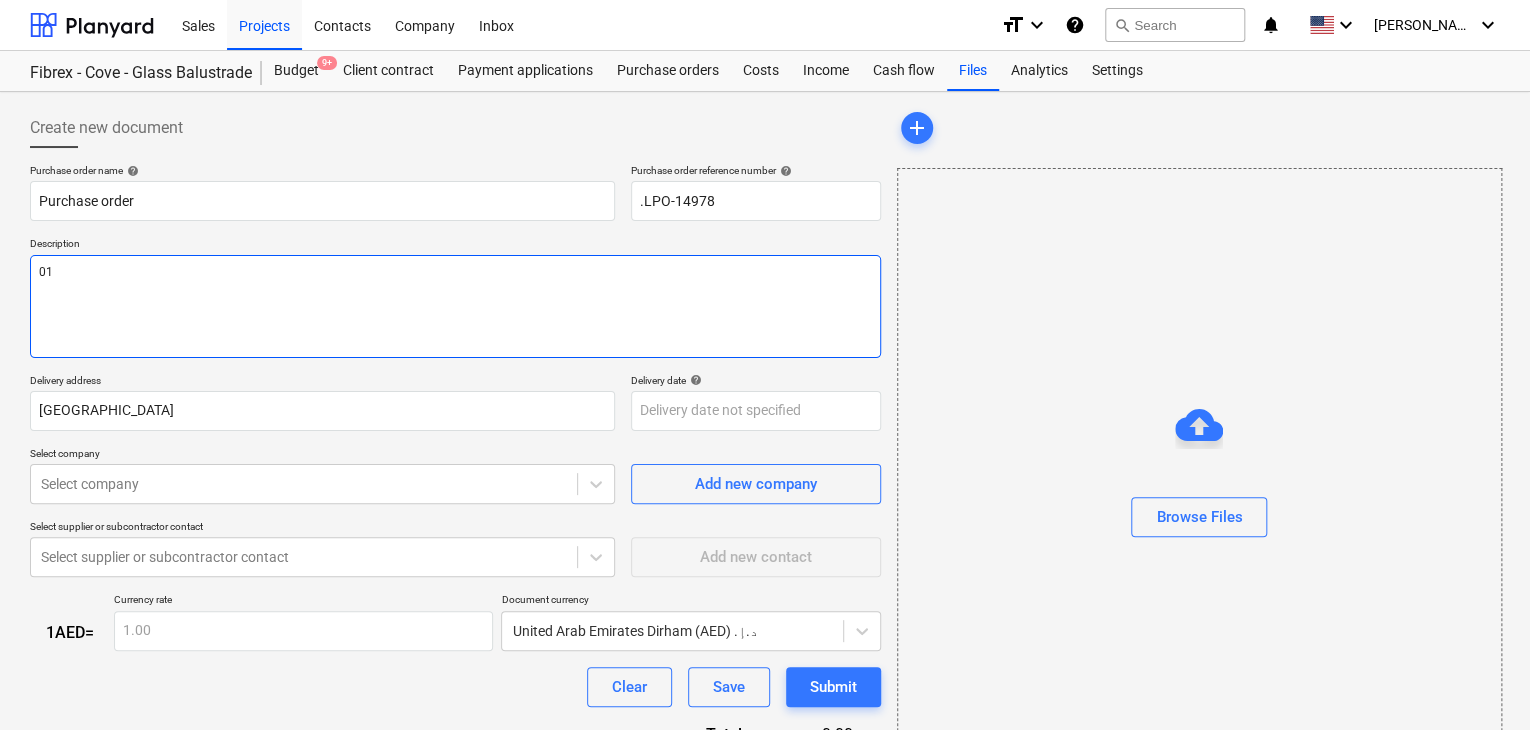 type on "x" 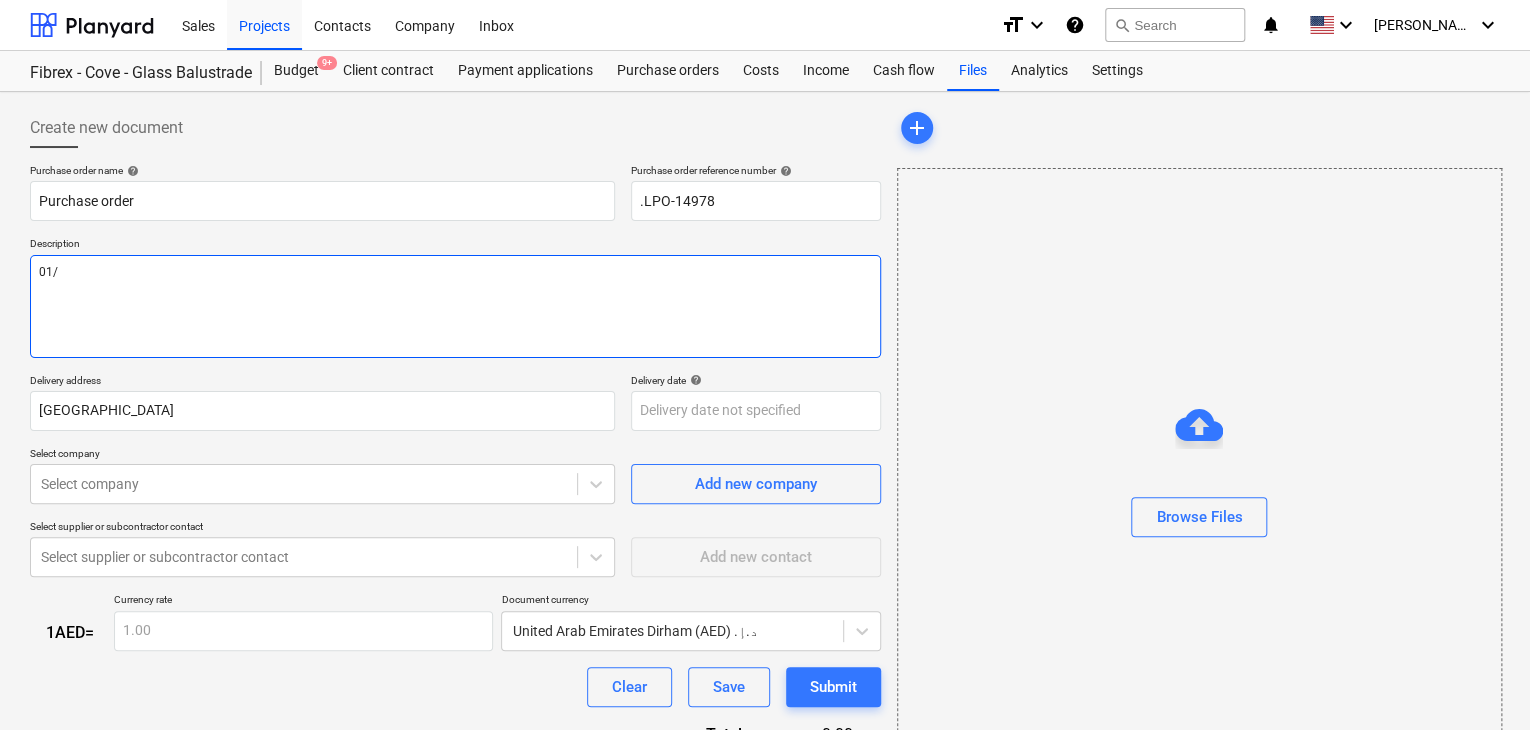 type on "x" 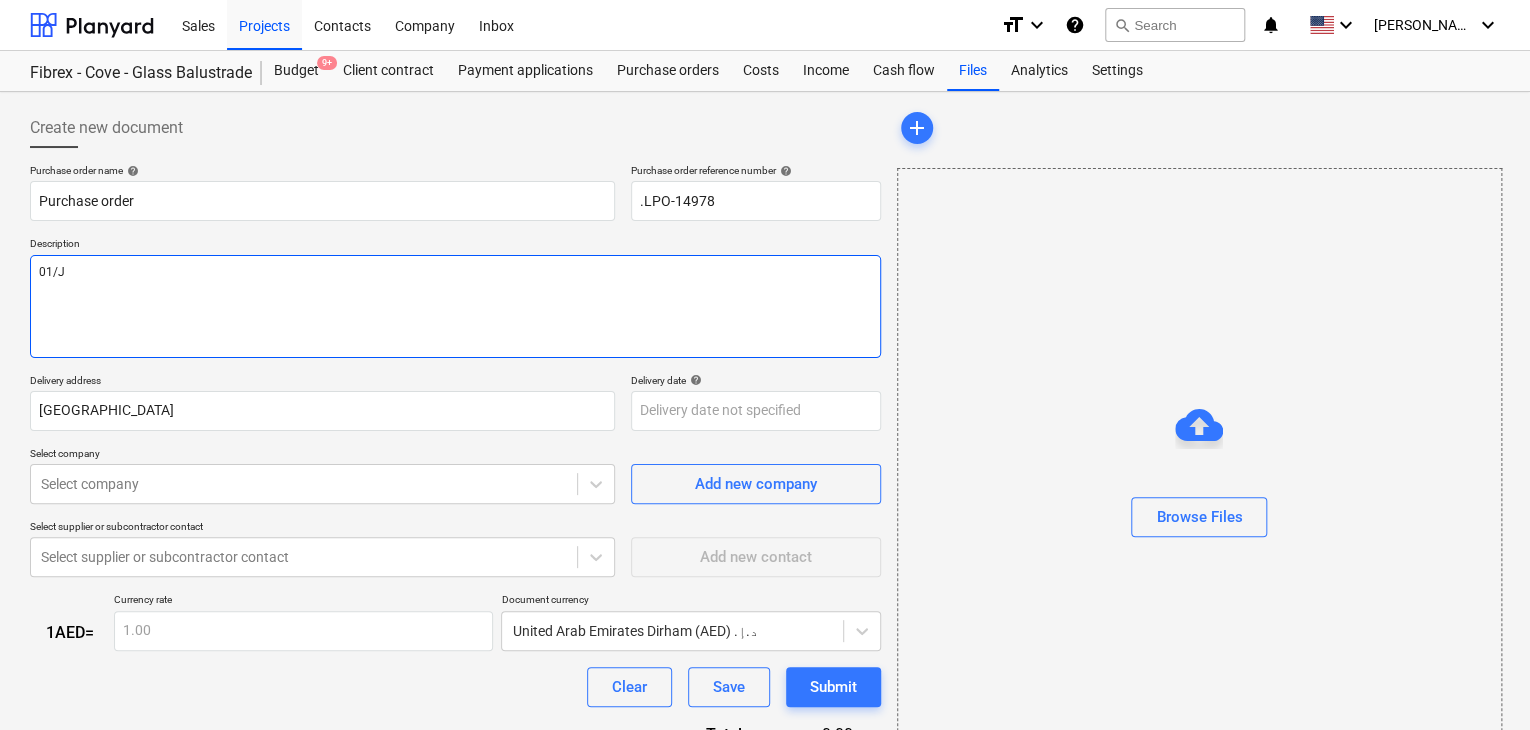 type on "x" 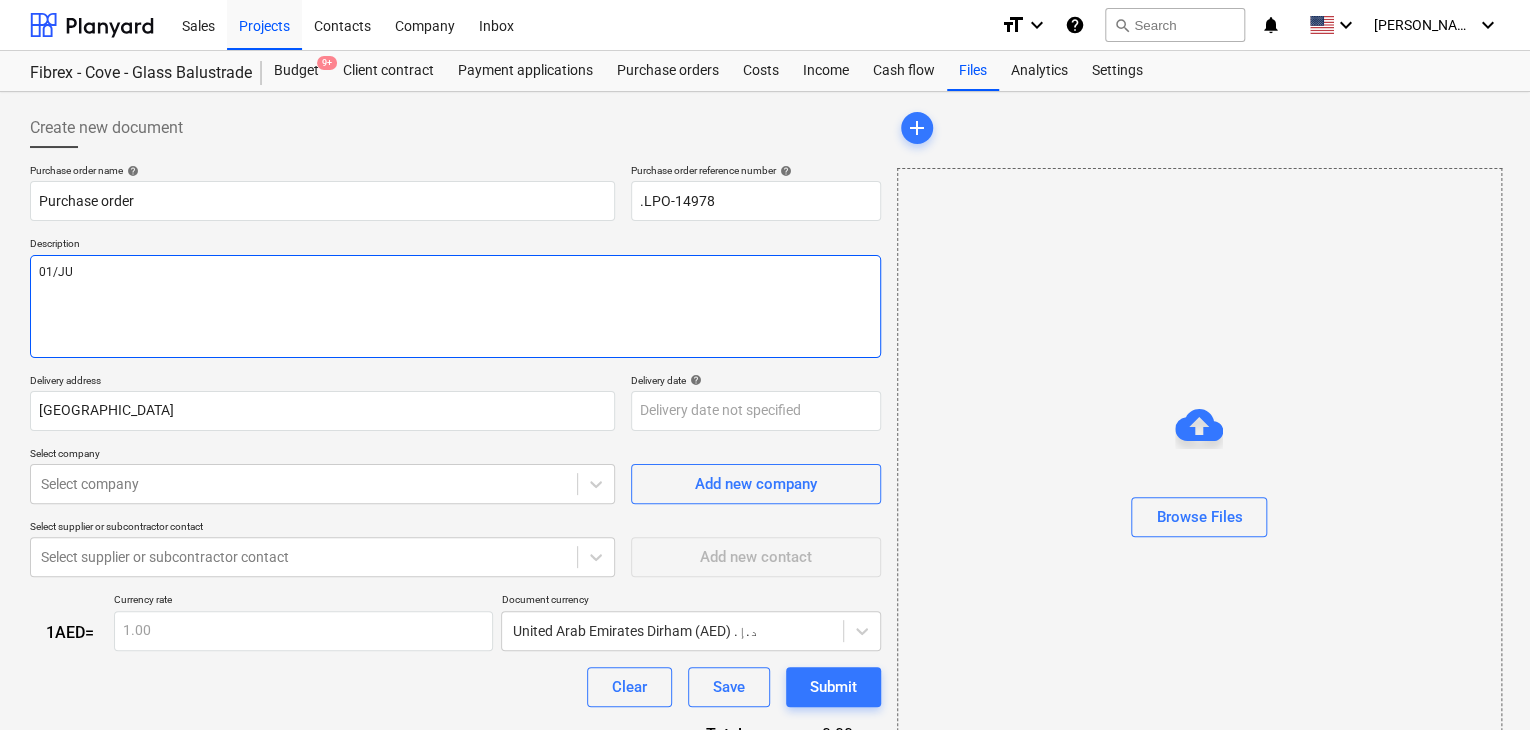 type on "x" 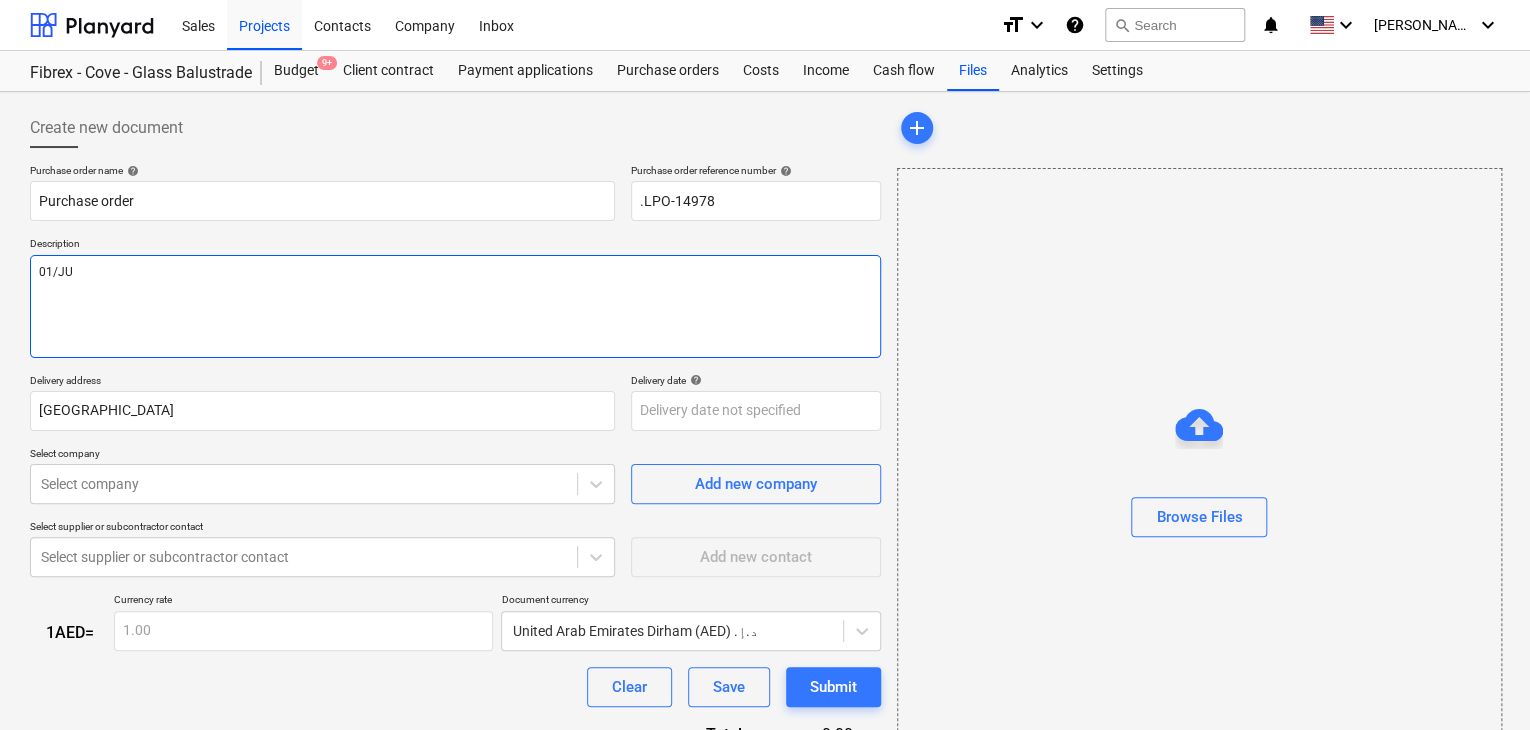 type on "01/JUN" 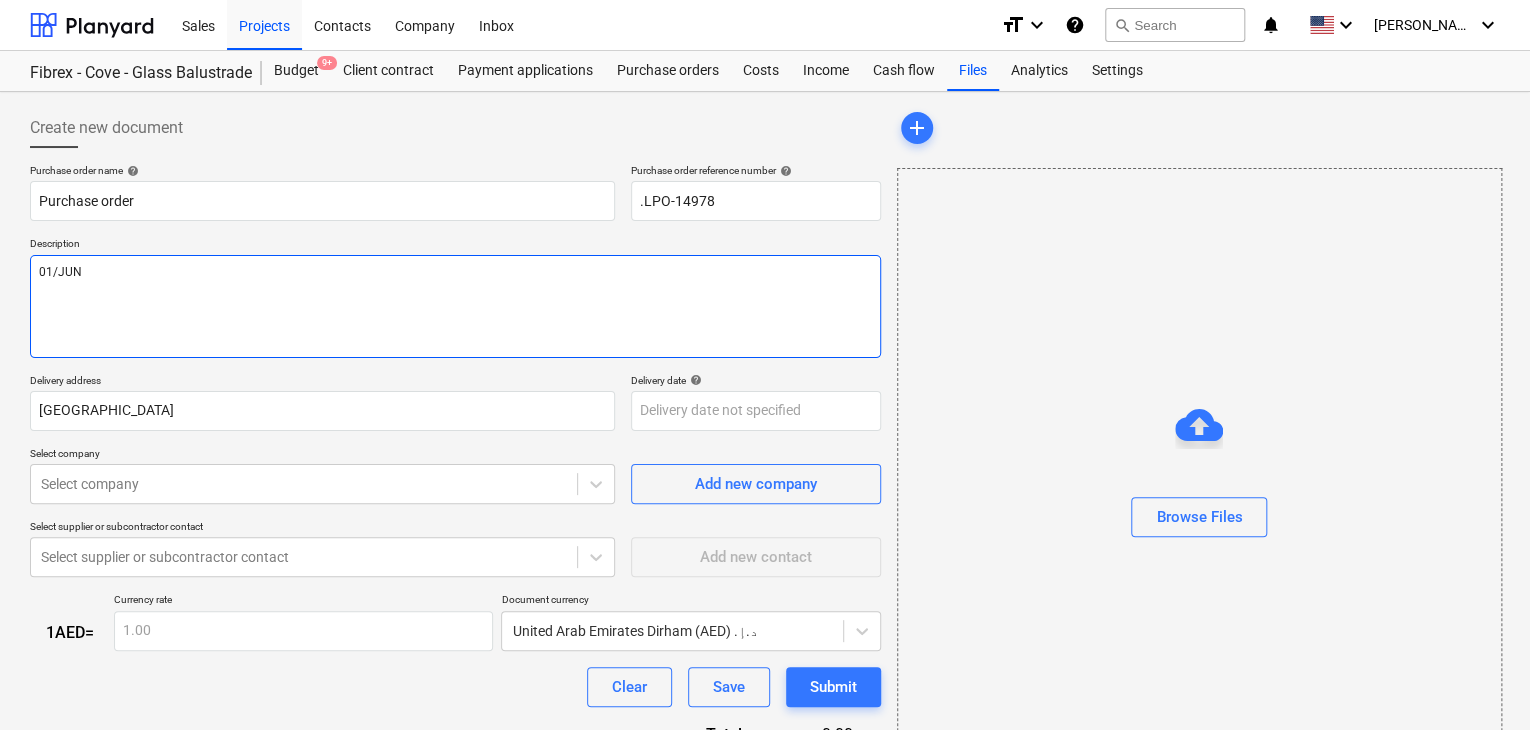 type on "x" 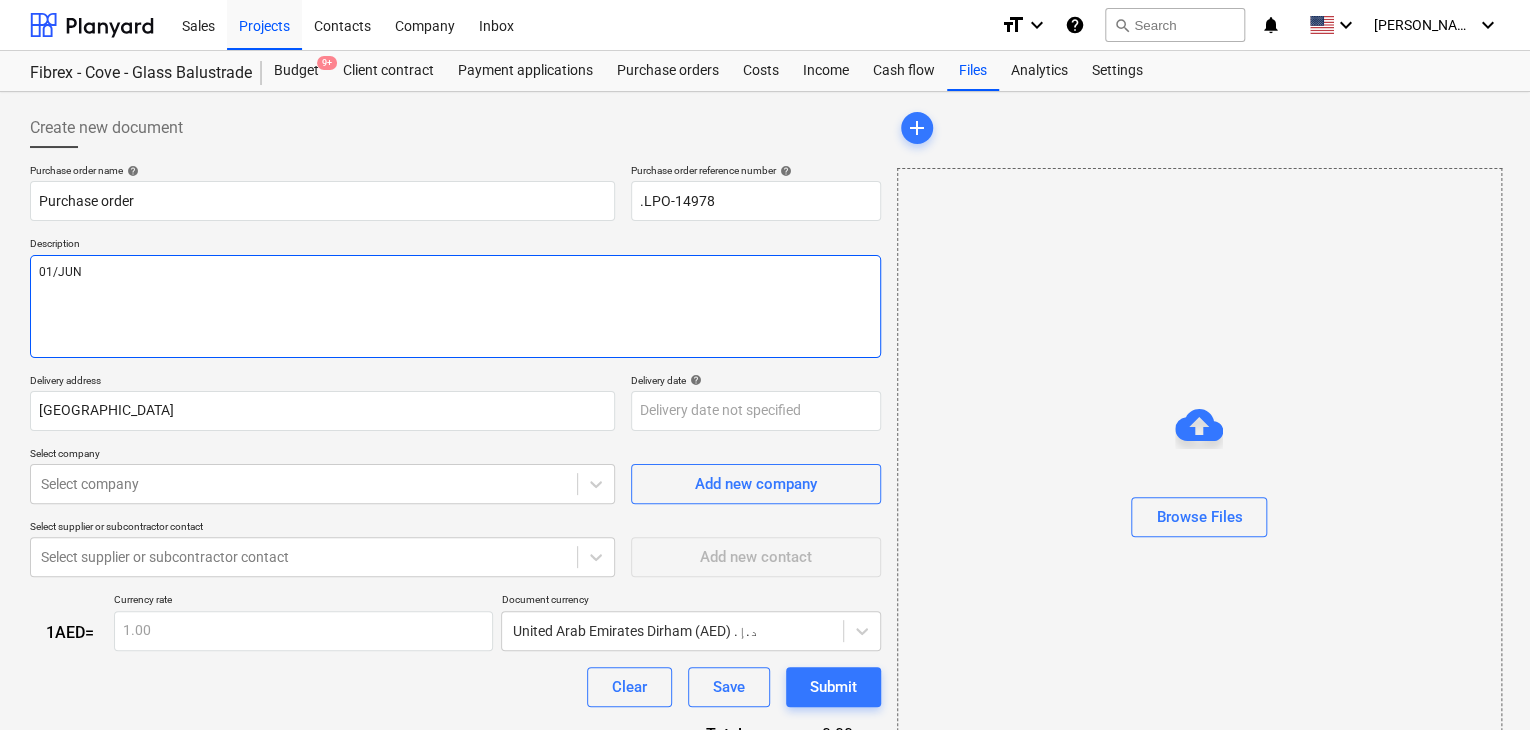 type on "01/JU" 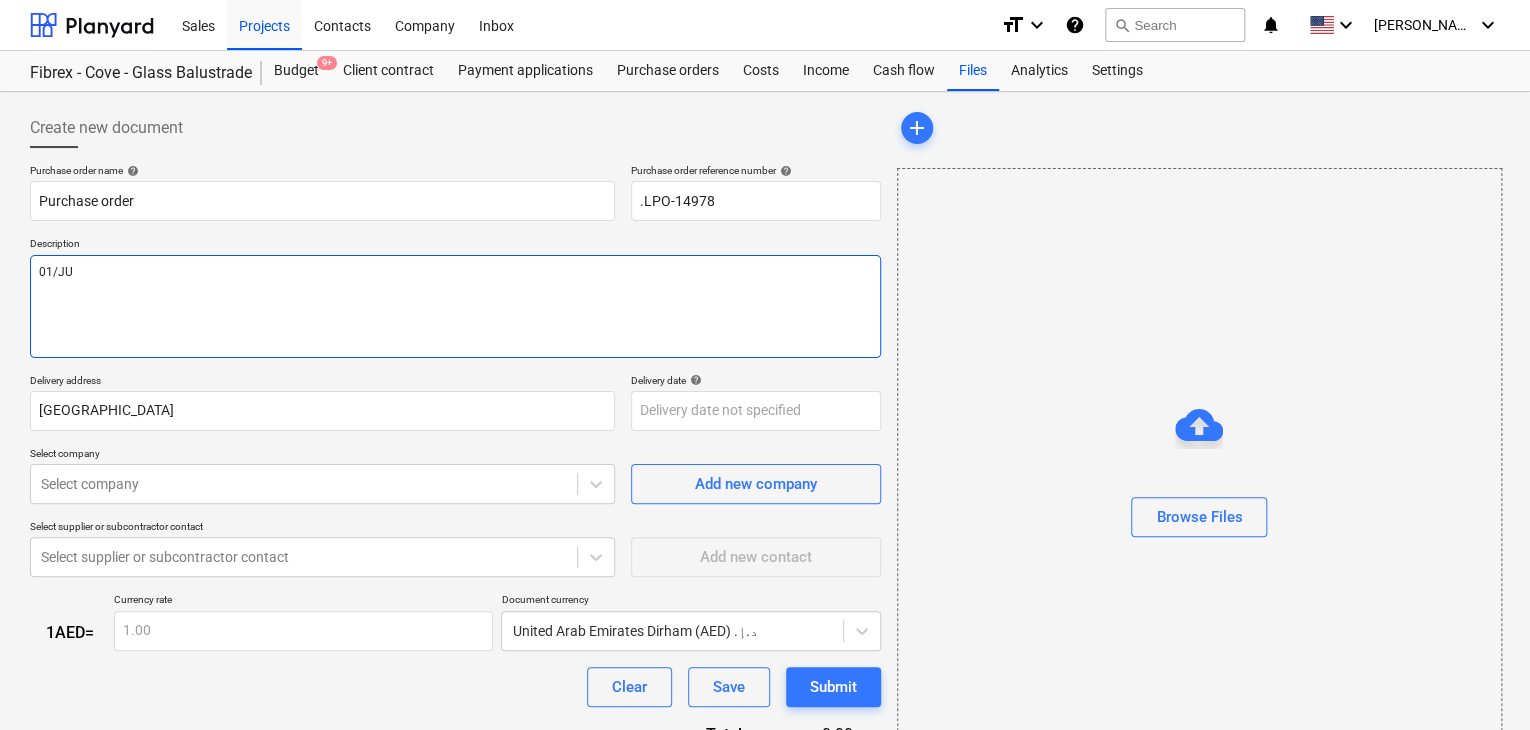 type on "x" 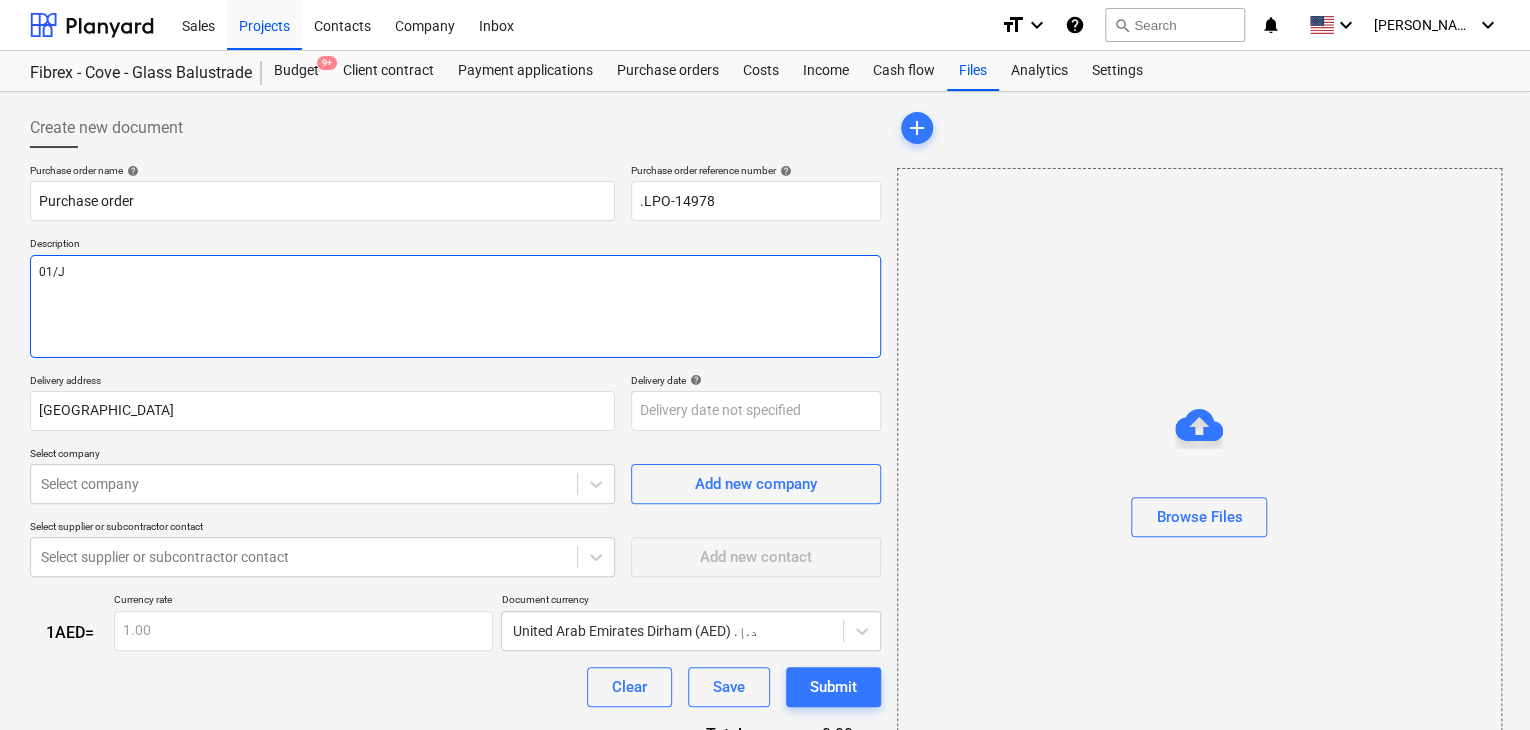 type on "x" 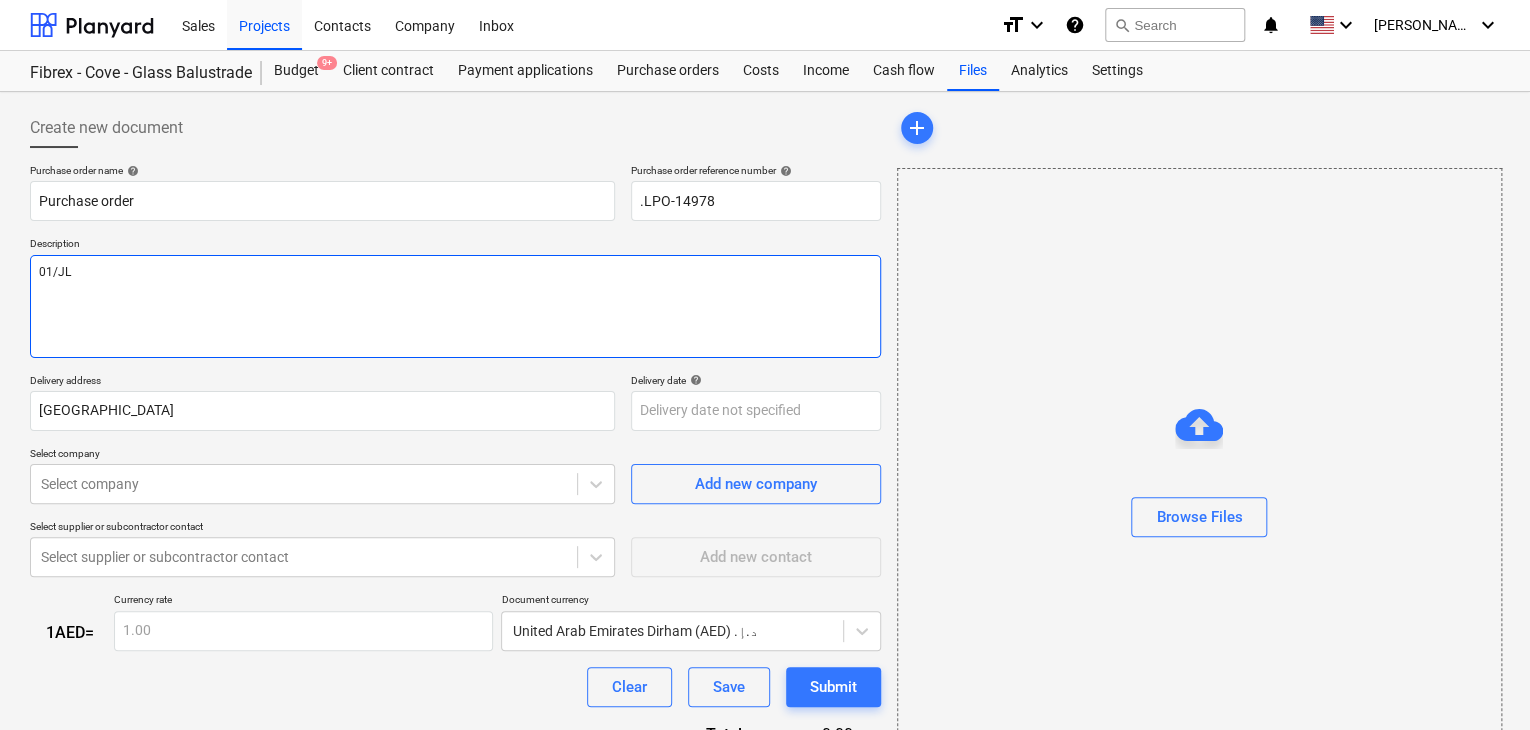type on "x" 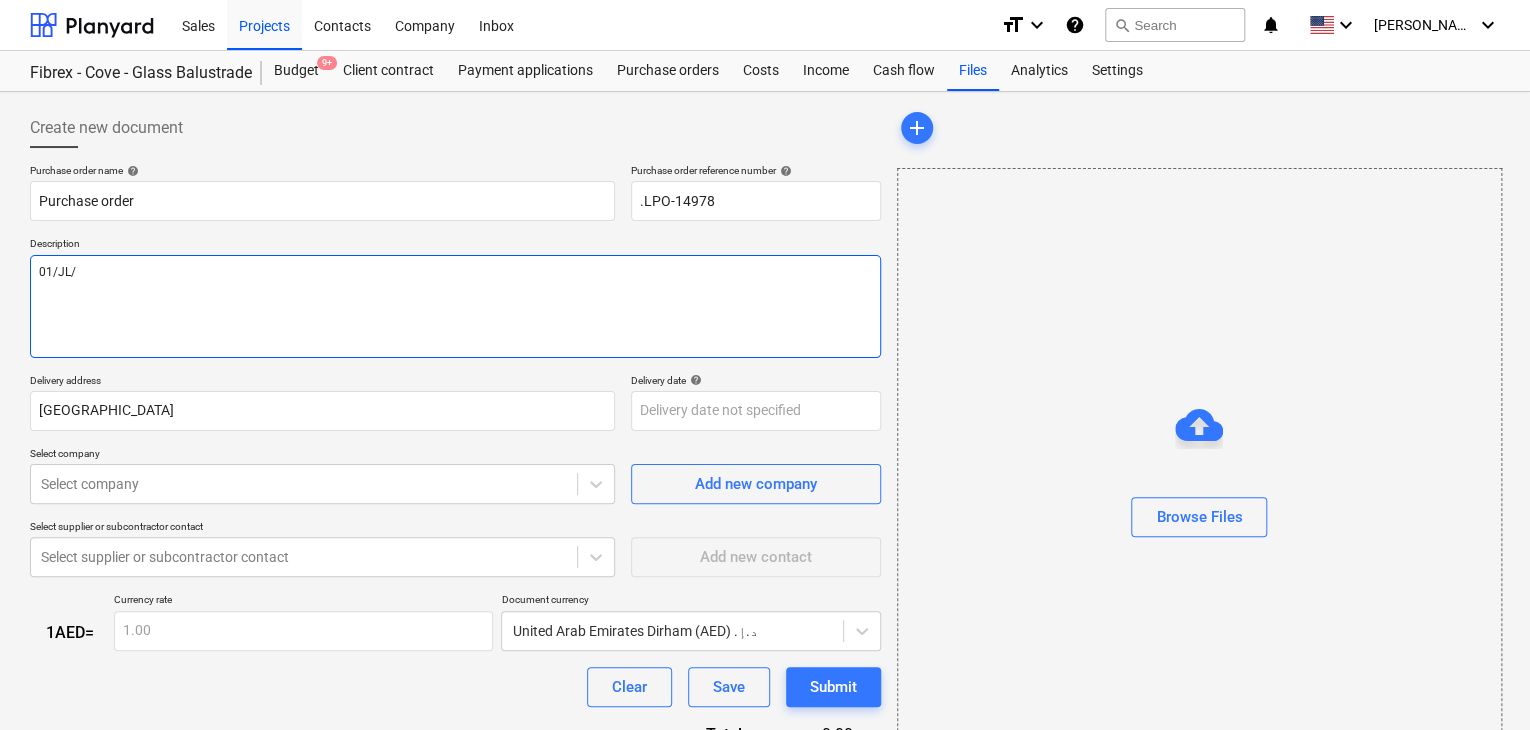 type on "x" 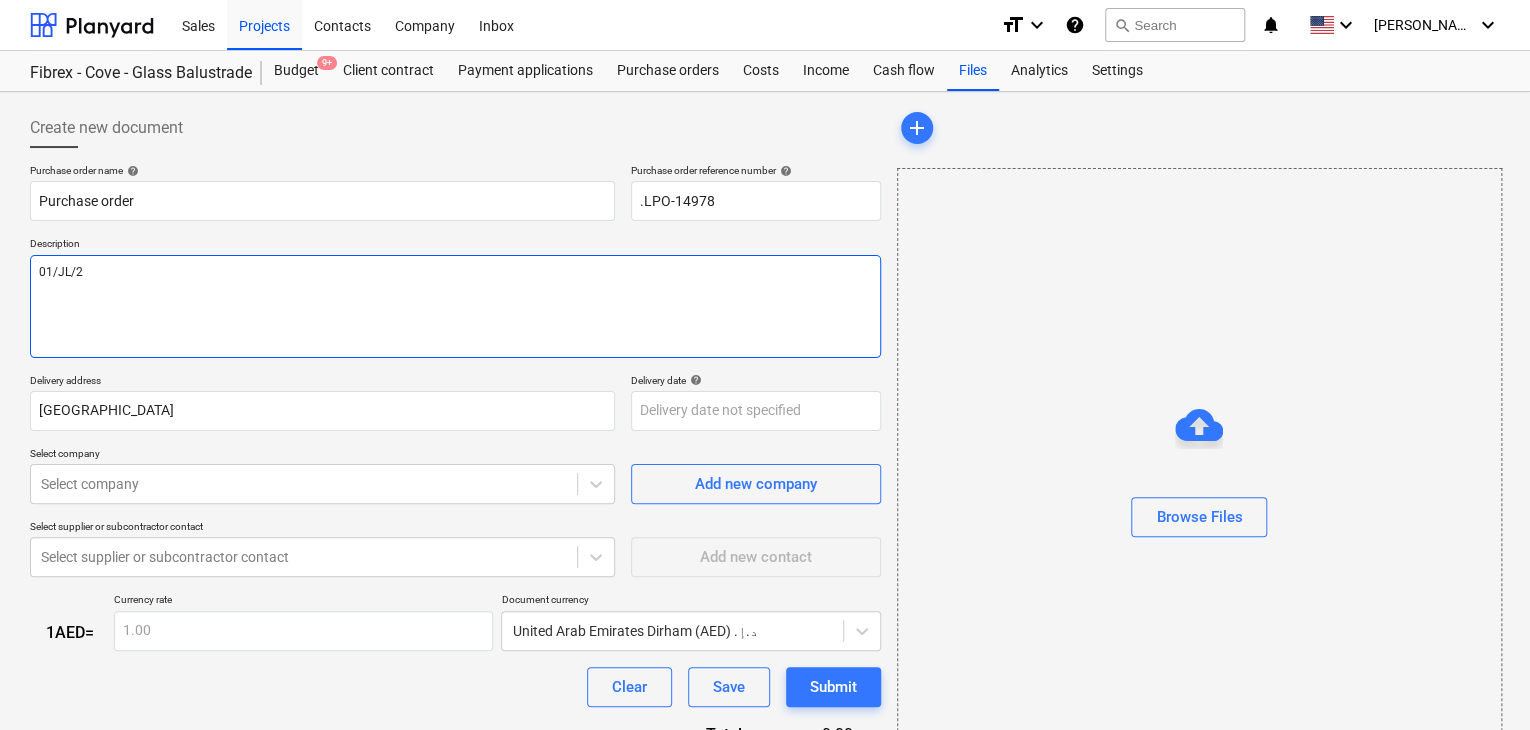 type on "x" 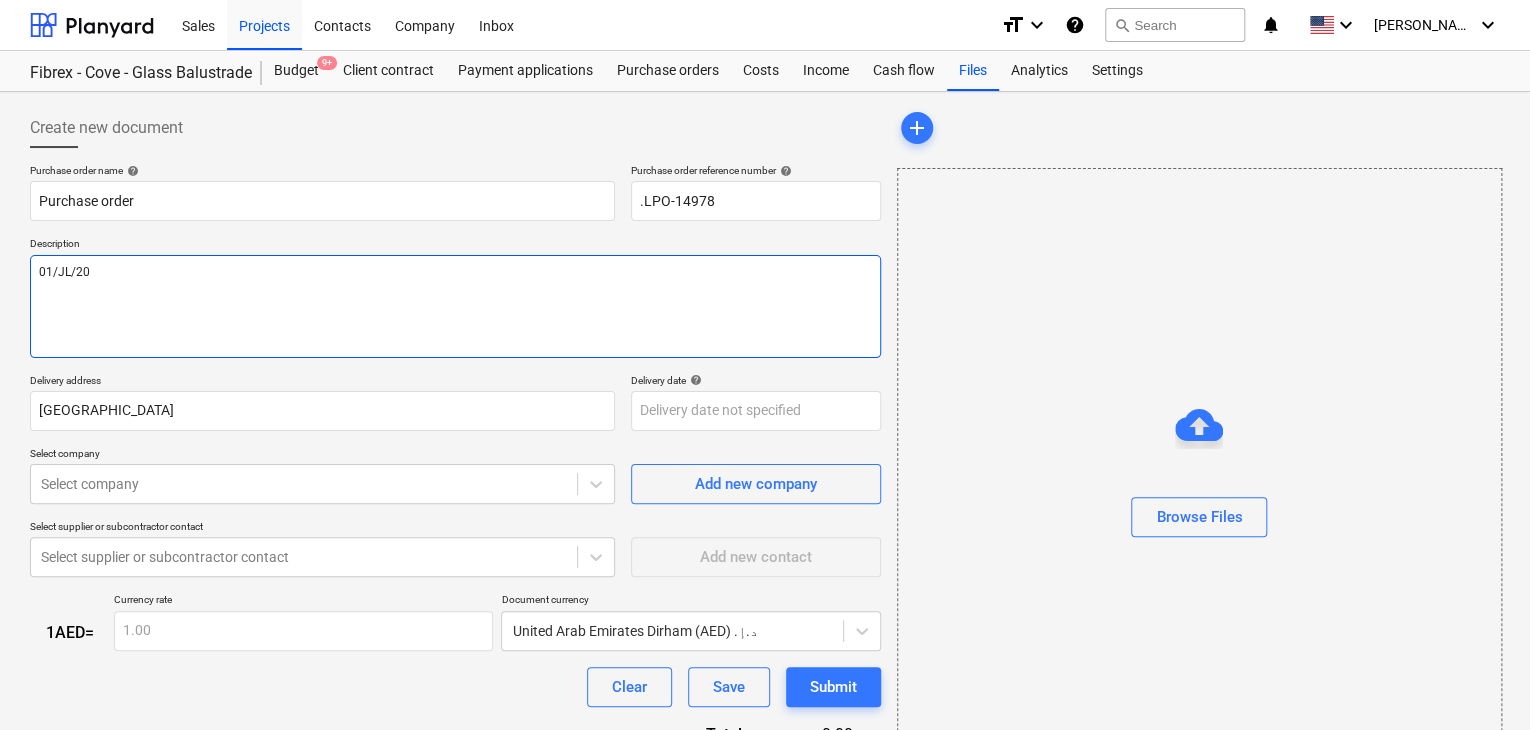 type on "x" 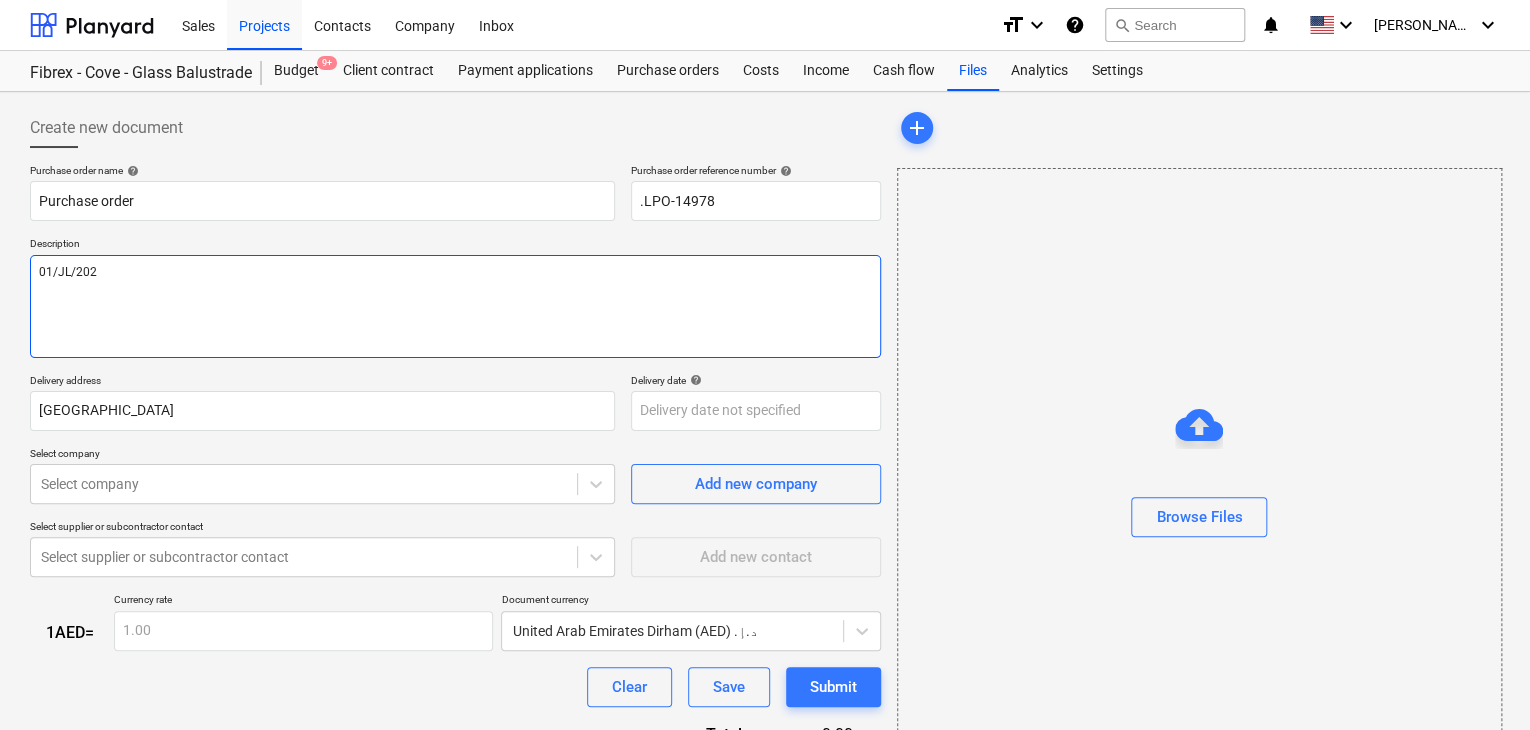 type on "x" 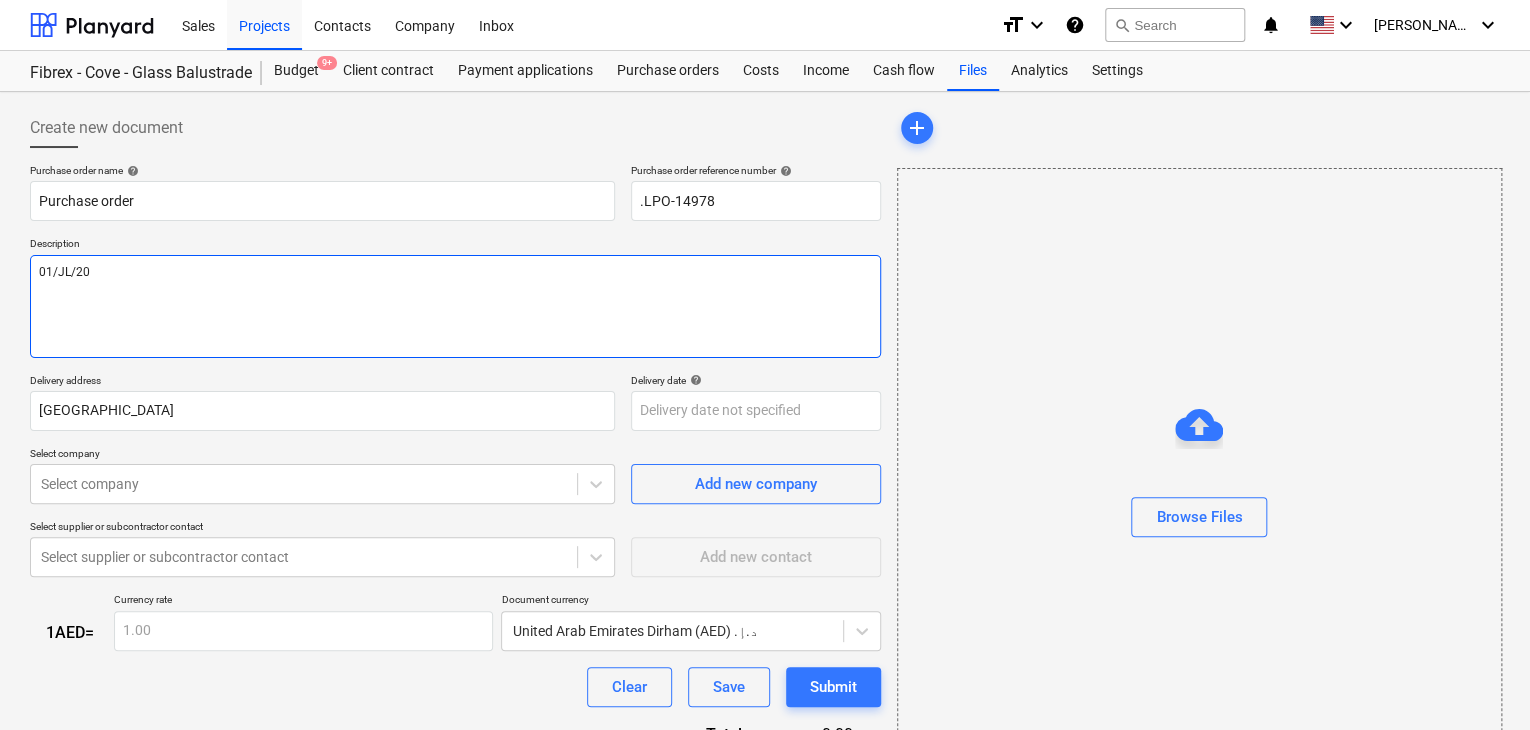type on "x" 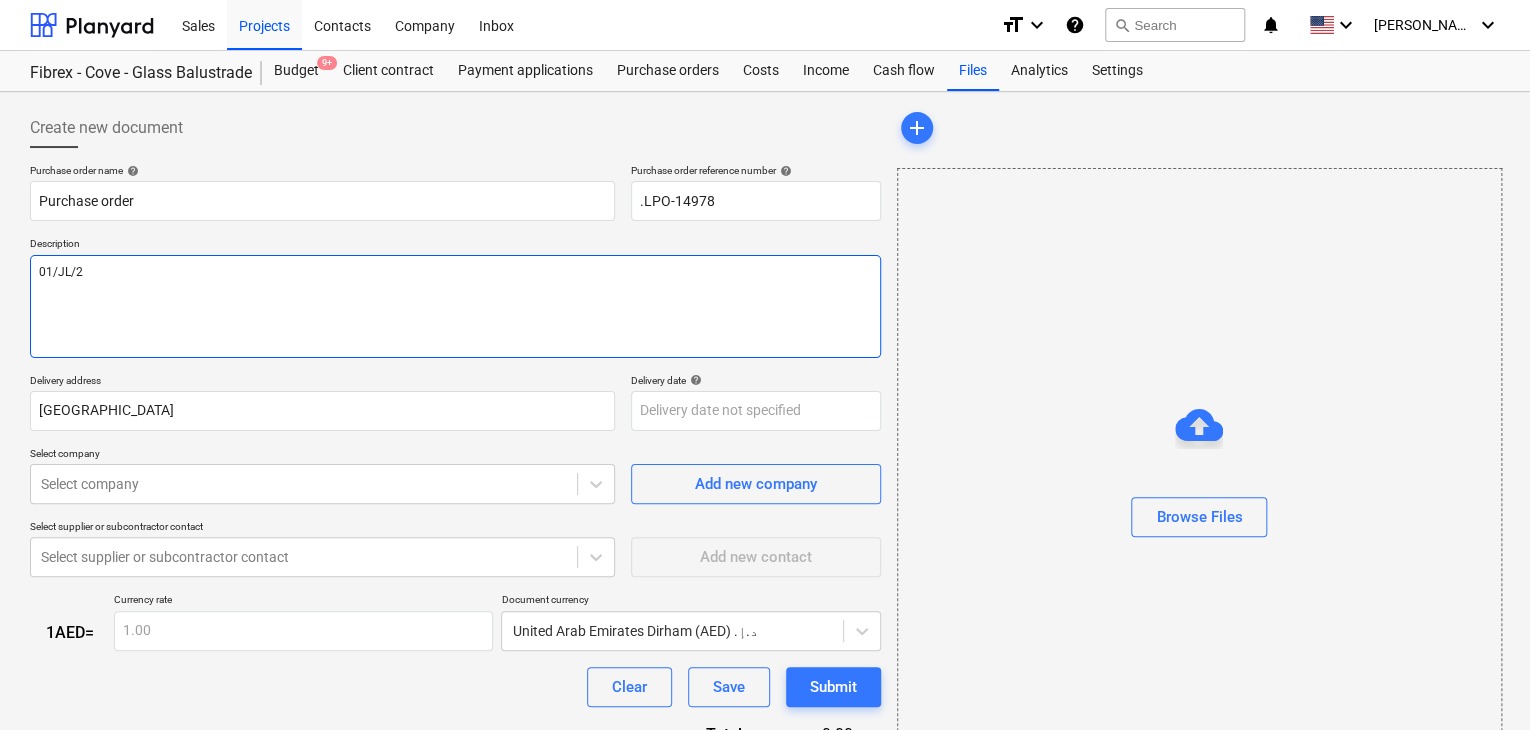 type on "x" 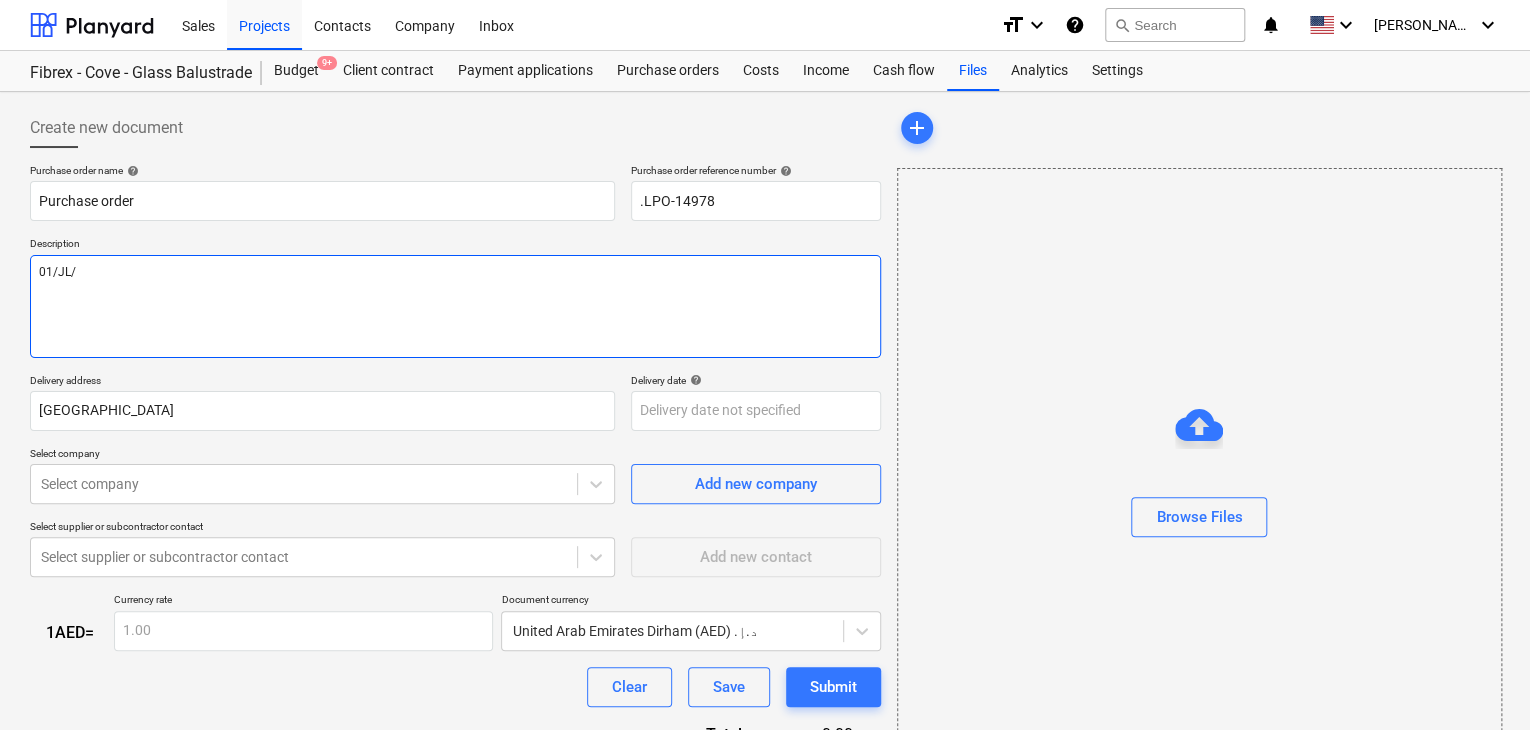 type on "x" 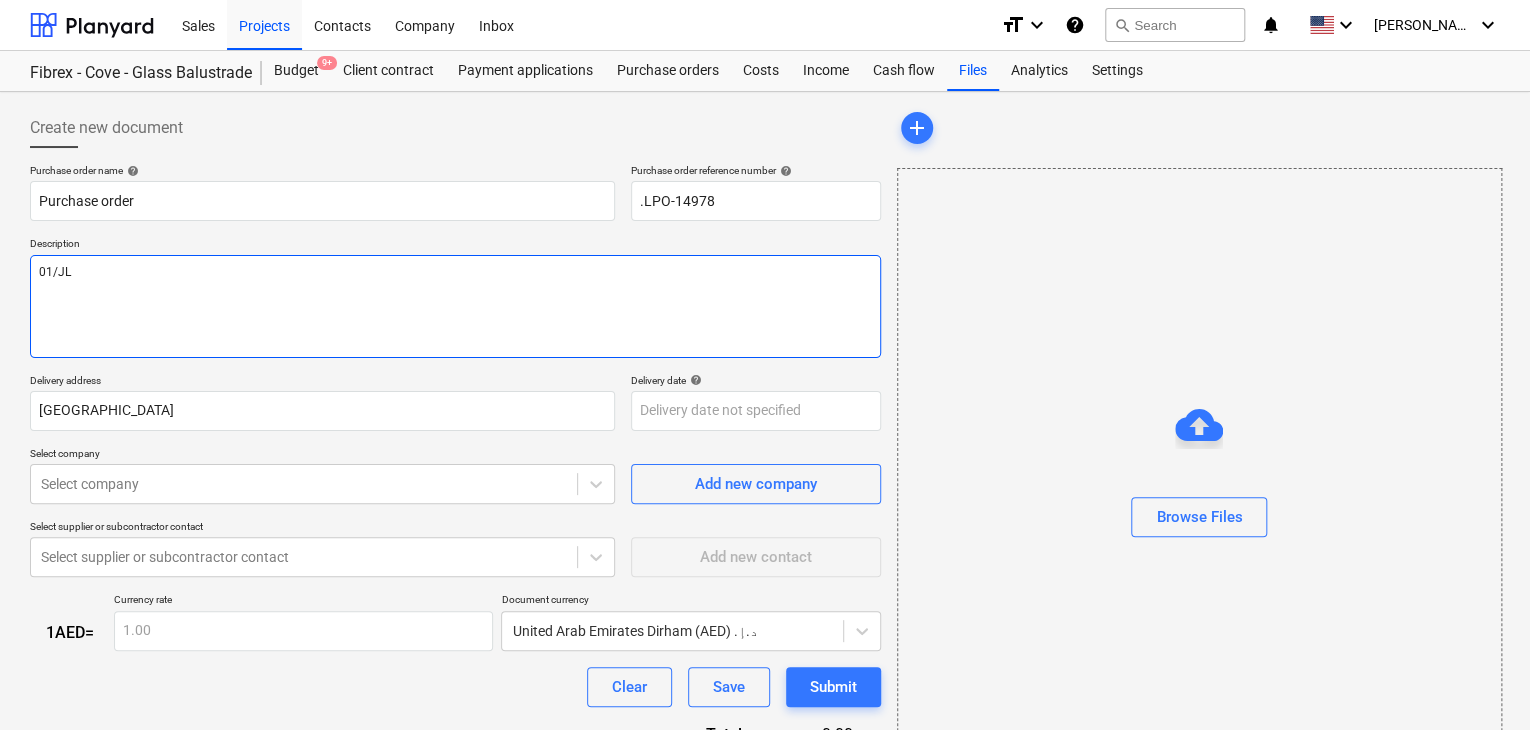 type on "x" 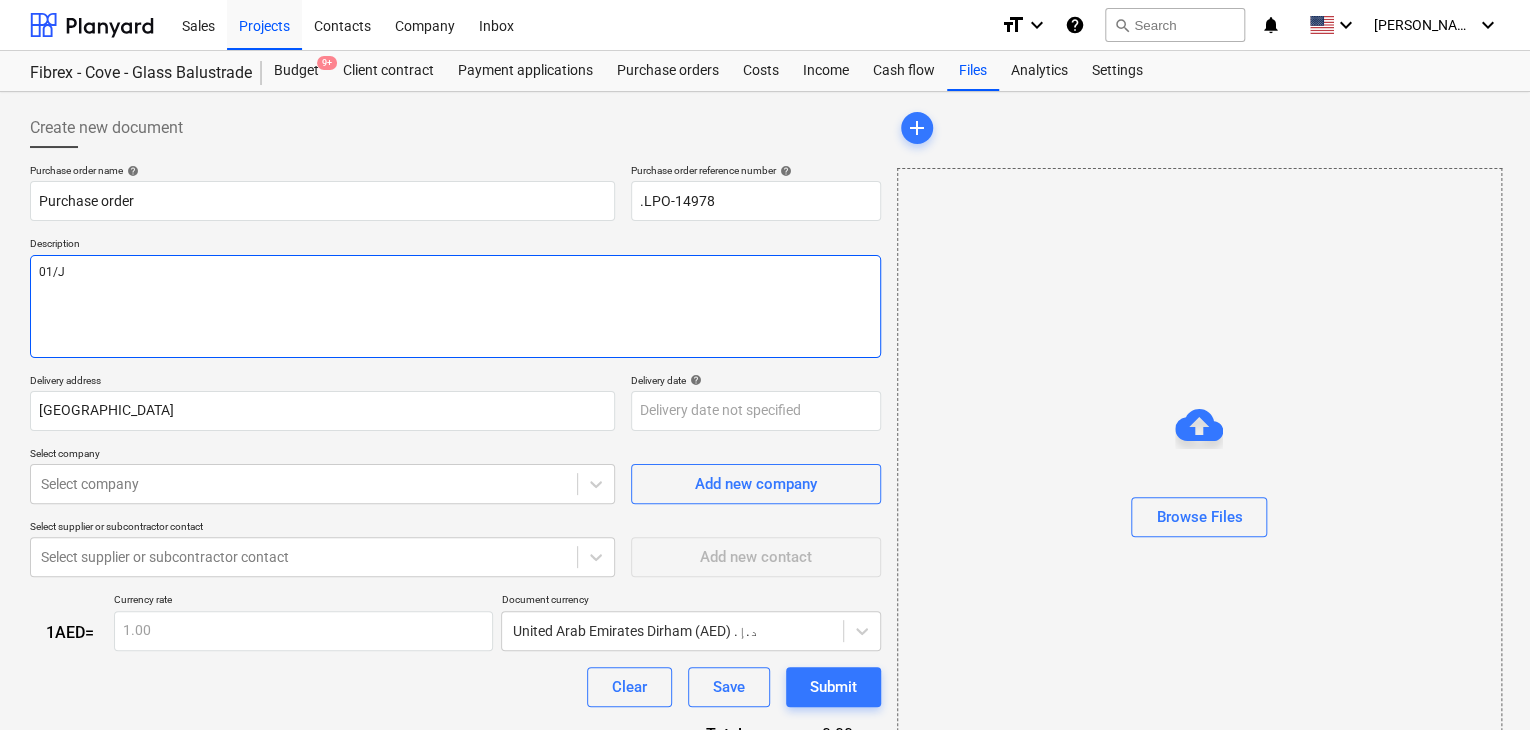 type on "x" 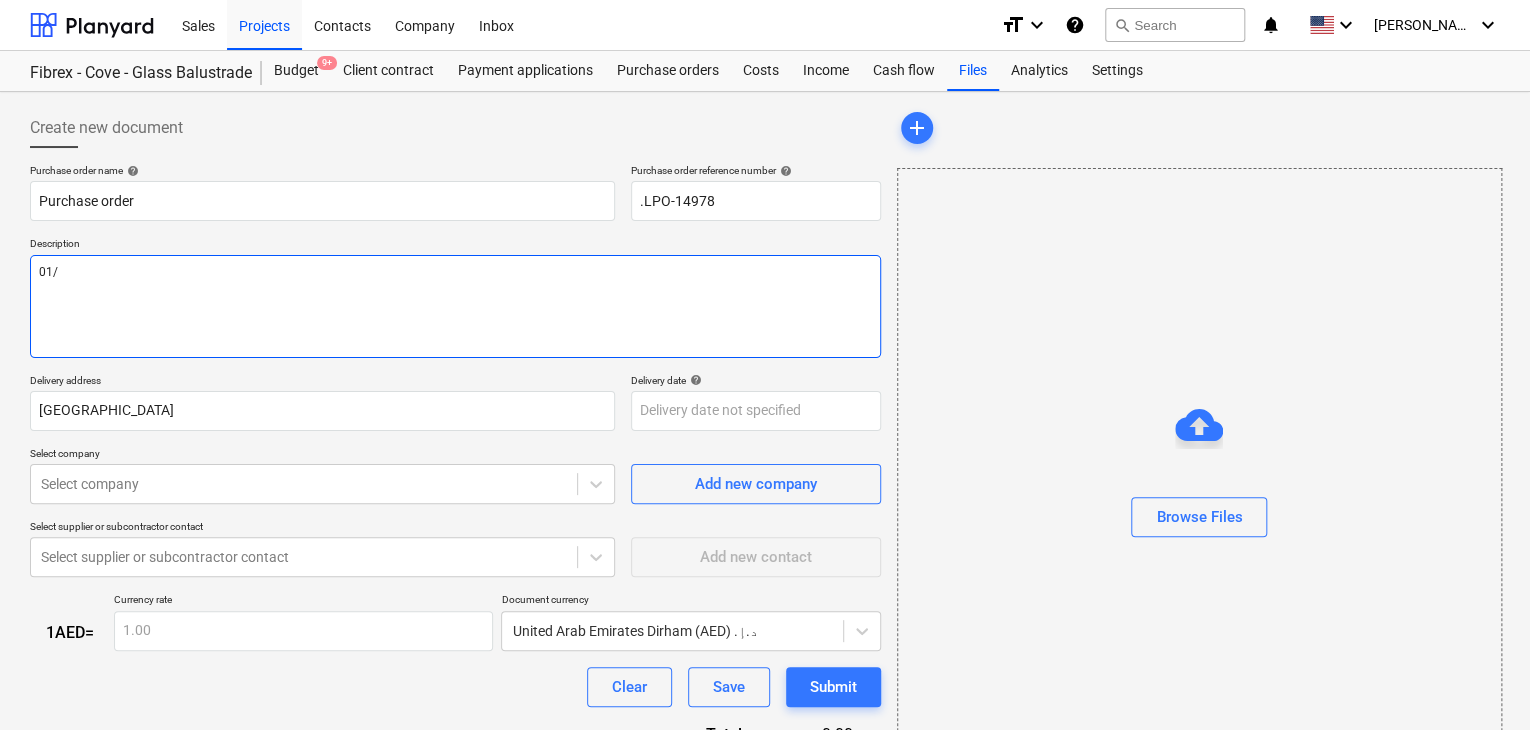 type on "x" 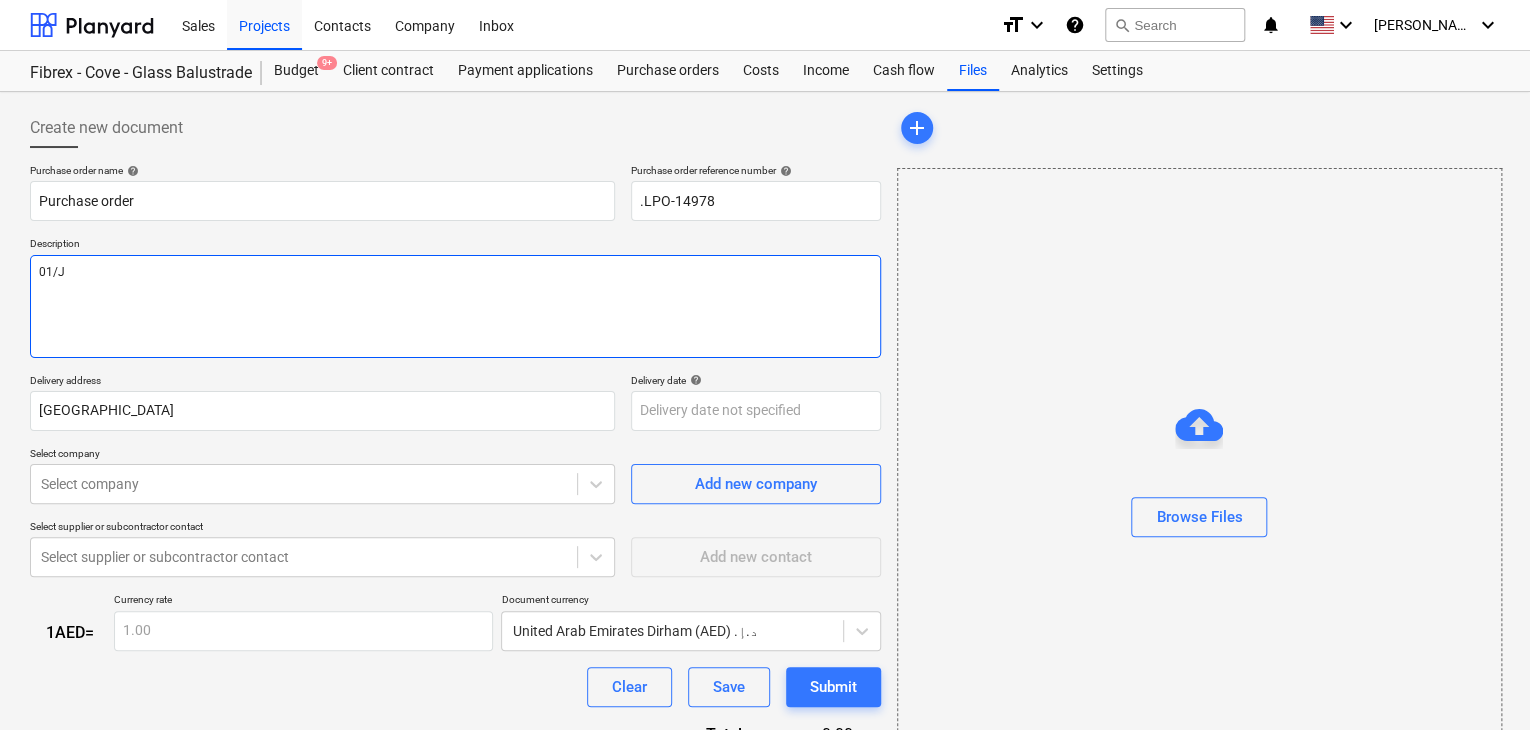 type on "x" 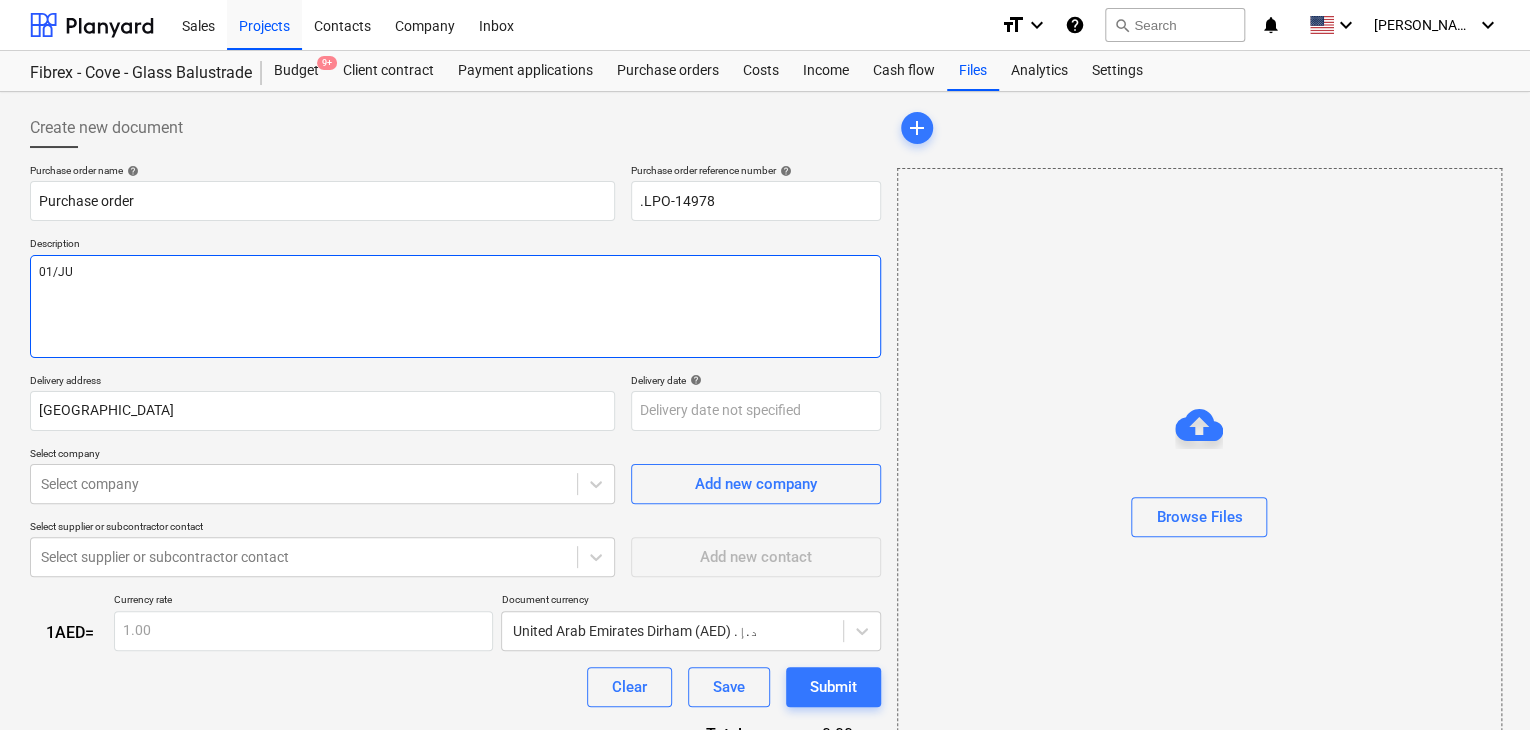 type on "x" 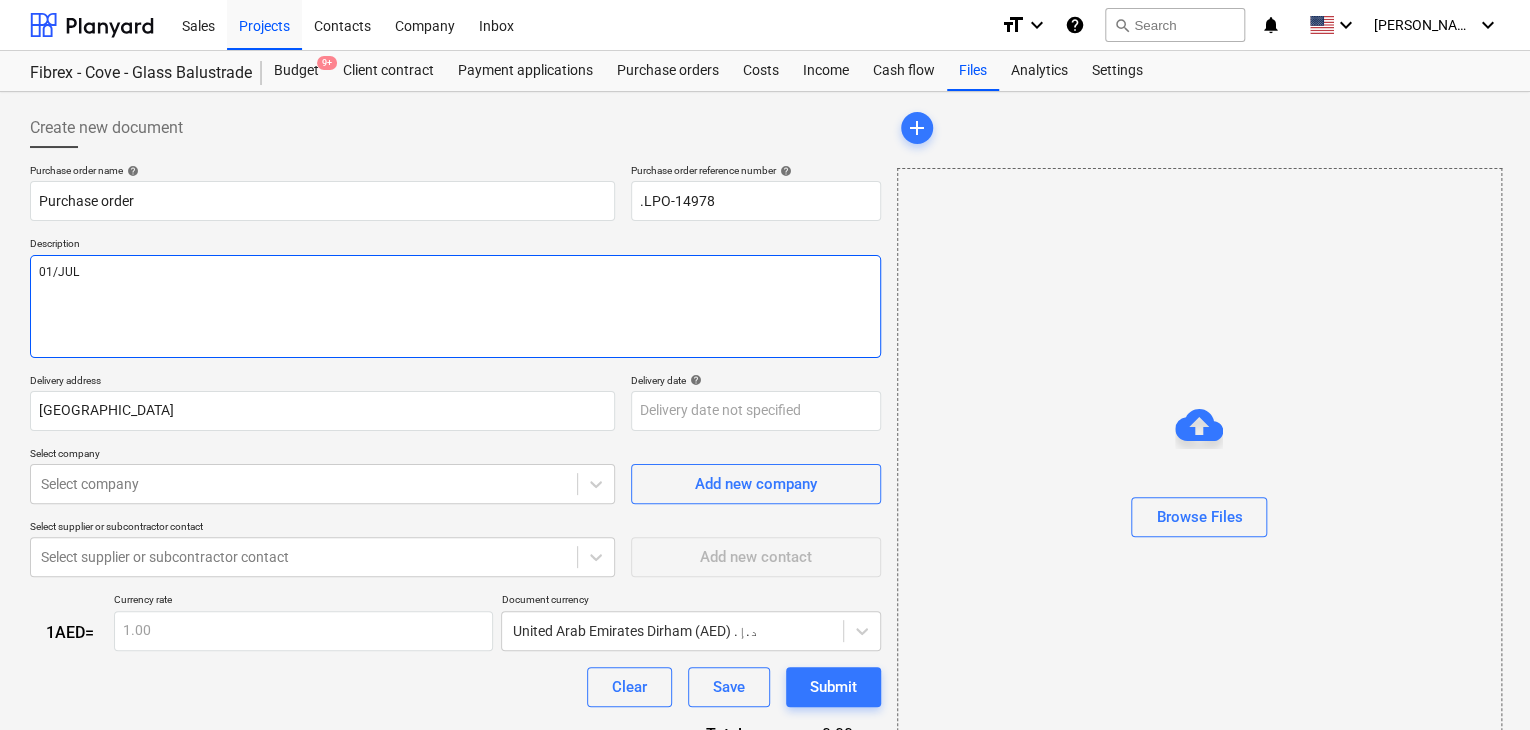 type on "x" 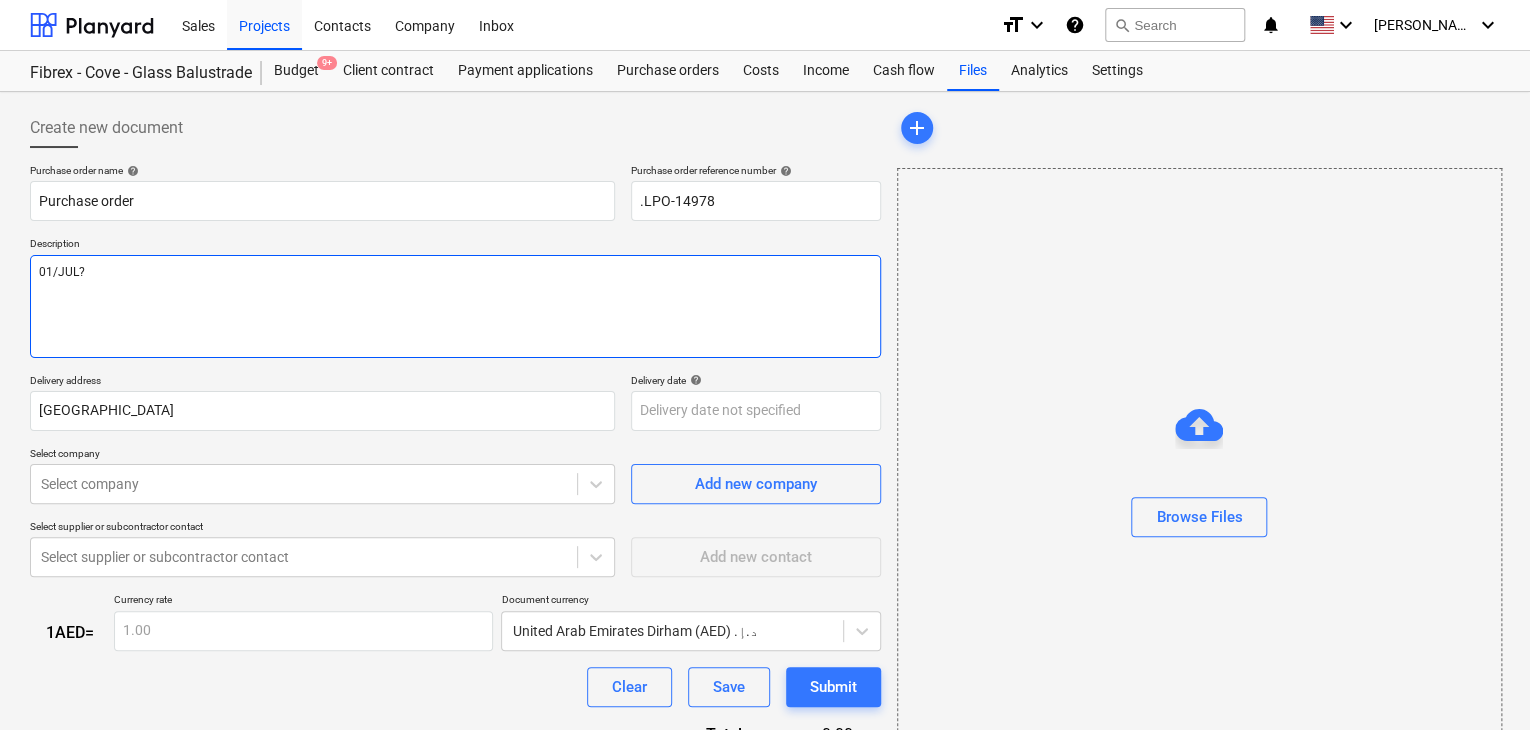 type on "x" 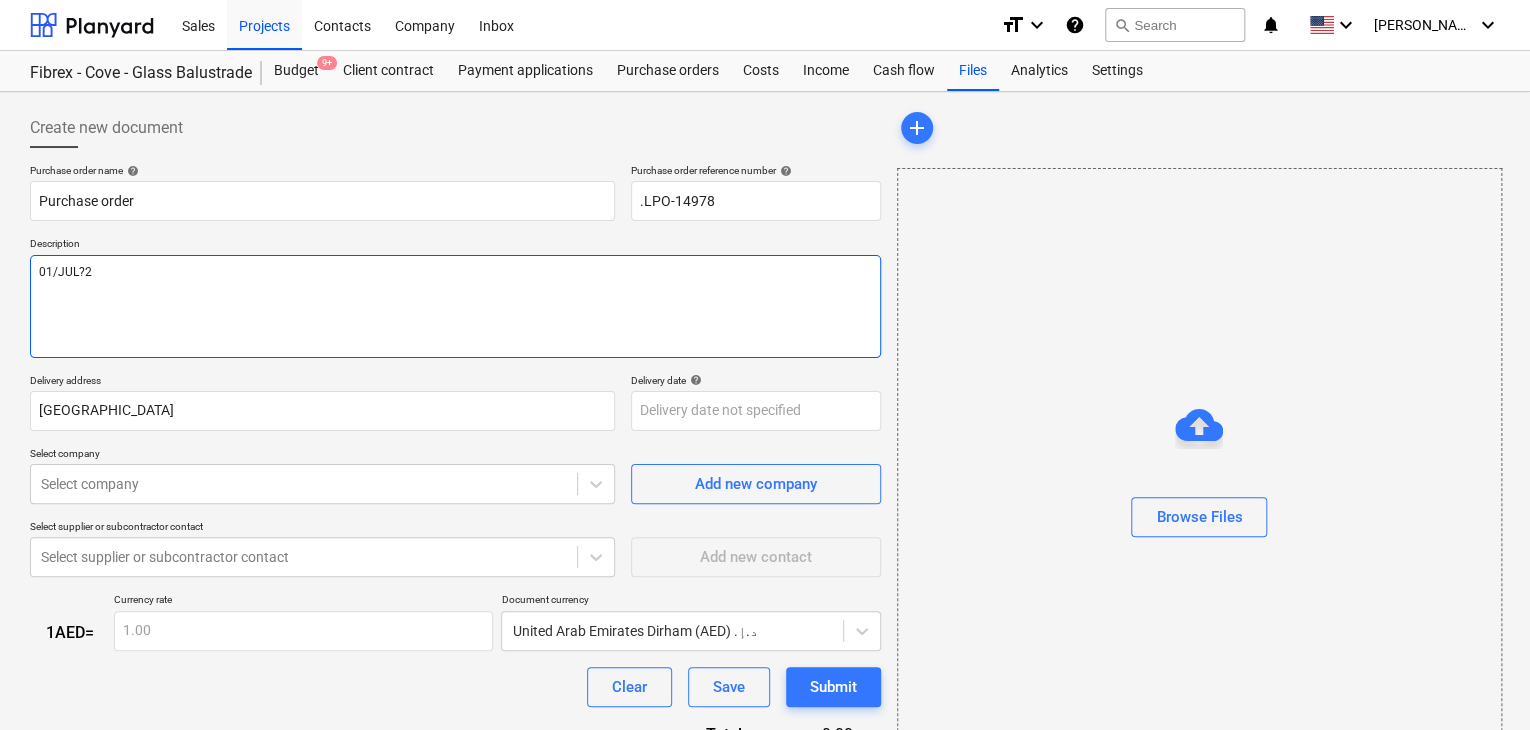 type on "x" 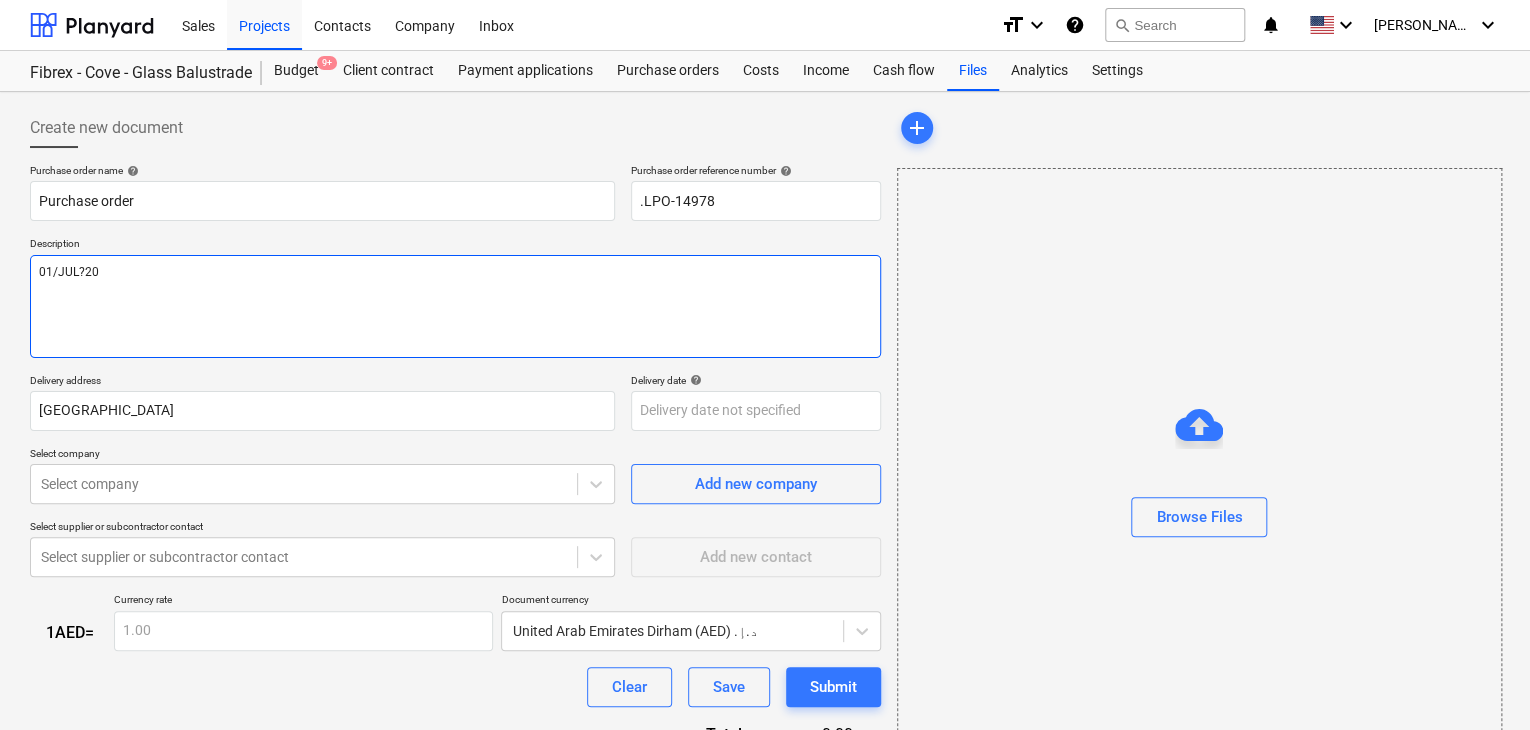 type on "x" 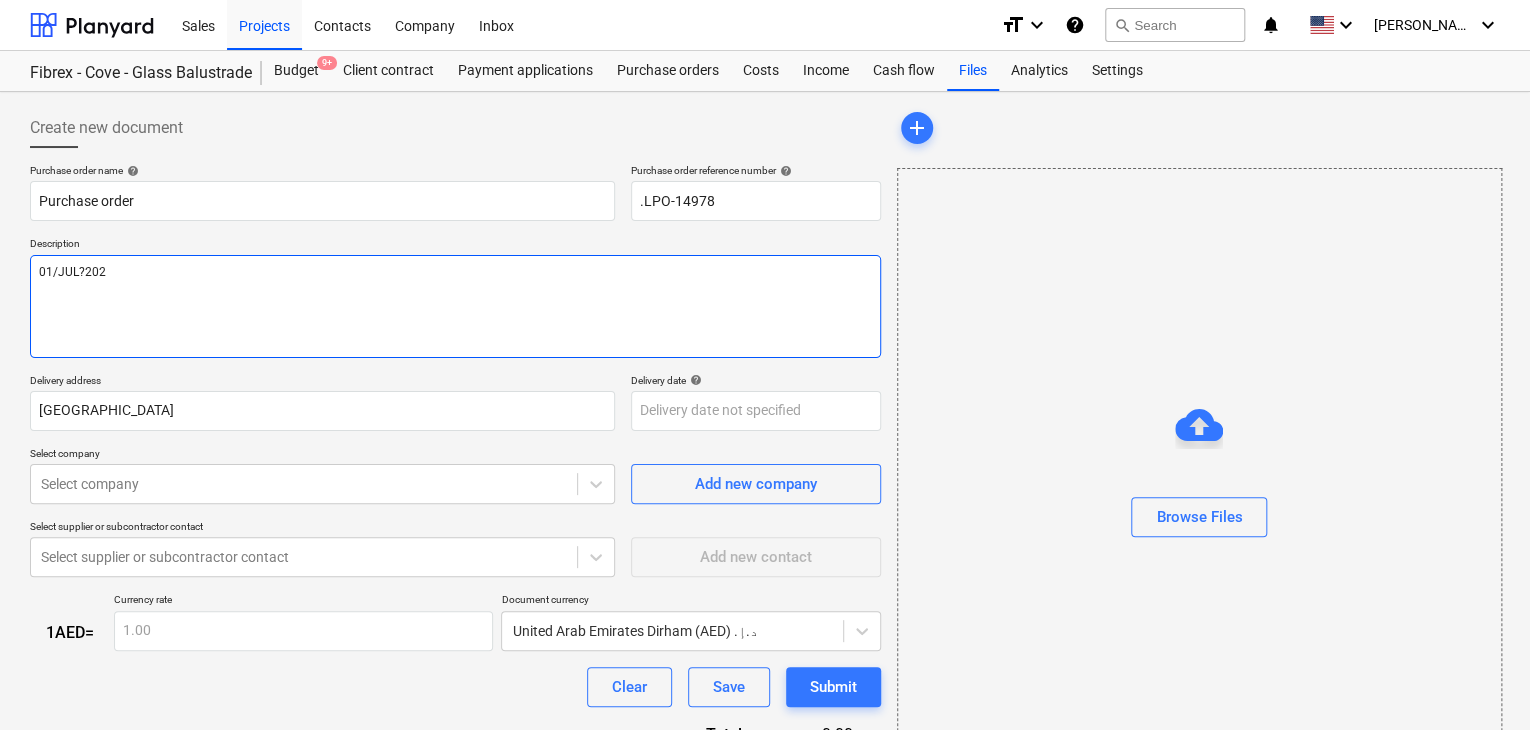 type on "x" 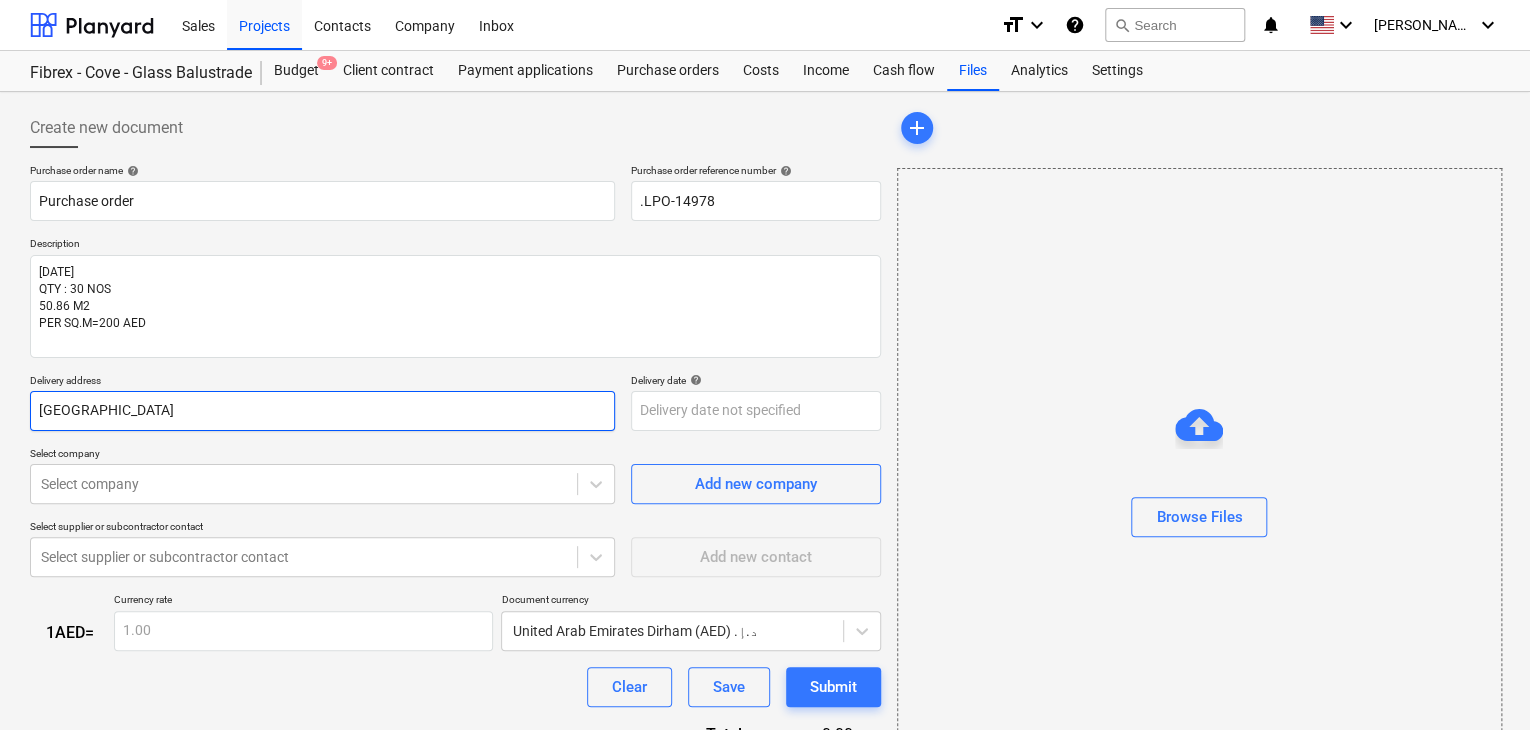click on "[GEOGRAPHIC_DATA]" at bounding box center [322, 411] 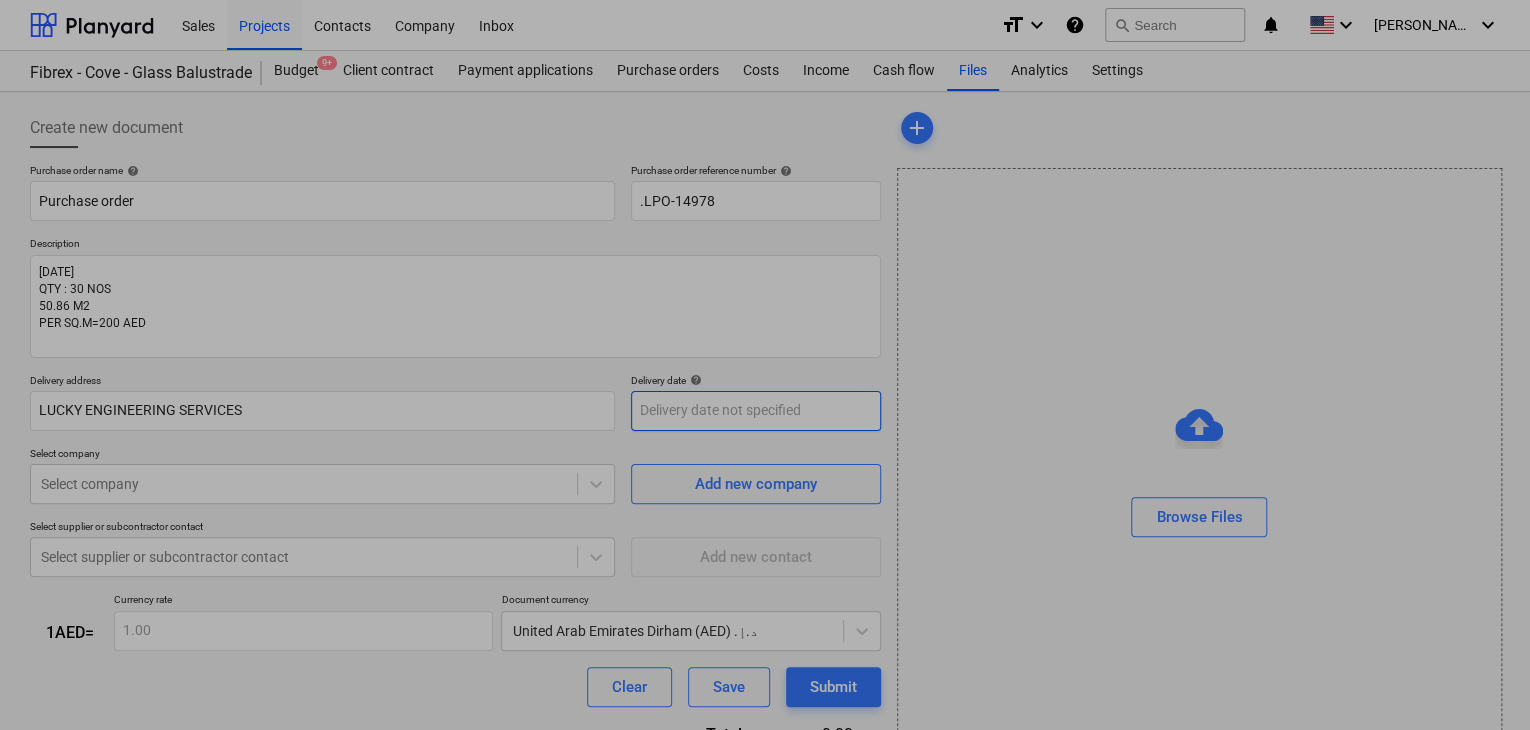 click on "Sales Projects Contacts Company Inbox format_size keyboard_arrow_down help search Search notifications 0 keyboard_arrow_down [PERSON_NAME] keyboard_arrow_down Fibrex - Cove - Glass Balustrade Budget 9+ Client contract Payment applications Purchase orders Costs Income Cash flow Files Analytics Settings Create new document Purchase order name help Purchase order Purchase order reference number help .LPO-14978 Description [DATE]
QTY : 30 NOS
50.86 M2
PER SQ.M=200 AED Delivery address LUCKY ENGINEERING SERVICES Delivery date help Press the down arrow key to interact with the calendar and
select a date. Press the question mark key to get the keyboard shortcuts for changing dates. Select company Select company Add new company Select supplier or subcontractor contact Select supplier or subcontractor contact Add new contact 1  AED  = Currency rate 1.00 Document currency [GEOGRAPHIC_DATA] Dirham (AED) د.إ.‏ Clear Save Submit Total 0.00د.إ.‏ Select line-items to add help Search or select a line-item" at bounding box center (765, 365) 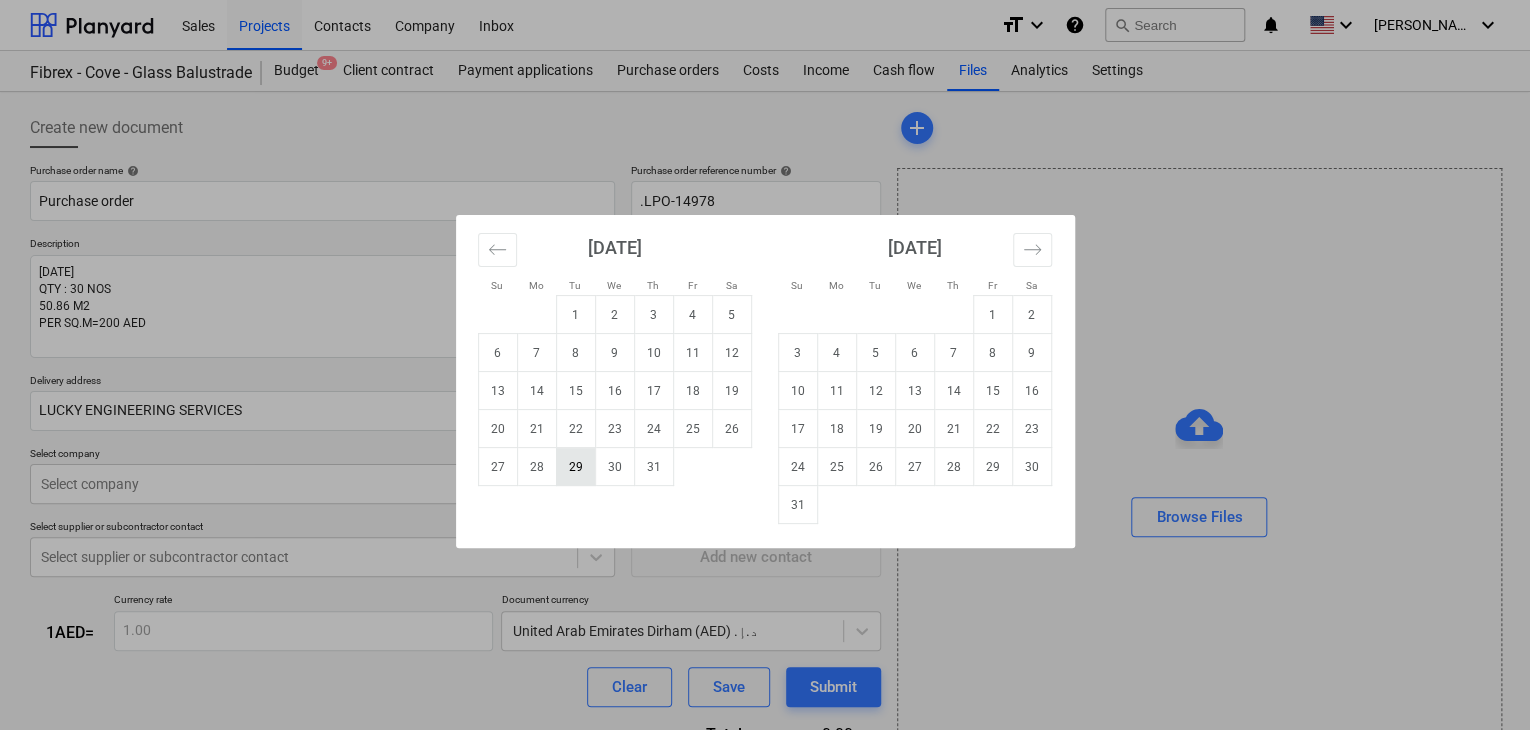 click on "29" at bounding box center (575, 467) 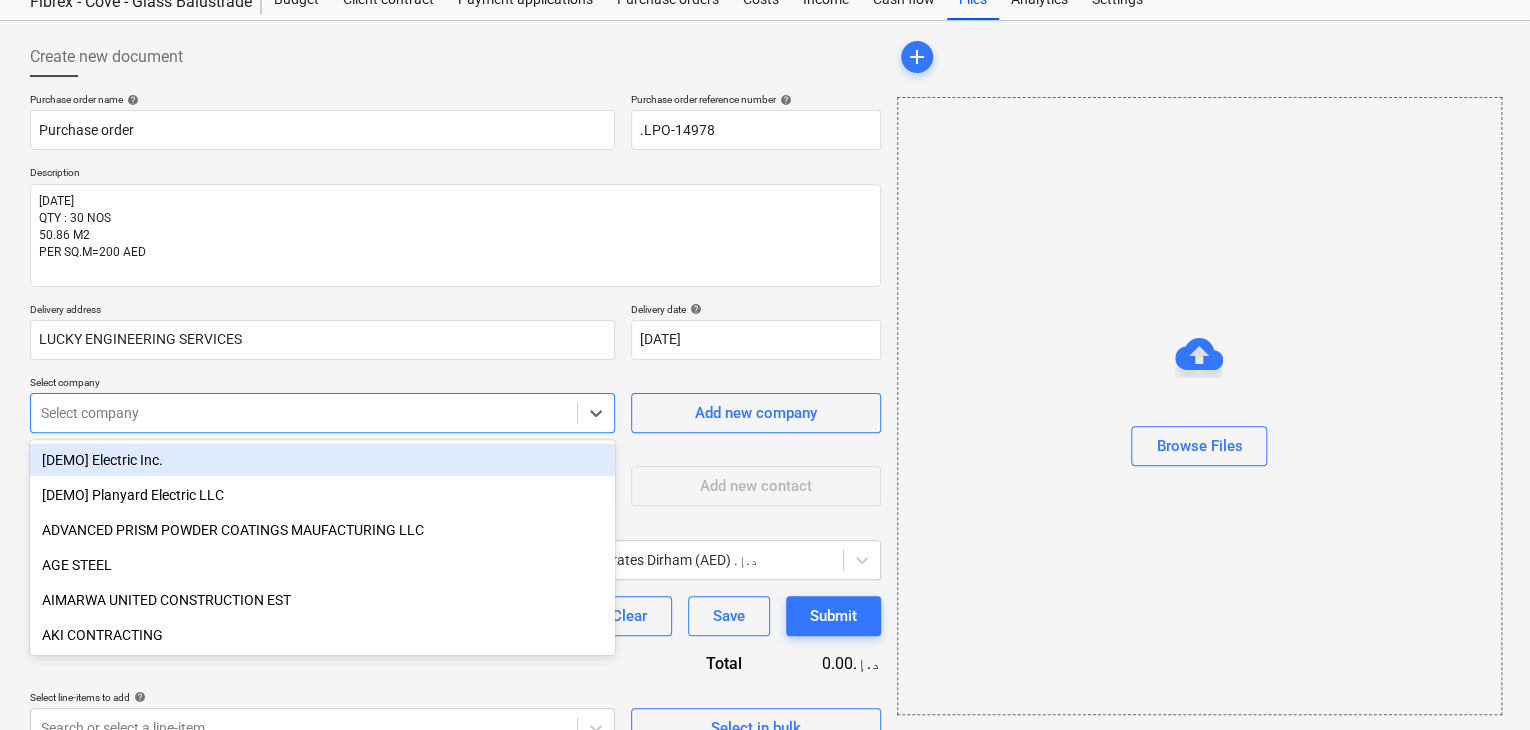 click on "Sales Projects Contacts Company Inbox format_size keyboard_arrow_down help search Search notifications 0 keyboard_arrow_down [PERSON_NAME] keyboard_arrow_down Fibrex - Cove - Glass Balustrade Budget 9+ Client contract Payment applications Purchase orders Costs Income Cash flow Files Analytics Settings Create new document Purchase order name help Purchase order Purchase order reference number help .LPO-14978 Description [DATE]
QTY : 30 NOS
50.86 M2
PER SQ.M=200 AED Delivery address LUCKY ENGINEERING SERVICES Delivery date help [DATE] [DATE] Press the down arrow key to interact with the calendar and
select a date. Press the question mark key to get the keyboard shortcuts for changing dates. Select company option [DEMO] Electric Inc.   focused, 1 of 197. 197 results available. Use Up and Down to choose options, press Enter to select the currently focused option, press Escape to exit the menu, press Tab to select the option and exit the menu. Select company Add new company Add new contact 1  AED" at bounding box center [765, 294] 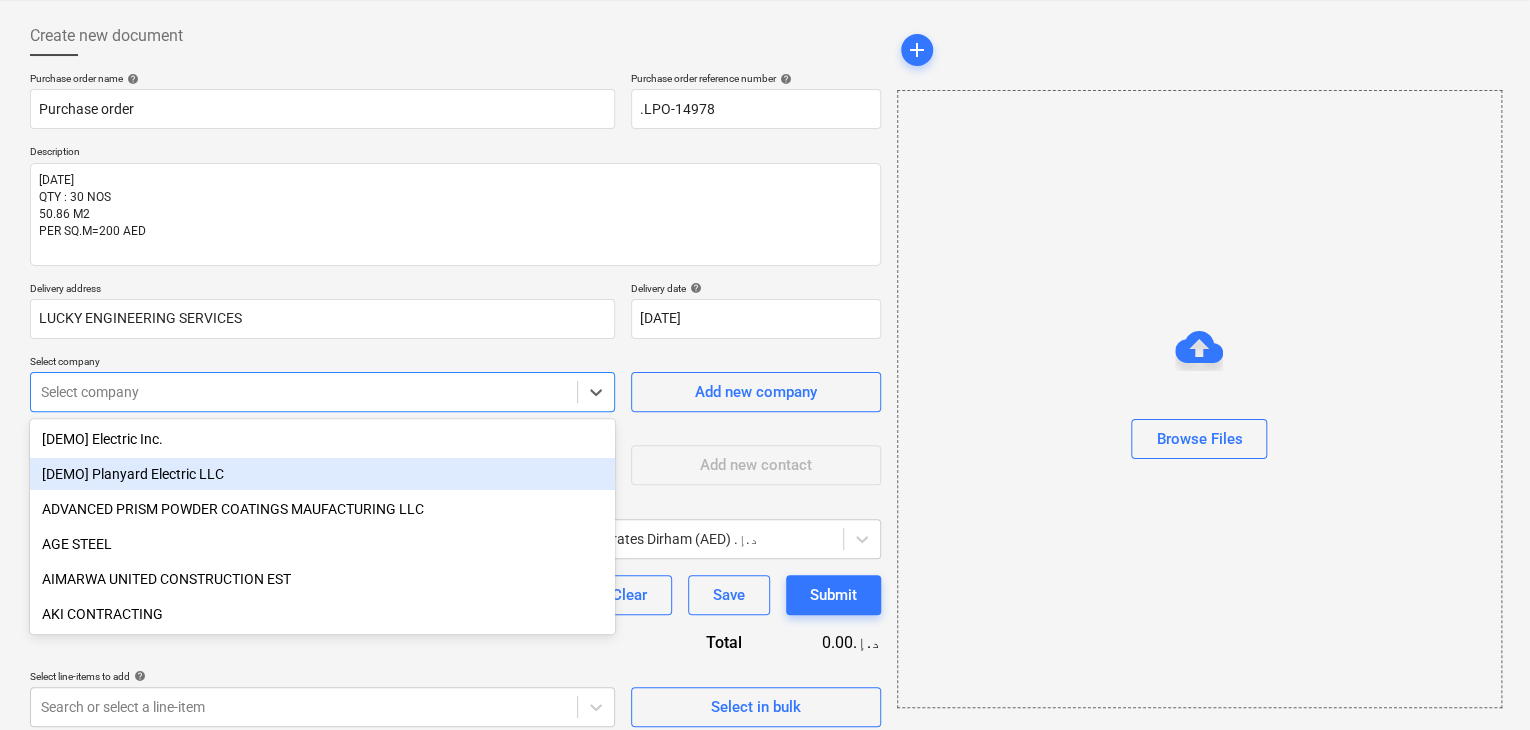 scroll, scrollTop: 93, scrollLeft: 0, axis: vertical 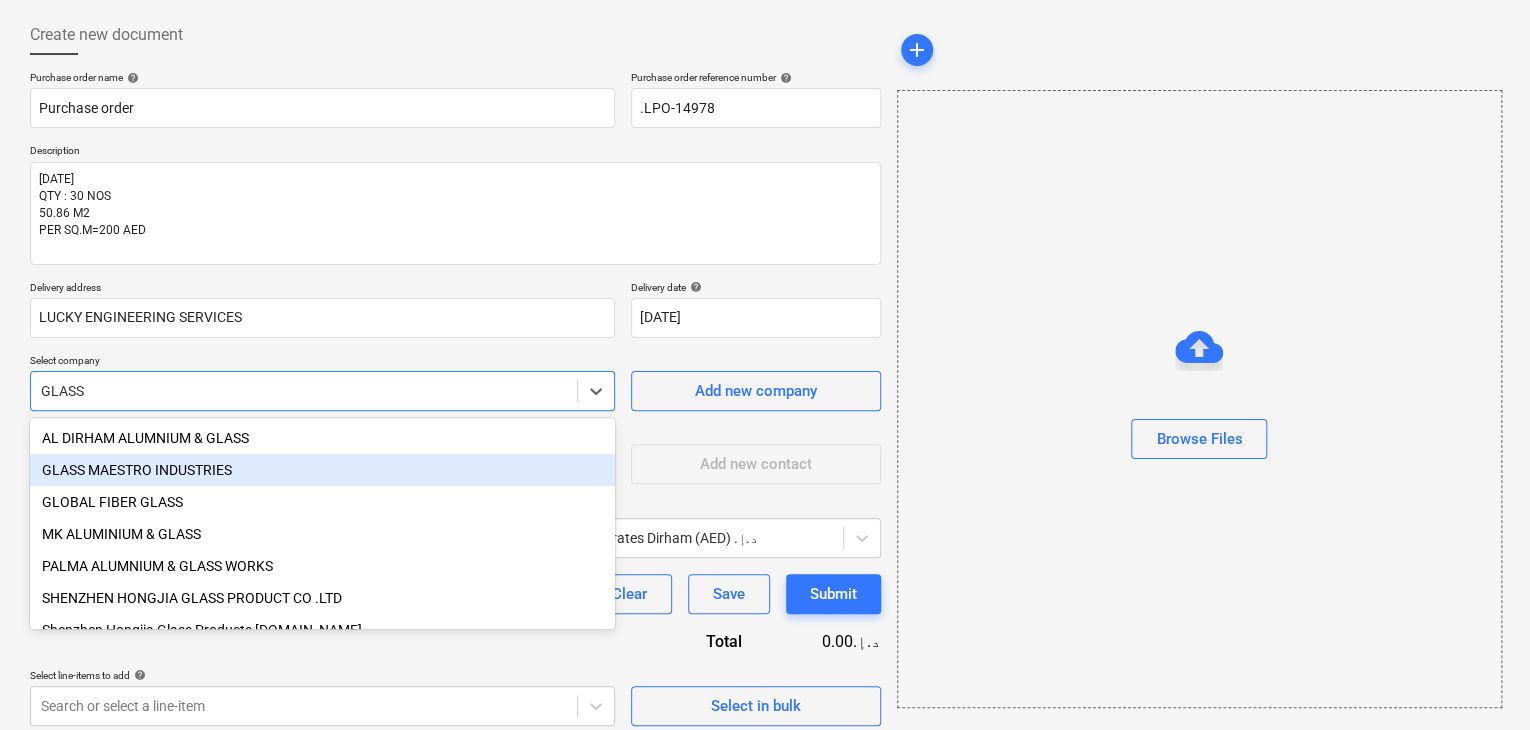click on "GLASS MAESTRO INDUSTRIES" at bounding box center (322, 470) 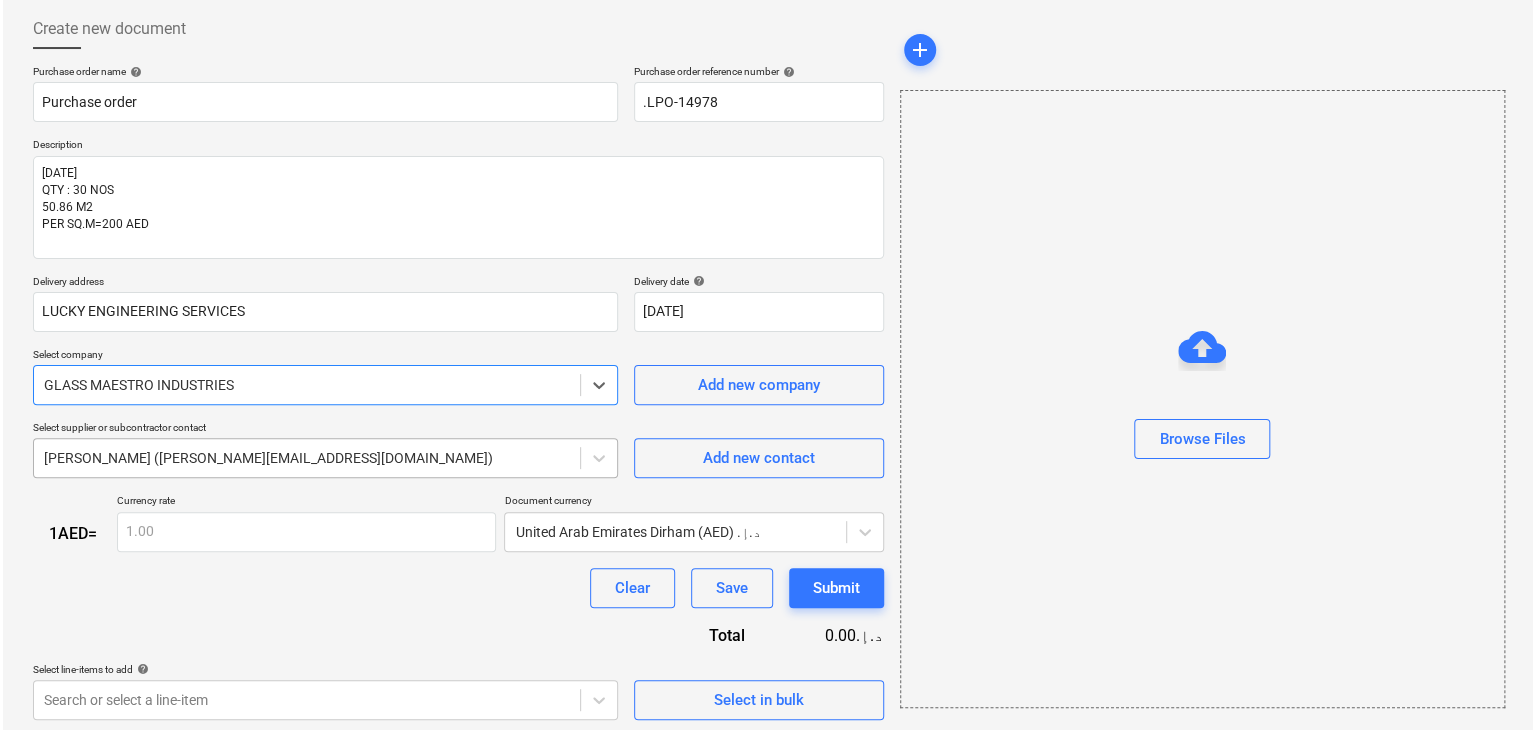 scroll, scrollTop: 104, scrollLeft: 0, axis: vertical 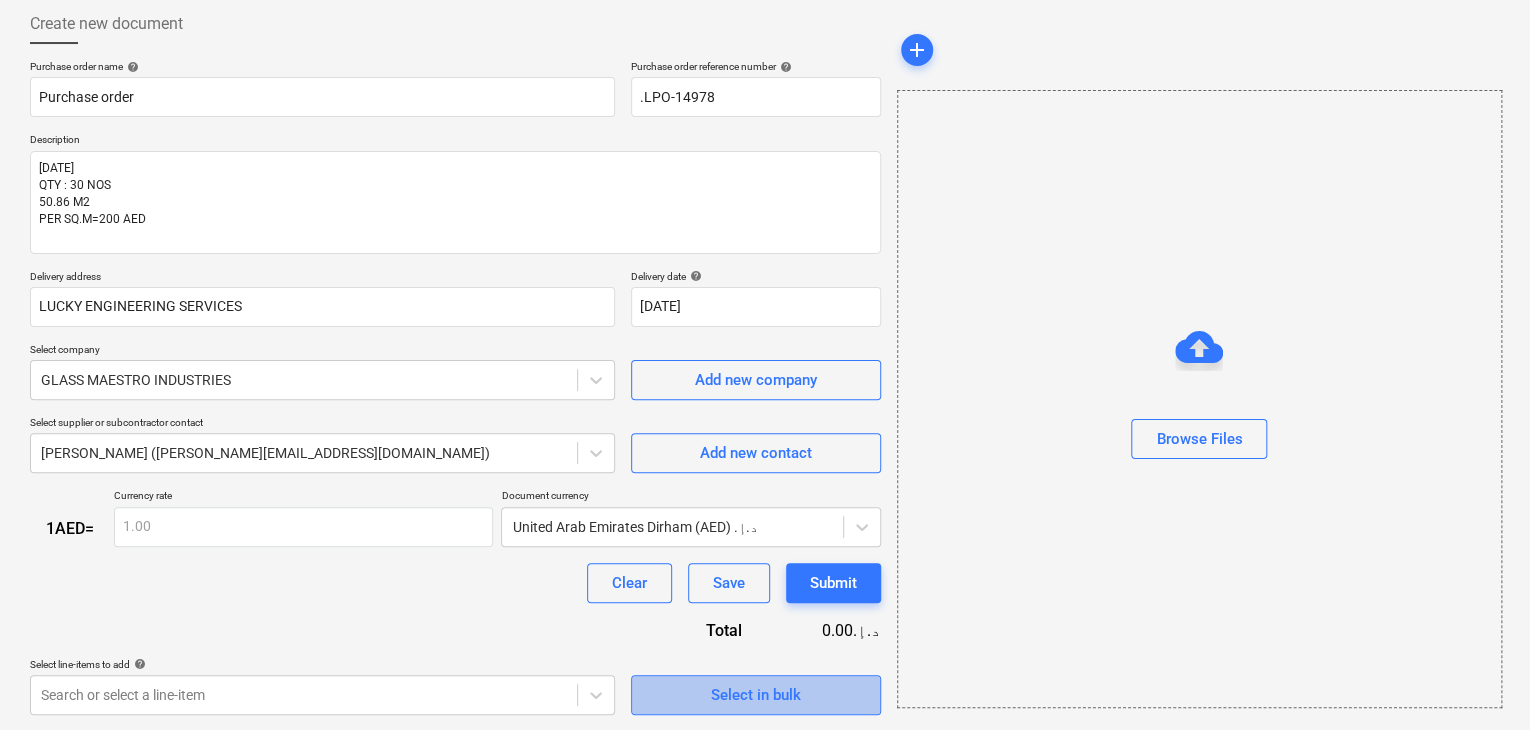 click on "Select in bulk" at bounding box center (756, 695) 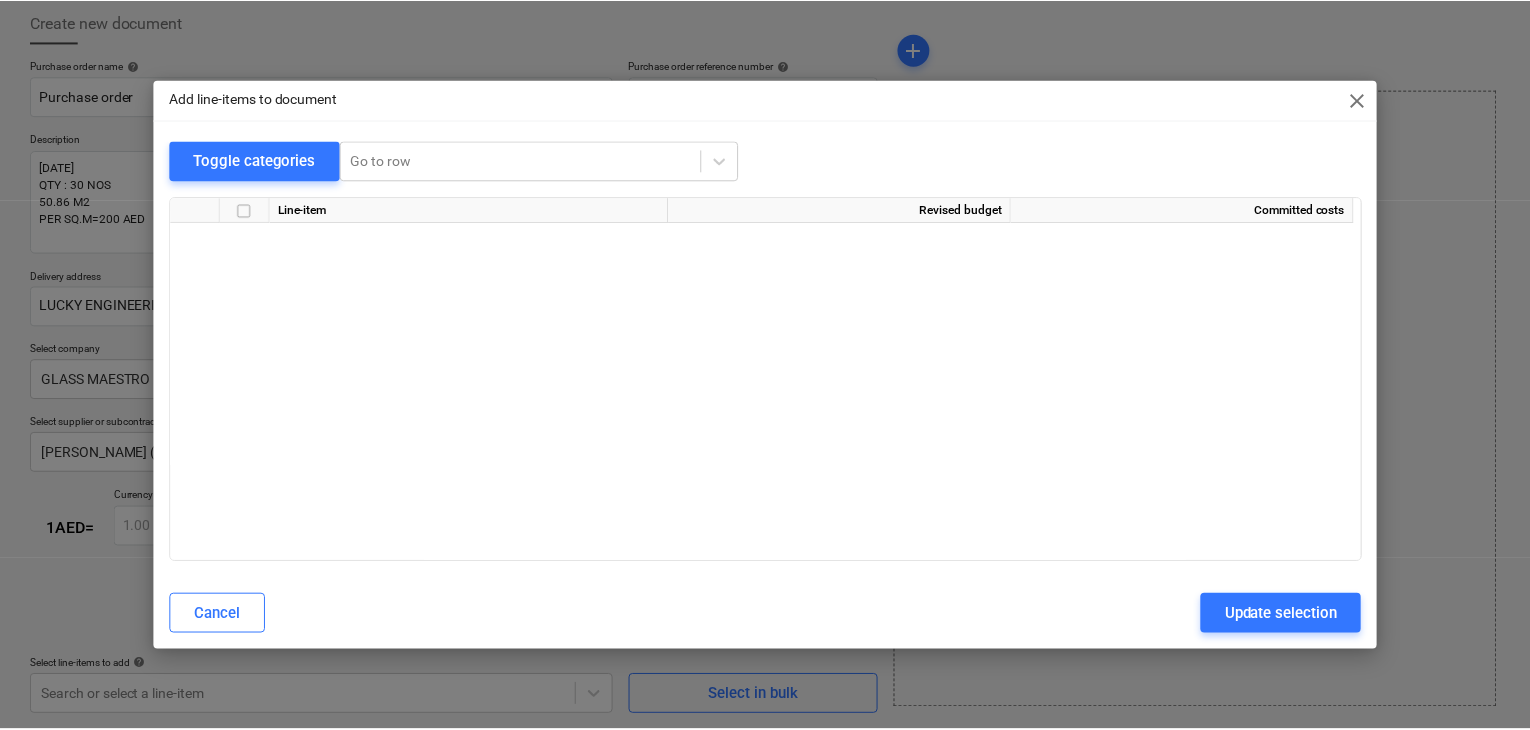 scroll, scrollTop: 8236, scrollLeft: 0, axis: vertical 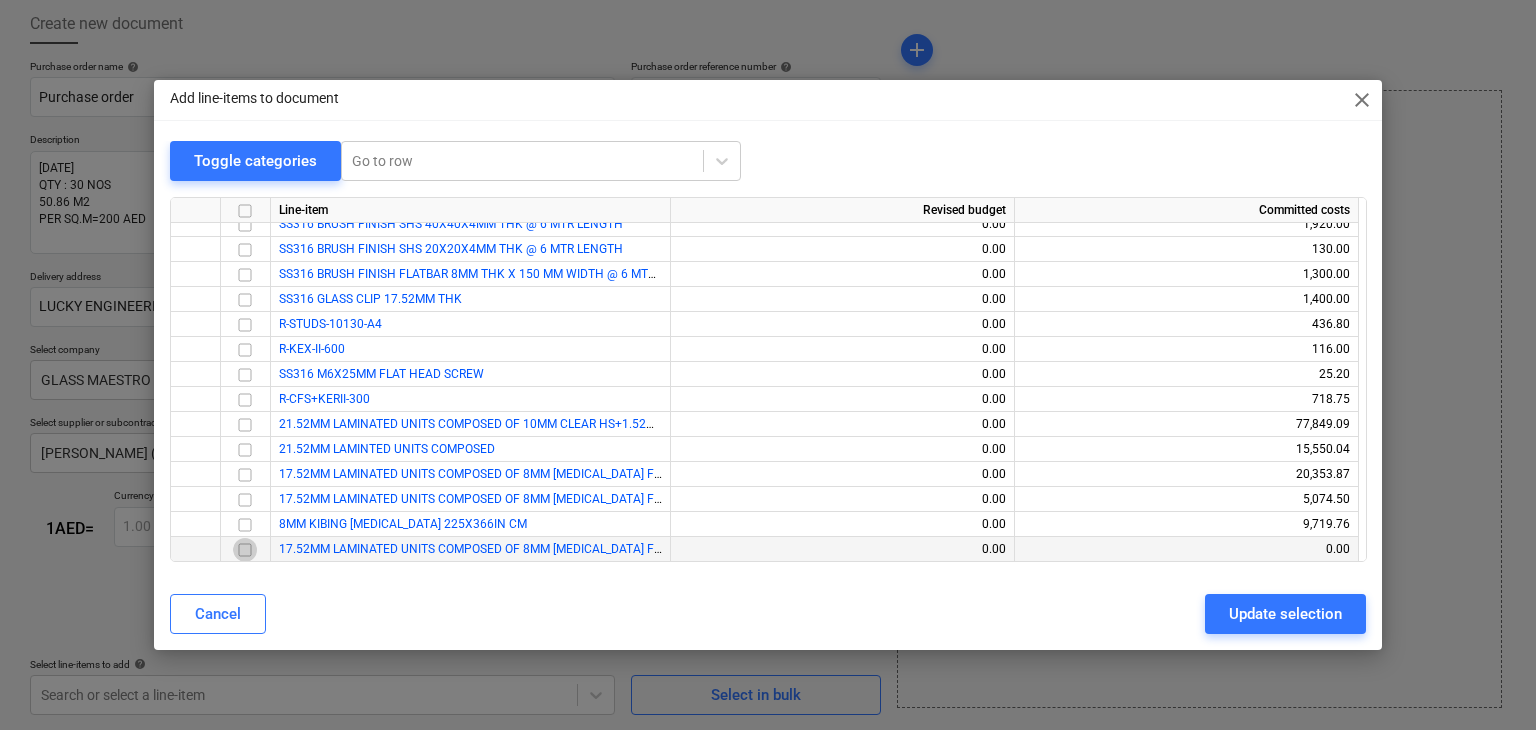 click at bounding box center [245, 550] 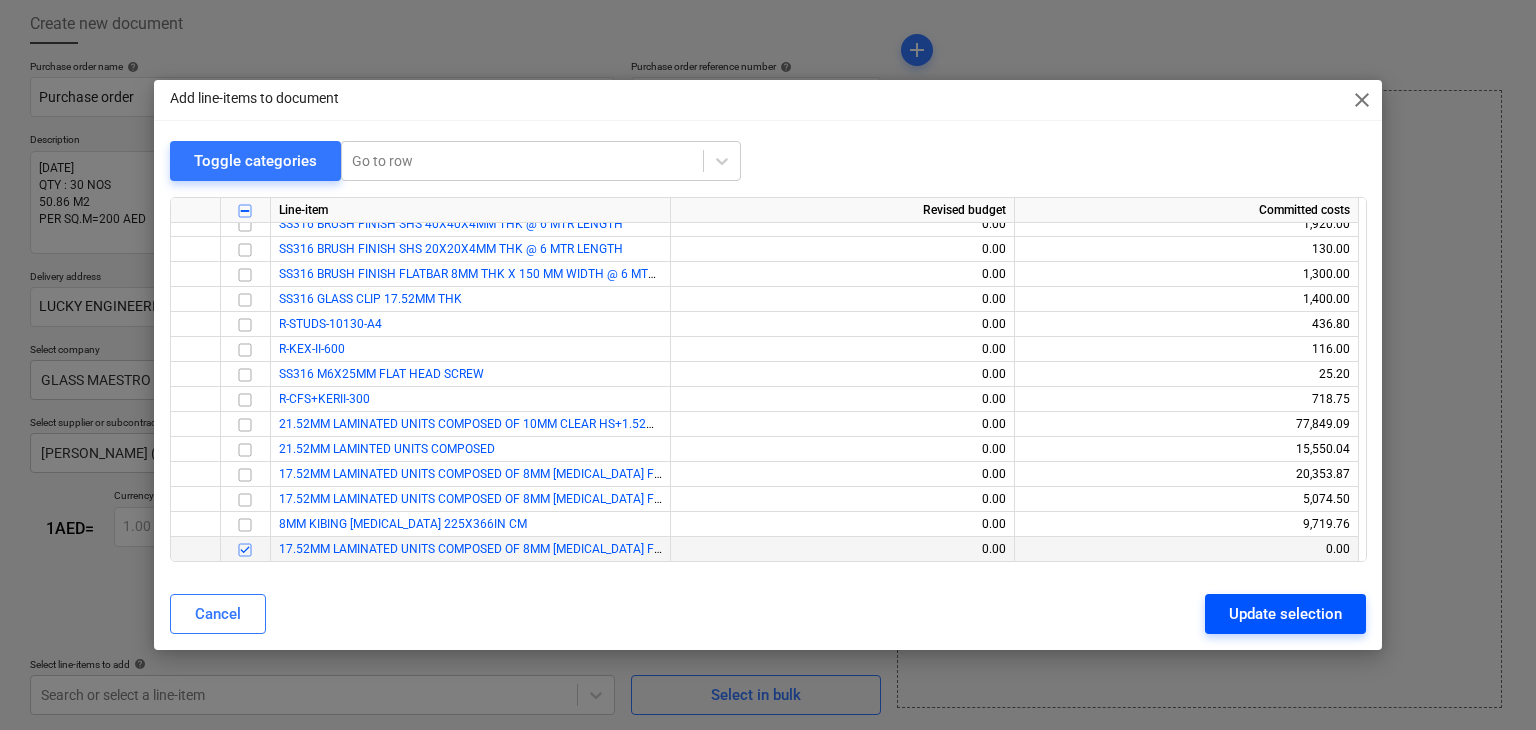 click on "Update selection" at bounding box center [1285, 614] 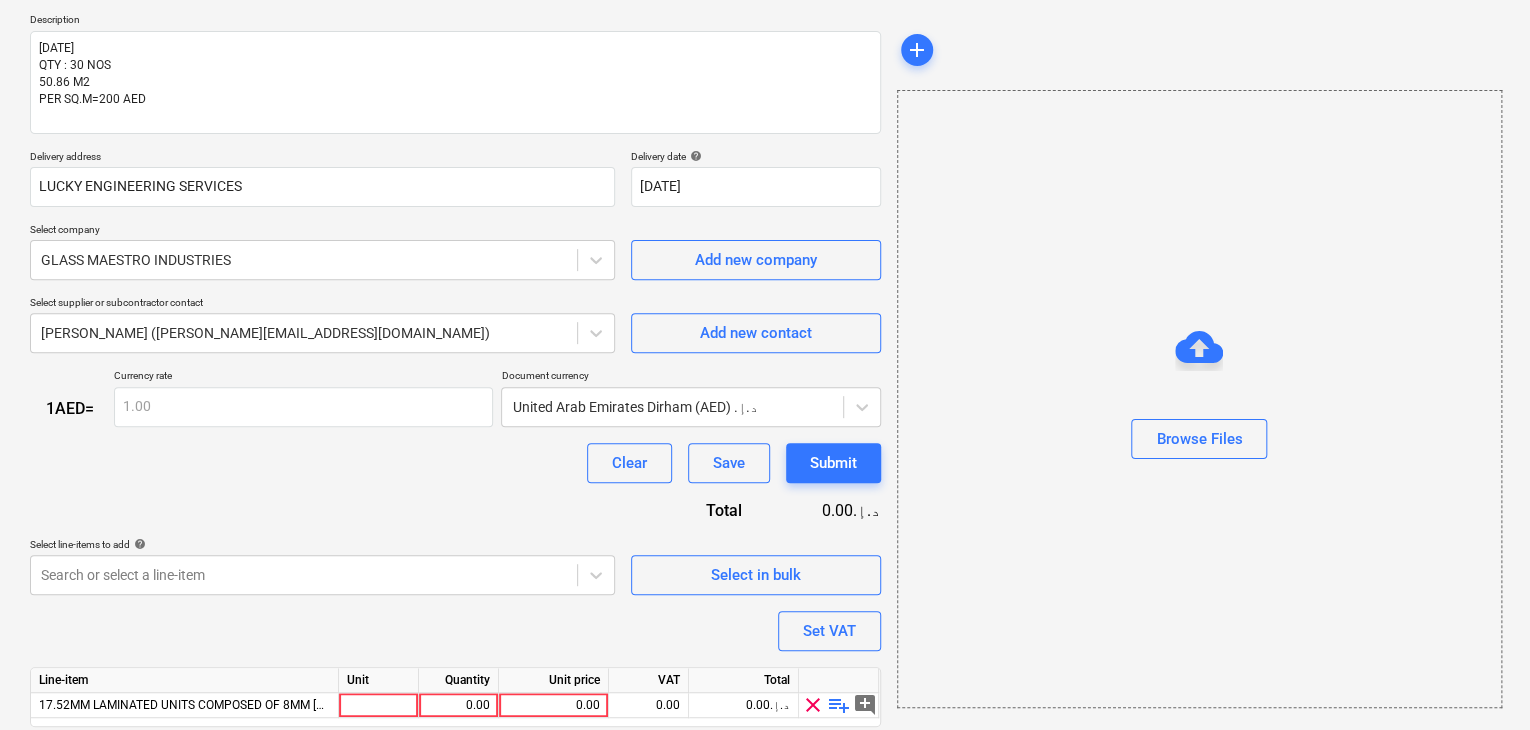 scroll, scrollTop: 292, scrollLeft: 0, axis: vertical 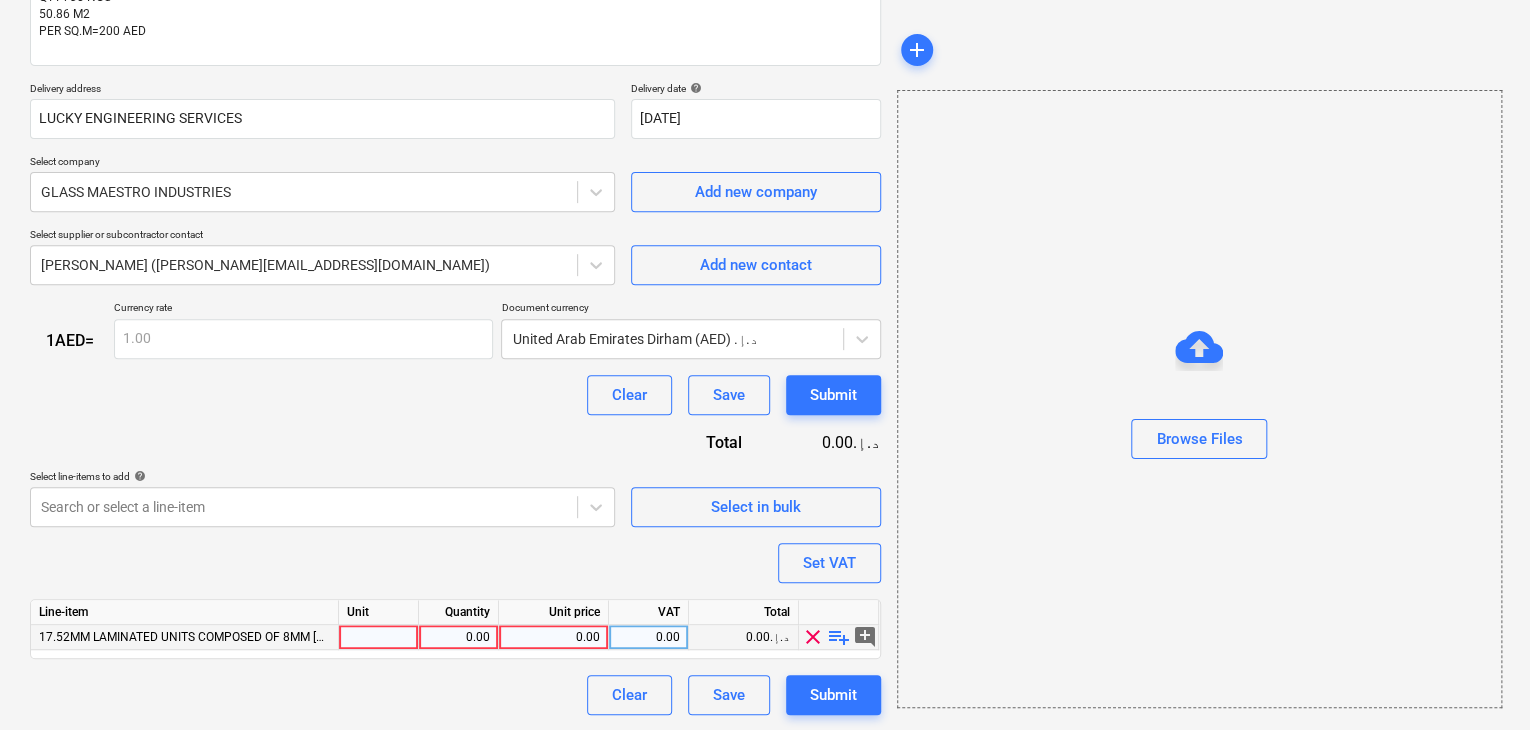 click at bounding box center [379, 637] 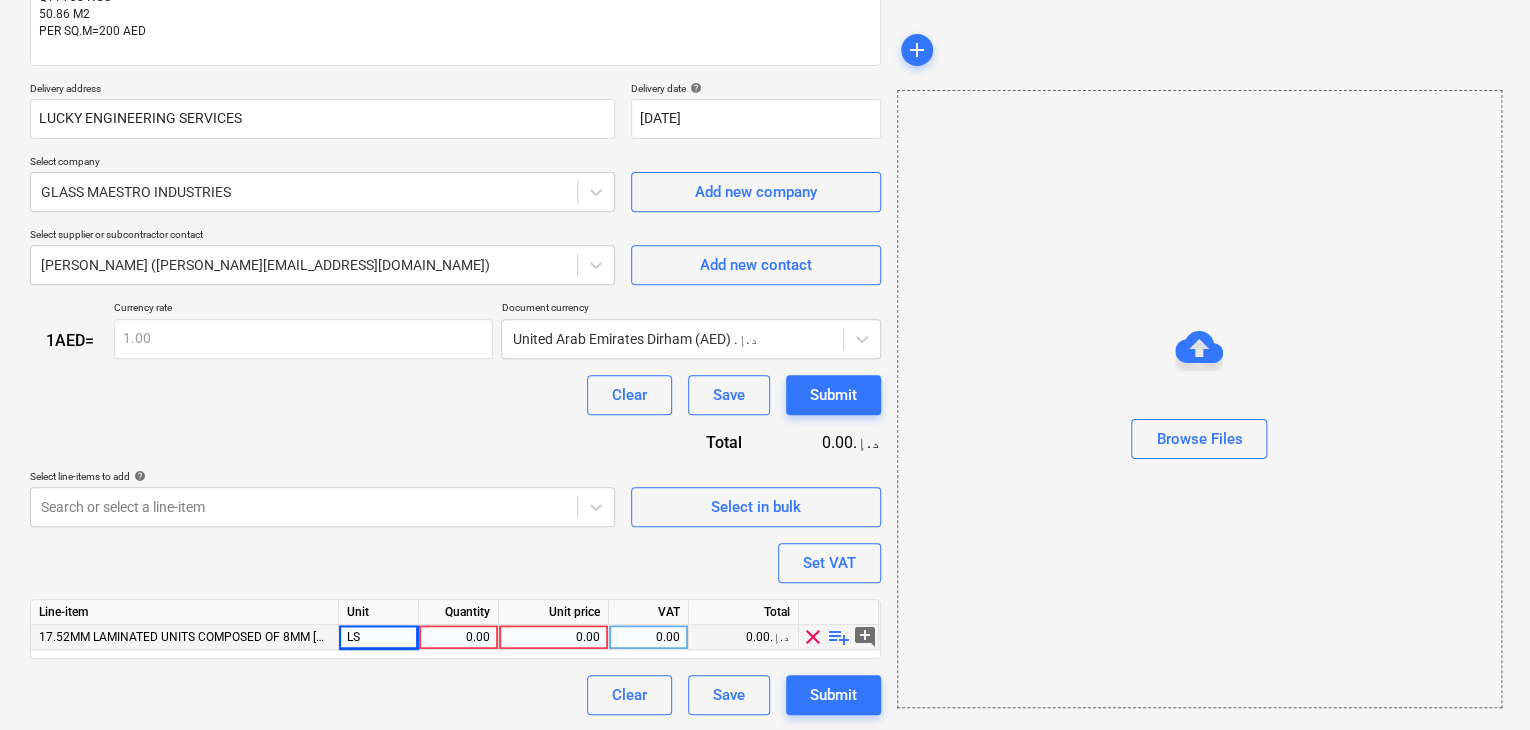 click on "0.00" at bounding box center [458, 637] 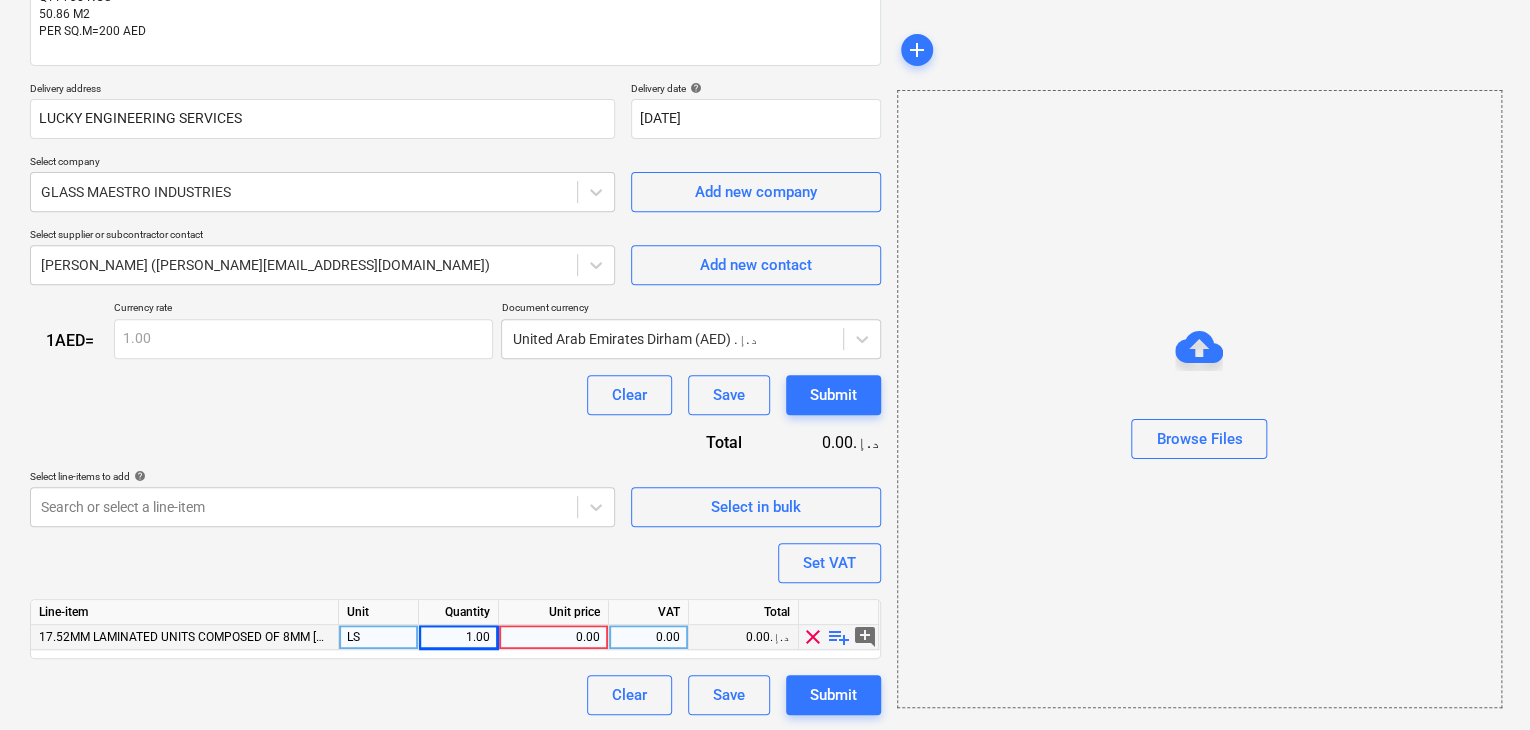 click on "0.00" at bounding box center [553, 637] 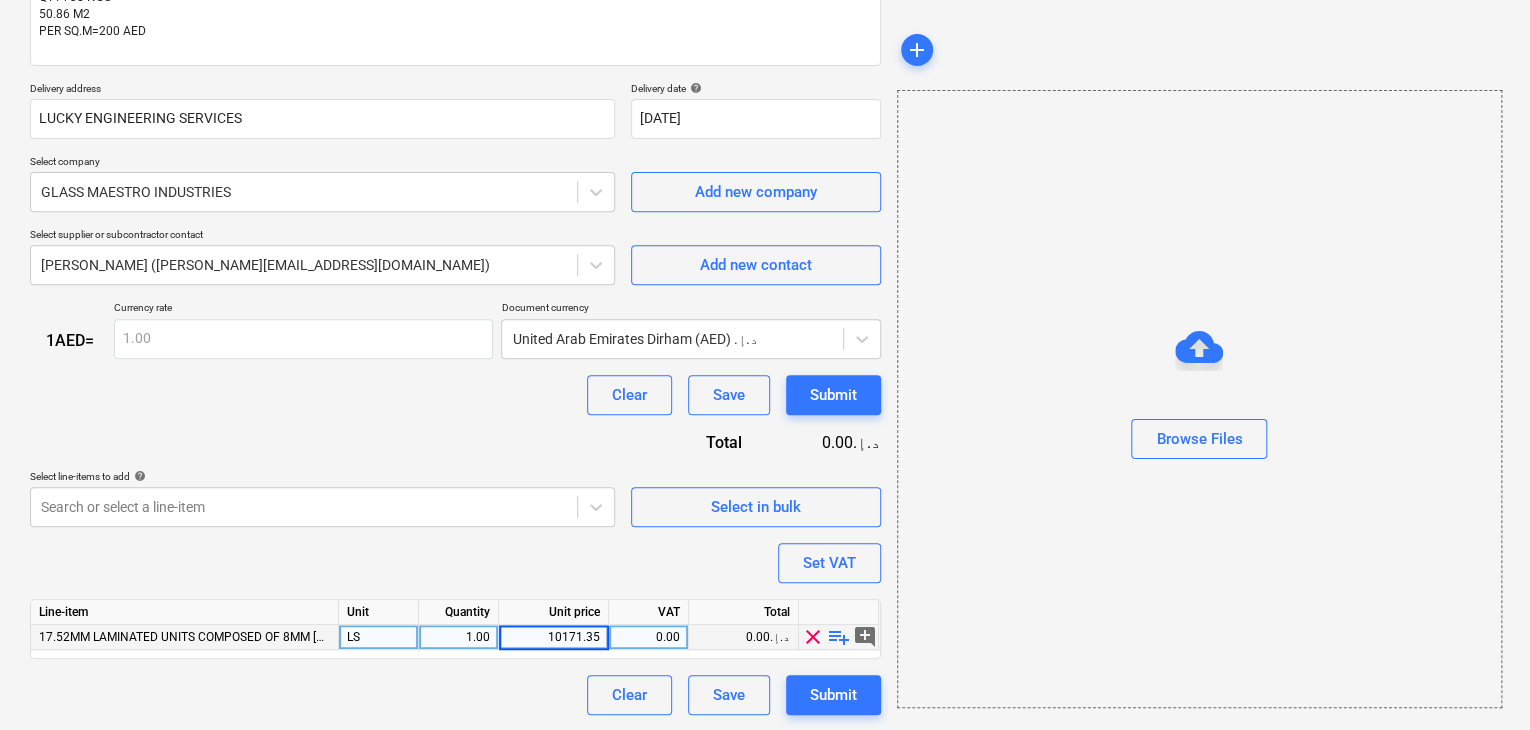 click on "Browse Files" at bounding box center [1199, 399] 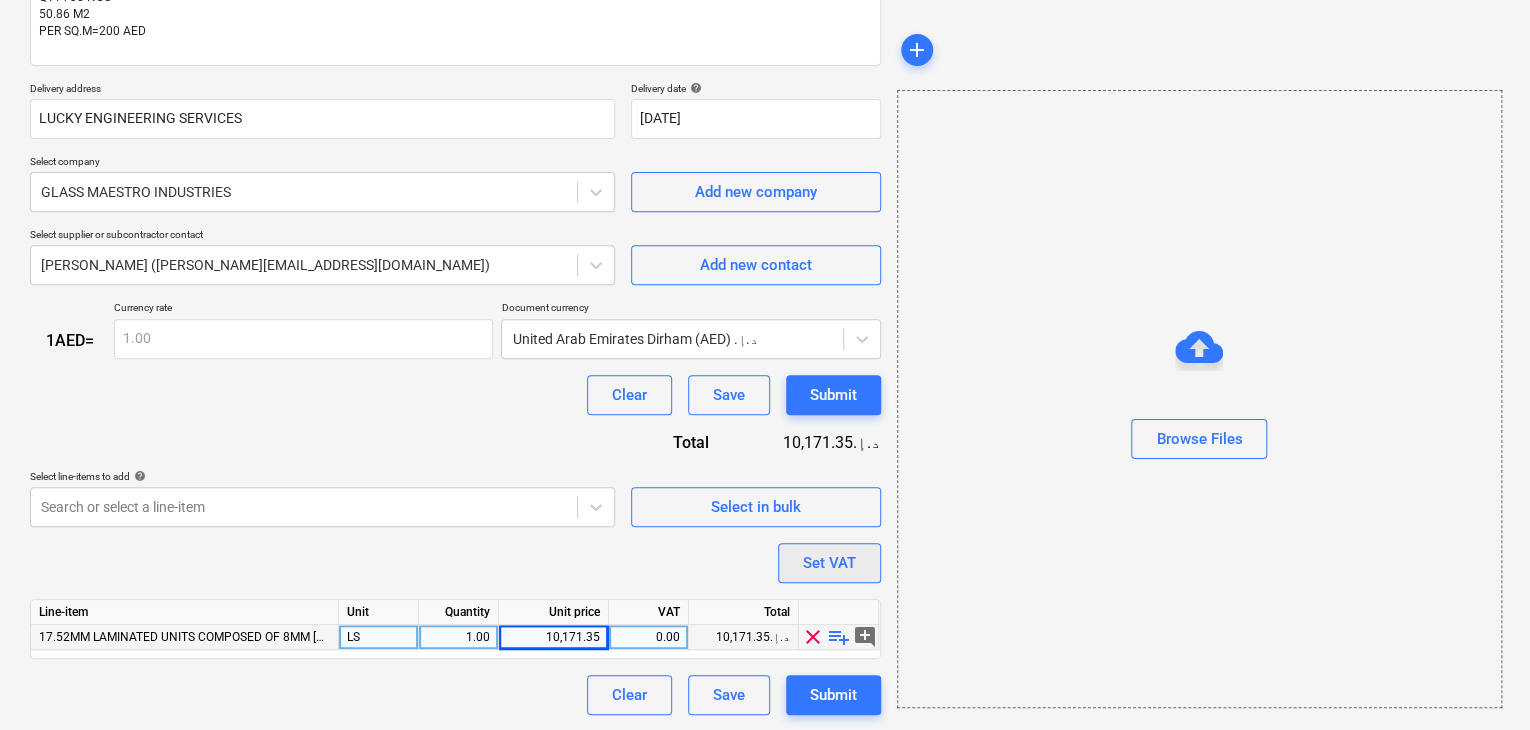 click on "Set VAT" at bounding box center [829, 563] 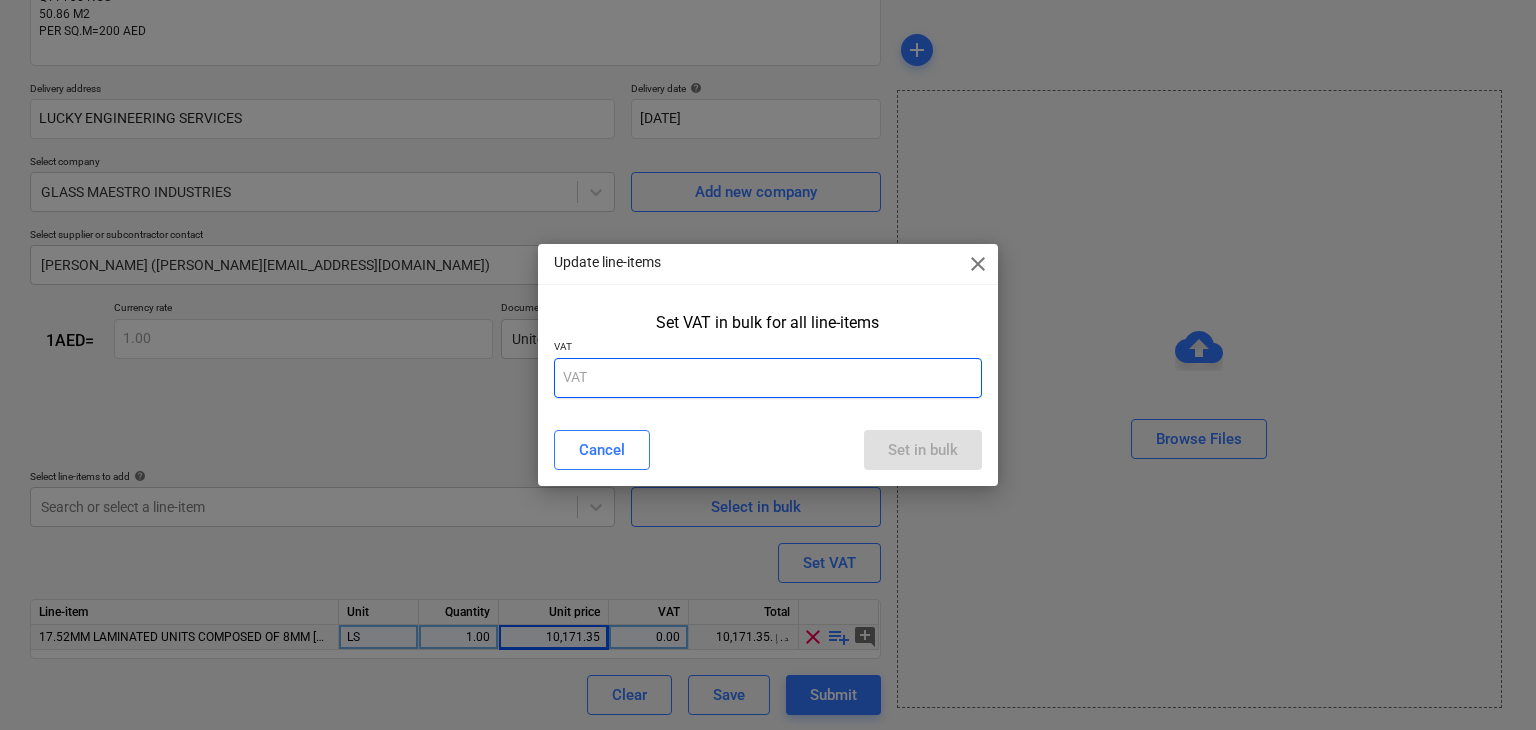 click at bounding box center [768, 378] 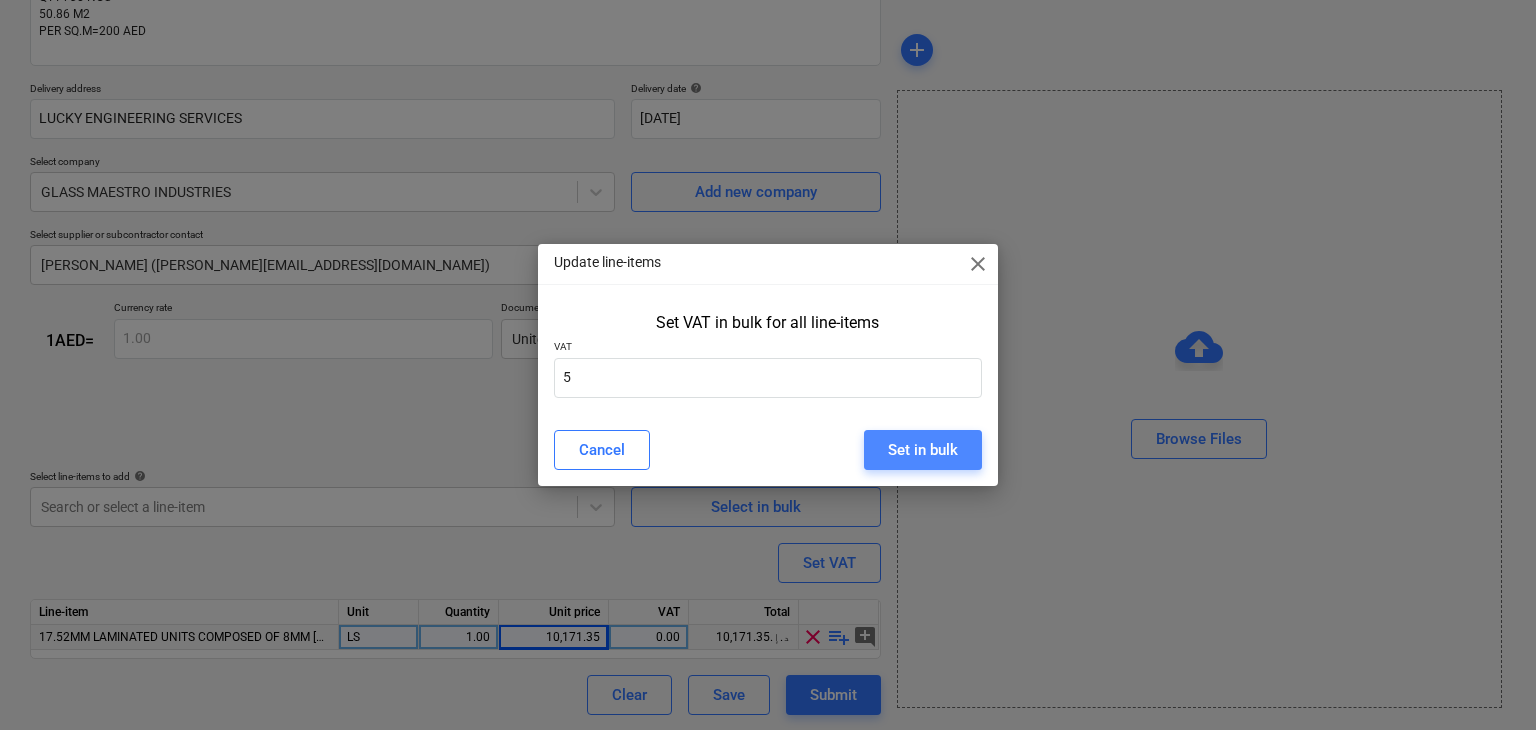 click on "Set in bulk" at bounding box center (923, 450) 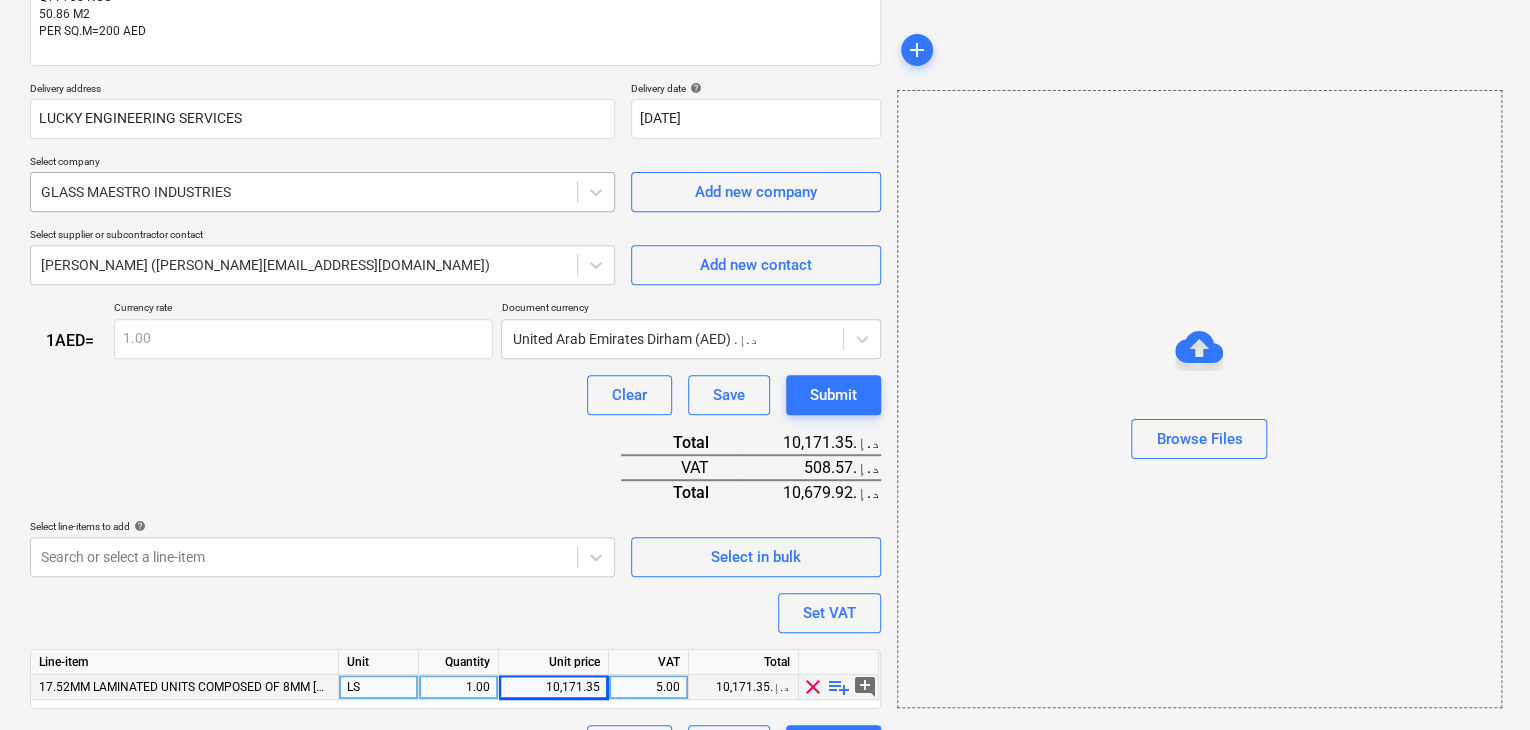 scroll, scrollTop: 0, scrollLeft: 0, axis: both 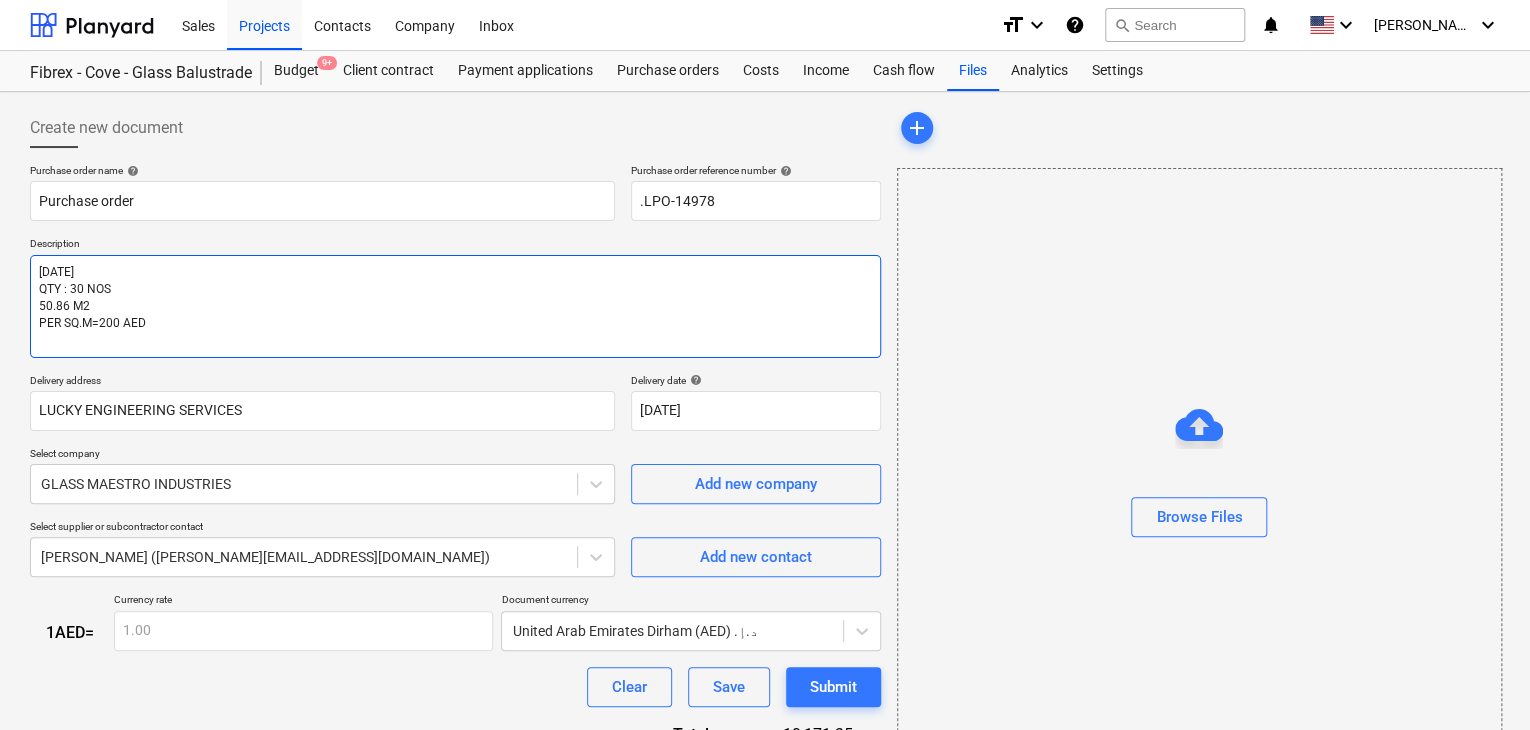 click on "[DATE]
QTY : 30 NOS
50.86 M2
PER SQ.M=200 AED" at bounding box center [455, 306] 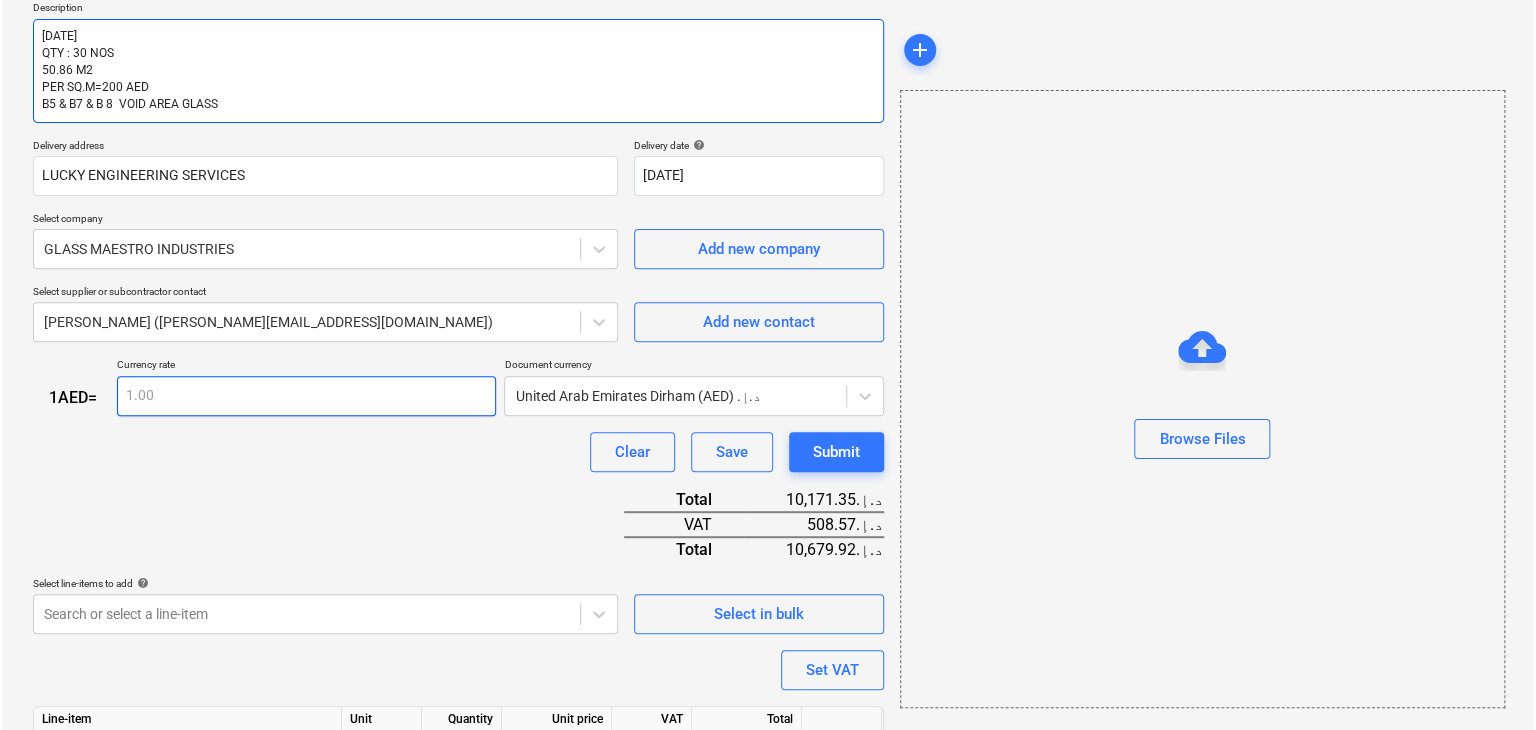 scroll, scrollTop: 343, scrollLeft: 0, axis: vertical 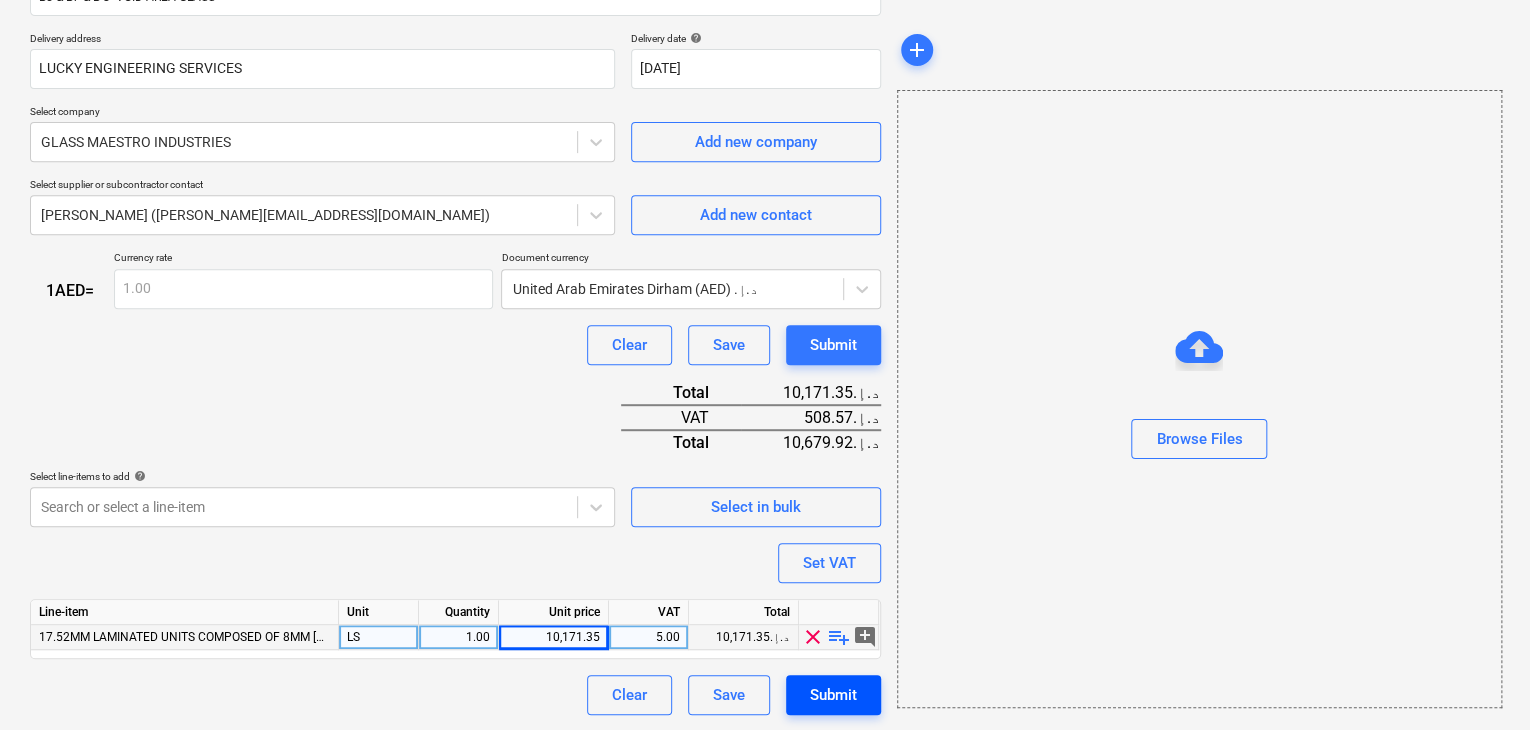 click on "Submit" at bounding box center [833, 695] 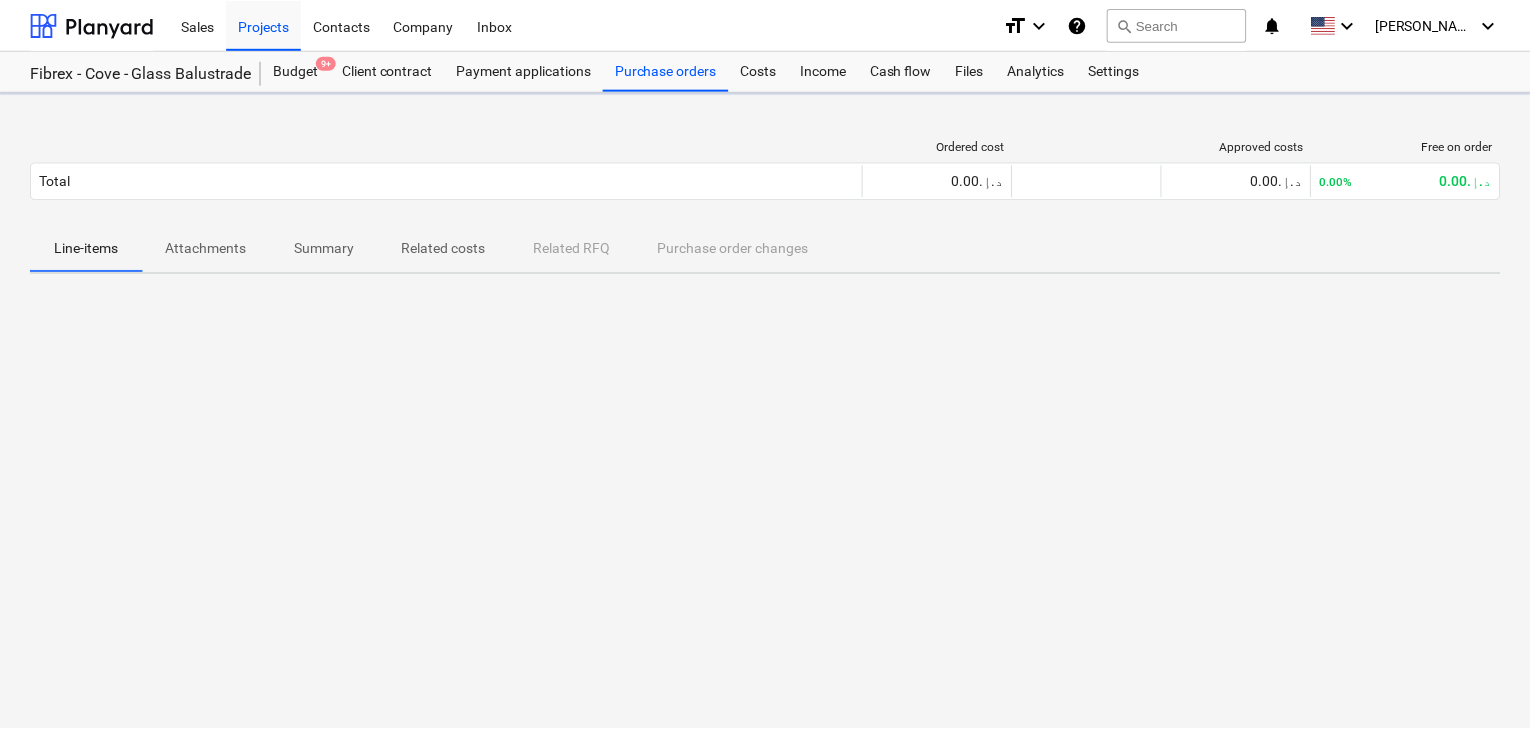 scroll, scrollTop: 0, scrollLeft: 0, axis: both 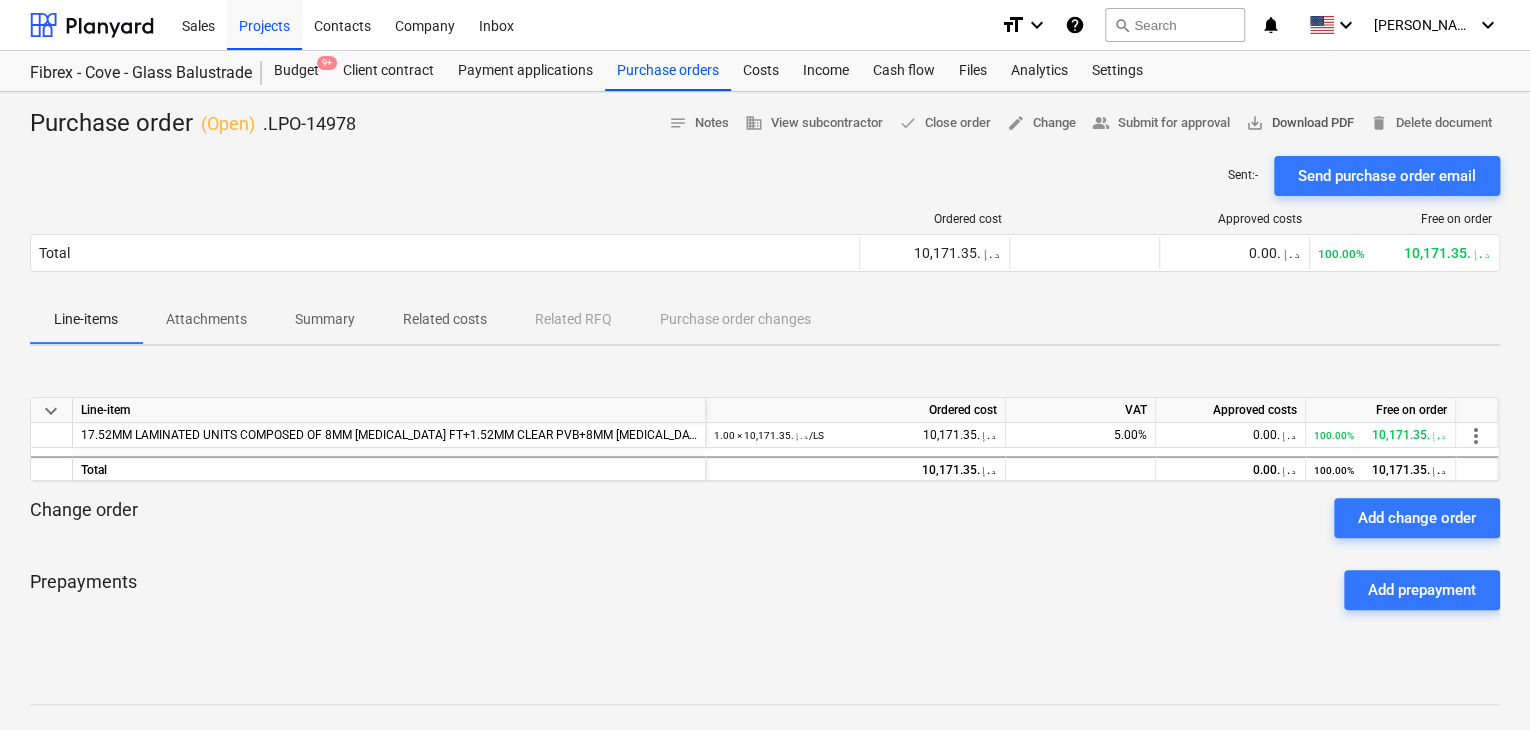 click on "save_alt Download PDF" at bounding box center [1300, 123] 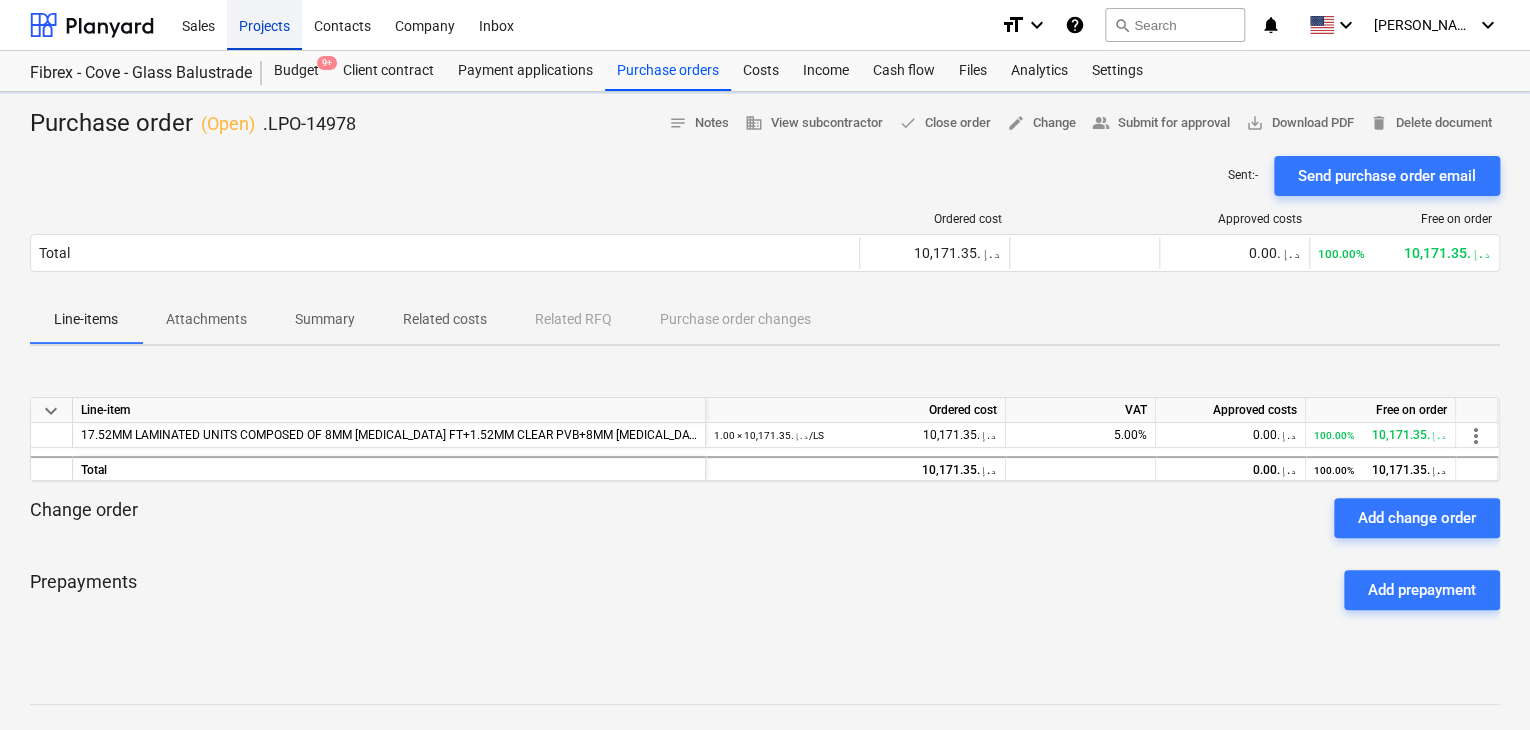 click on "Projects" at bounding box center (264, 24) 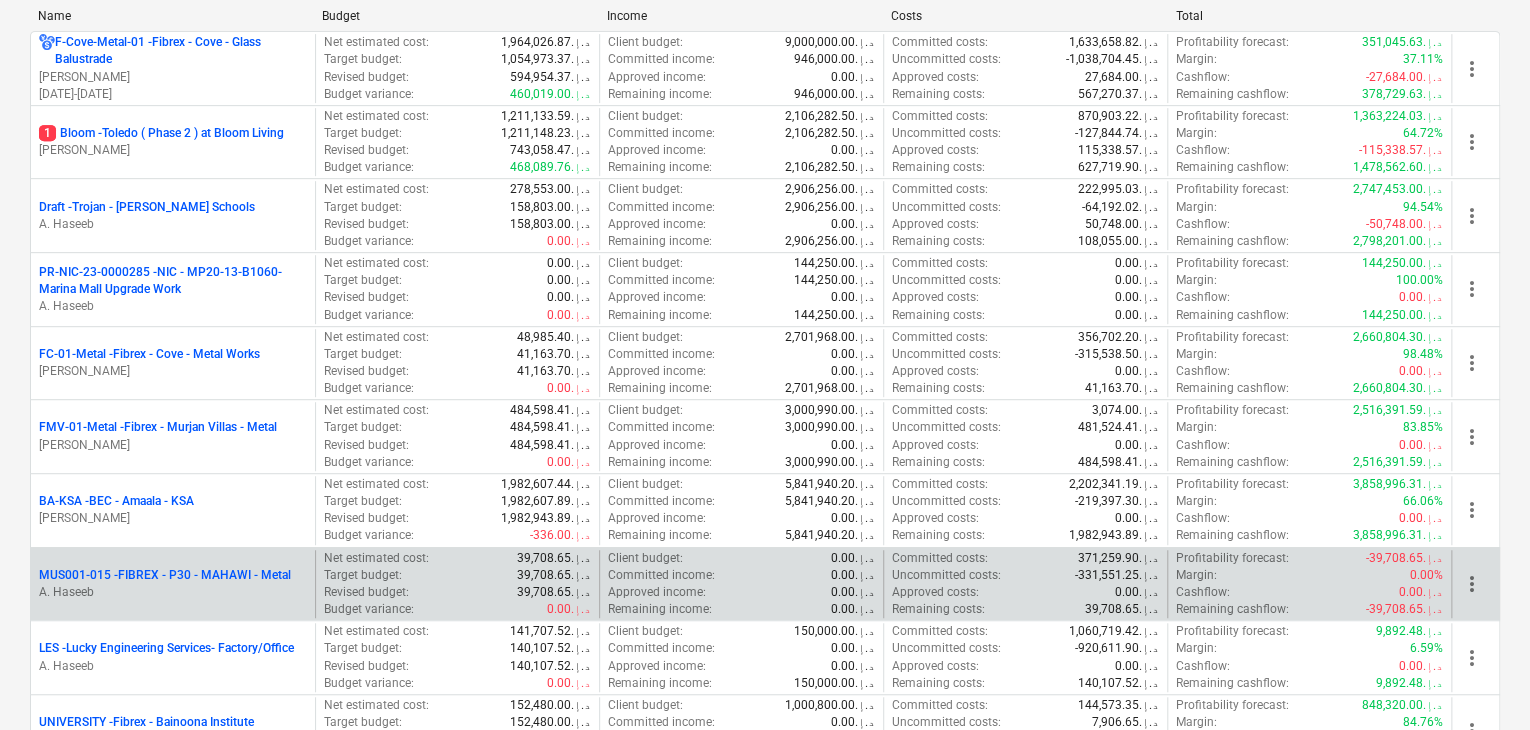 scroll, scrollTop: 500, scrollLeft: 0, axis: vertical 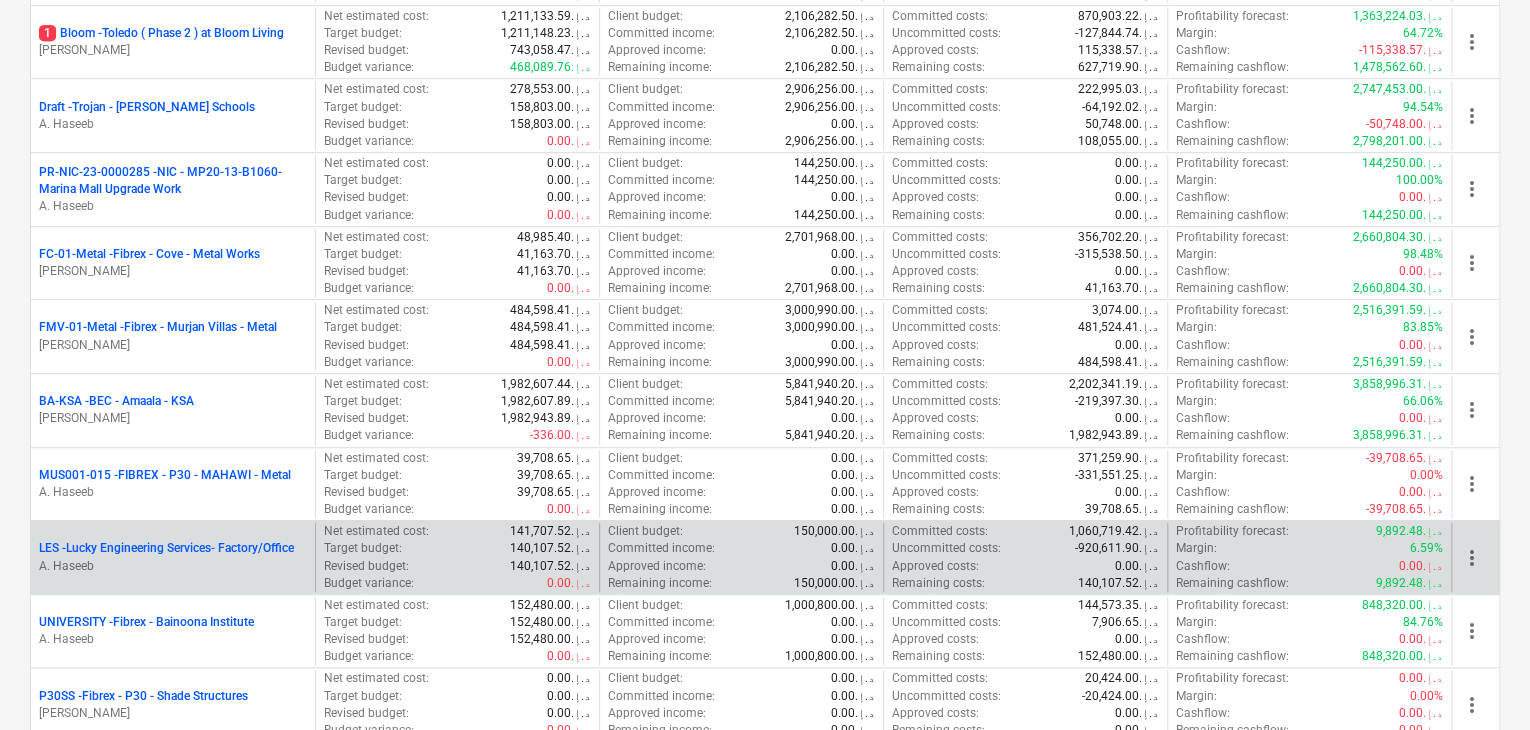 click on "LES -  Lucky Engineering Services- Factory/Office" at bounding box center [166, 548] 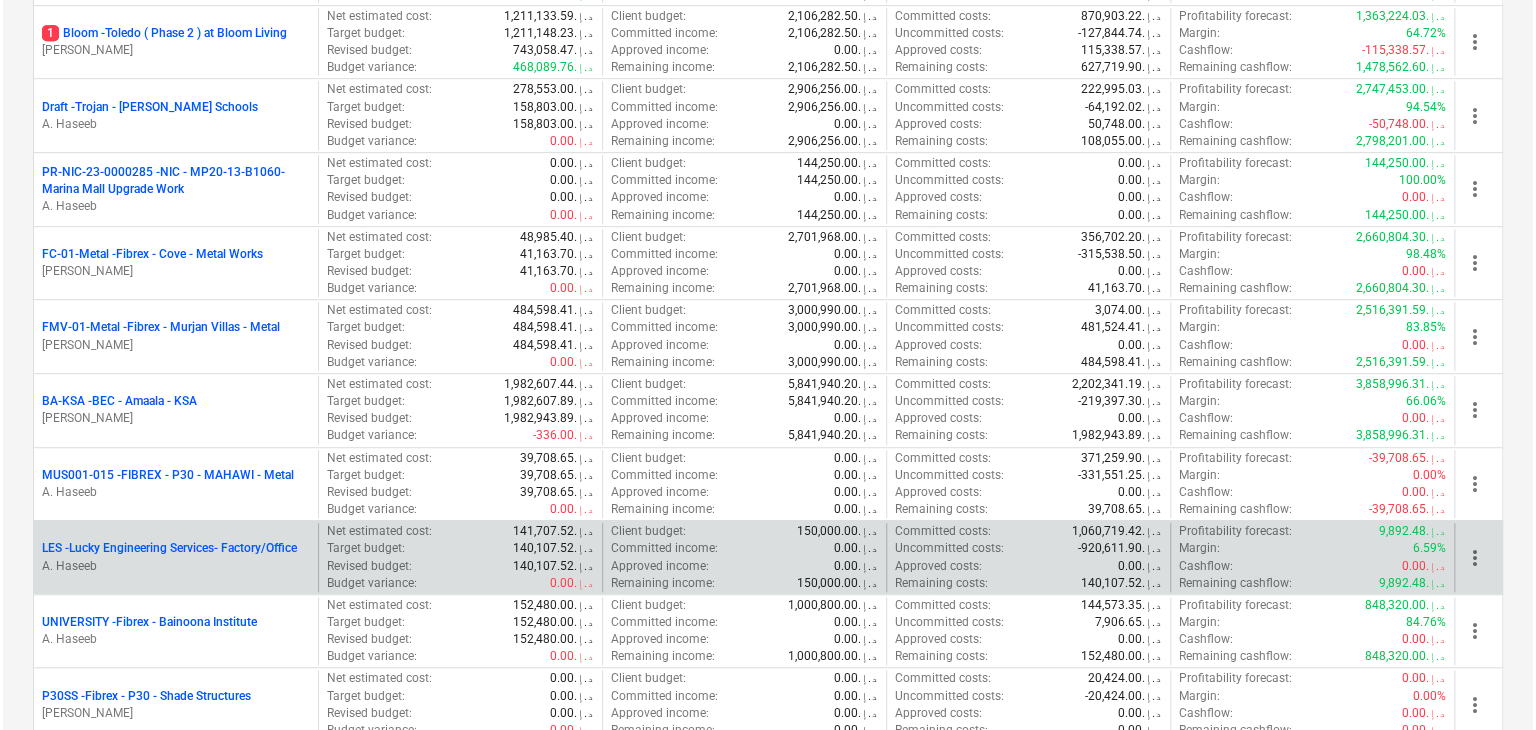scroll, scrollTop: 0, scrollLeft: 0, axis: both 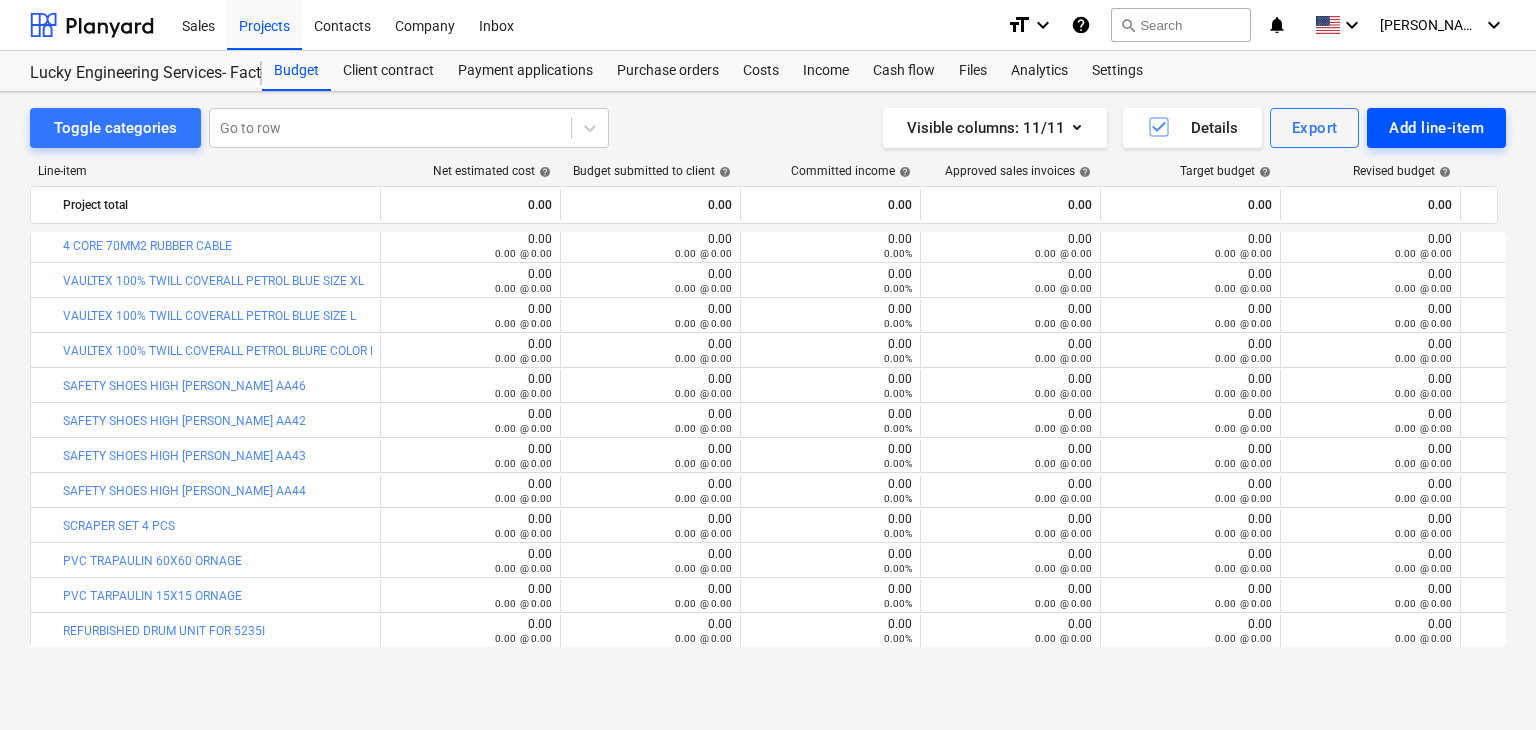 click on "Add line-item" at bounding box center (1436, 128) 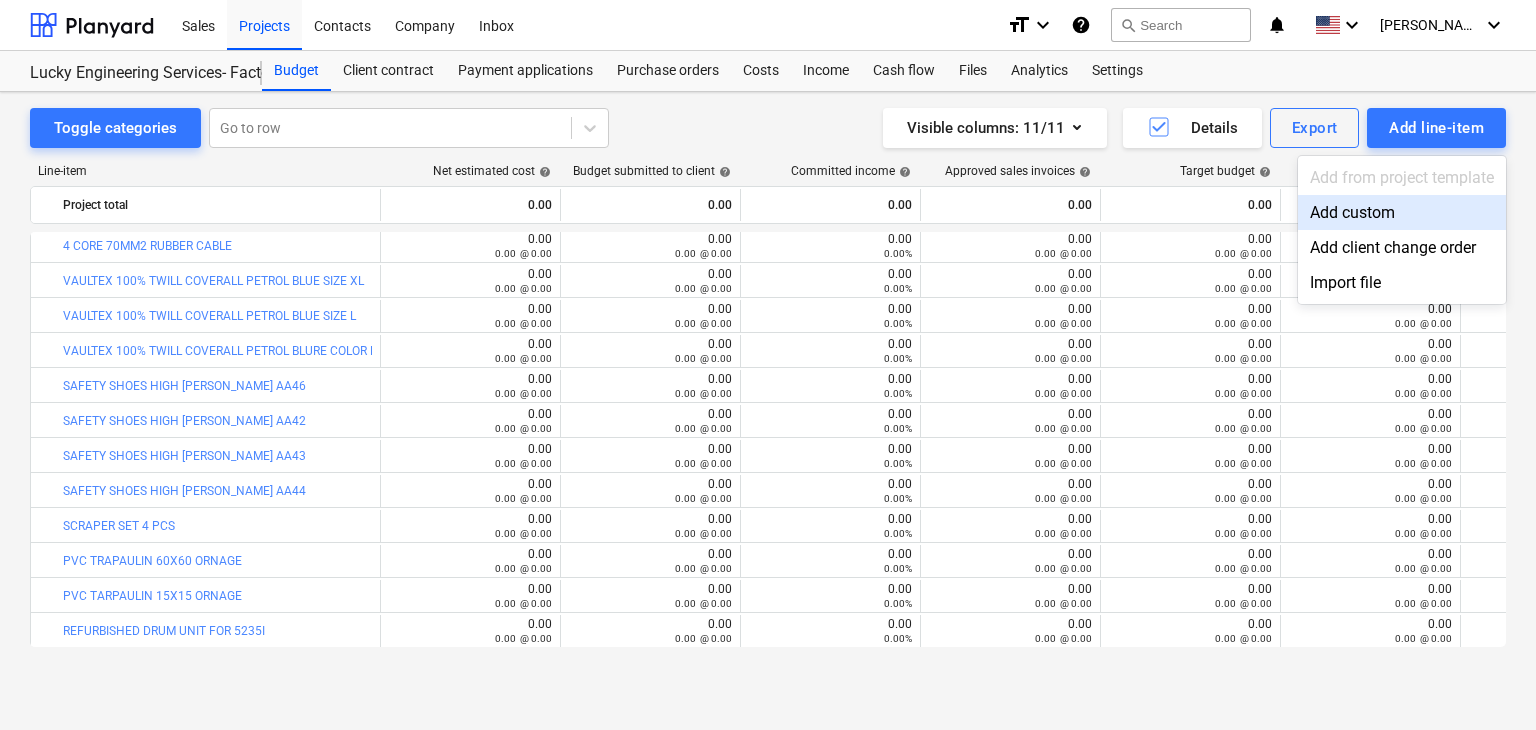 click on "Add custom" at bounding box center (1402, 212) 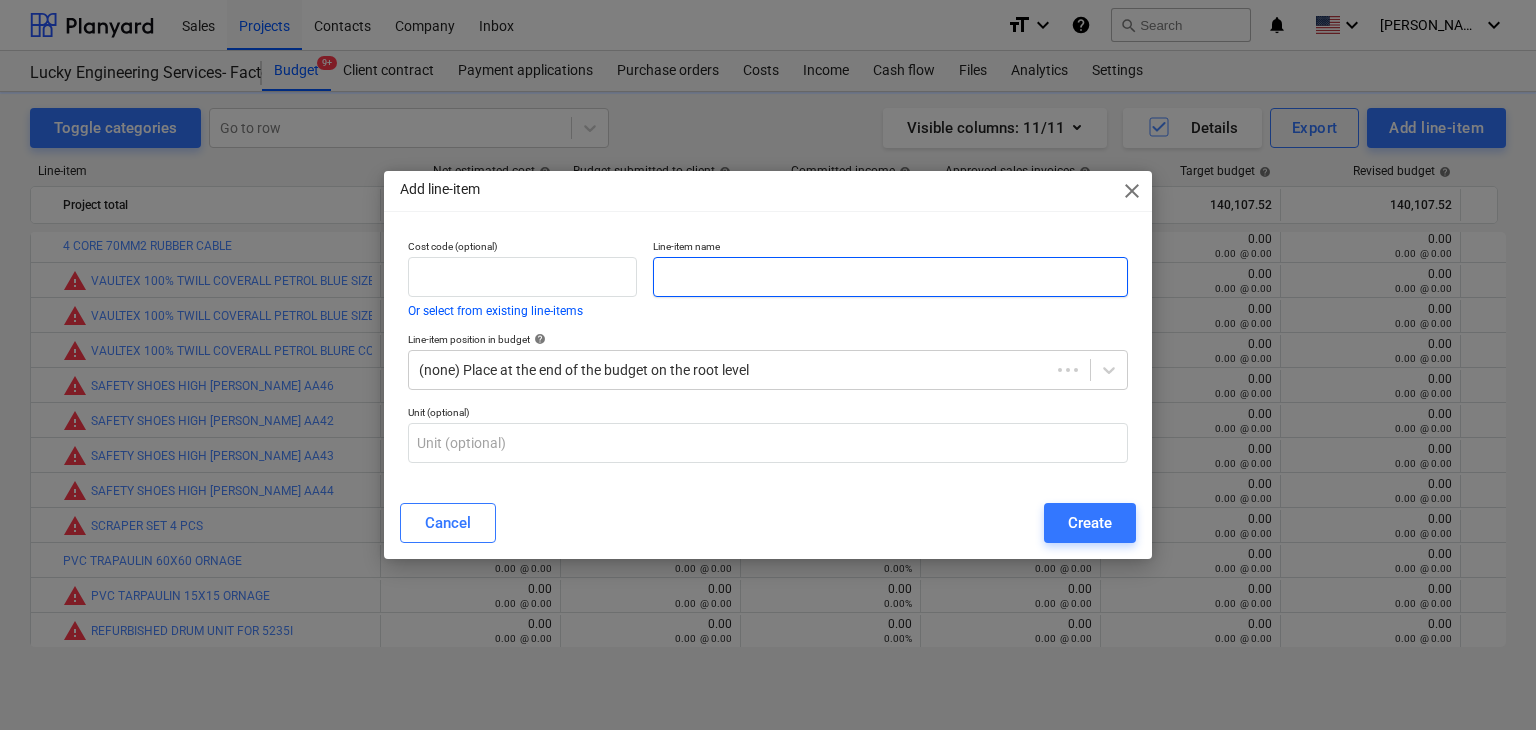 click at bounding box center [890, 277] 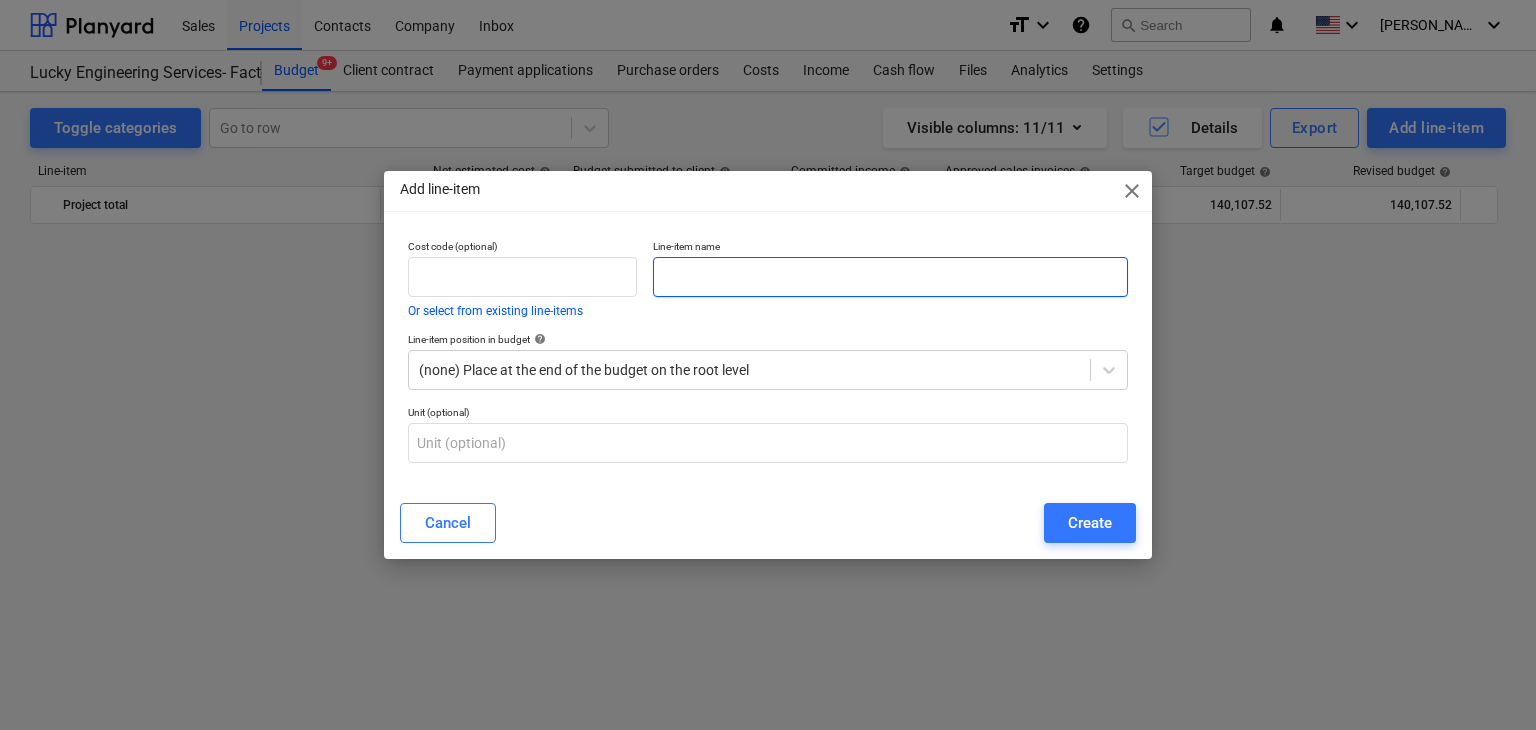 scroll, scrollTop: 44840, scrollLeft: 0, axis: vertical 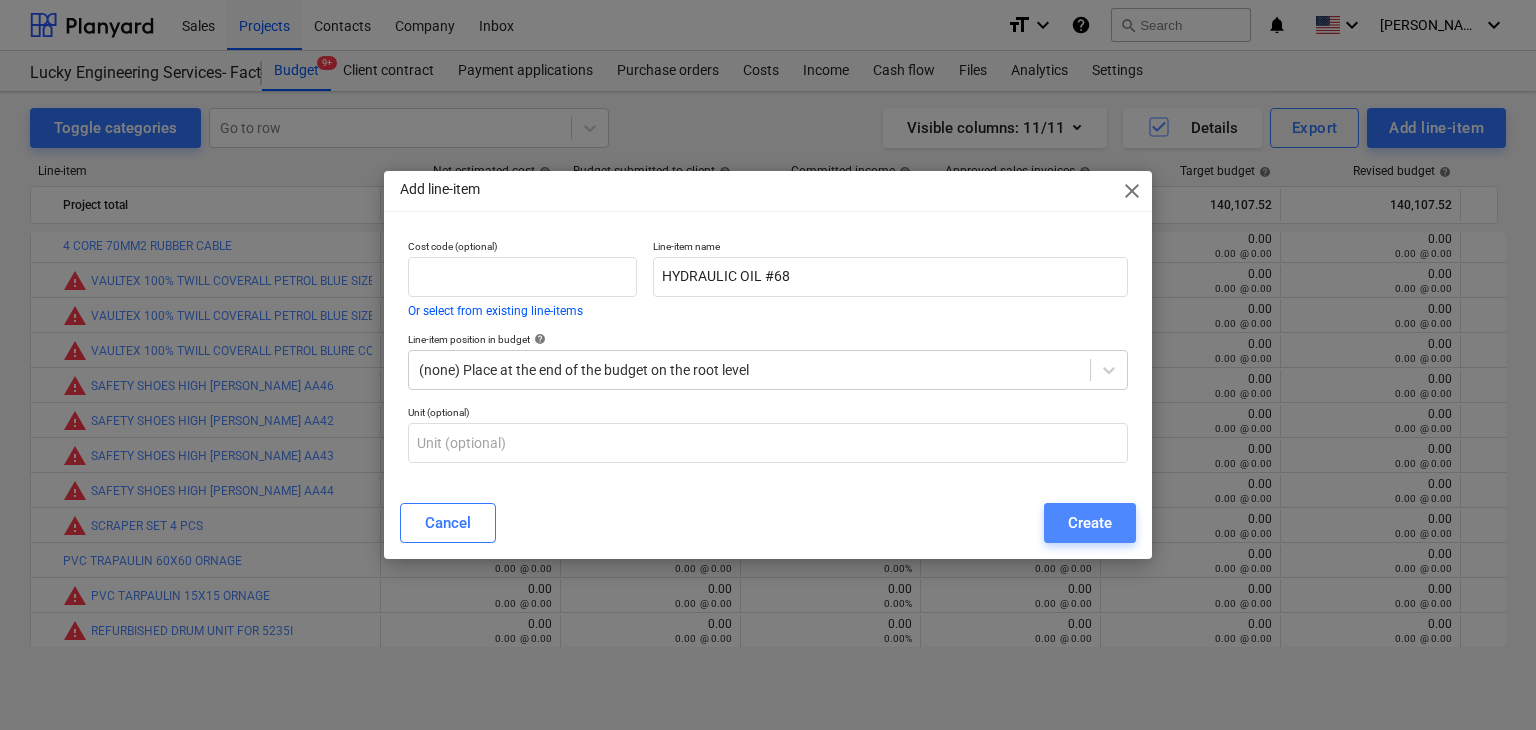 click on "Create" at bounding box center (1090, 523) 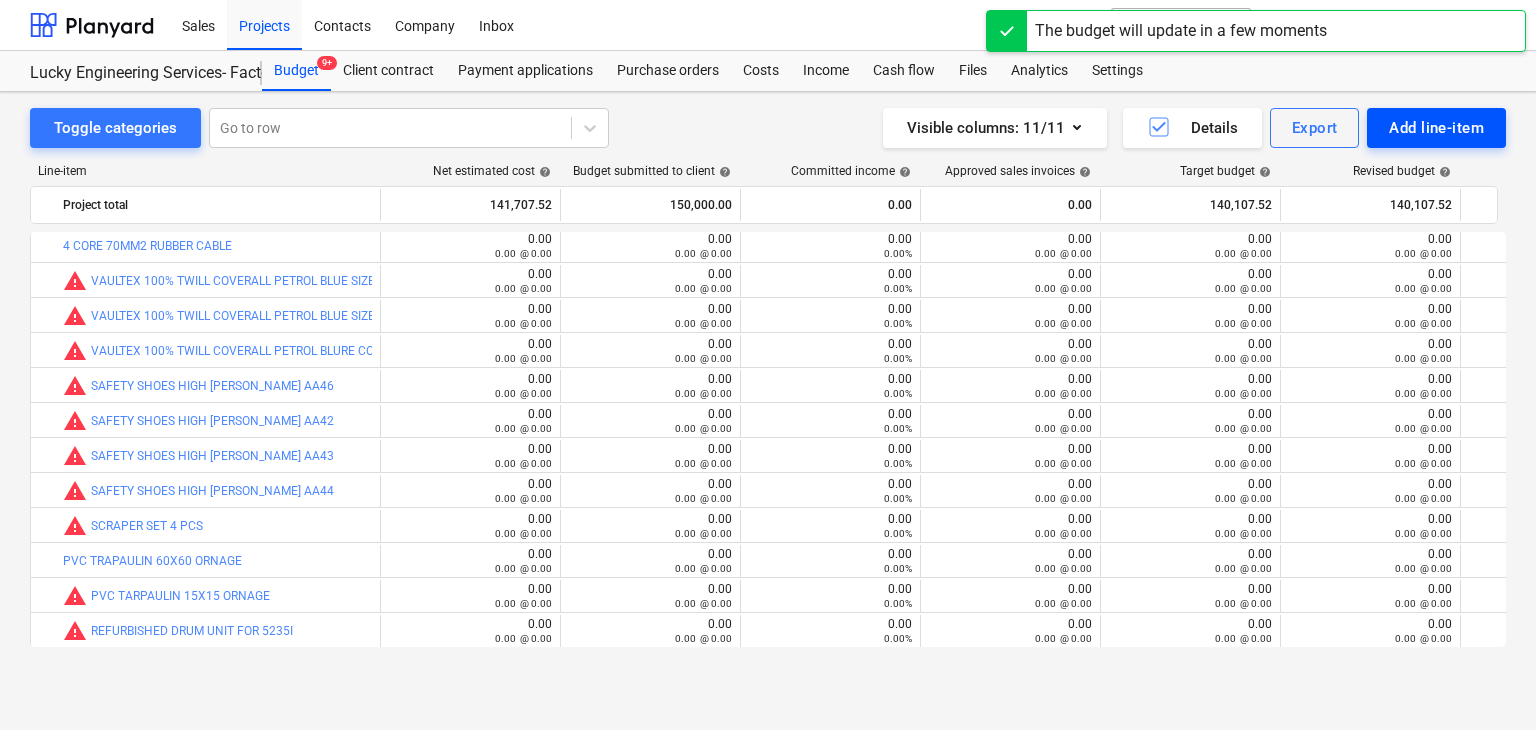 click on "Add line-item" at bounding box center (1436, 128) 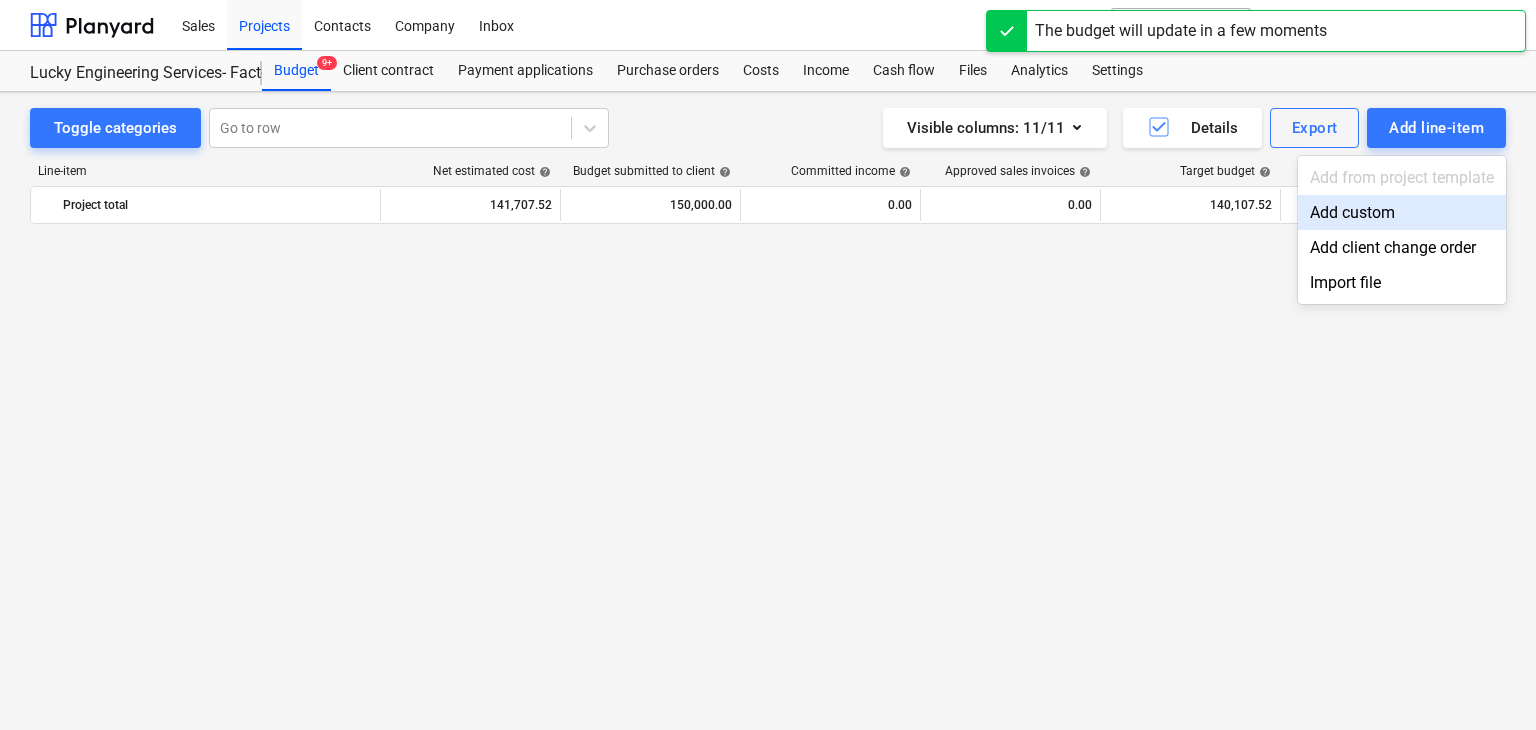 scroll, scrollTop: 44840, scrollLeft: 0, axis: vertical 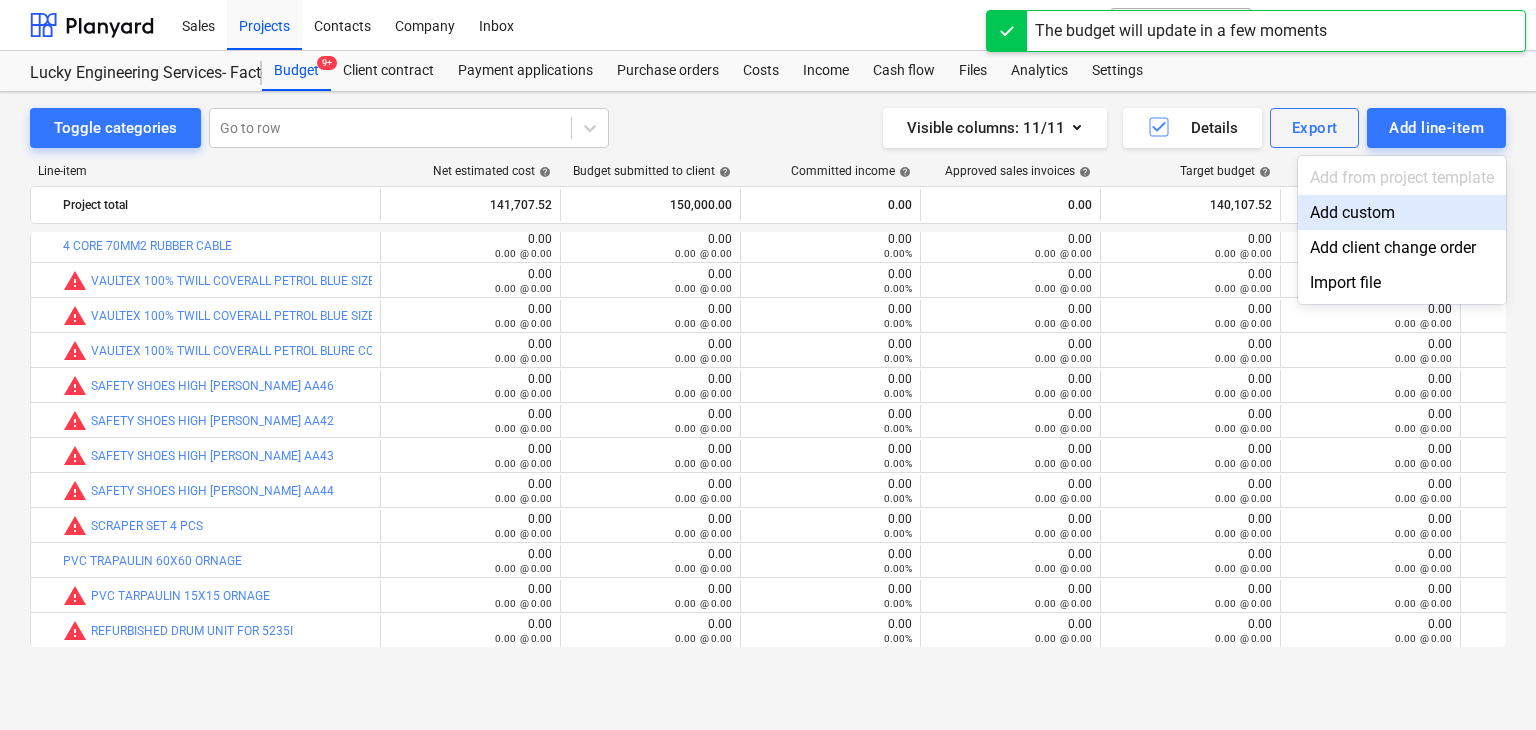 click on "Add custom" at bounding box center [1402, 212] 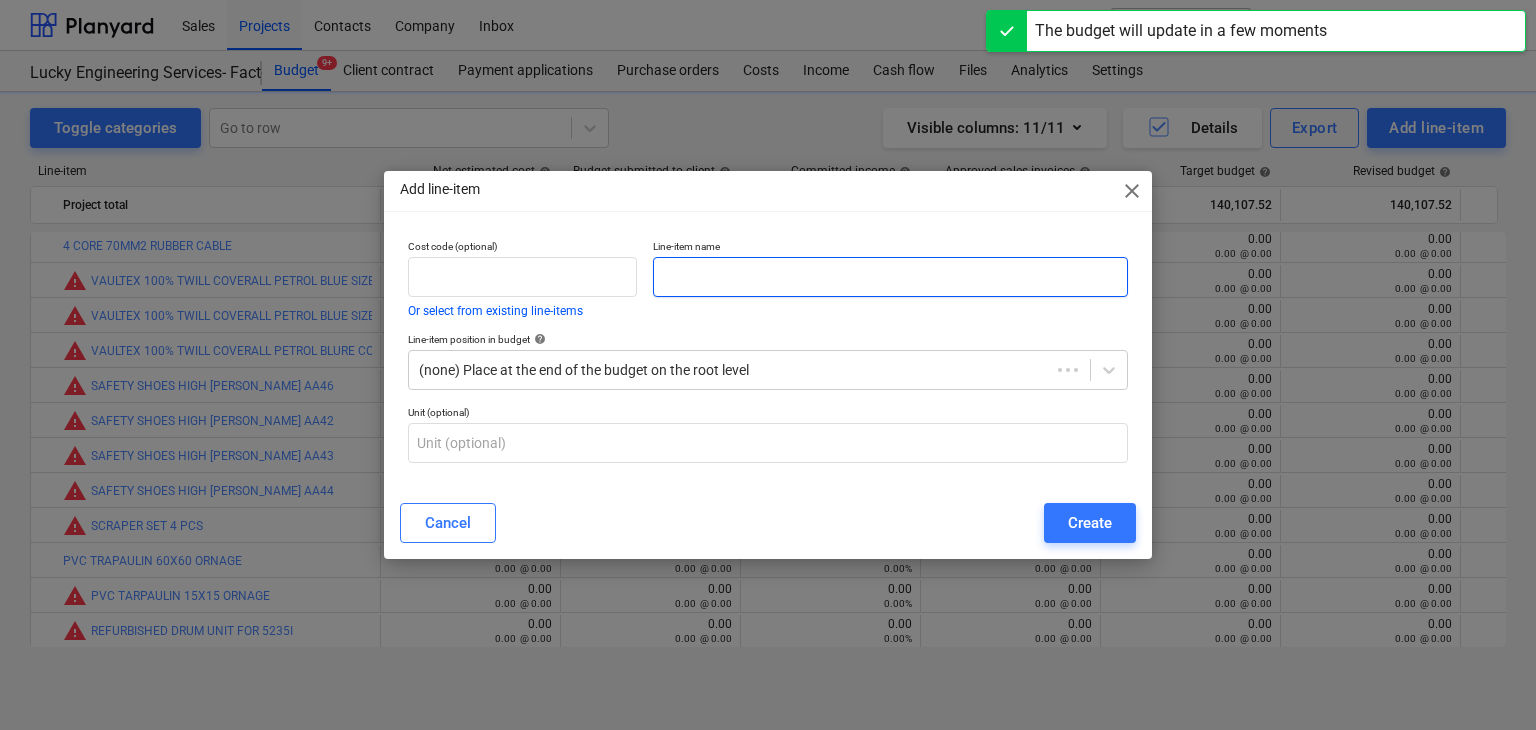 click at bounding box center [890, 277] 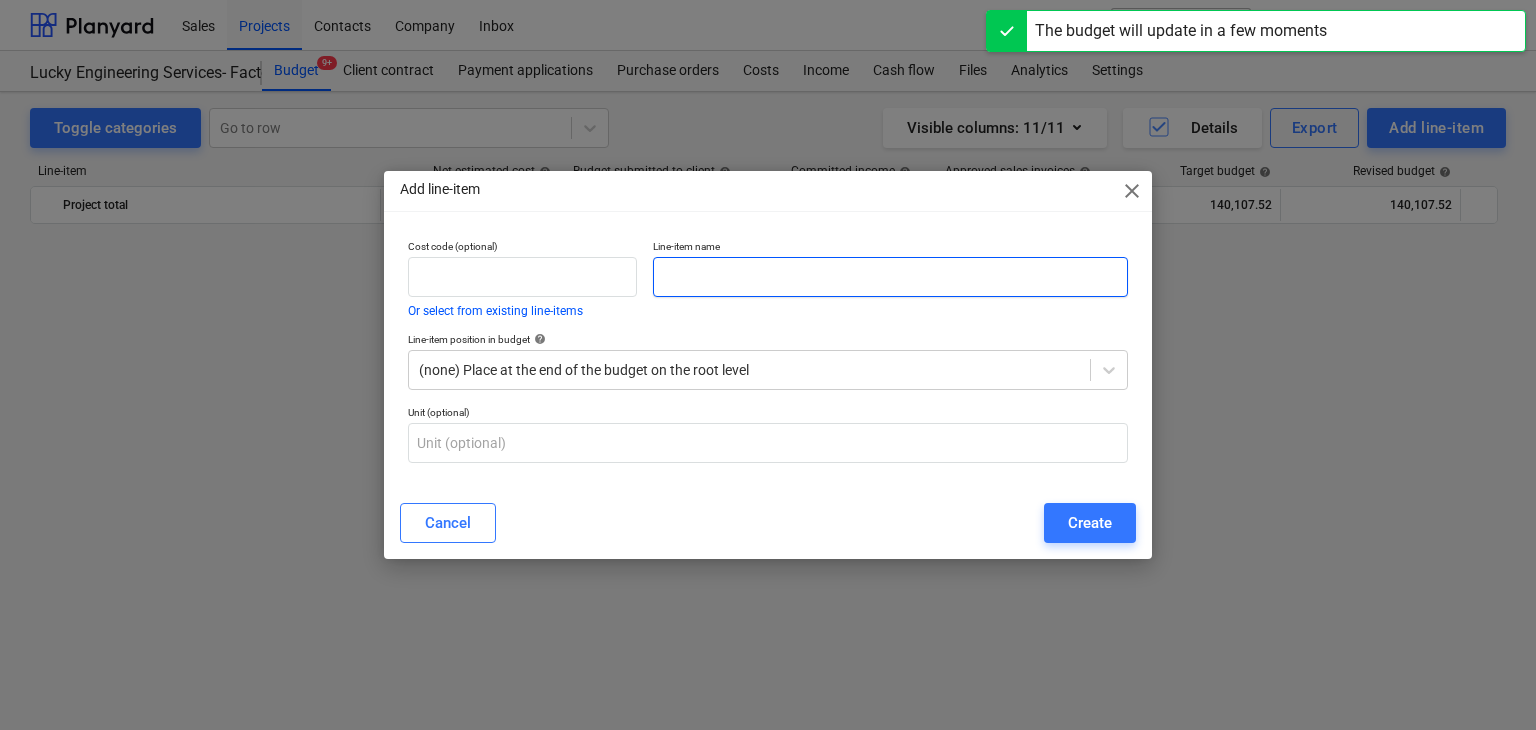 scroll, scrollTop: 44840, scrollLeft: 0, axis: vertical 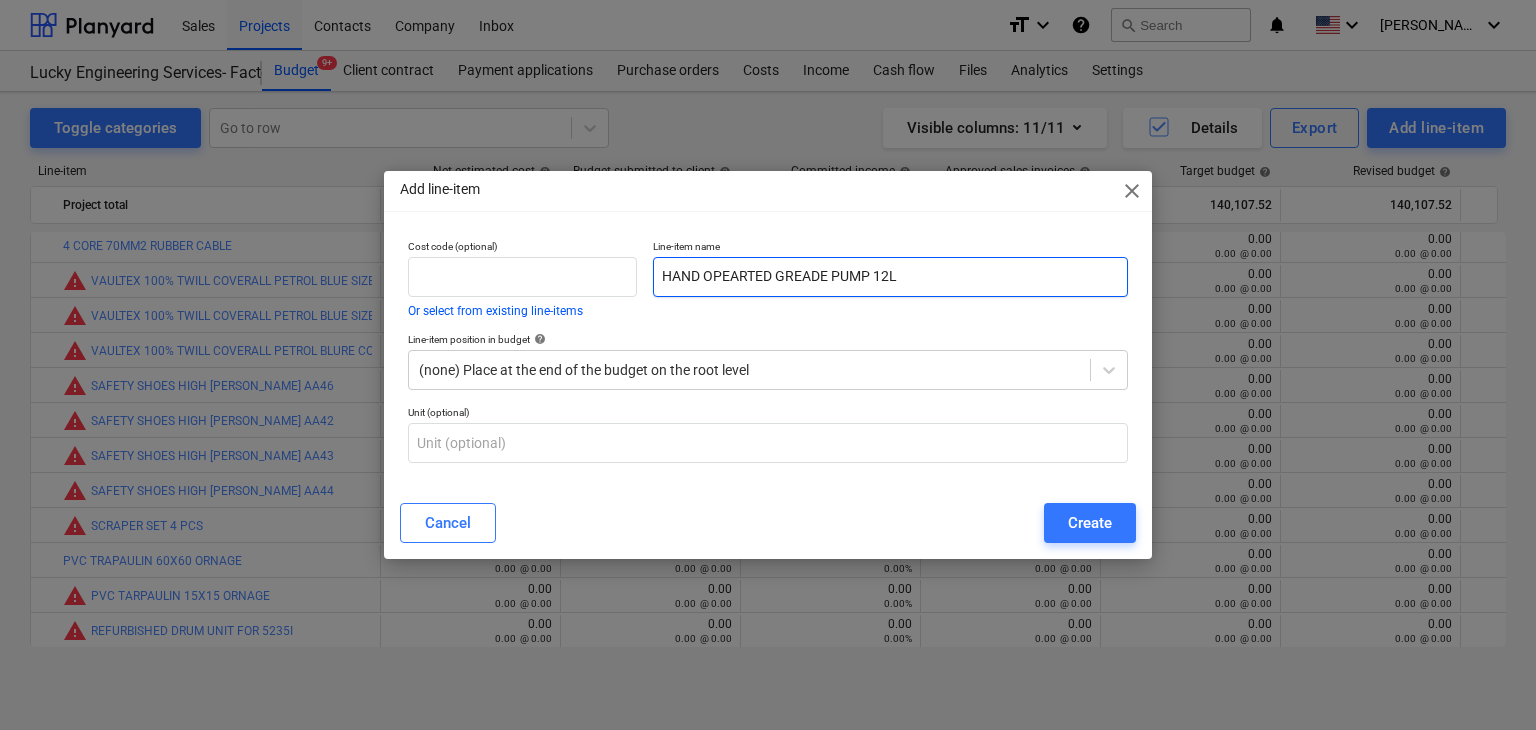 click on "HAND OPEARTED GREADE PUMP 12L" at bounding box center [890, 277] 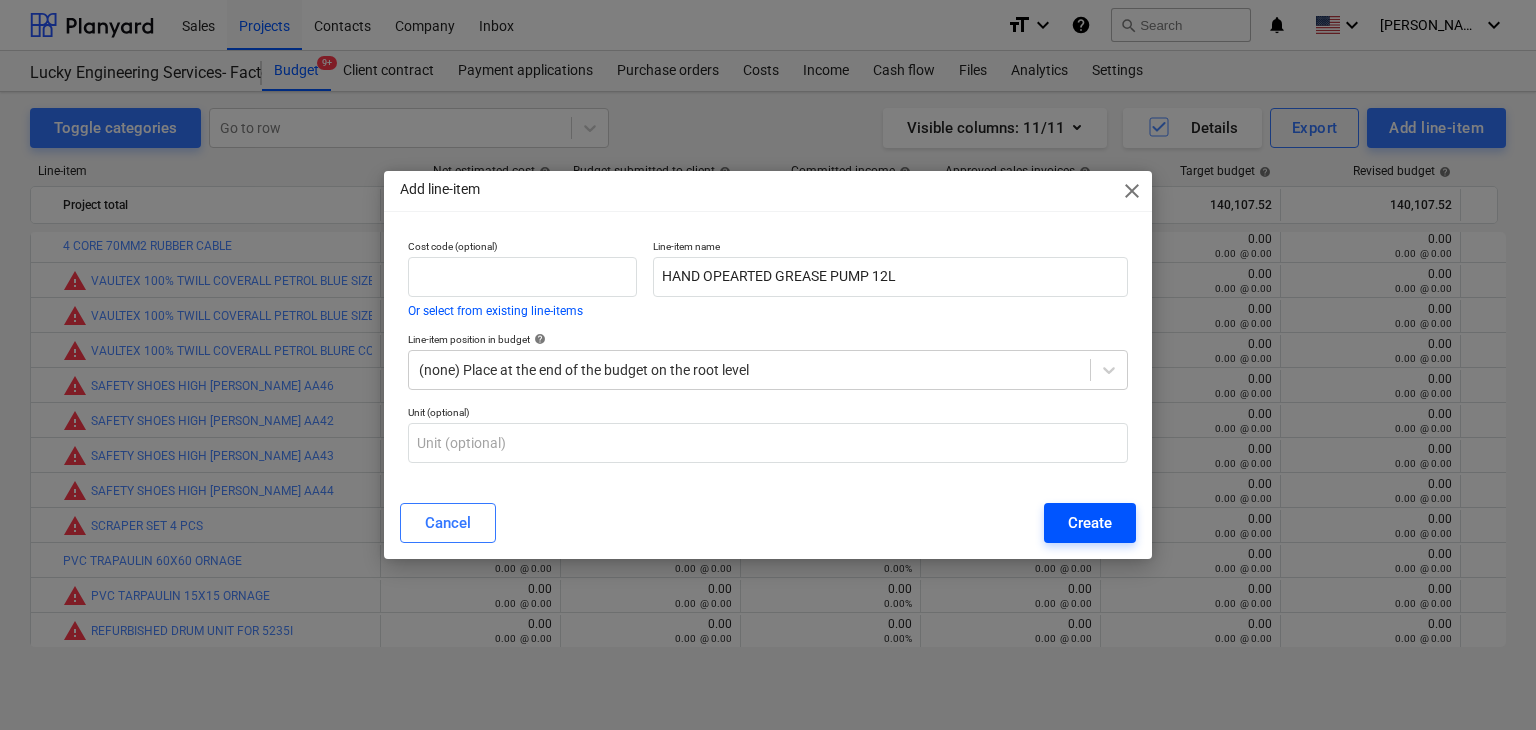 click on "Create" at bounding box center [1090, 523] 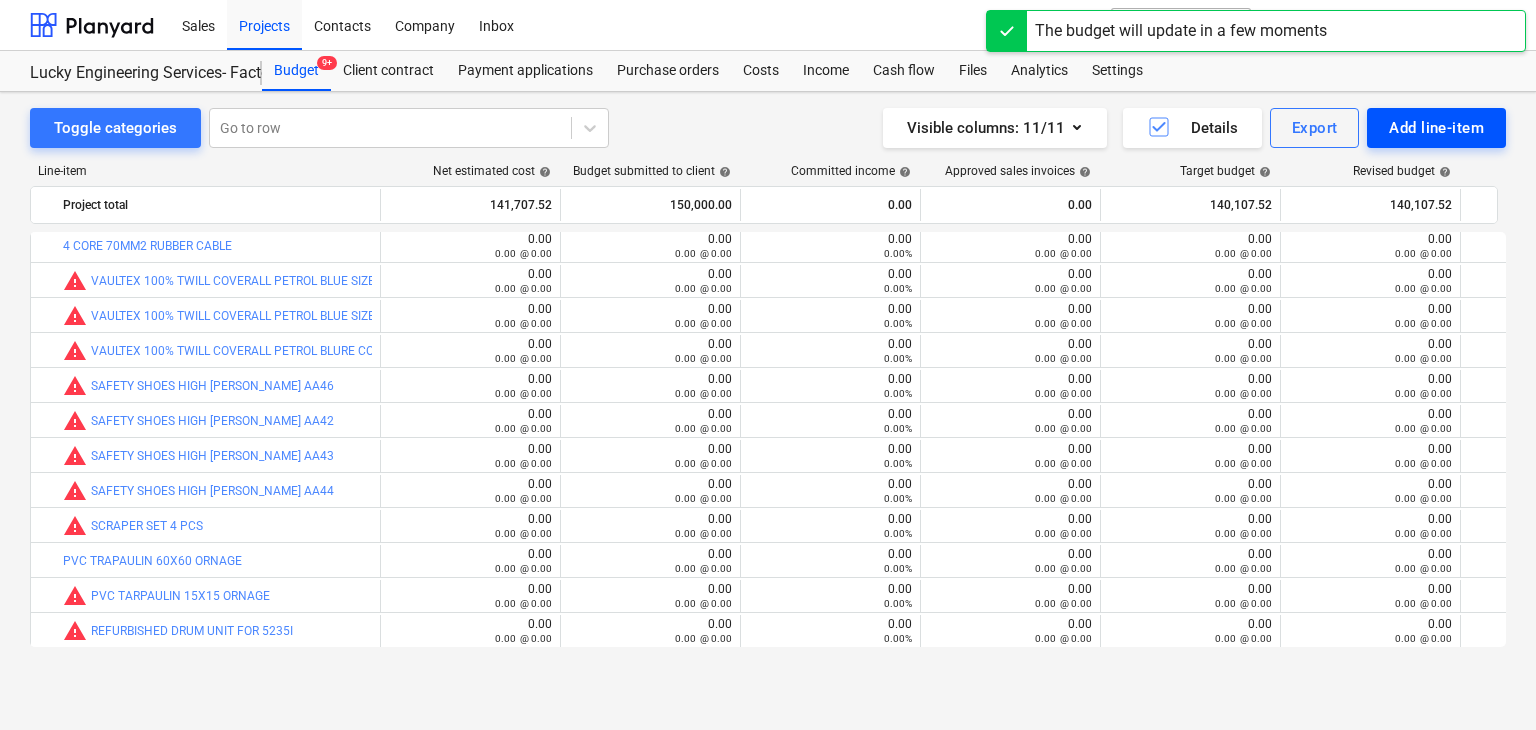 click on "Add line-item" at bounding box center [1436, 128] 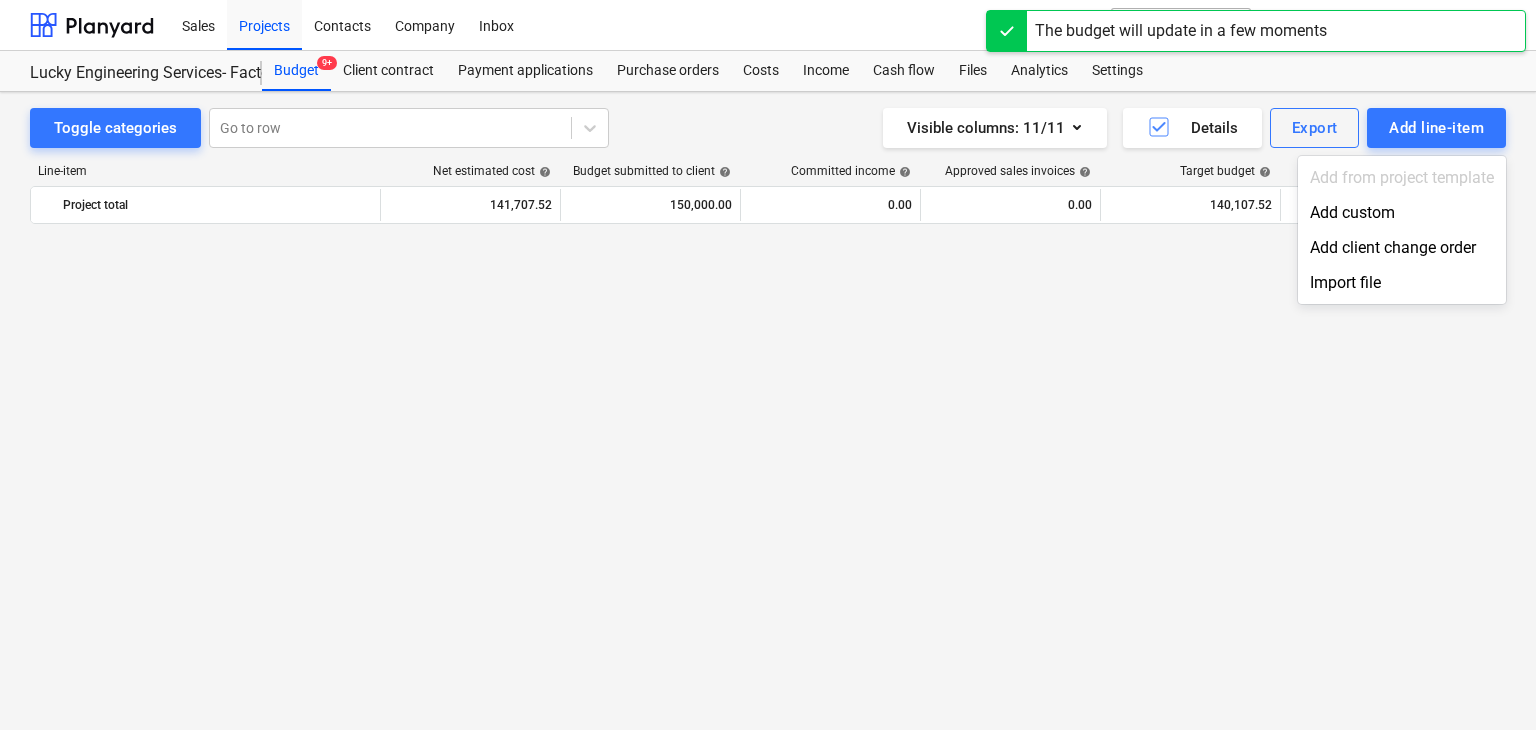 scroll, scrollTop: 44840, scrollLeft: 0, axis: vertical 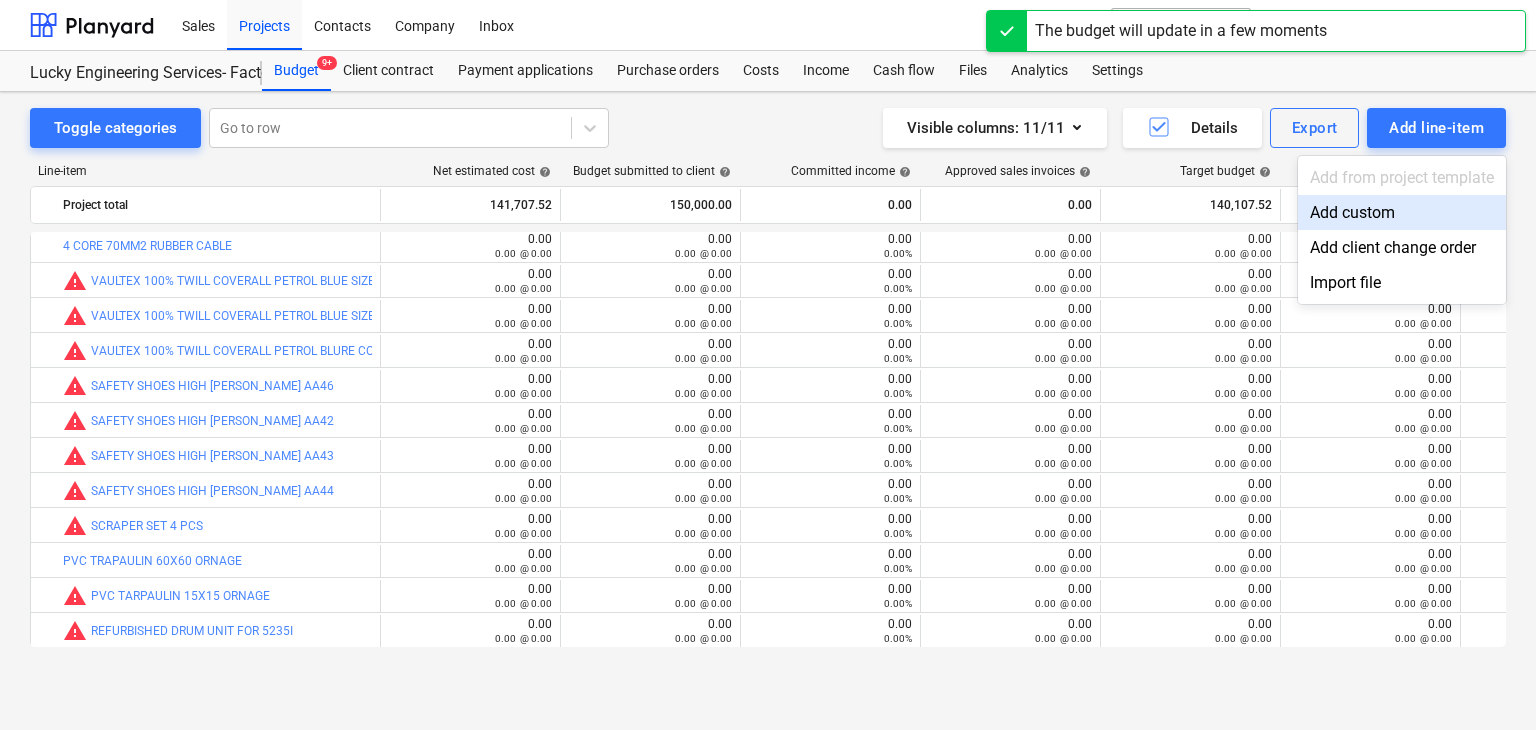 click on "Add custom" at bounding box center (1402, 212) 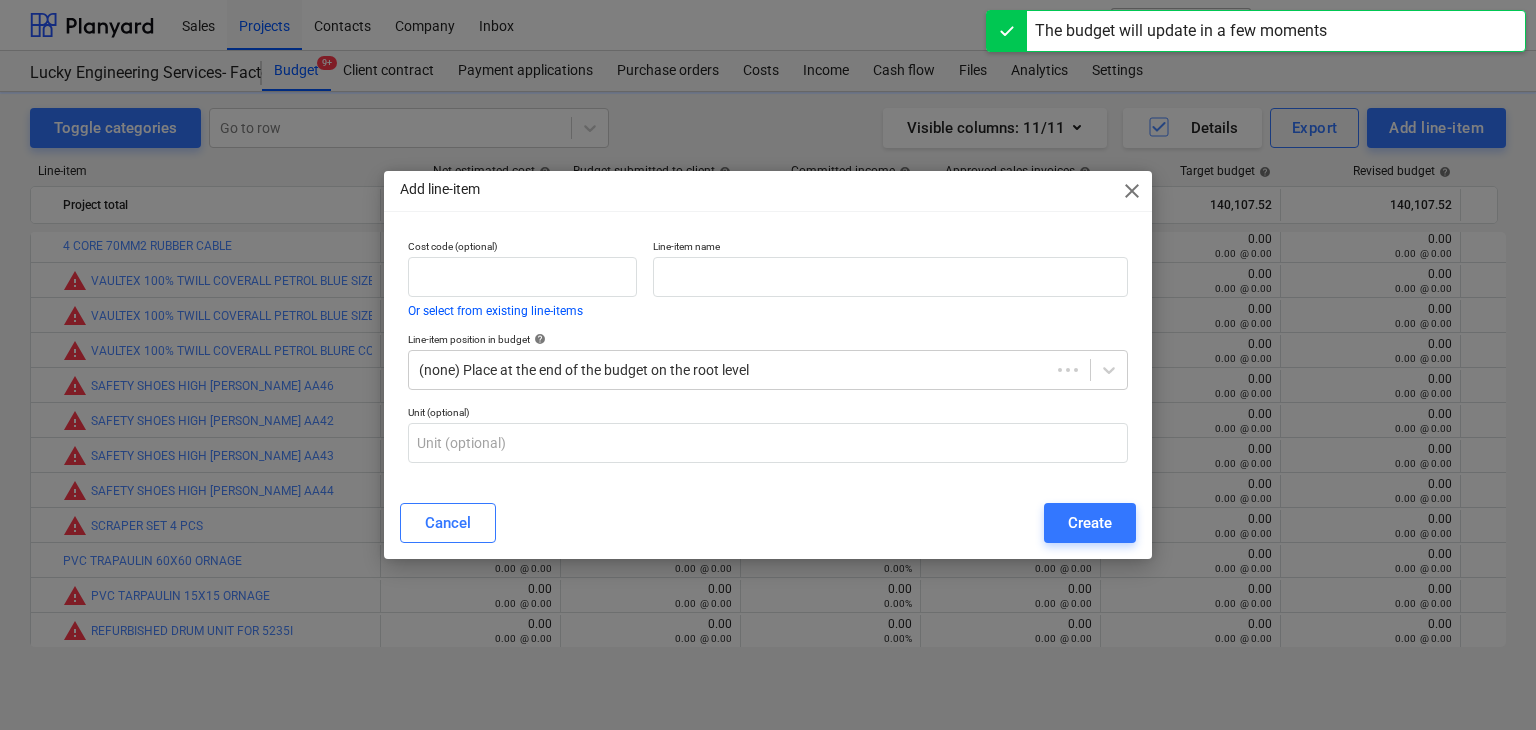 click on "Line-item name" at bounding box center (890, 278) 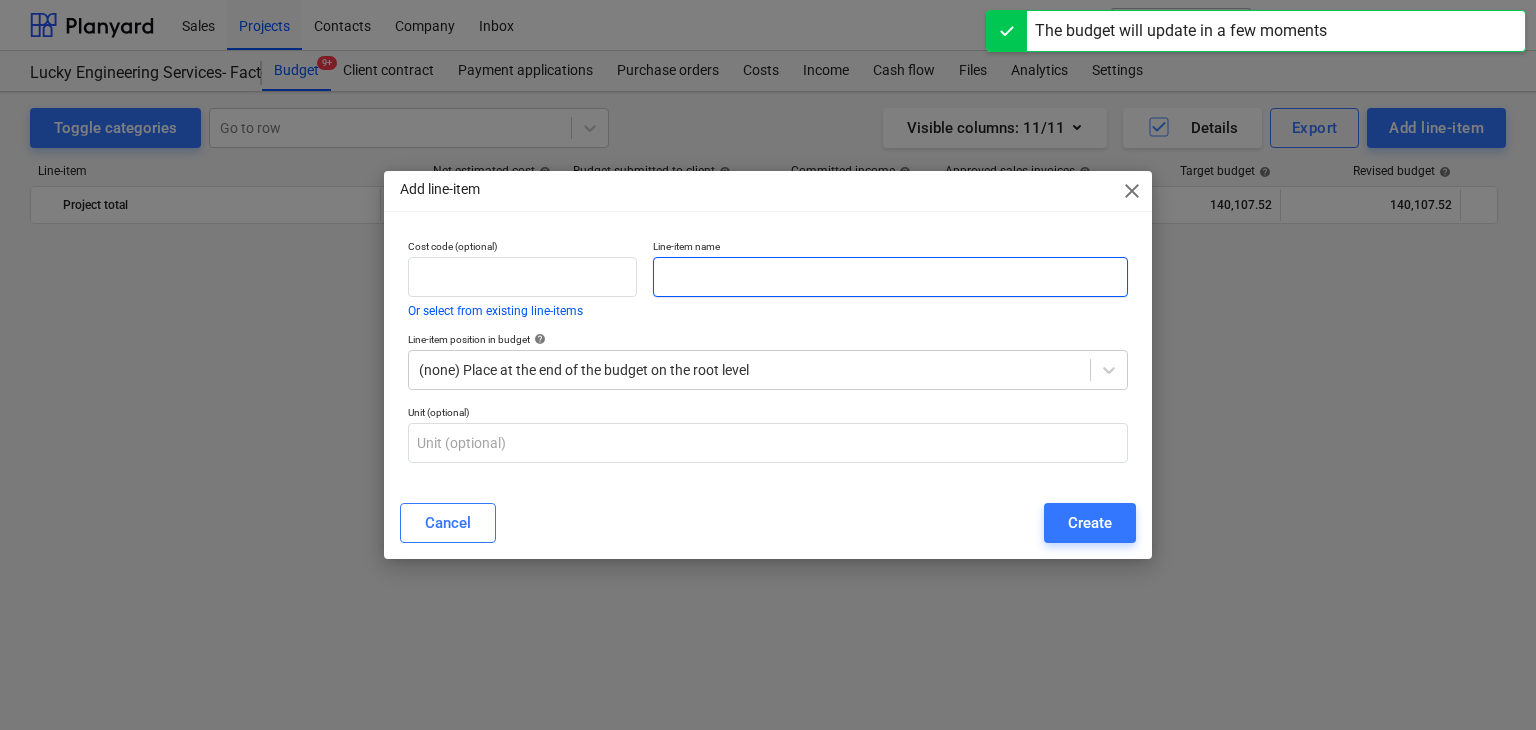 click at bounding box center (890, 277) 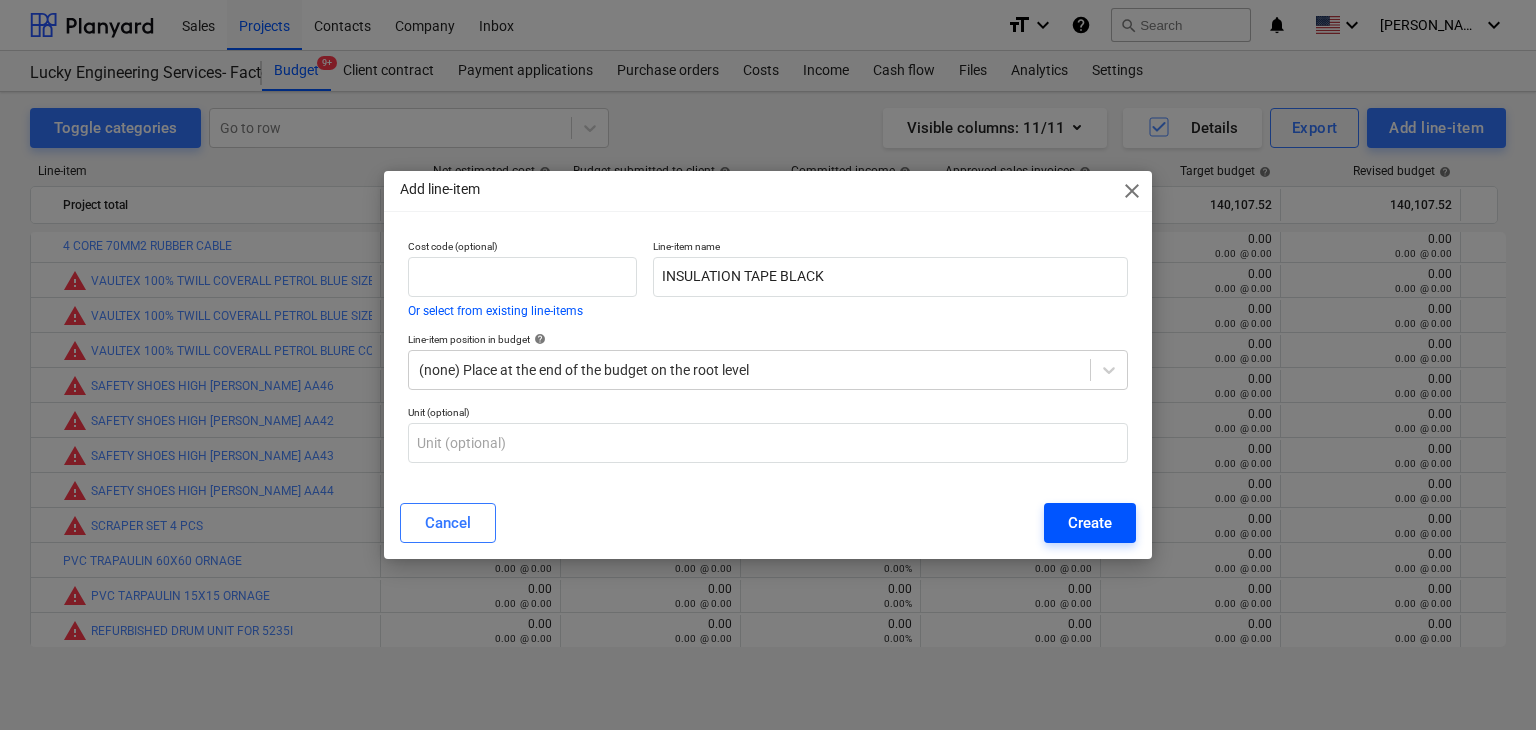 click on "Create" at bounding box center [1090, 523] 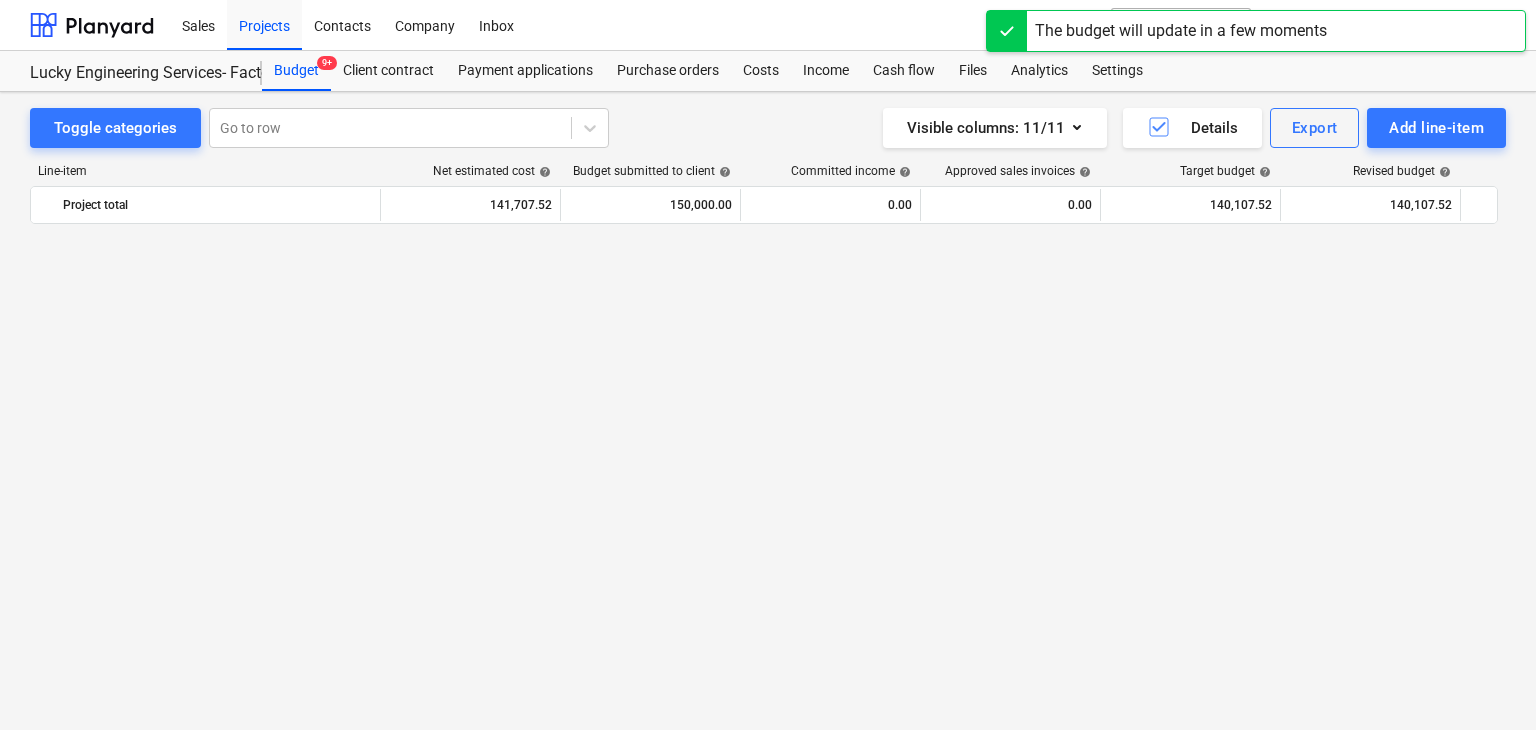 scroll, scrollTop: 44840, scrollLeft: 0, axis: vertical 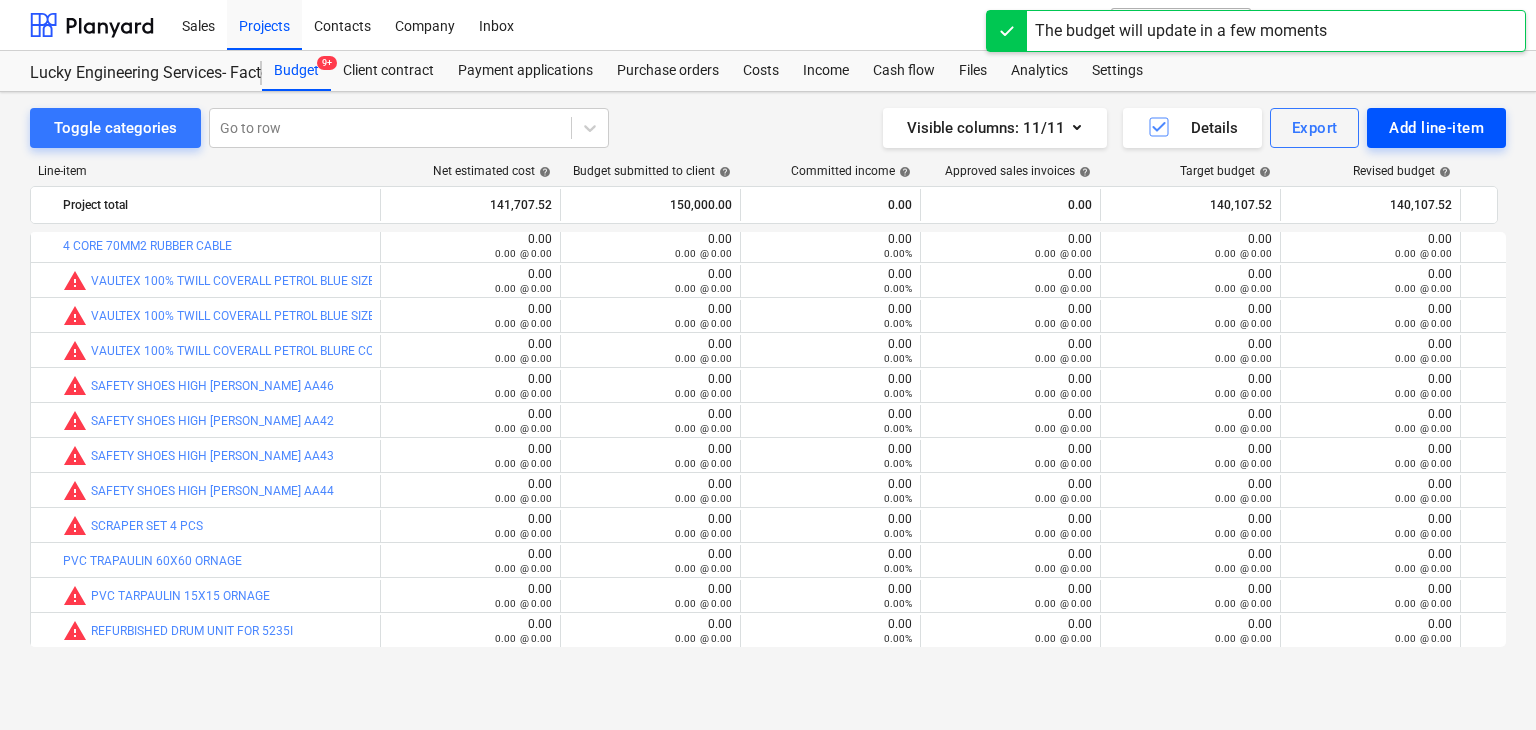 click on "Add line-item" at bounding box center [1436, 128] 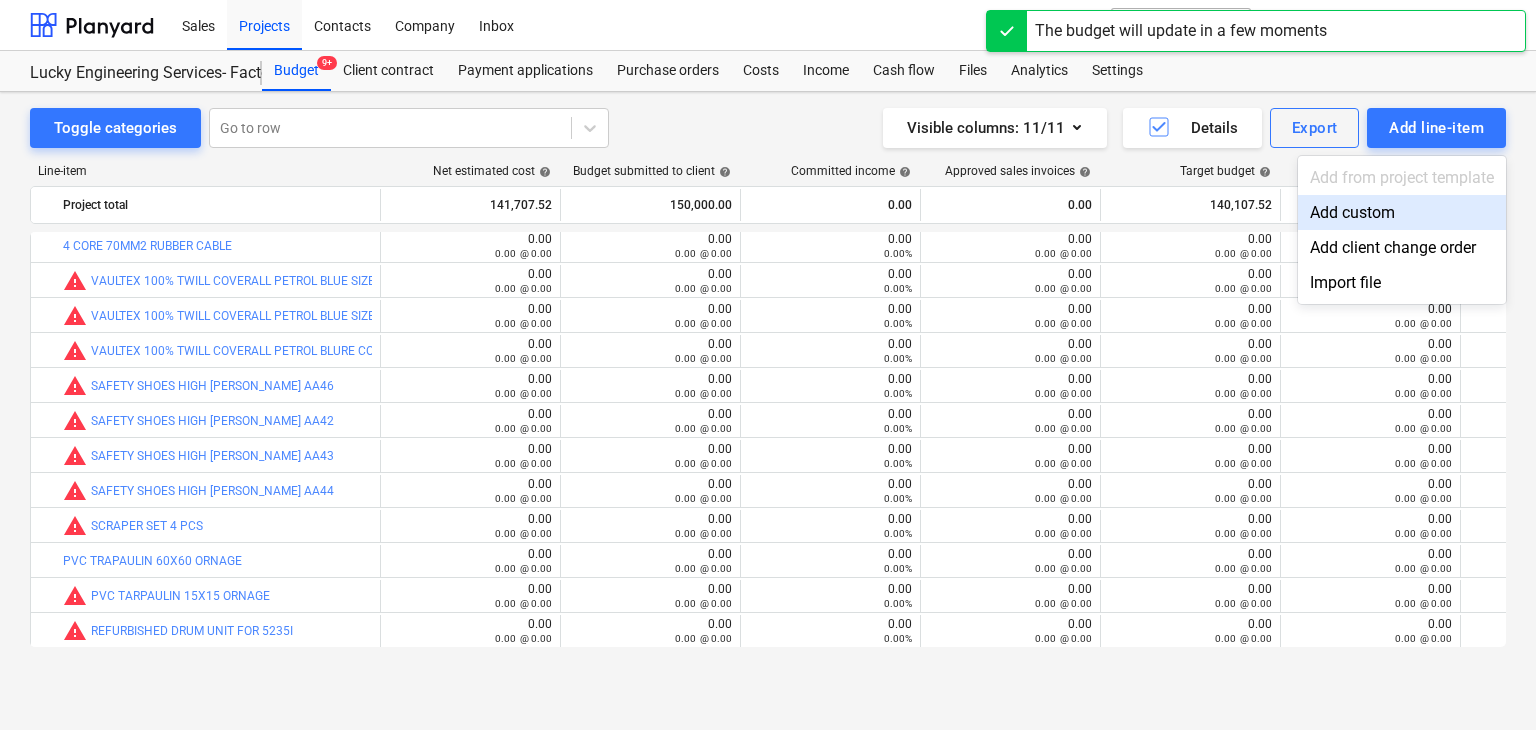 click on "Add custom" at bounding box center (1402, 212) 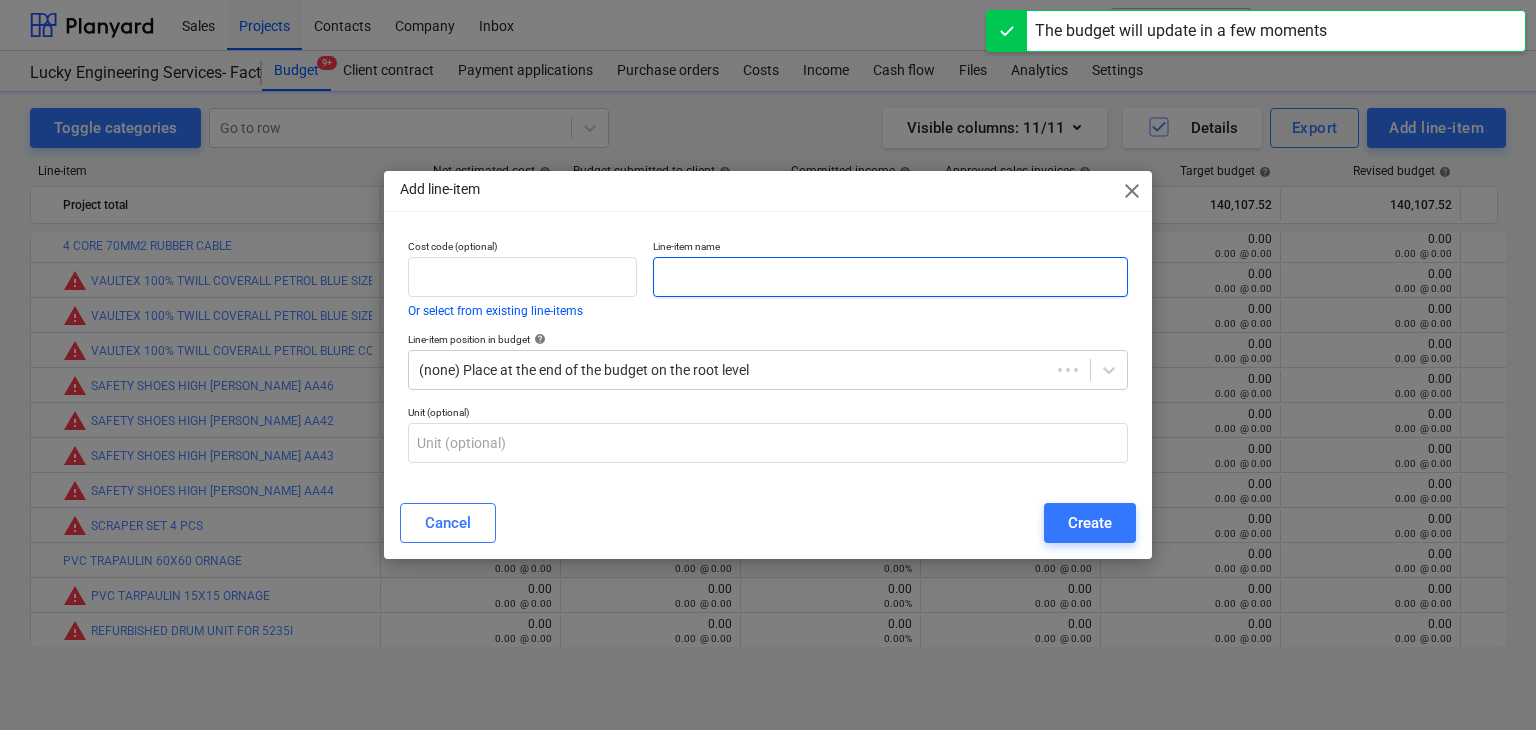 click at bounding box center (890, 277) 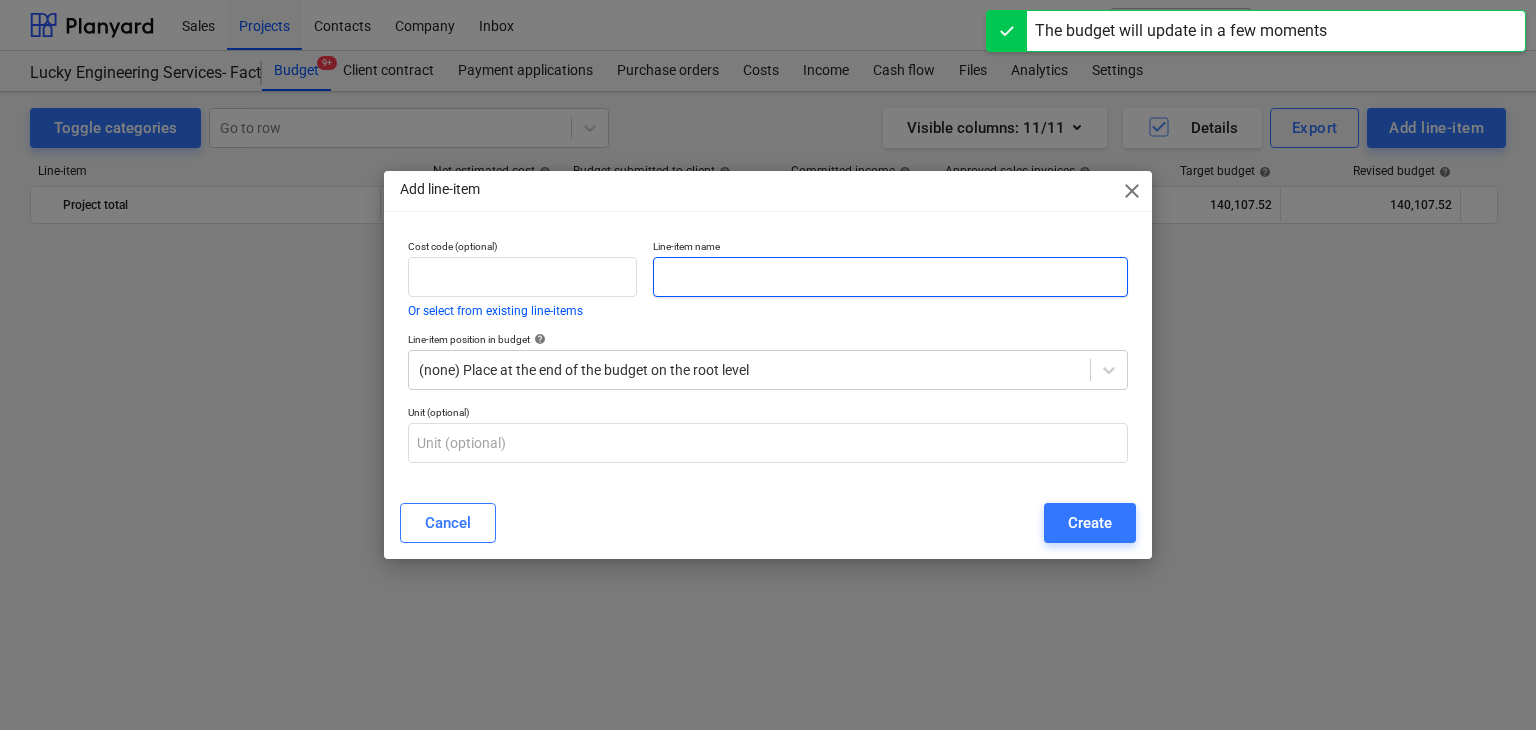 scroll, scrollTop: 44840, scrollLeft: 0, axis: vertical 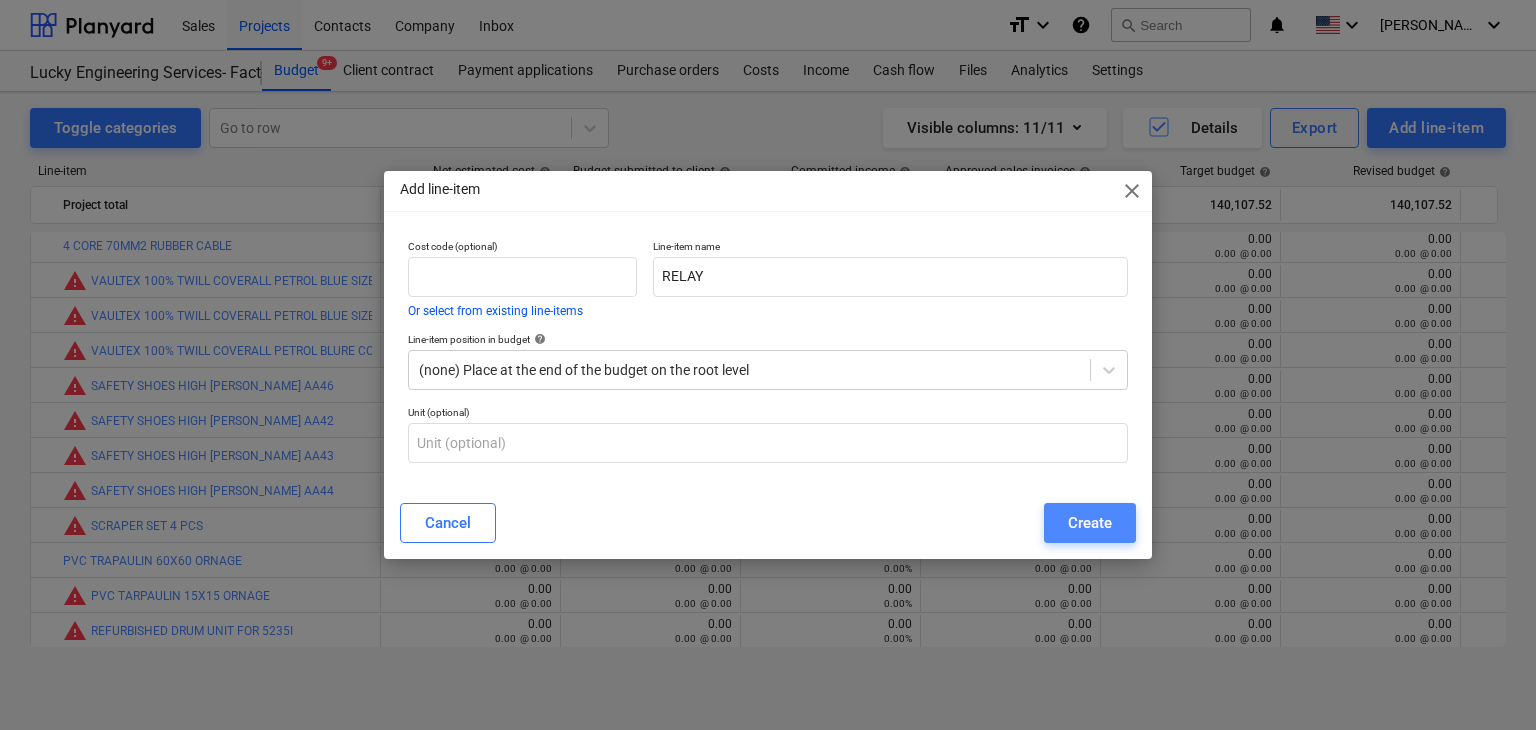 click on "Create" at bounding box center (1090, 523) 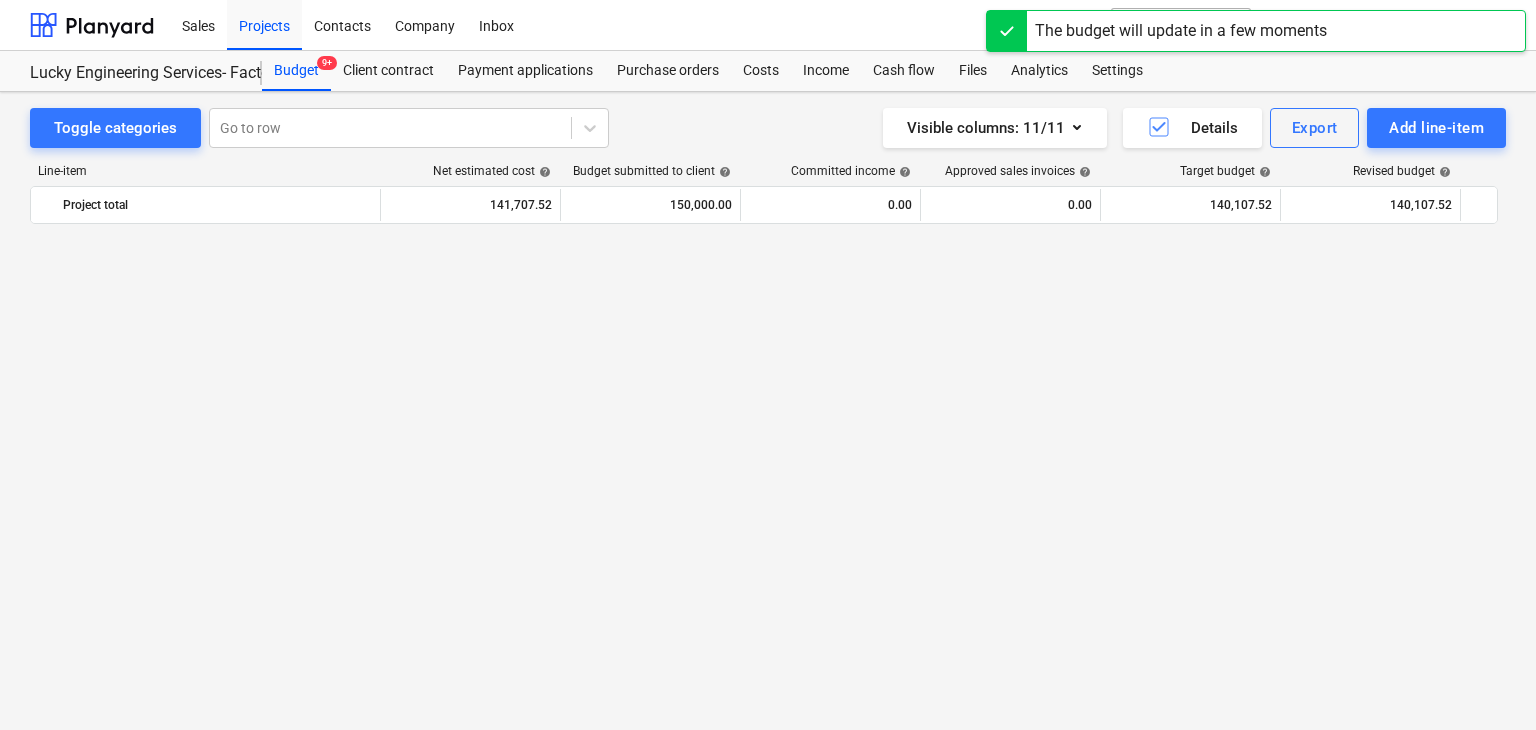scroll, scrollTop: 44840, scrollLeft: 0, axis: vertical 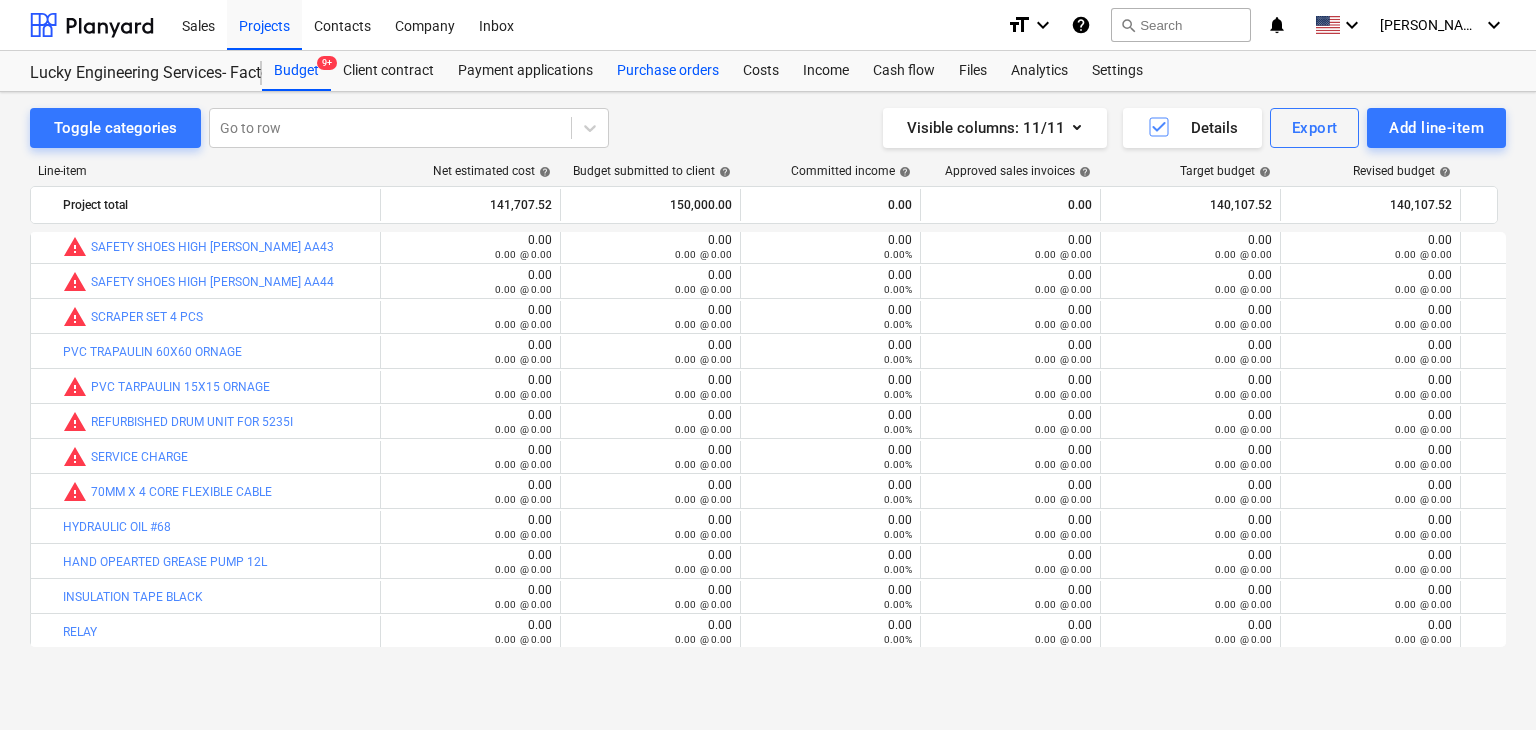 click on "Purchase orders" at bounding box center [668, 71] 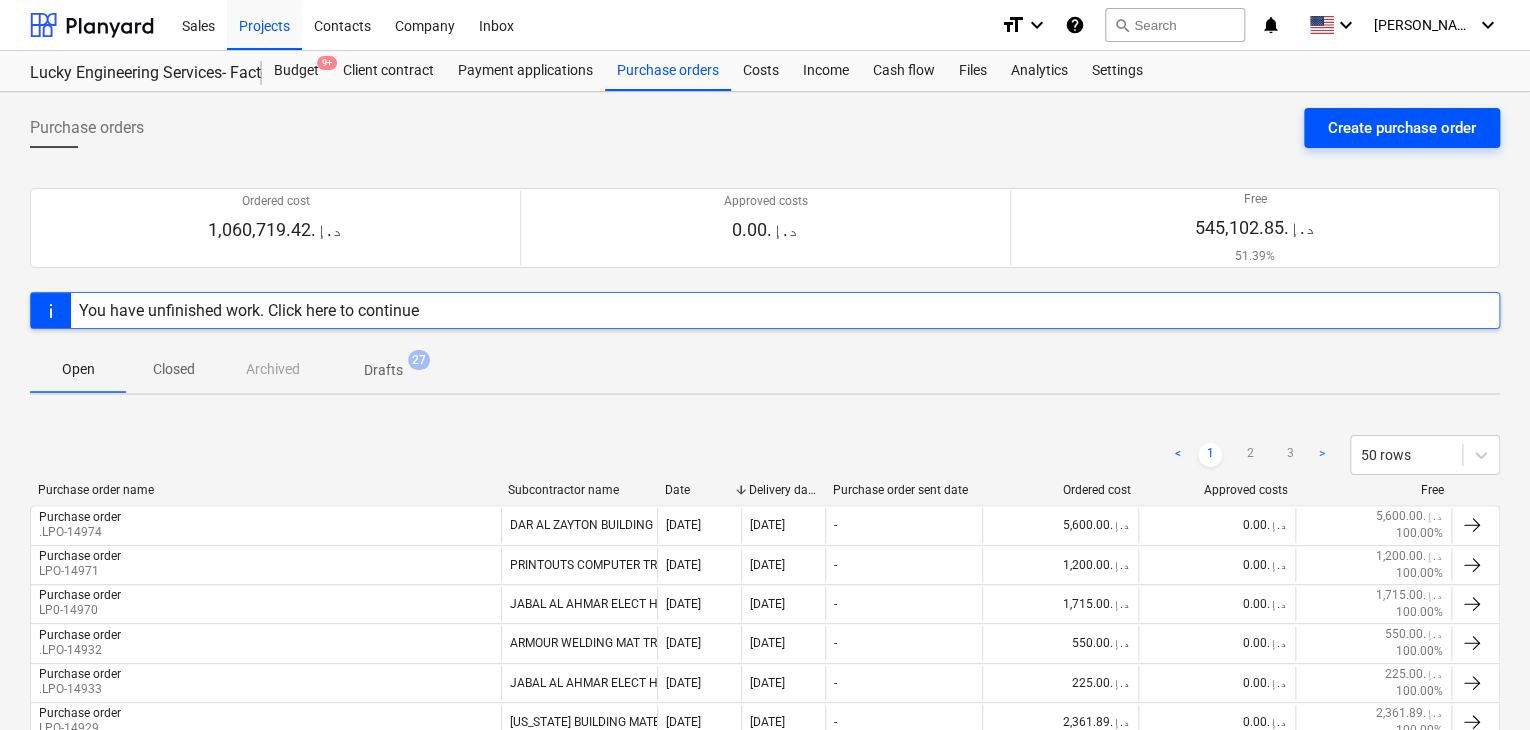 click on "Create purchase order" at bounding box center (1402, 128) 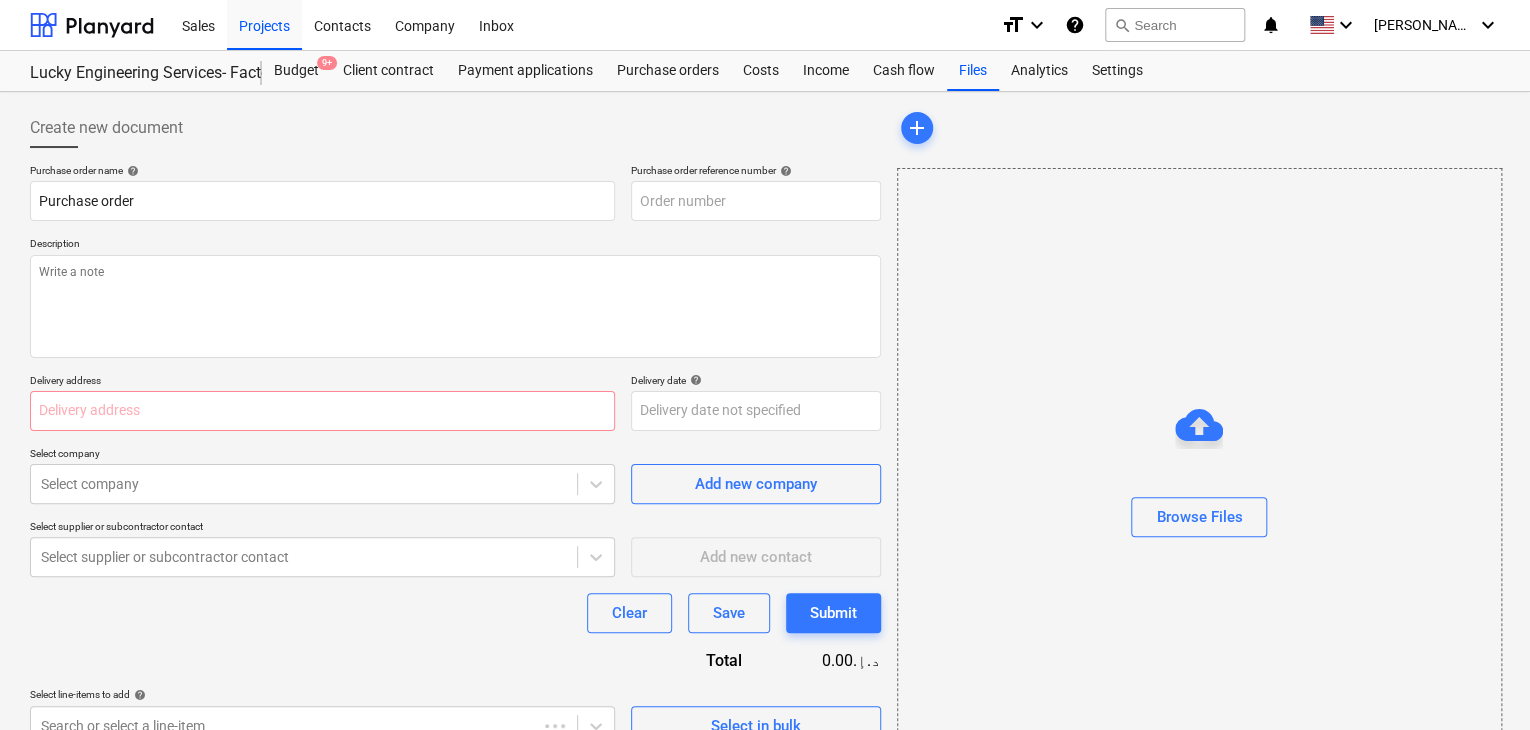 click on "Description" at bounding box center (455, 245) 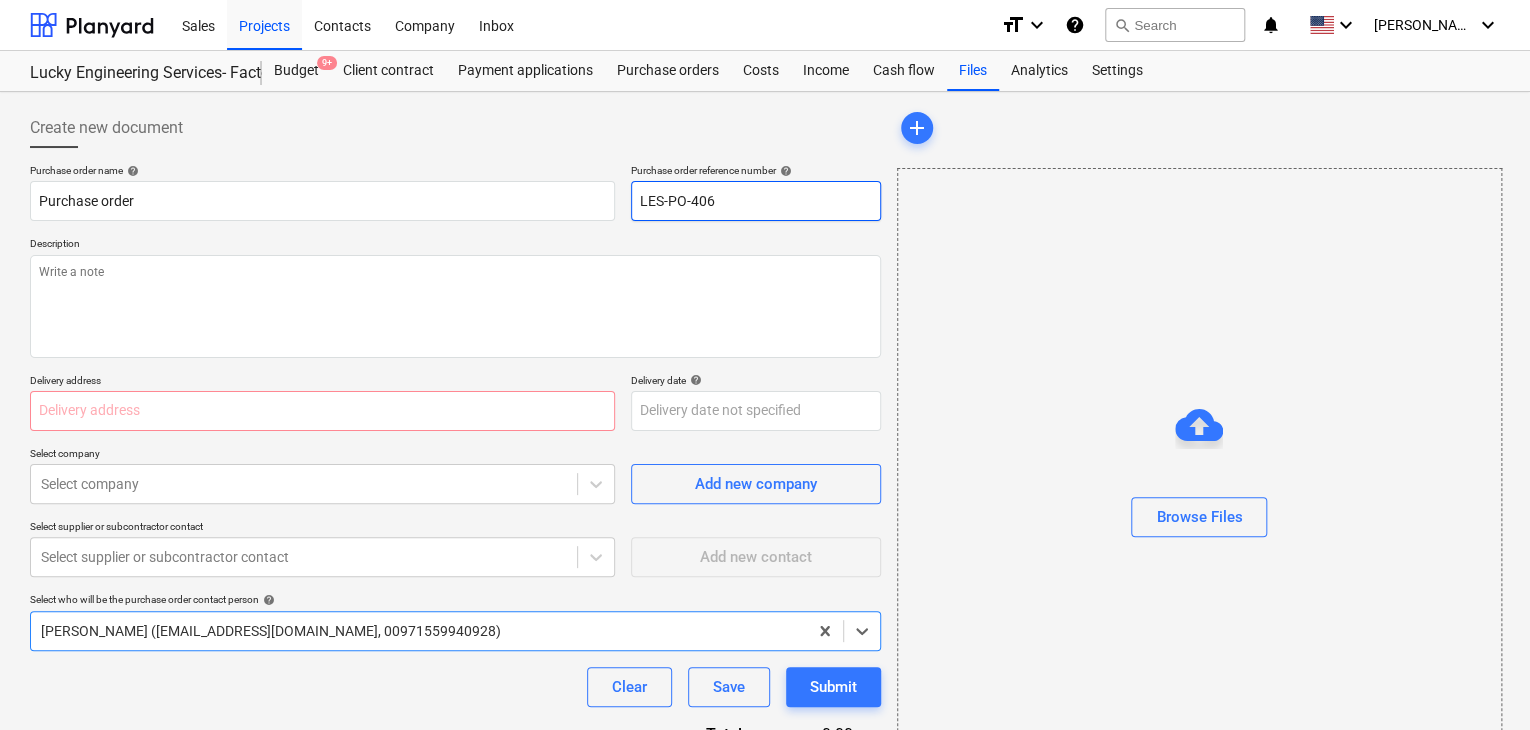 click on "LES-PO-406" at bounding box center [756, 201] 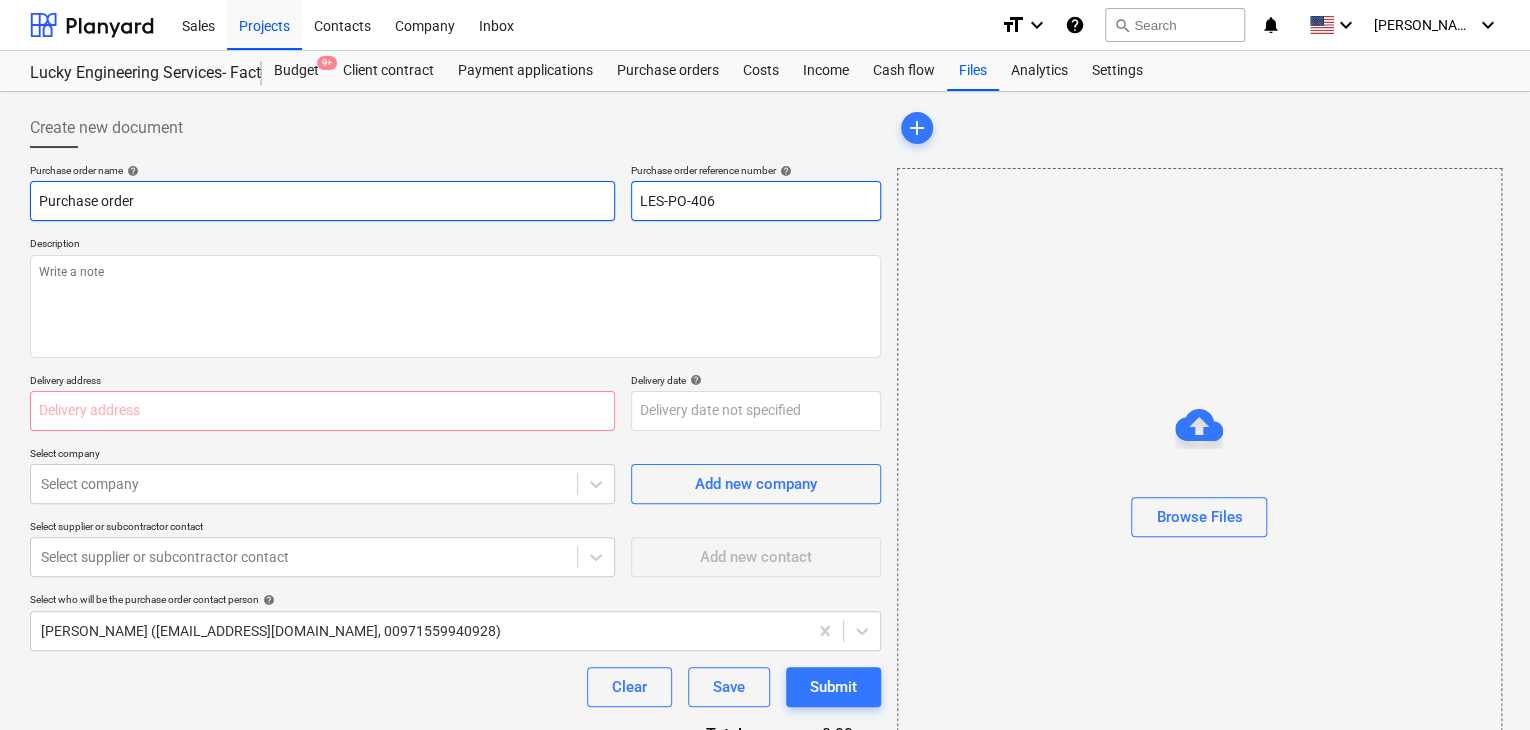 drag, startPoint x: 726, startPoint y: 199, endPoint x: 554, endPoint y: 189, distance: 172.29045 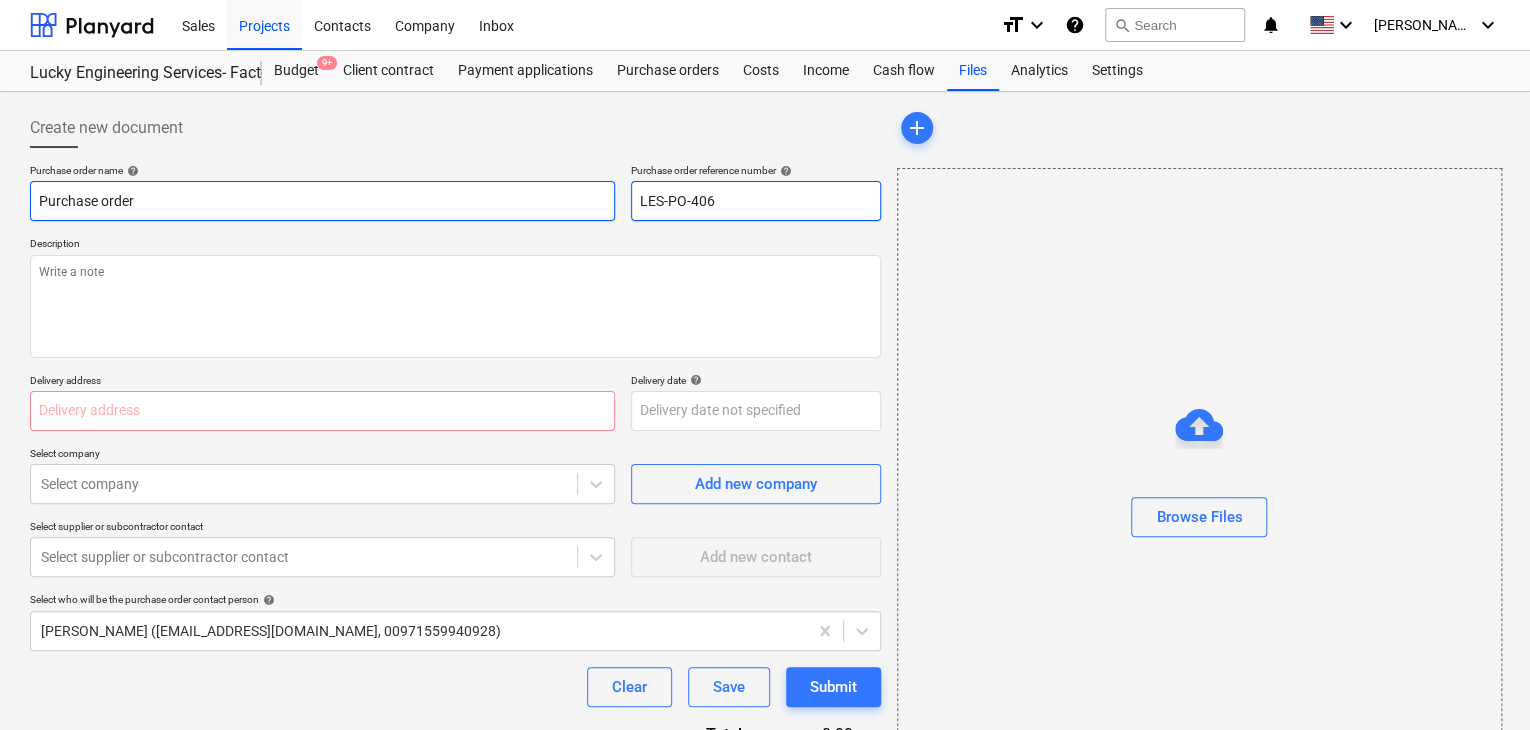 click on "Purchase order name help Purchase order Purchase order reference number help LES-PO-406" at bounding box center [455, 192] 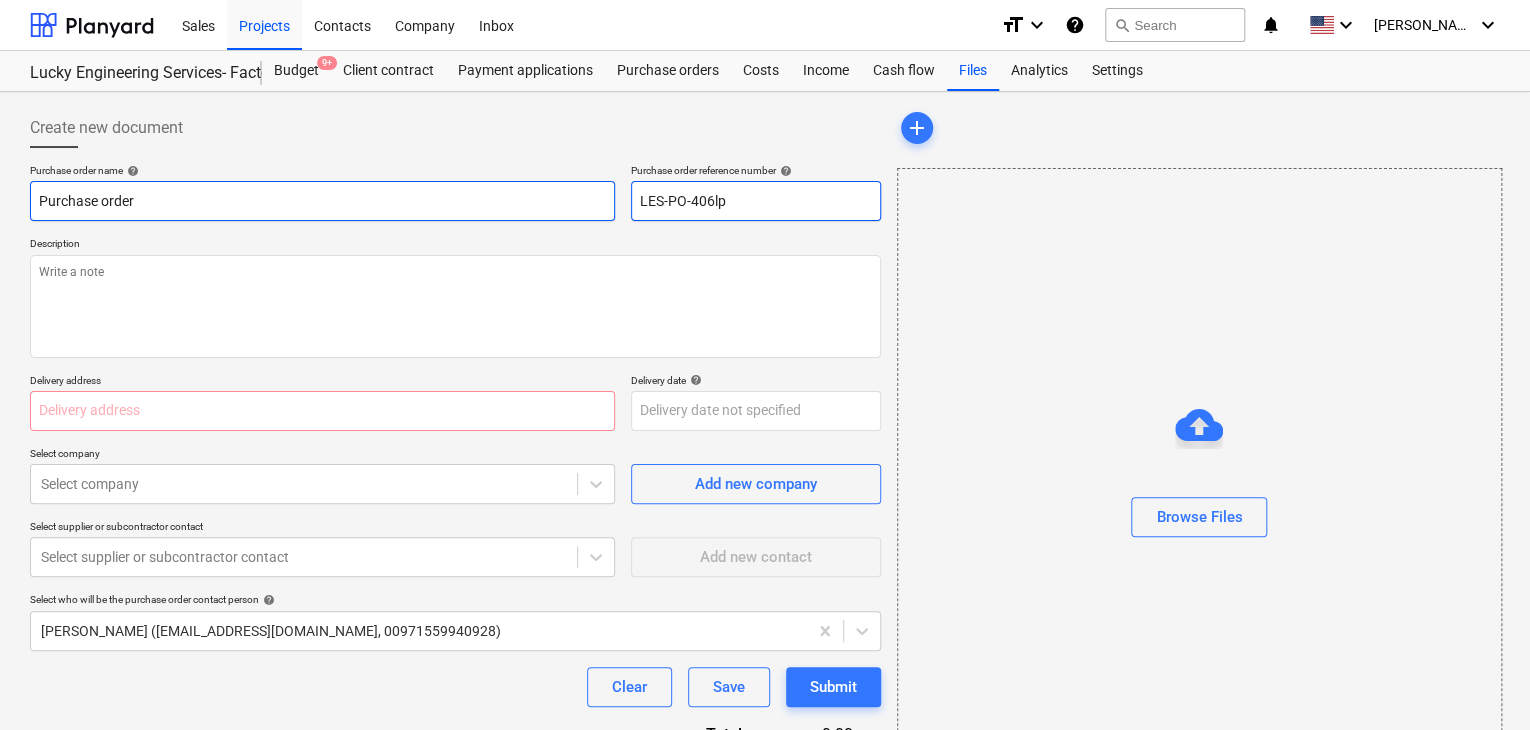 drag, startPoint x: 751, startPoint y: 197, endPoint x: 515, endPoint y: 185, distance: 236.30489 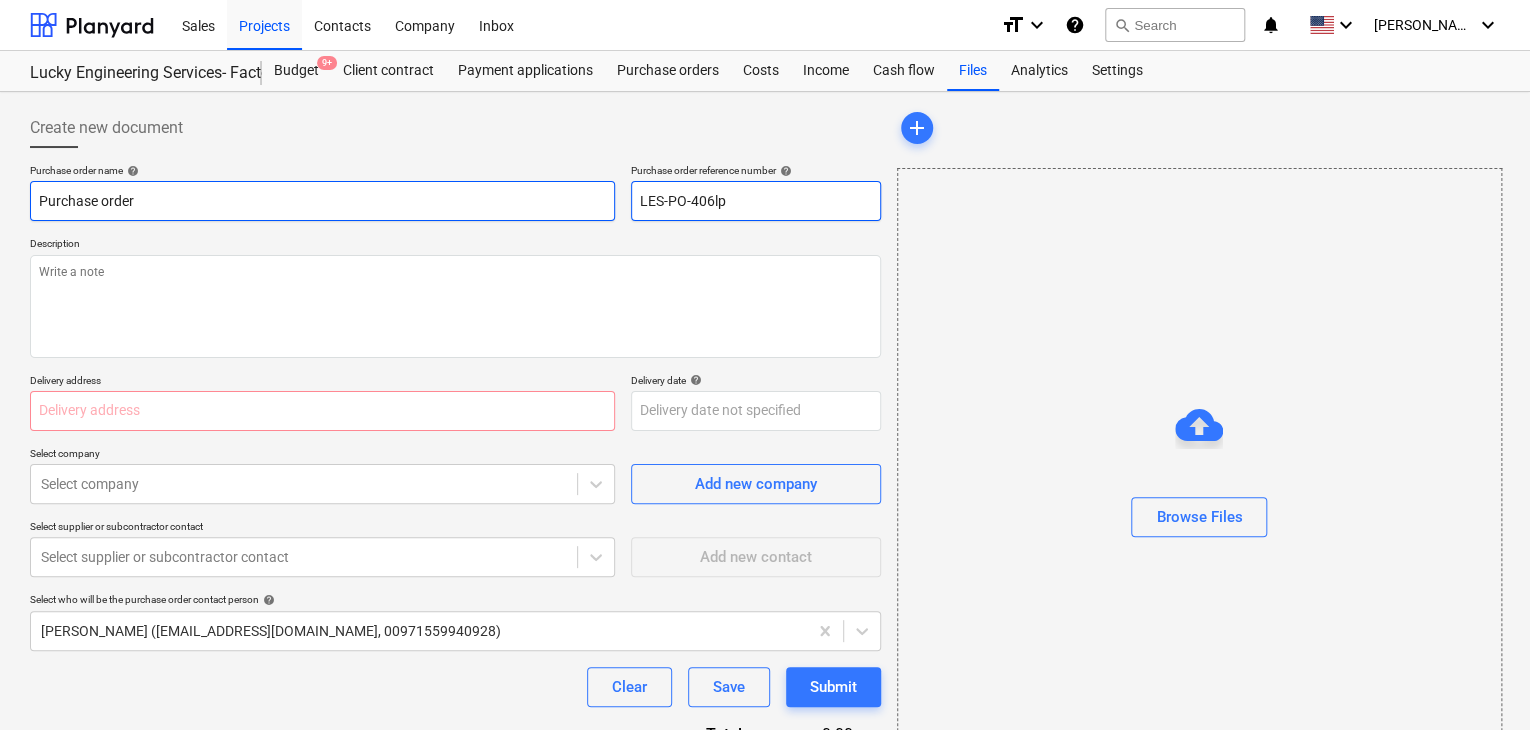 click on "Purchase order name help Purchase order Purchase order reference number help LES-PO-406lp" at bounding box center (455, 192) 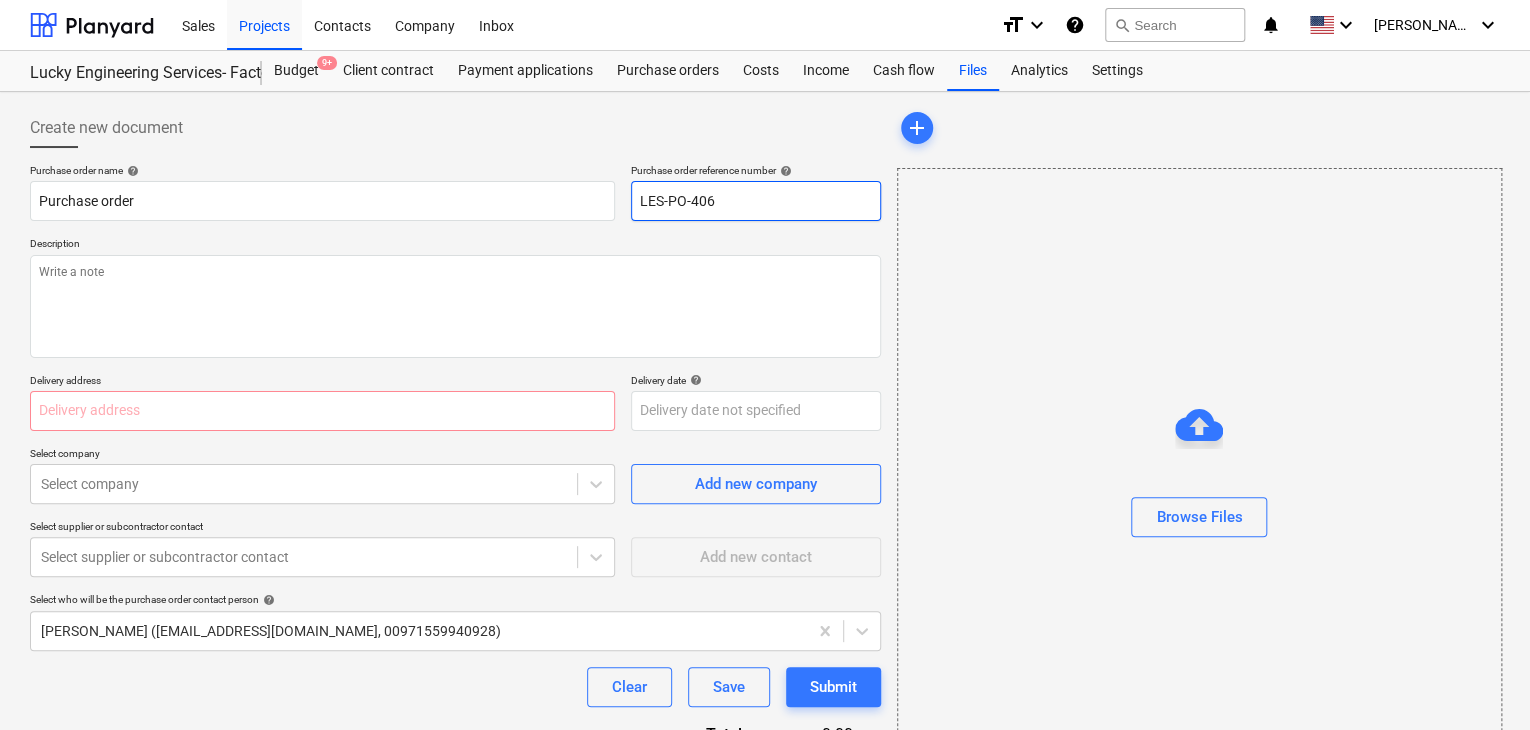 drag, startPoint x: 732, startPoint y: 197, endPoint x: 506, endPoint y: 170, distance: 227.60712 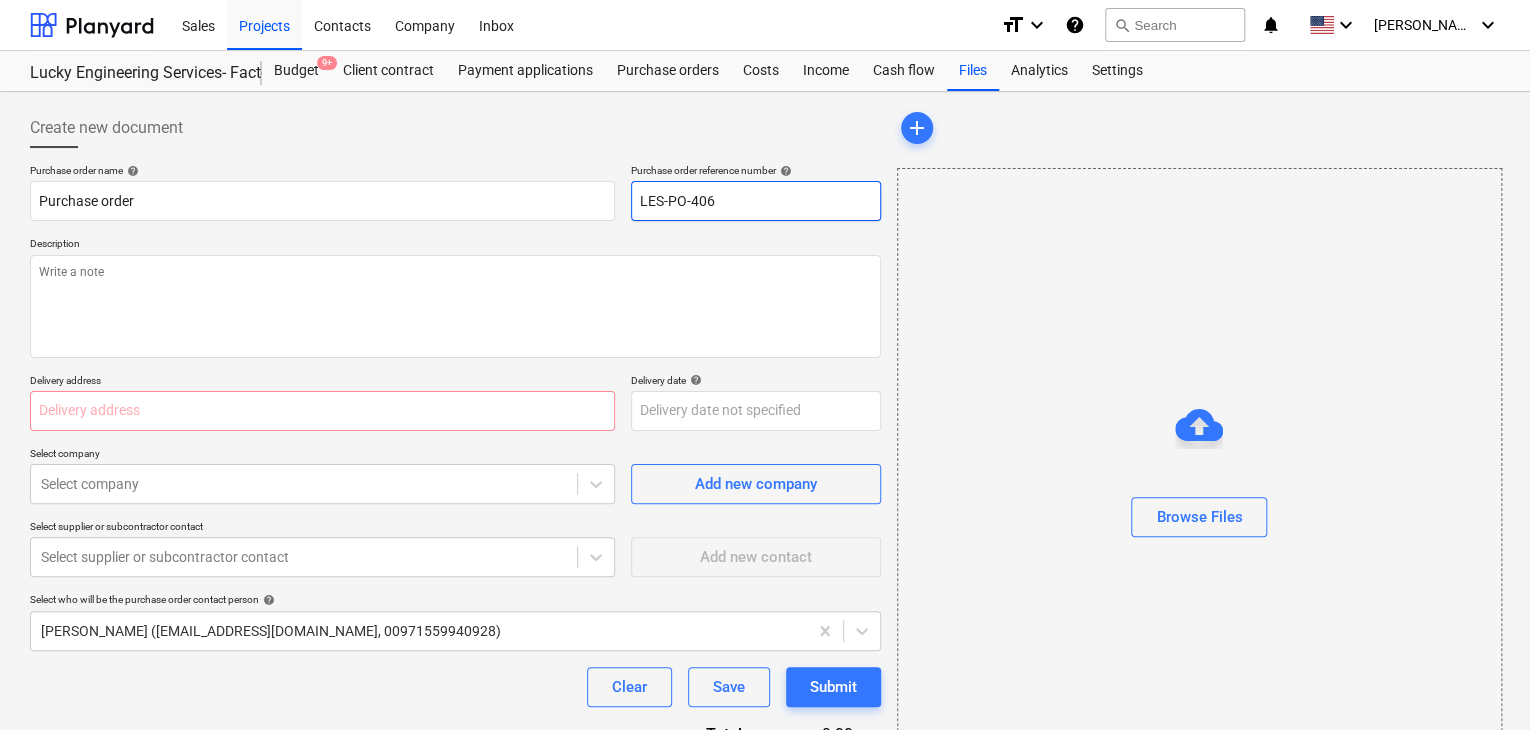 click on "Purchase order name help Purchase order Purchase order reference number help LES-PO-406" at bounding box center (455, 192) 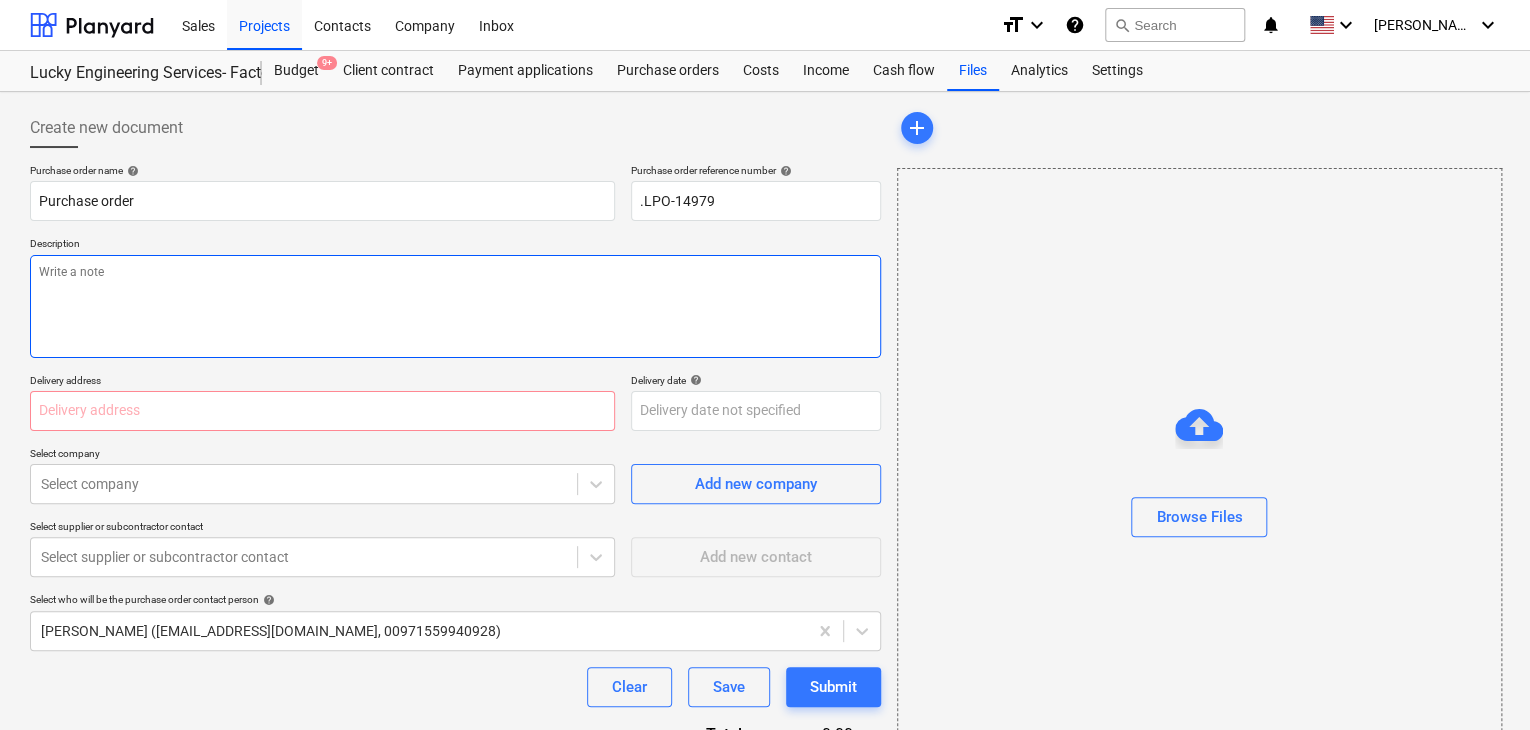click at bounding box center (455, 306) 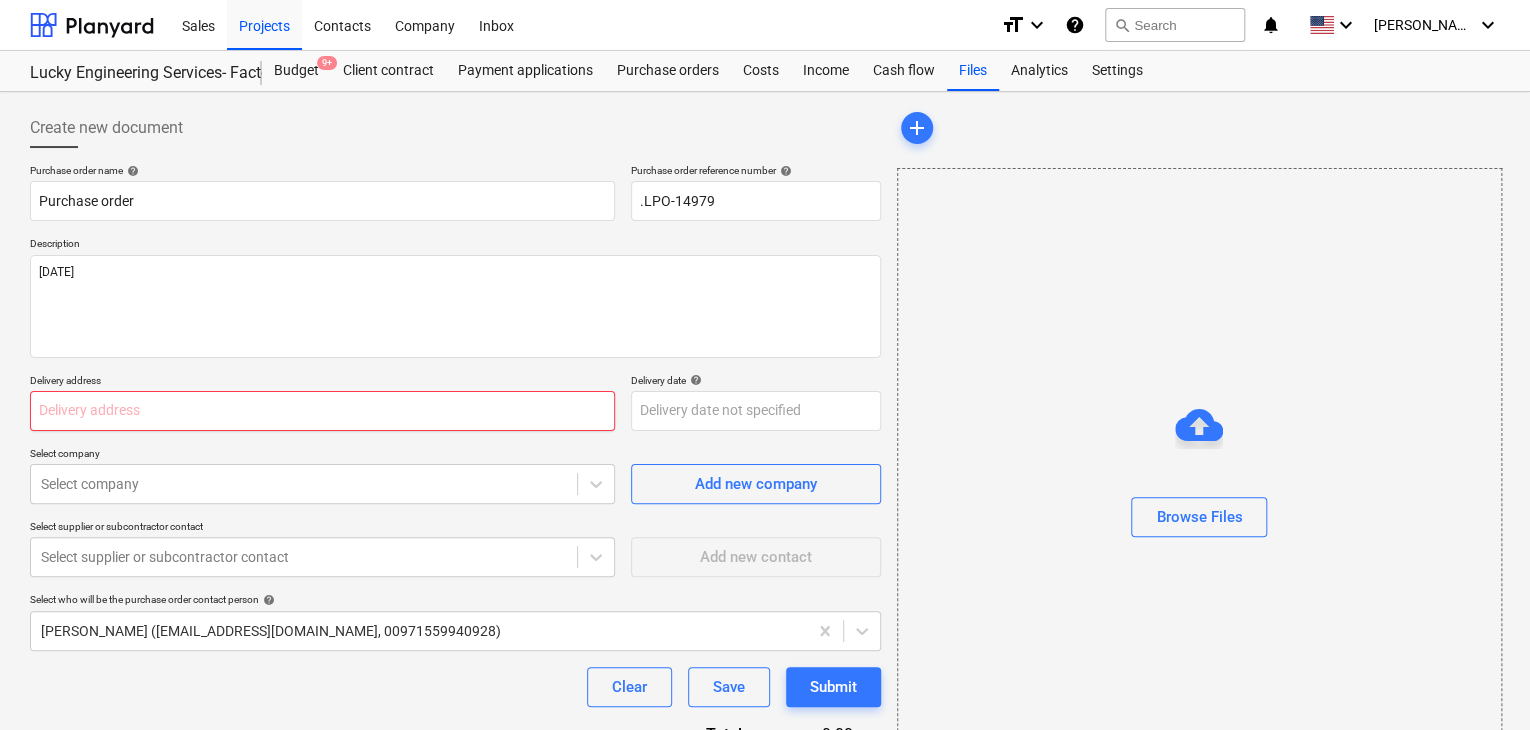 click at bounding box center [322, 411] 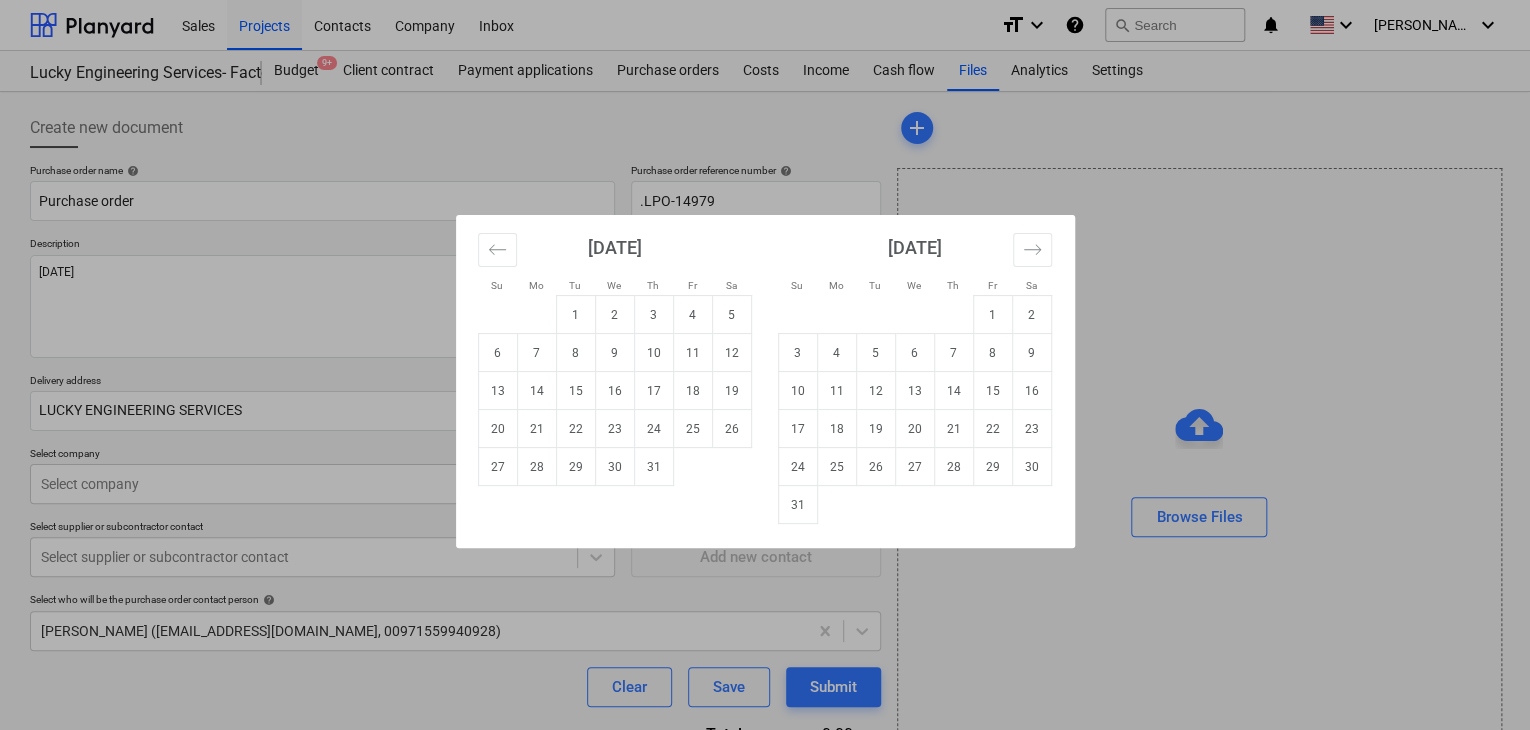 click on "Sales Projects Contacts Company Inbox format_size keyboard_arrow_down help search Search notifications 0 keyboard_arrow_down [PERSON_NAME] keyboard_arrow_down Lucky Engineering Services- Factory/Office Budget 9+ Client contract Payment applications Purchase orders Costs Income Cash flow Files Analytics Settings Create new document Purchase order name help Purchase order Purchase order reference number help .LPO-14979 Description [DATE] Delivery address LUCKY ENGINEERING SERVICES Delivery date help Press the down arrow key to interact with the calendar and
select a date. Press the question mark key to get the keyboard shortcuts for changing dates. Select company Select company Add new company Select supplier or subcontractor contact Select supplier or subcontractor contact Add new contact Select who will be the purchase order contact person help [PERSON_NAME] ([EMAIL_ADDRESS][DOMAIN_NAME], 00971559940928) Clear Save Submit Total 0.00د.إ.‏ Select line-items to add help Search or select a line-item add" at bounding box center (765, 365) 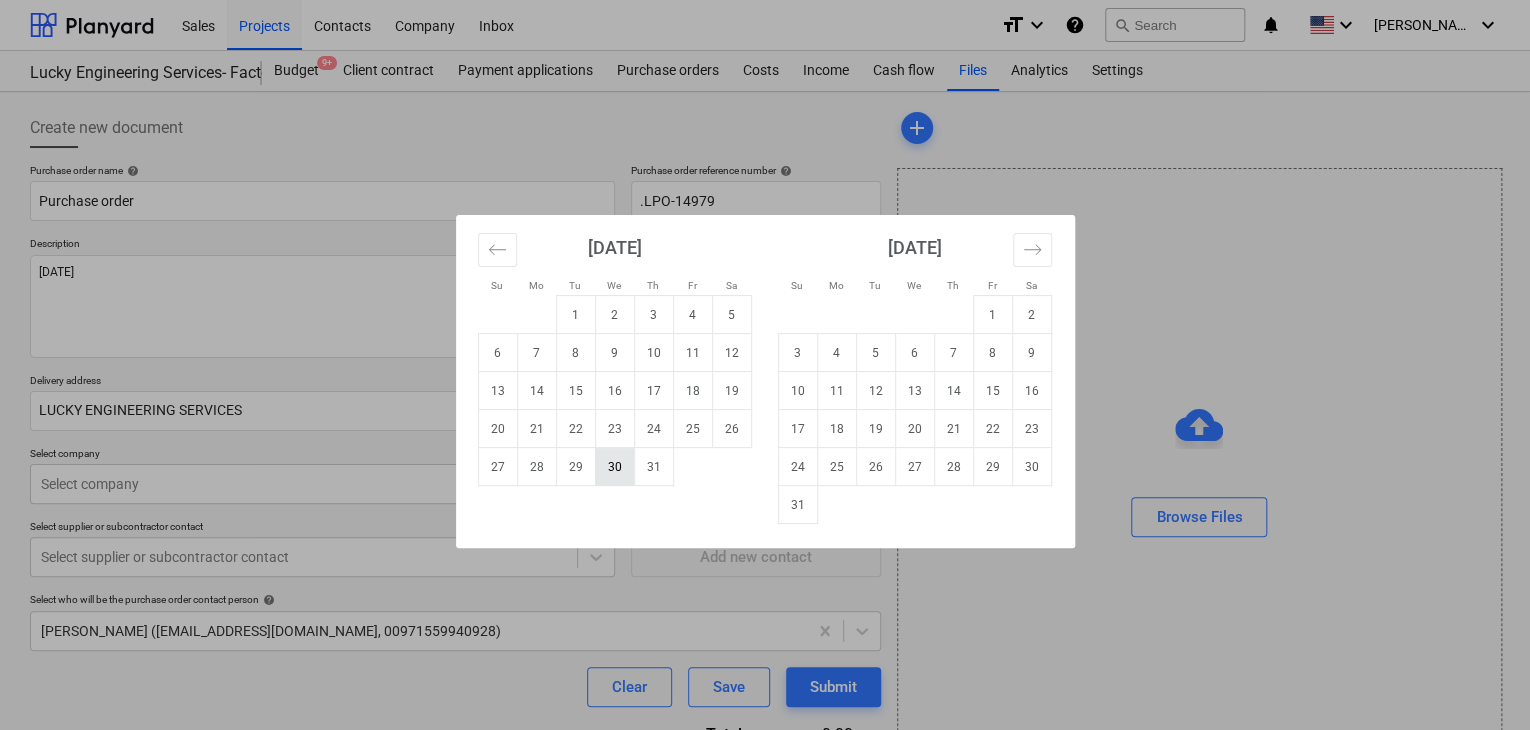 click on "30" at bounding box center (614, 467) 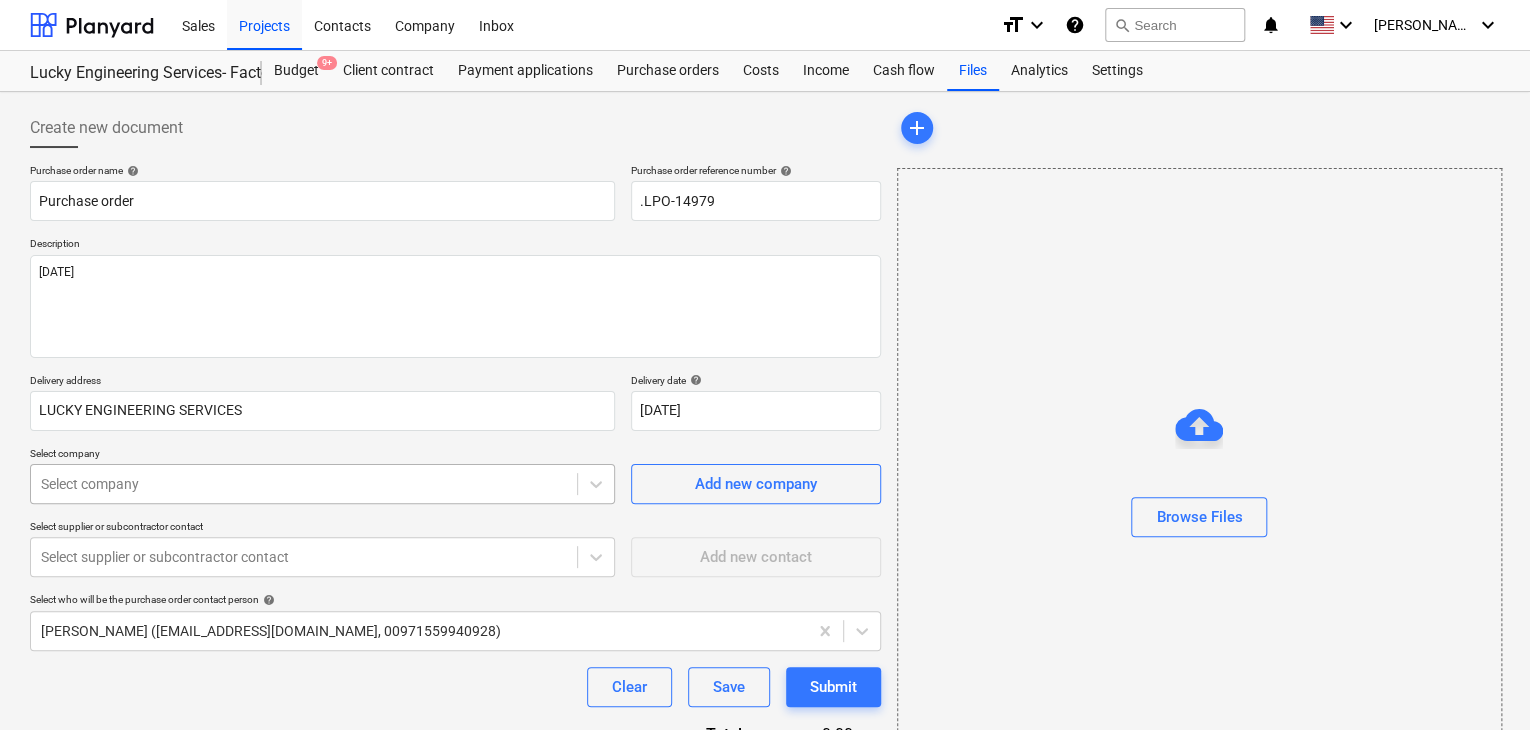 click on "Sales Projects Contacts Company Inbox format_size keyboard_arrow_down help search Search notifications 0 keyboard_arrow_down [PERSON_NAME] keyboard_arrow_down Lucky Engineering Services- Factory/Office Budget 9+ Client contract Payment applications Purchase orders Costs Income Cash flow Files Analytics Settings Create new document Purchase order name help Purchase order Purchase order reference number help .LPO-14979 Description [DATE] Delivery address LUCKY ENGINEERING SERVICES Delivery date help [DATE] [DATE] Press the down arrow key to interact with the calendar and
select a date. Press the question mark key to get the keyboard shortcuts for changing dates. Select company Select company Add new company Select supplier or subcontractor contact Select supplier or subcontractor contact Add new contact Select who will be the purchase order contact person help [PERSON_NAME] ([EMAIL_ADDRESS][DOMAIN_NAME], 00971559940928) Clear Save Submit Total 0.00د.إ.‏ Select line-items to add help Select in bulk" at bounding box center [765, 365] 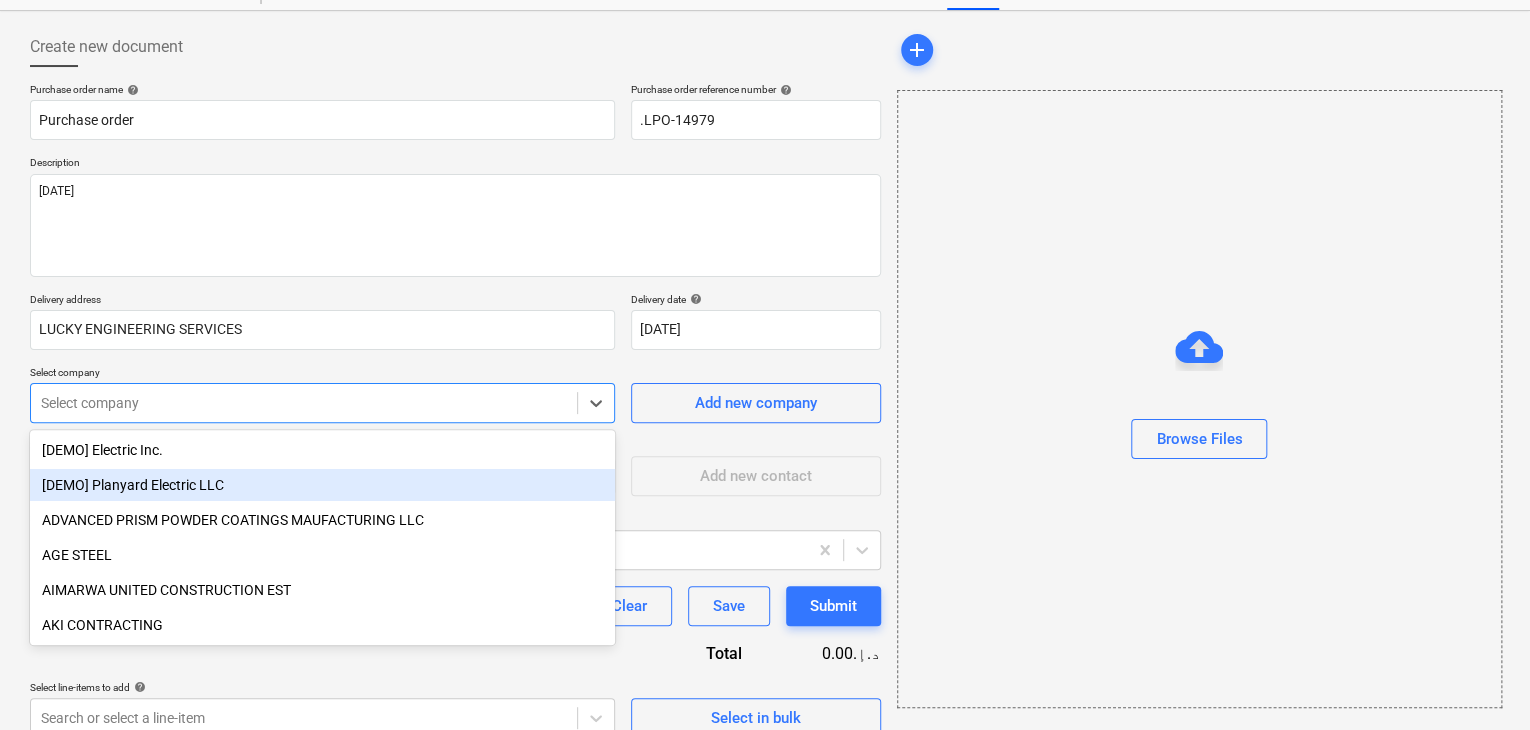 scroll, scrollTop: 93, scrollLeft: 0, axis: vertical 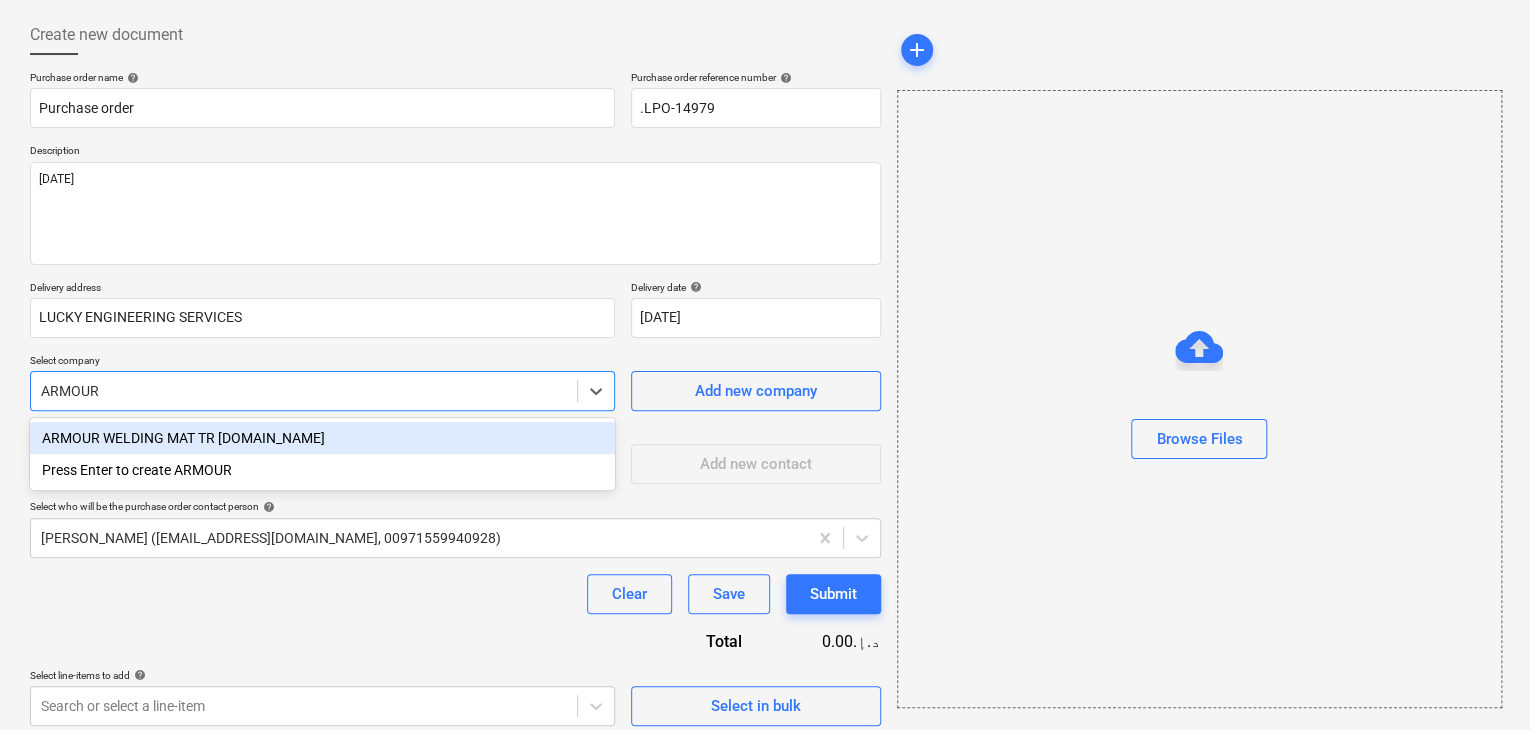 click on "ARMOUR WELDING MAT TR [DOMAIN_NAME]" at bounding box center (322, 438) 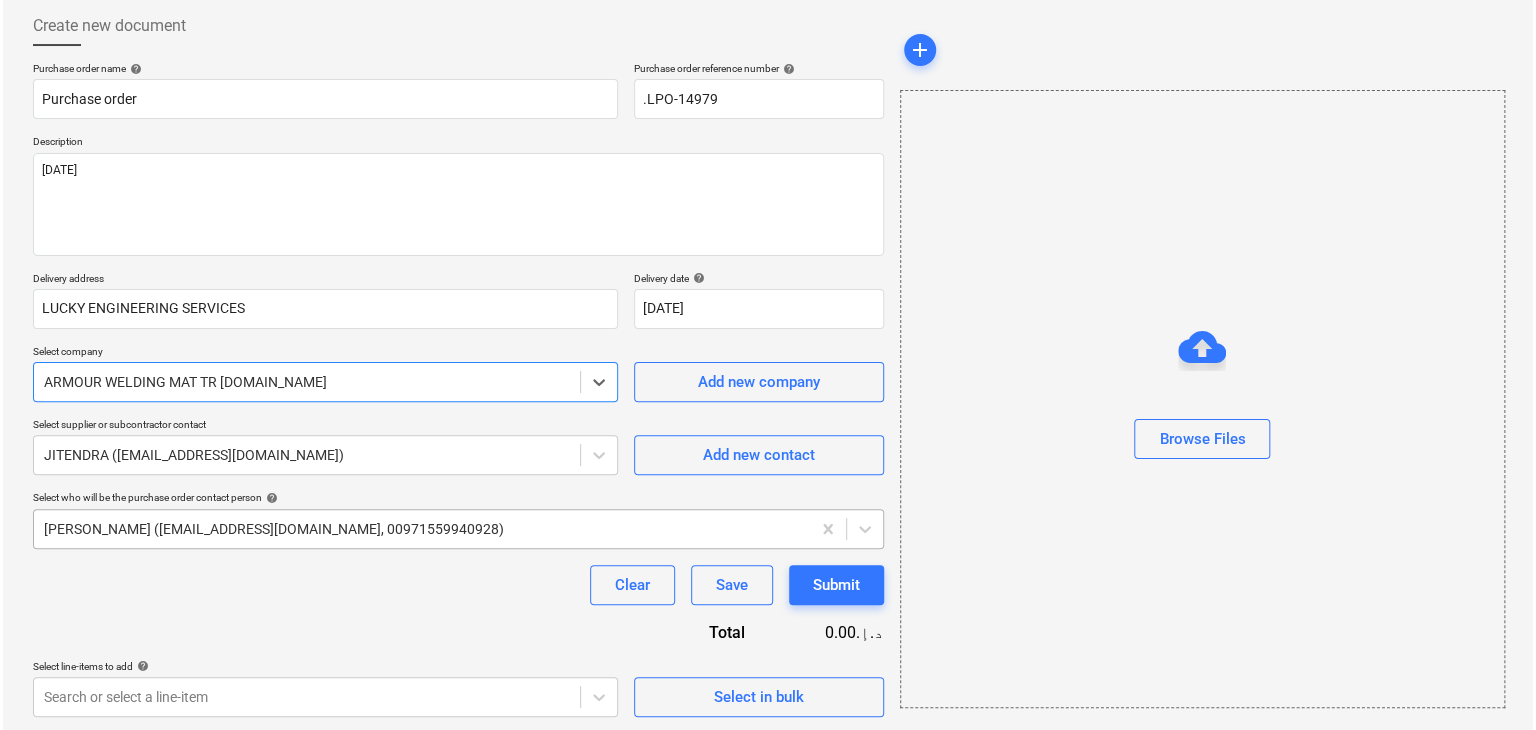 scroll, scrollTop: 104, scrollLeft: 0, axis: vertical 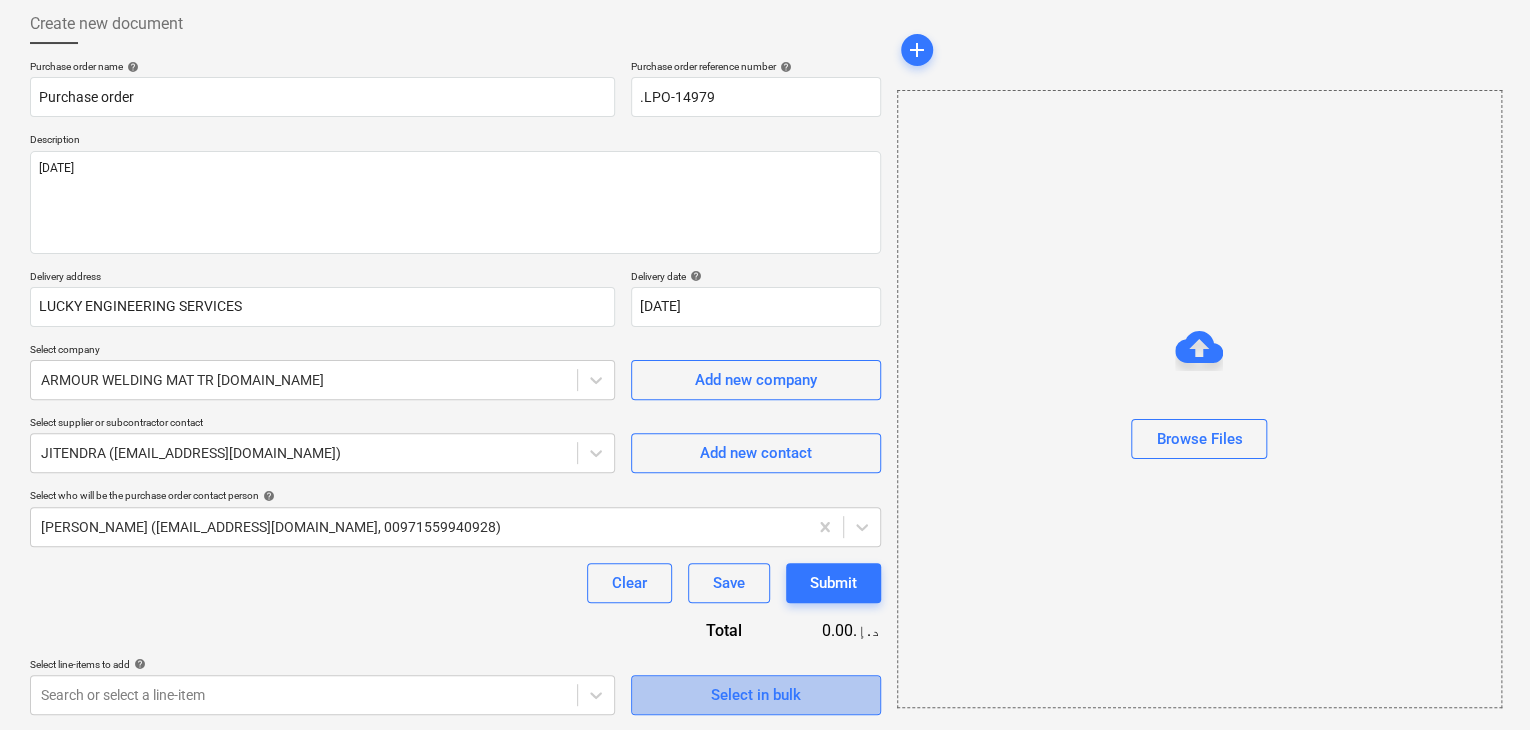 click on "Select in bulk" at bounding box center [756, 695] 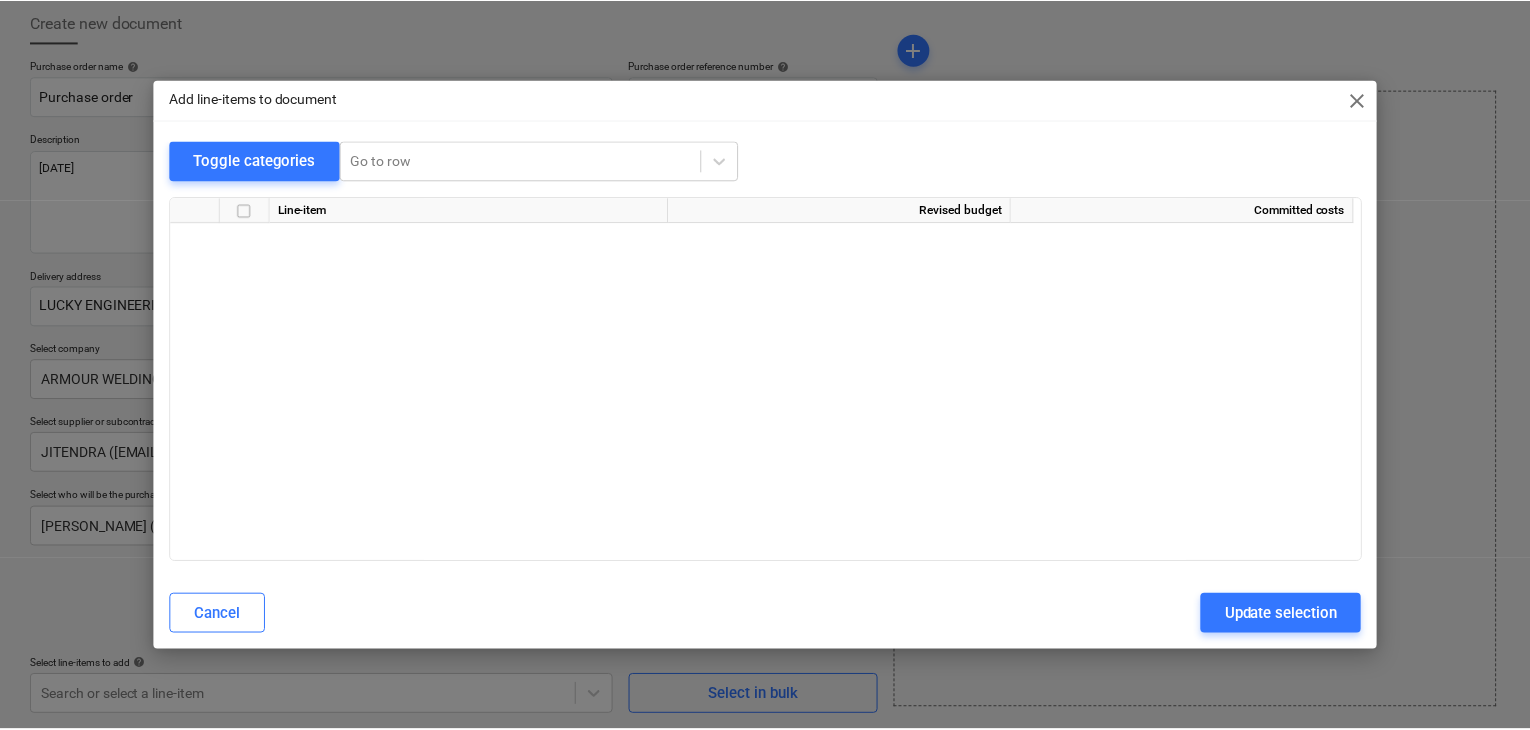 scroll, scrollTop: 34887, scrollLeft: 0, axis: vertical 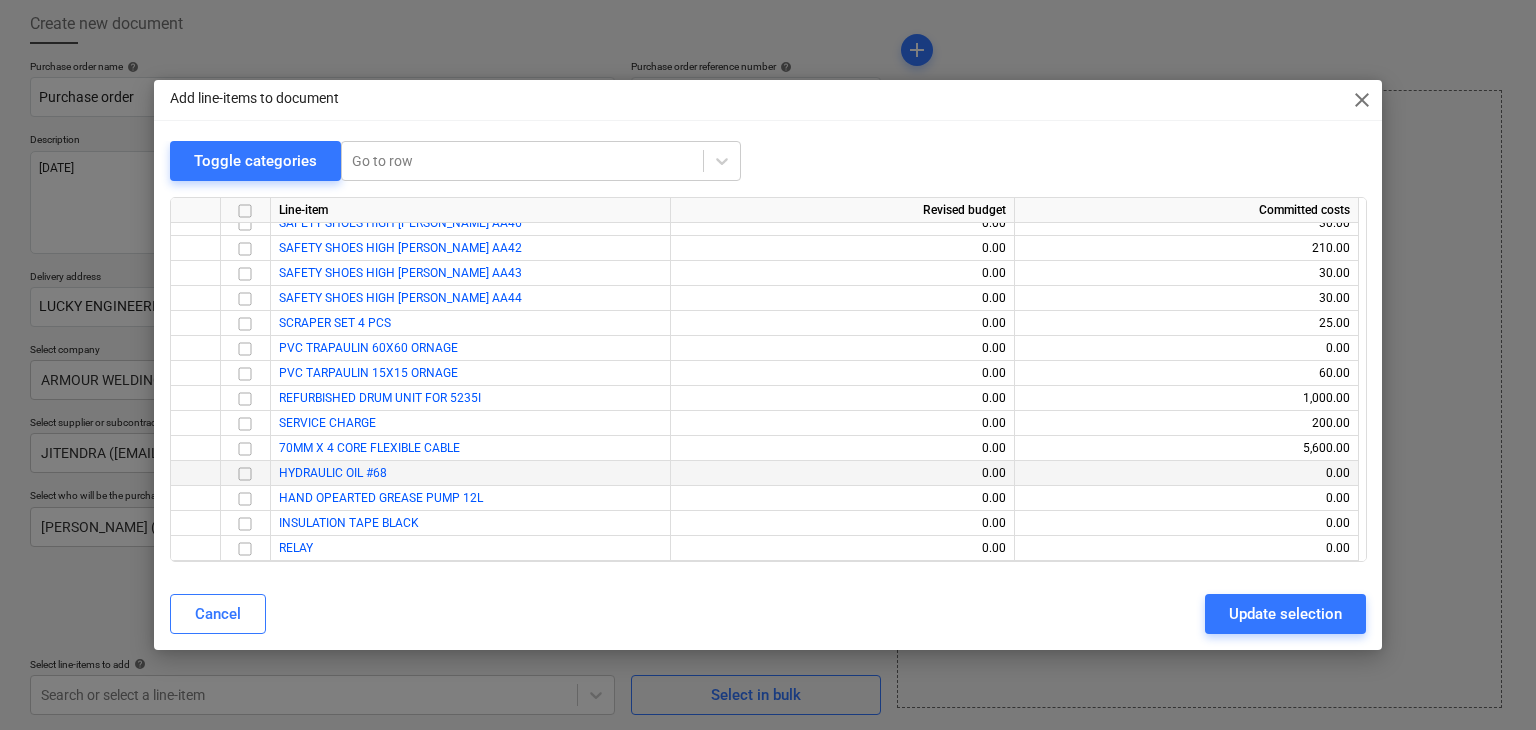 click at bounding box center [245, 474] 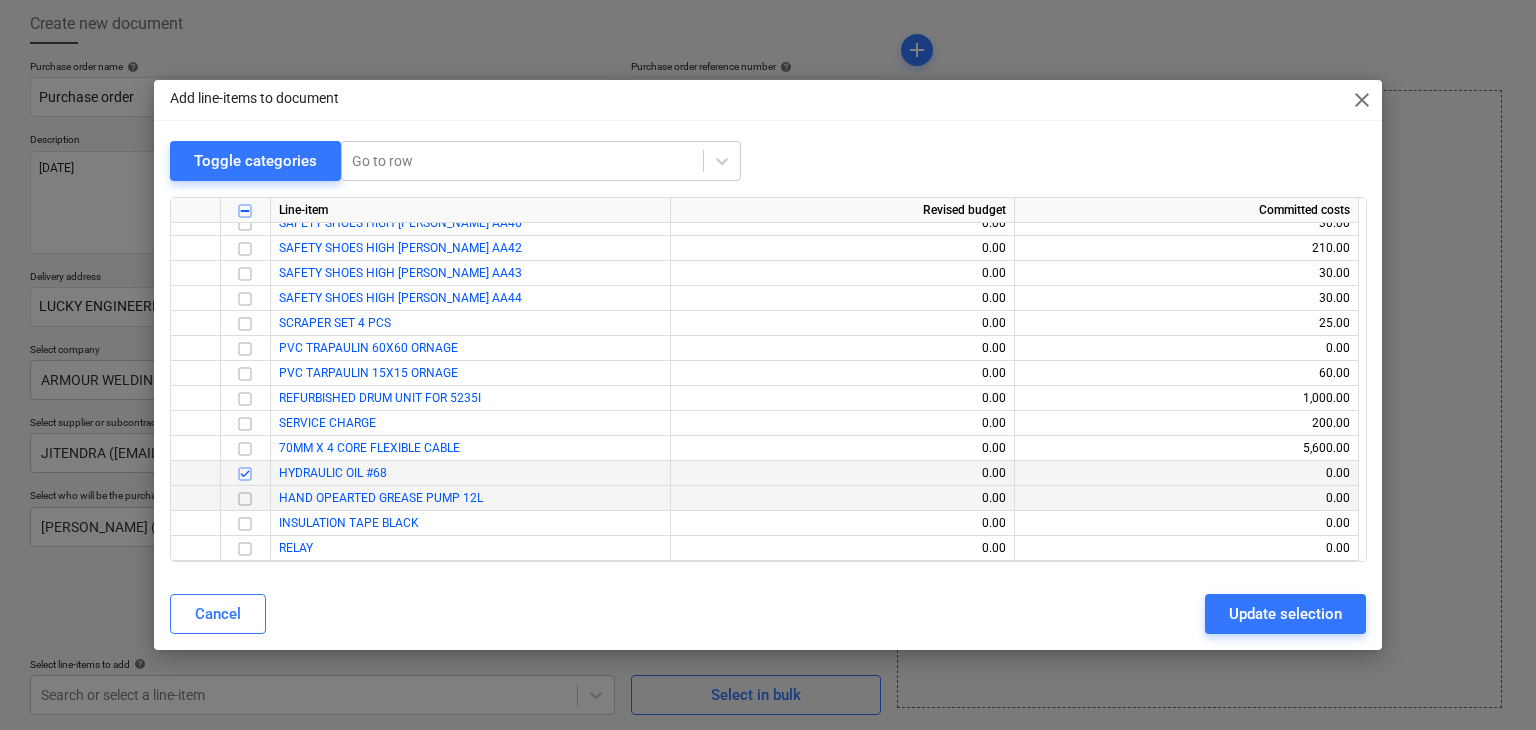 click at bounding box center [245, 499] 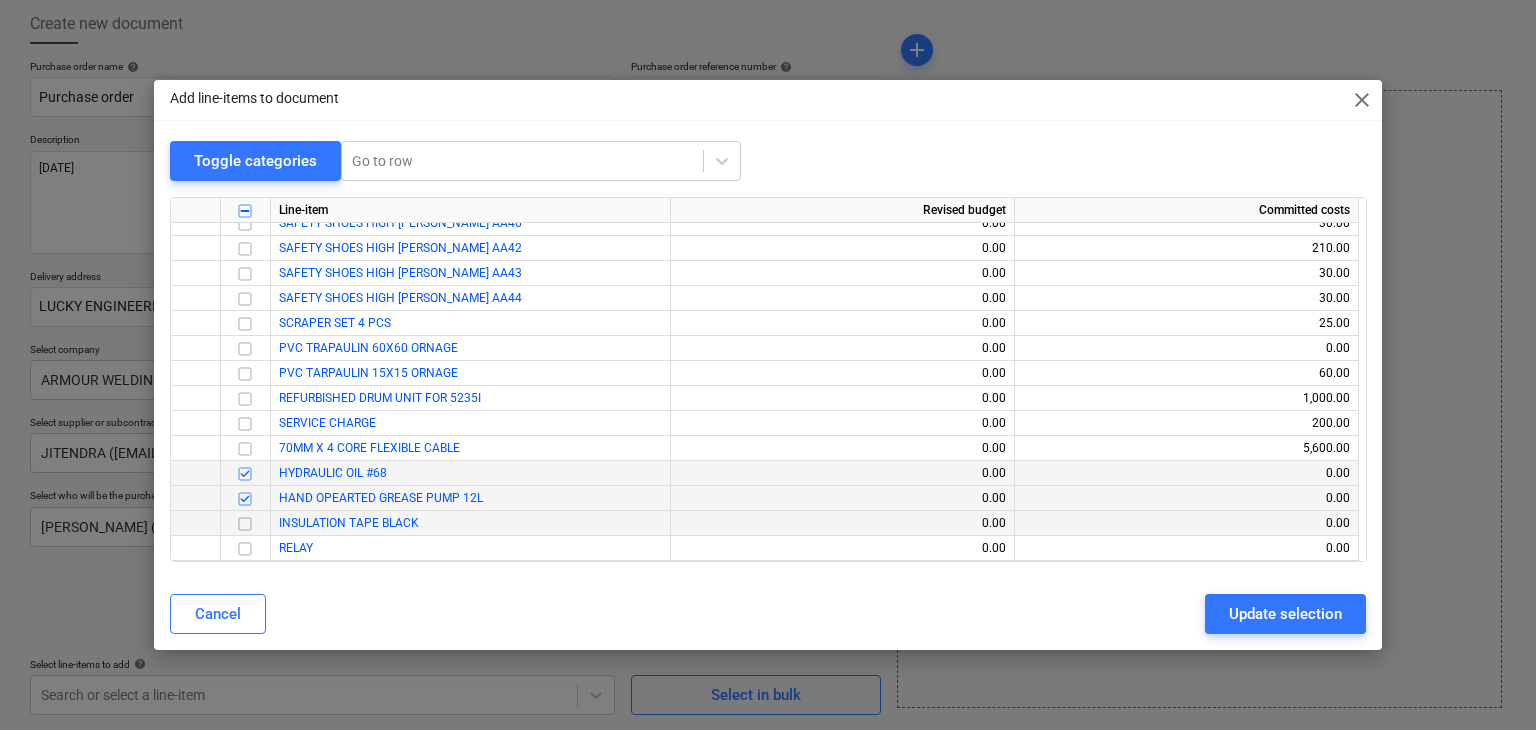 click at bounding box center [245, 524] 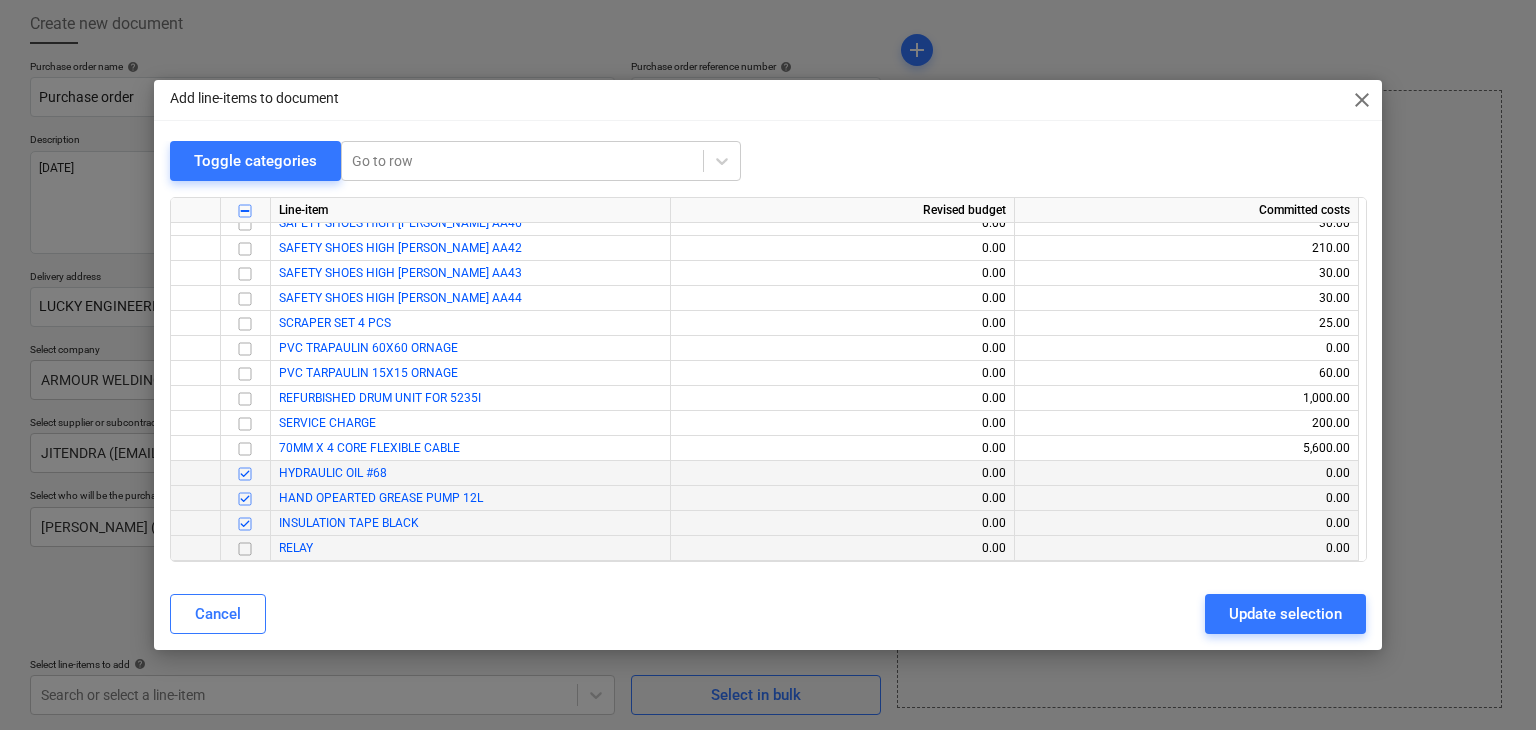 click at bounding box center (245, 549) 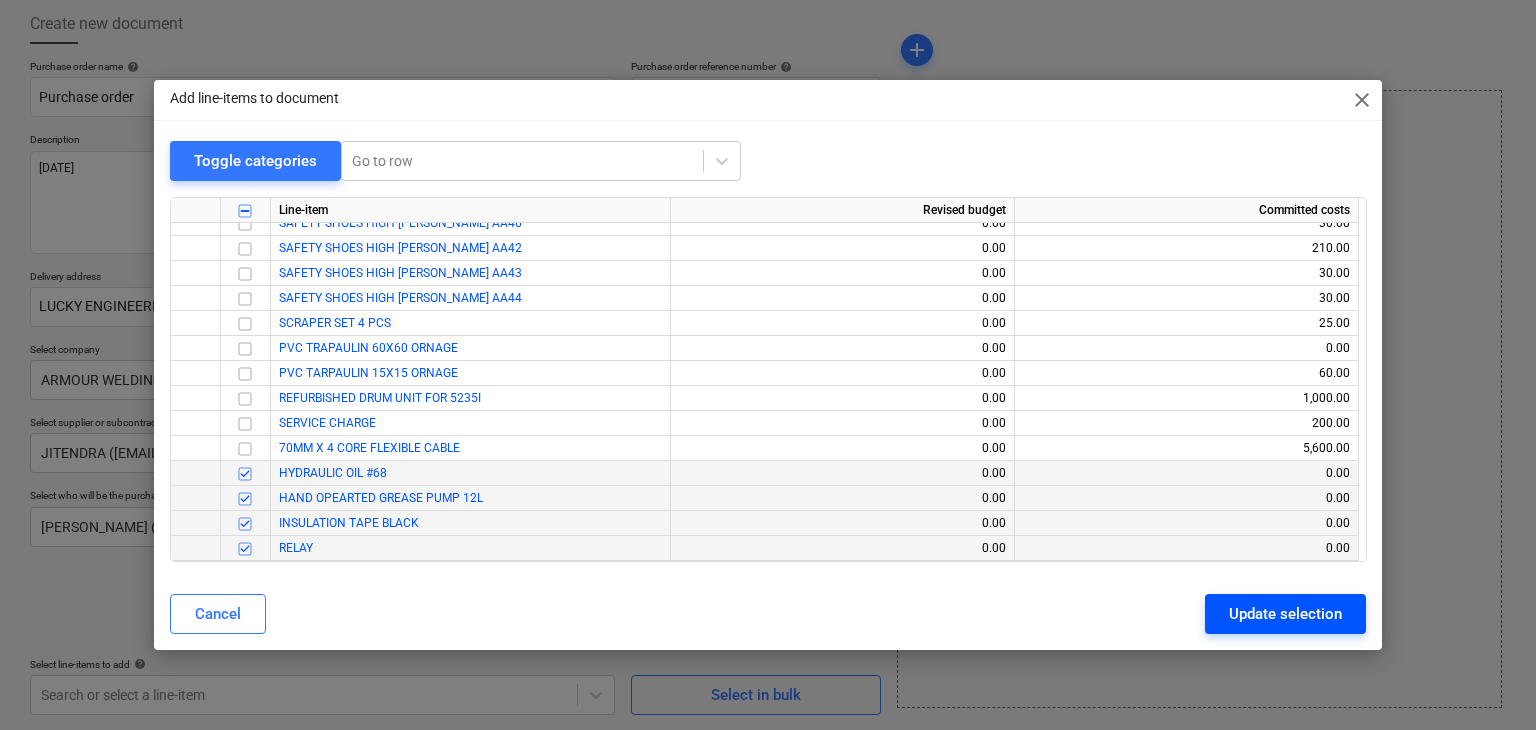 click on "Update selection" at bounding box center (1285, 614) 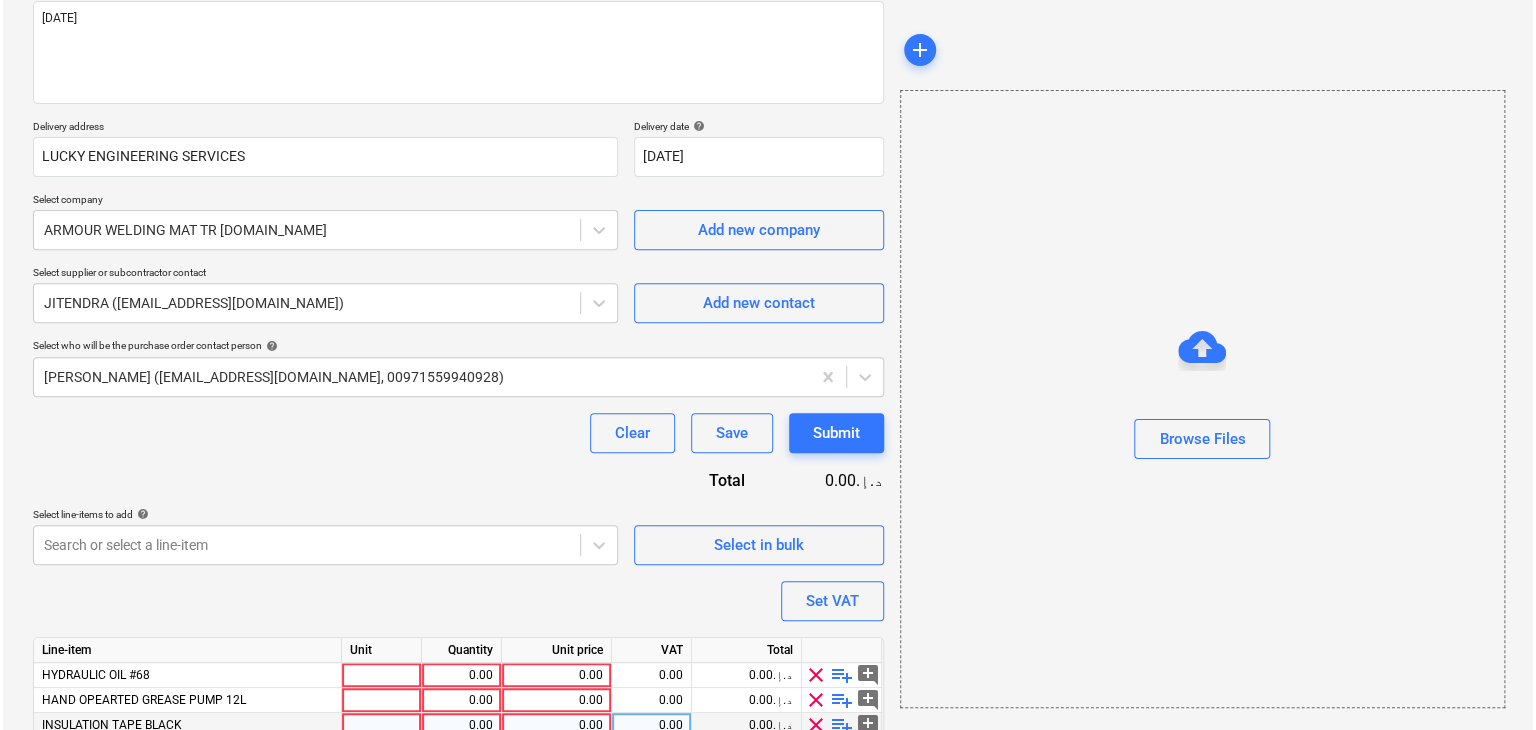 scroll, scrollTop: 368, scrollLeft: 0, axis: vertical 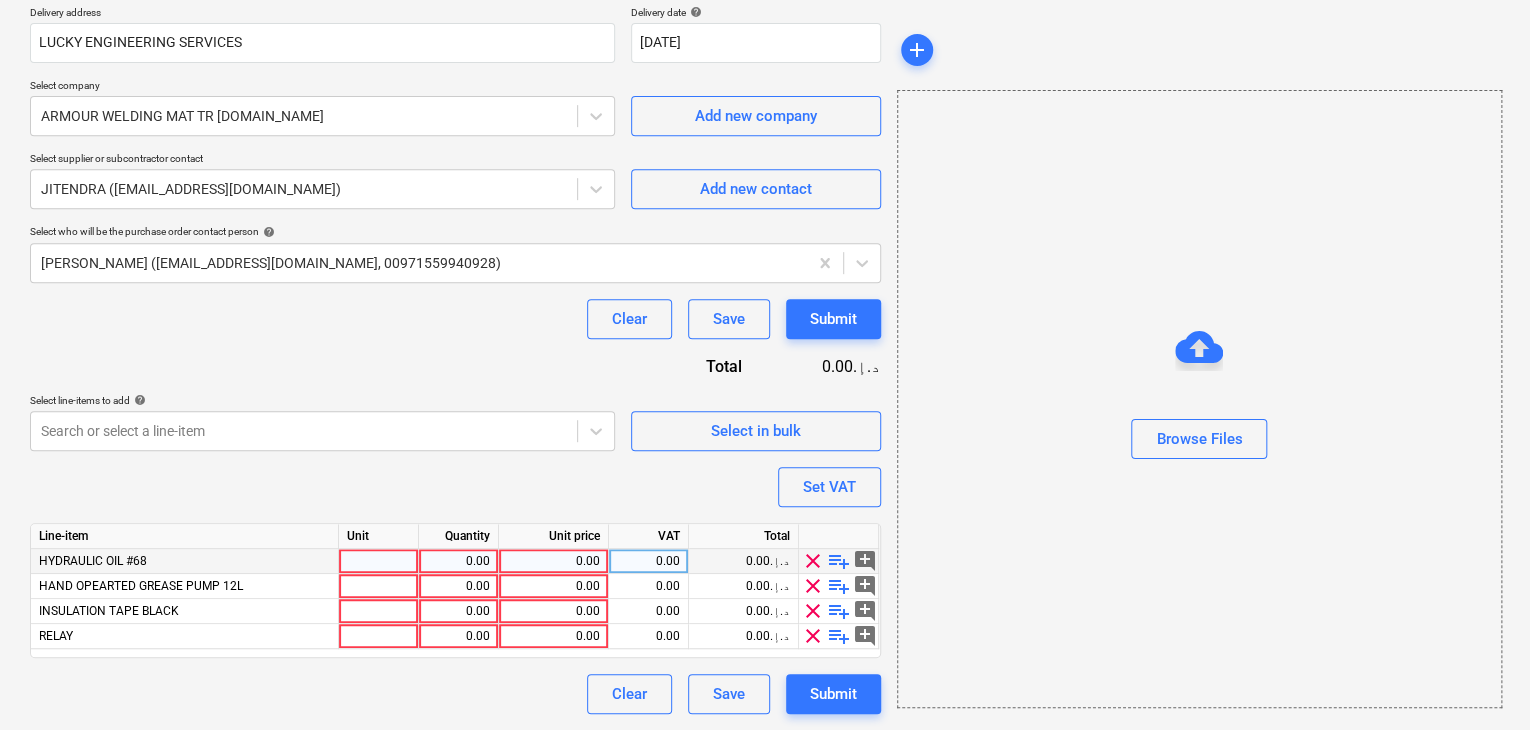 click at bounding box center [379, 561] 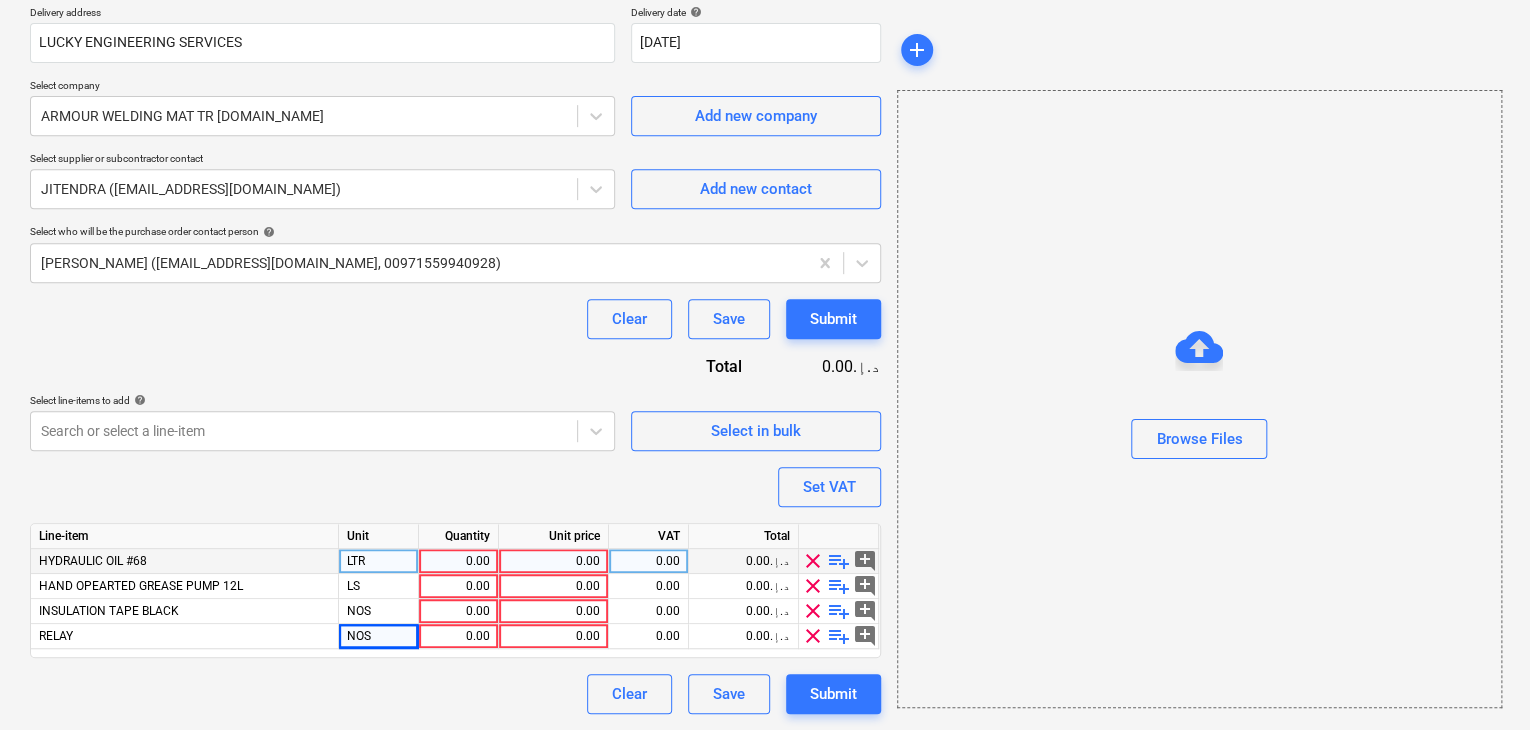 click on "0.00" at bounding box center (458, 561) 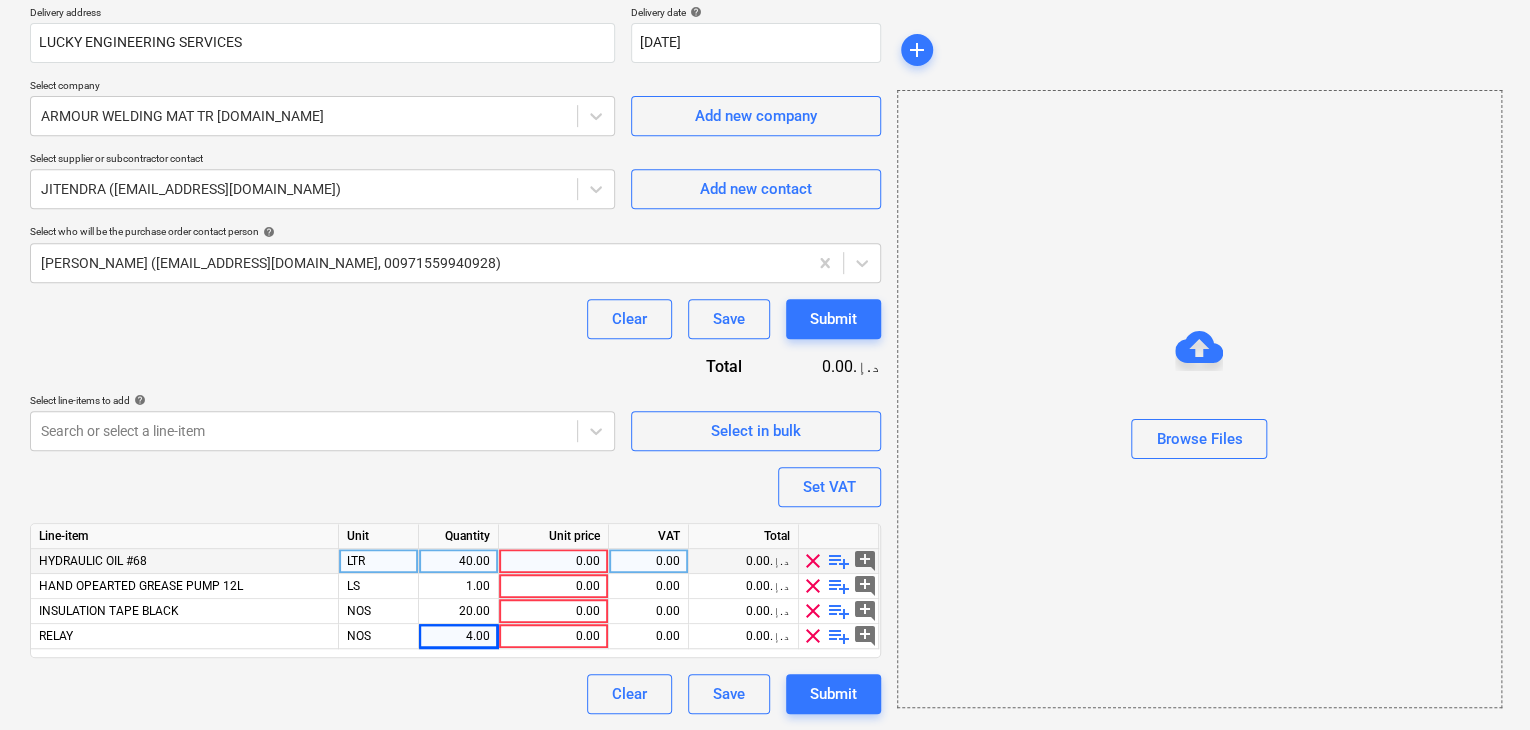 click on "0.00" at bounding box center (553, 561) 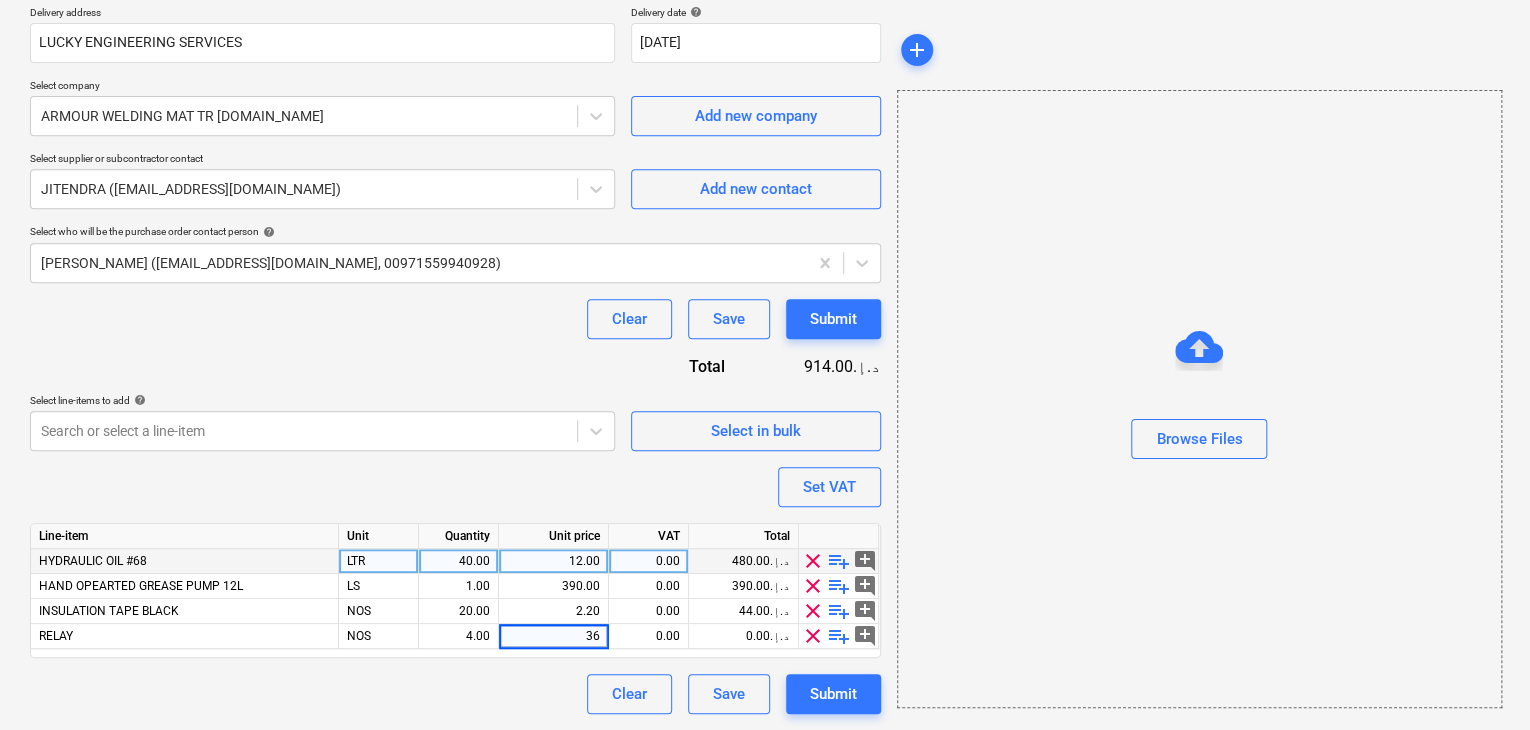 click on "Browse Files" at bounding box center [1199, 399] 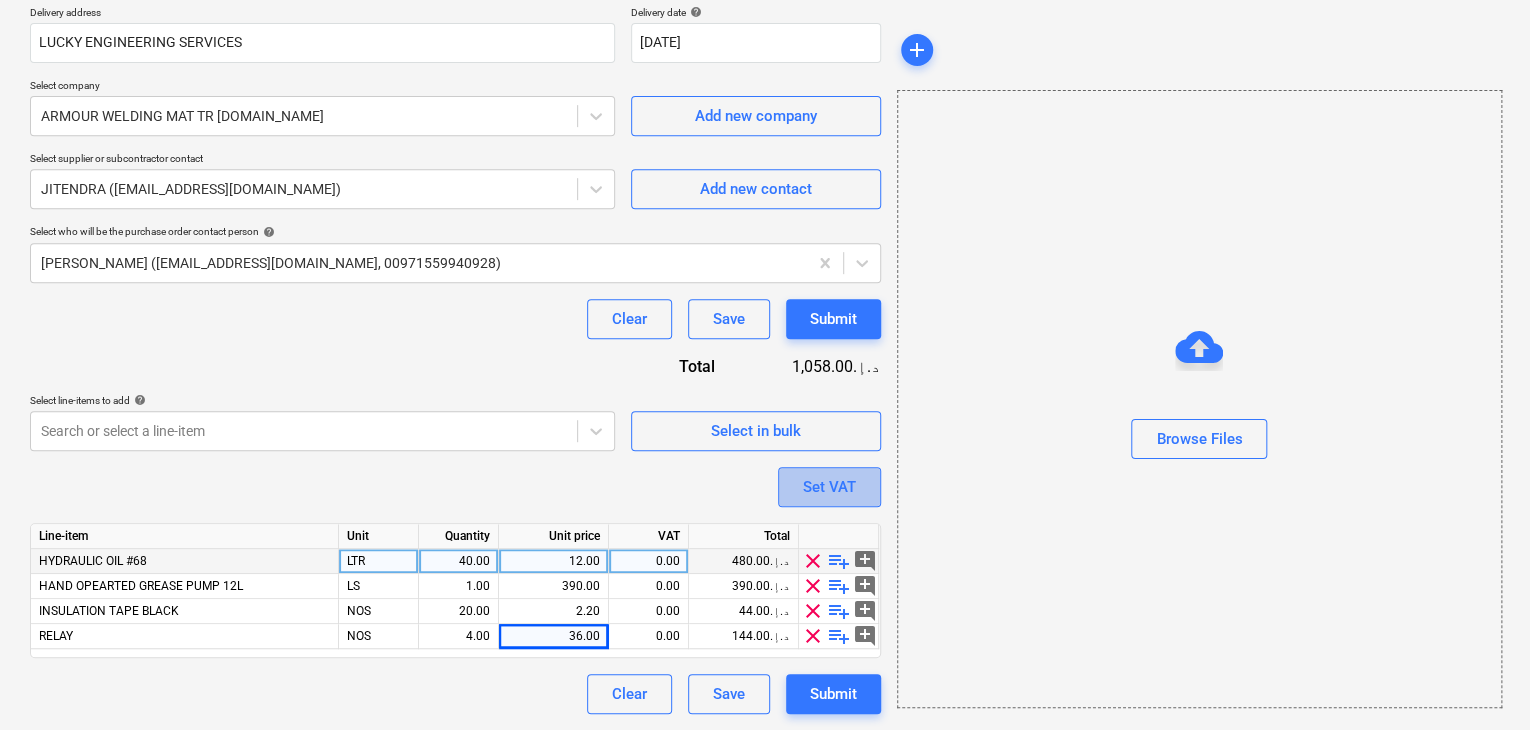 click on "Set VAT" at bounding box center (829, 487) 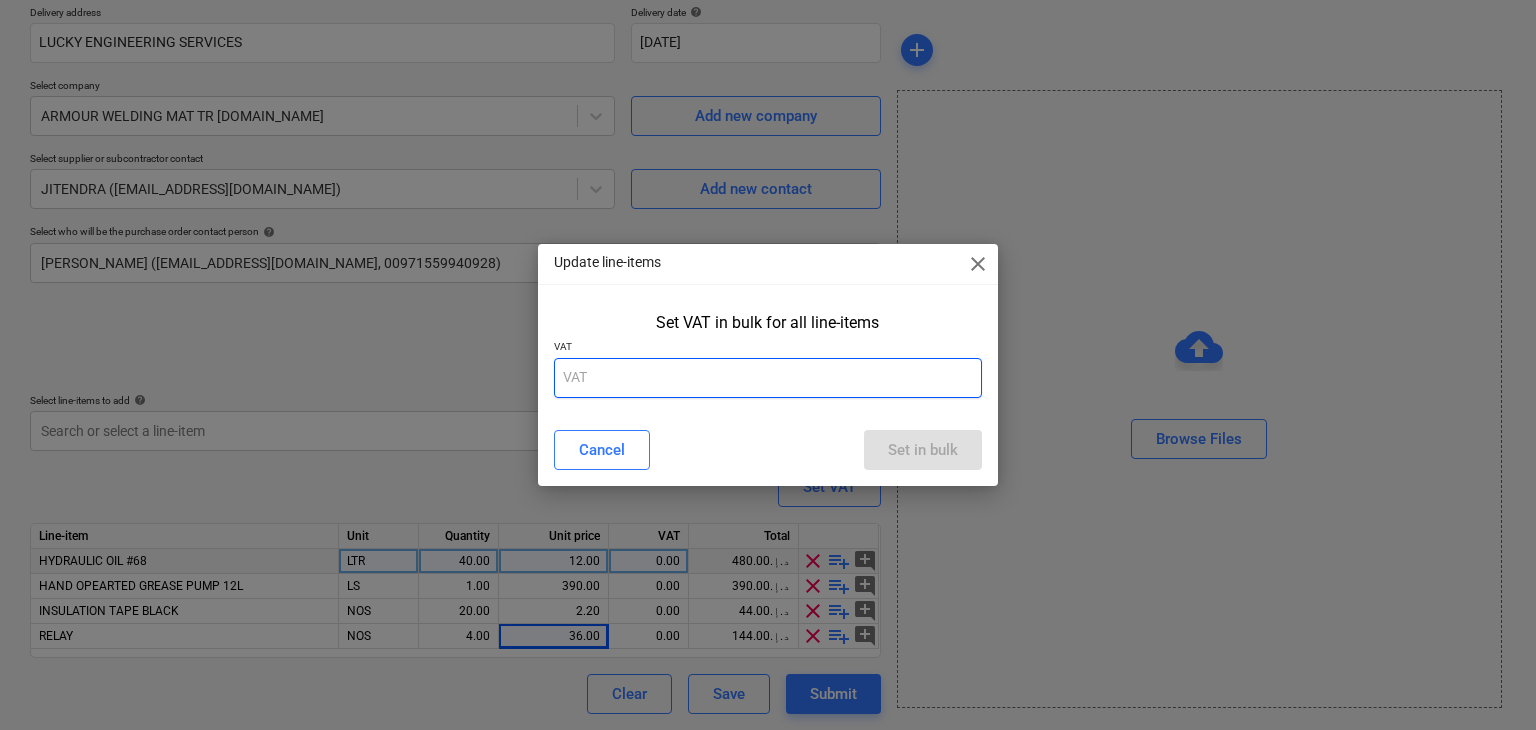 click at bounding box center (768, 378) 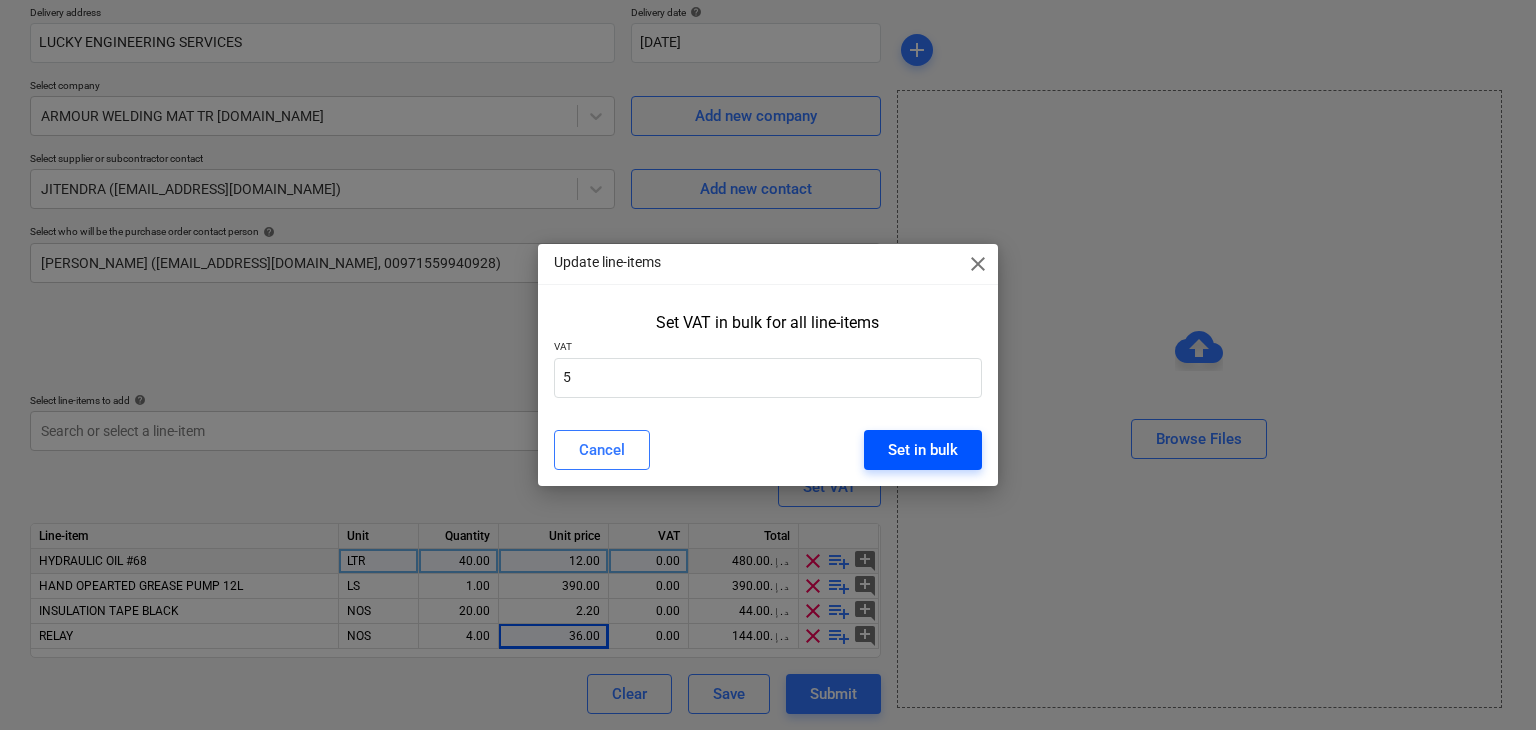 click on "Set in bulk" at bounding box center (923, 450) 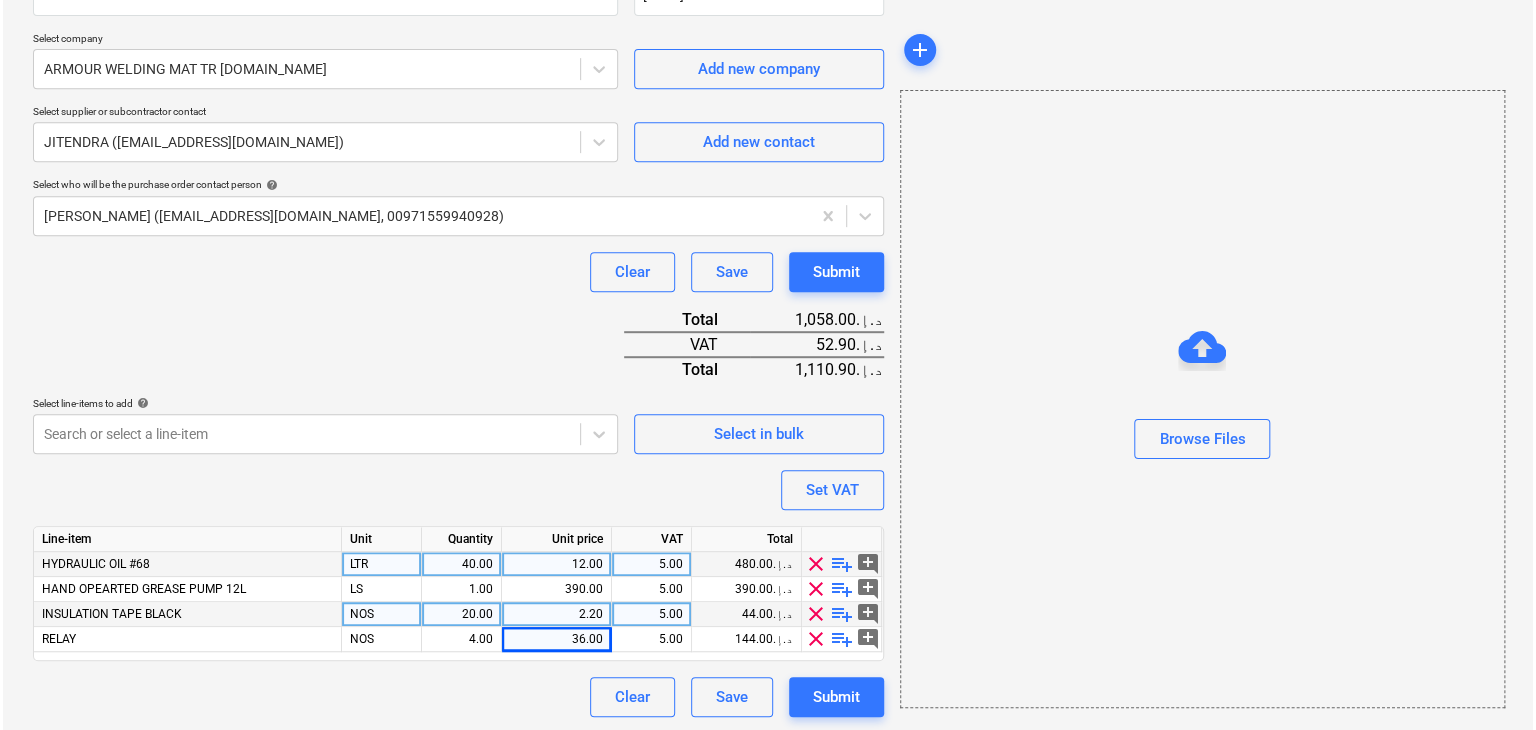 scroll, scrollTop: 417, scrollLeft: 0, axis: vertical 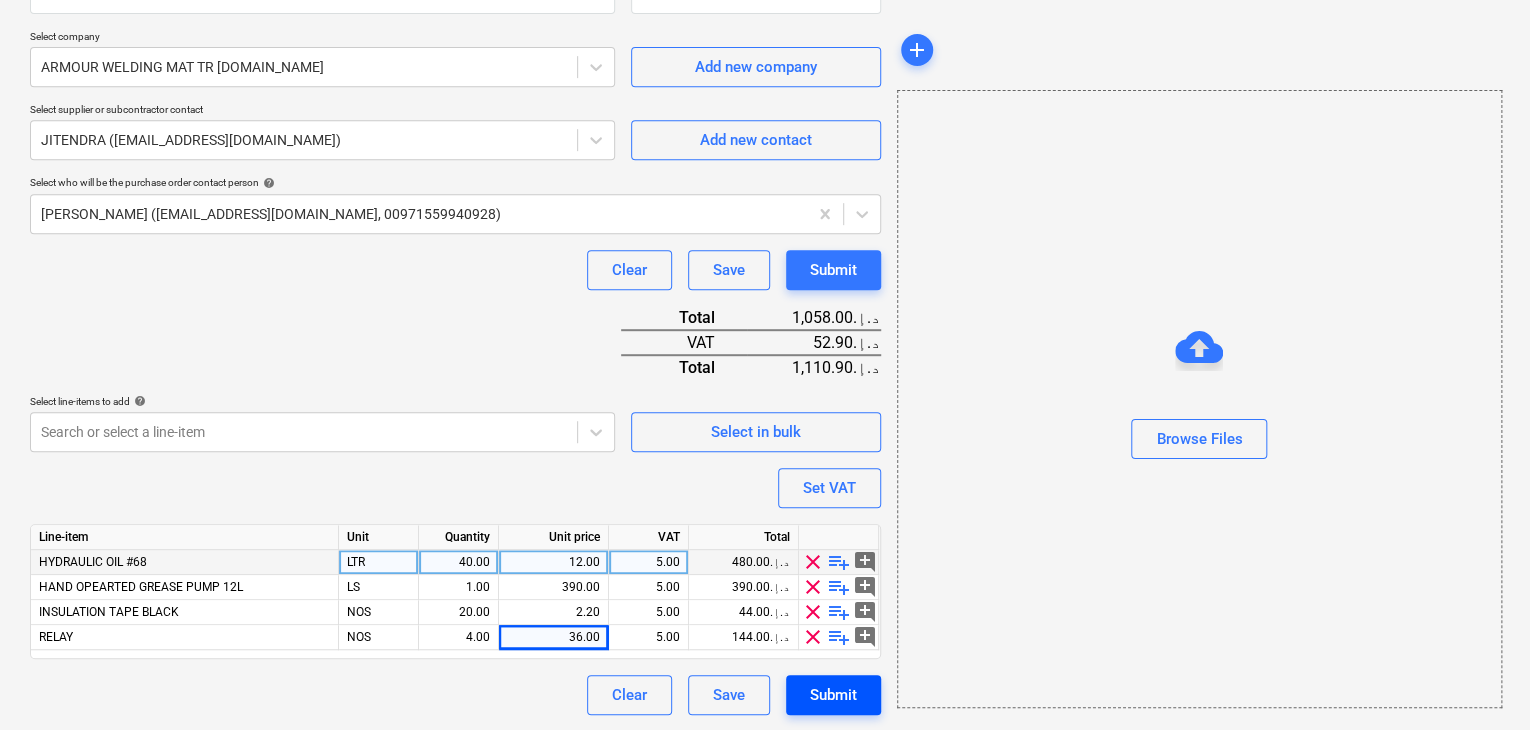 click on "Submit" at bounding box center [833, 695] 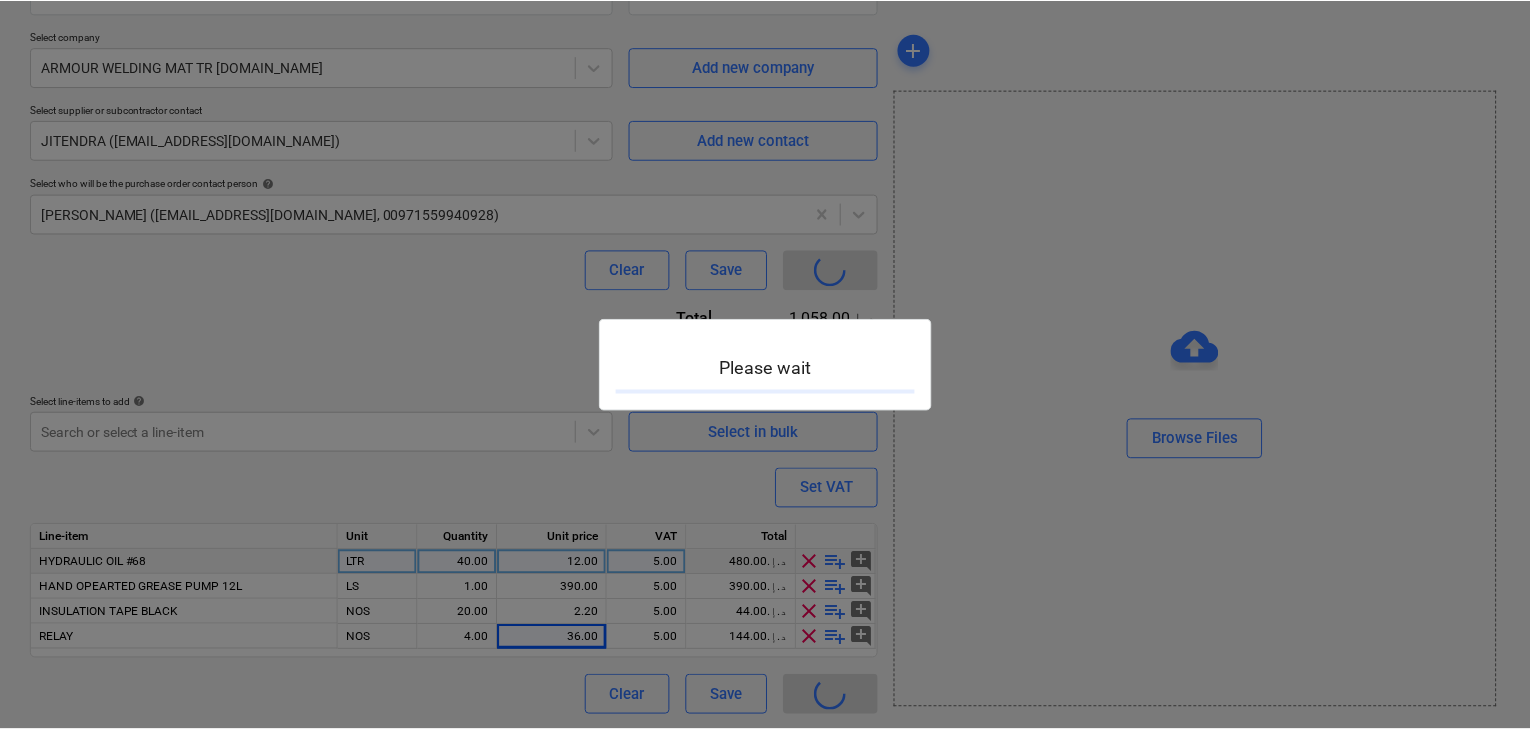 scroll, scrollTop: 0, scrollLeft: 0, axis: both 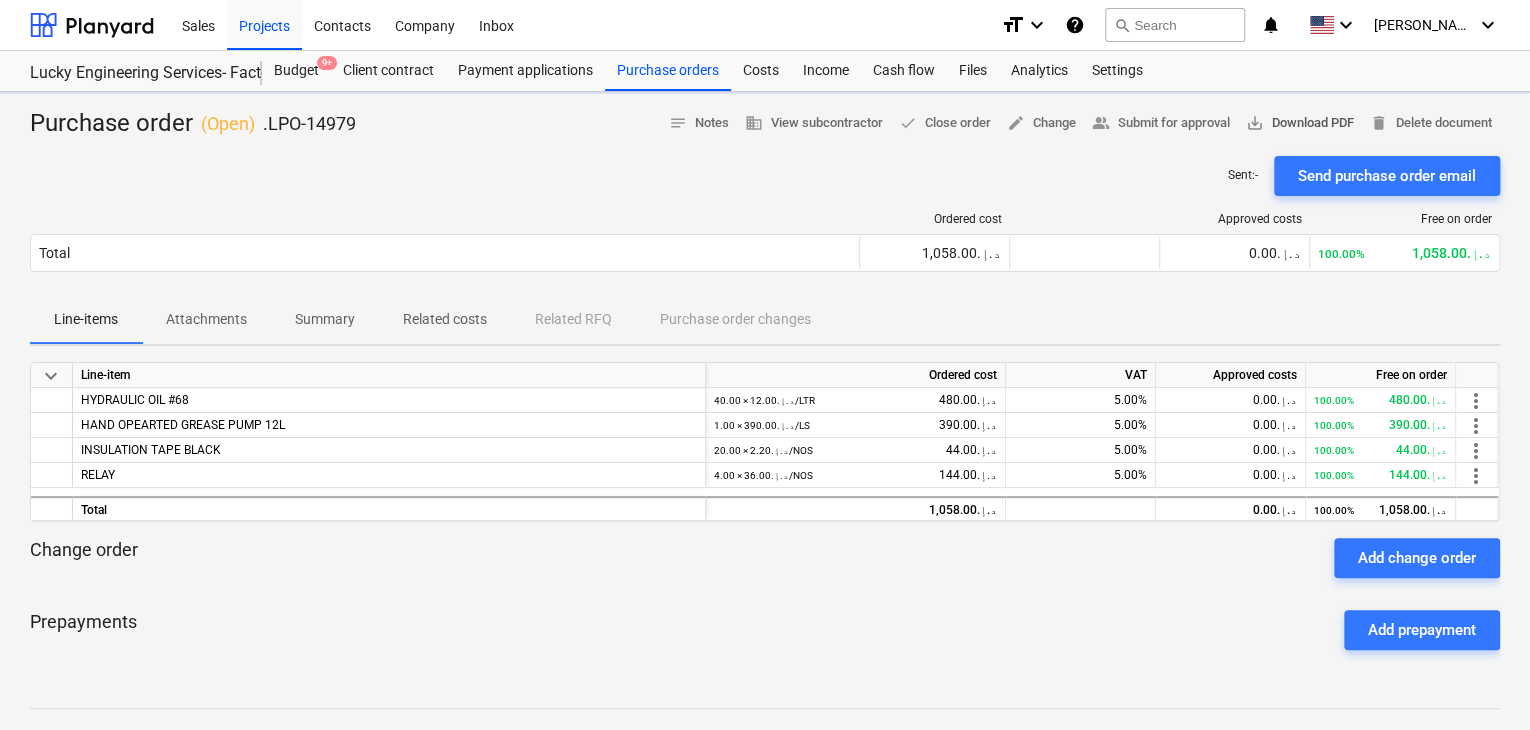 click on "save_alt Download PDF" at bounding box center (1300, 123) 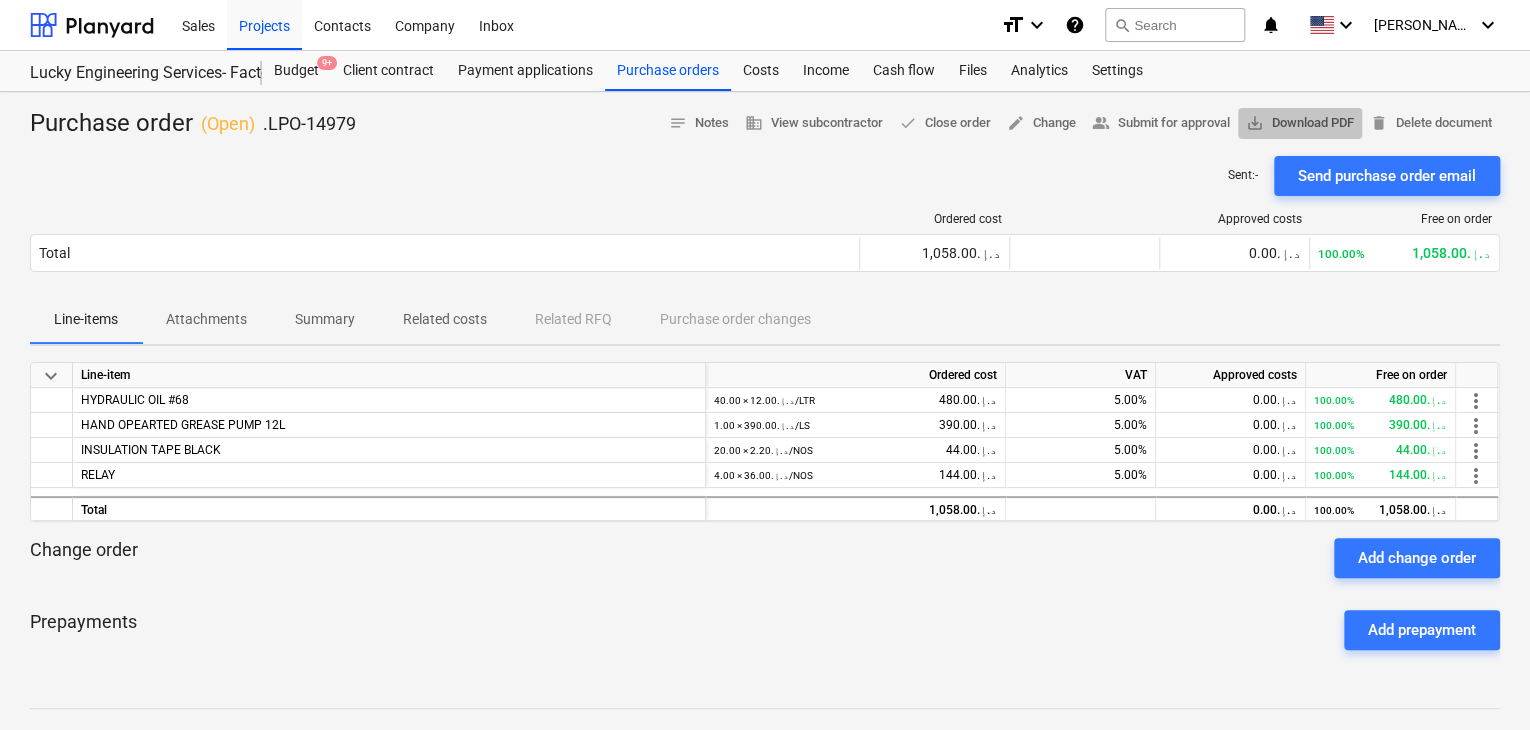 click on "save_alt Download PDF" at bounding box center [1300, 123] 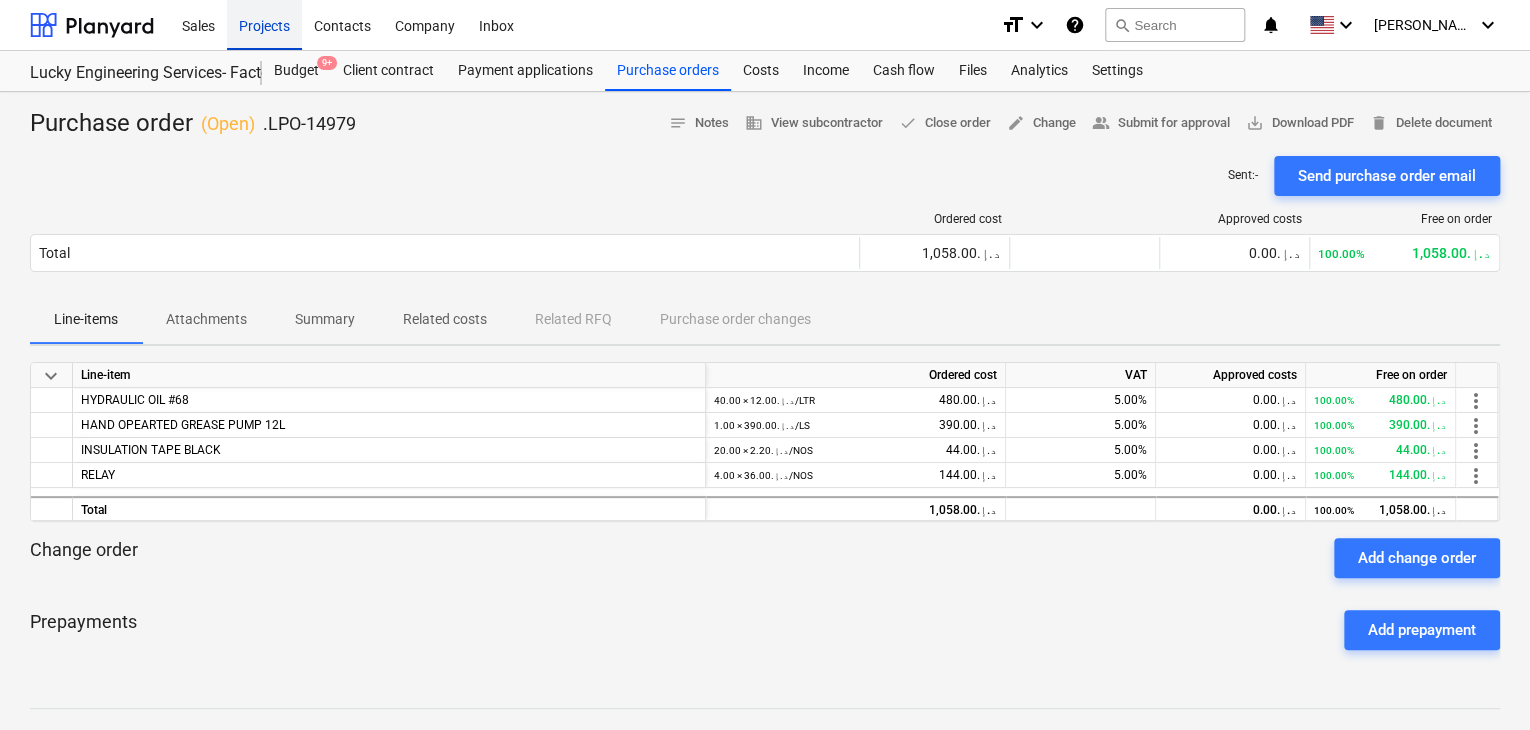click on "Projects" at bounding box center (264, 24) 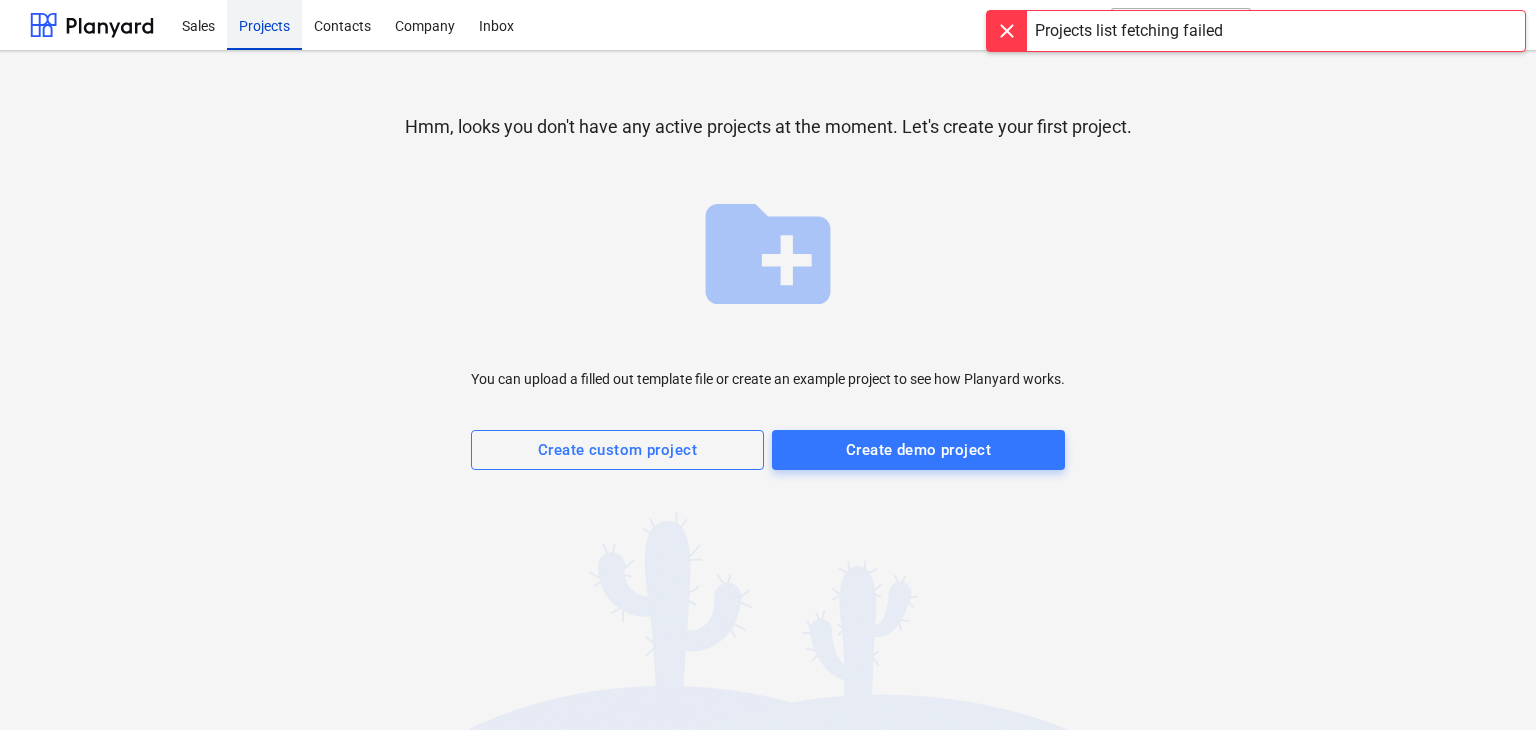 click on "Projects" at bounding box center [264, 24] 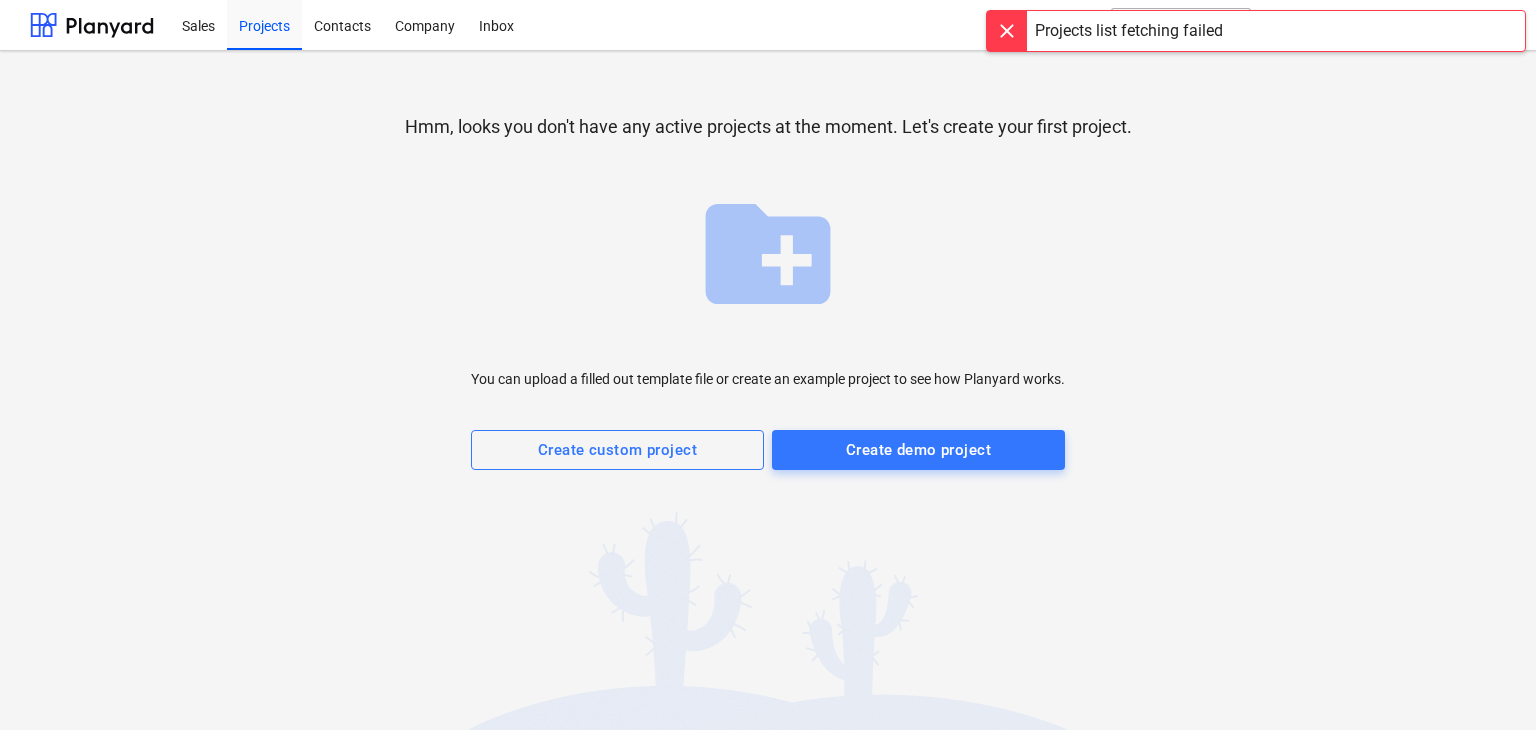 click on "Projects" at bounding box center (264, 25) 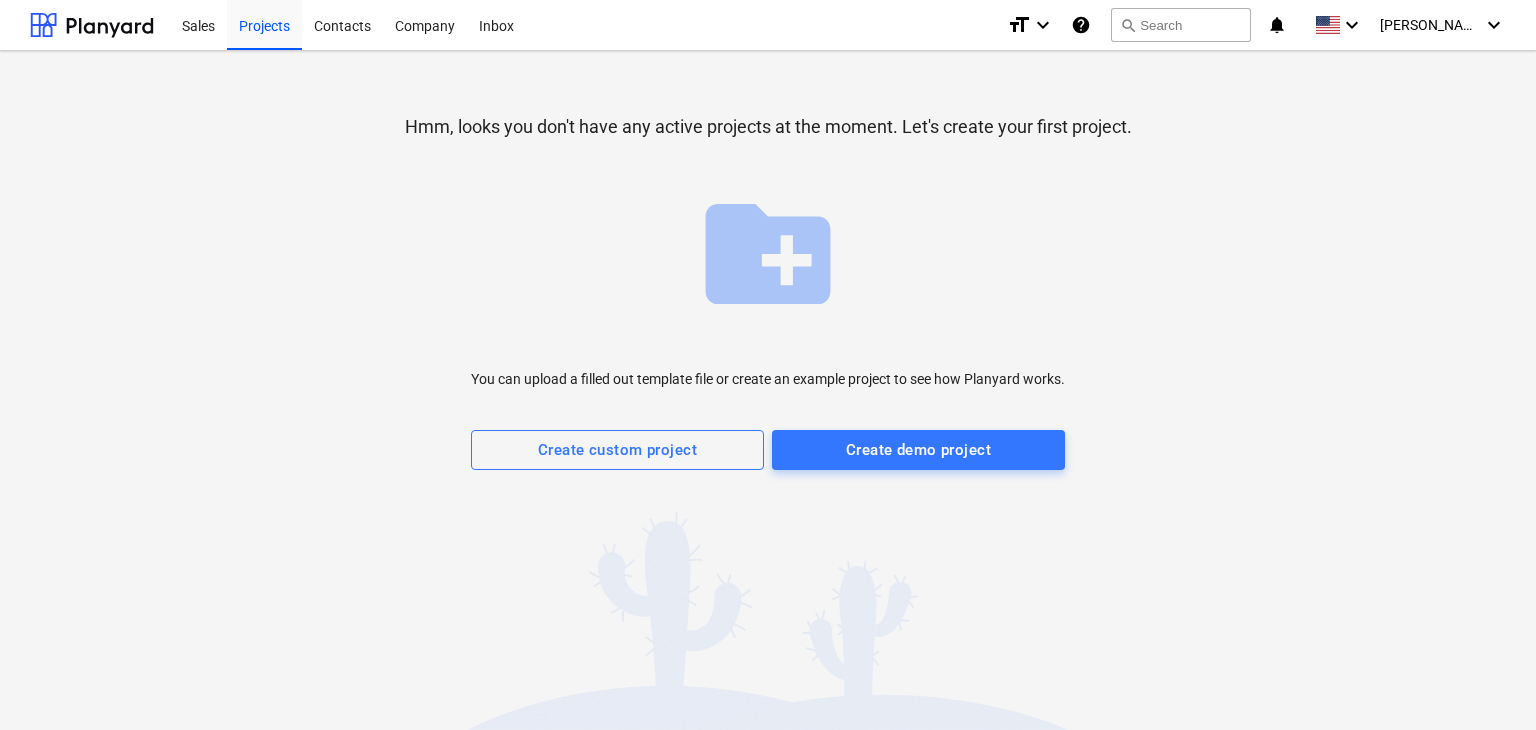 click on "Hmm, looks you don't have any active projects at the moment. Let's create your first project. create_new_folder You can upload a filled out template file or create an example project to see how Planyard works. Create custom project Create demo project" at bounding box center [768, 390] 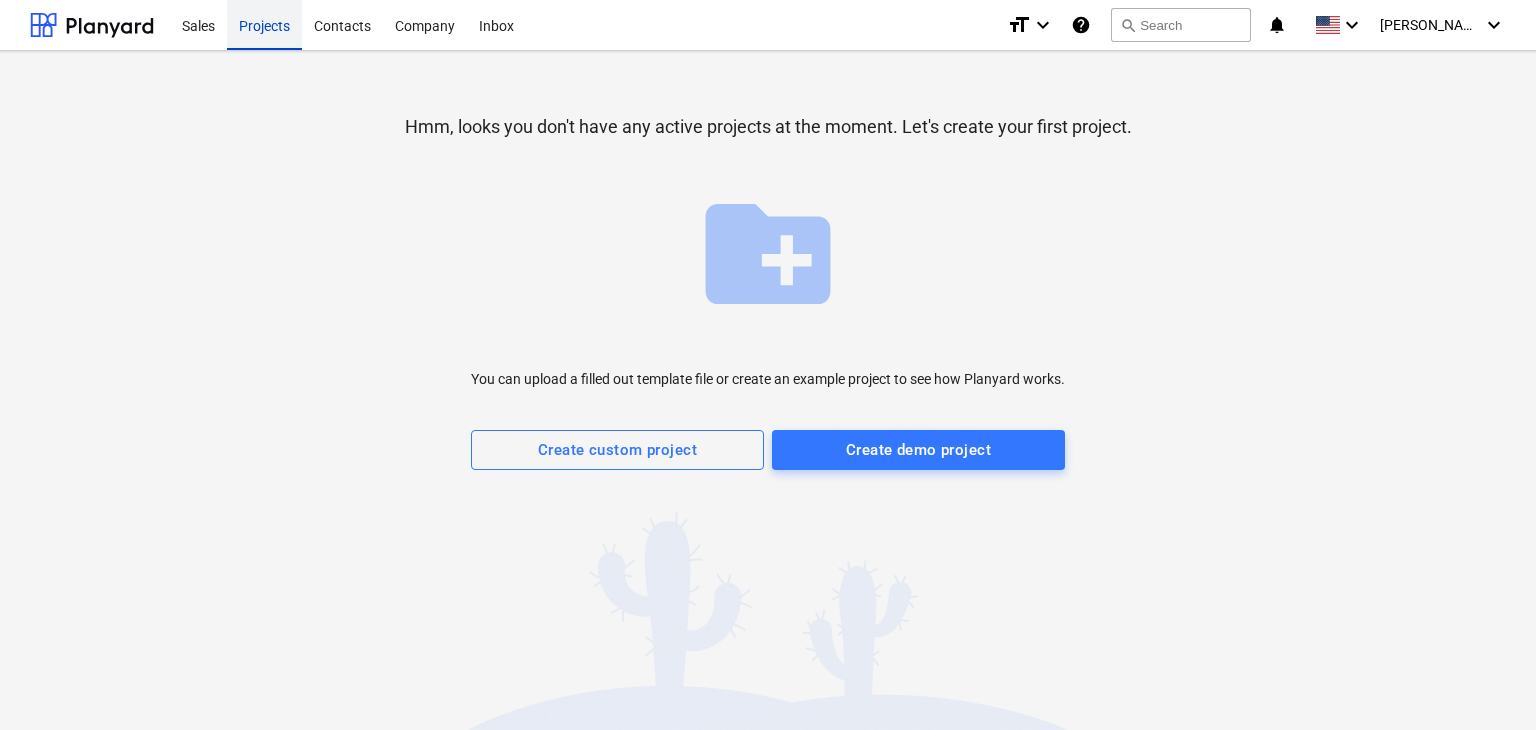 click on "Projects" at bounding box center [264, 24] 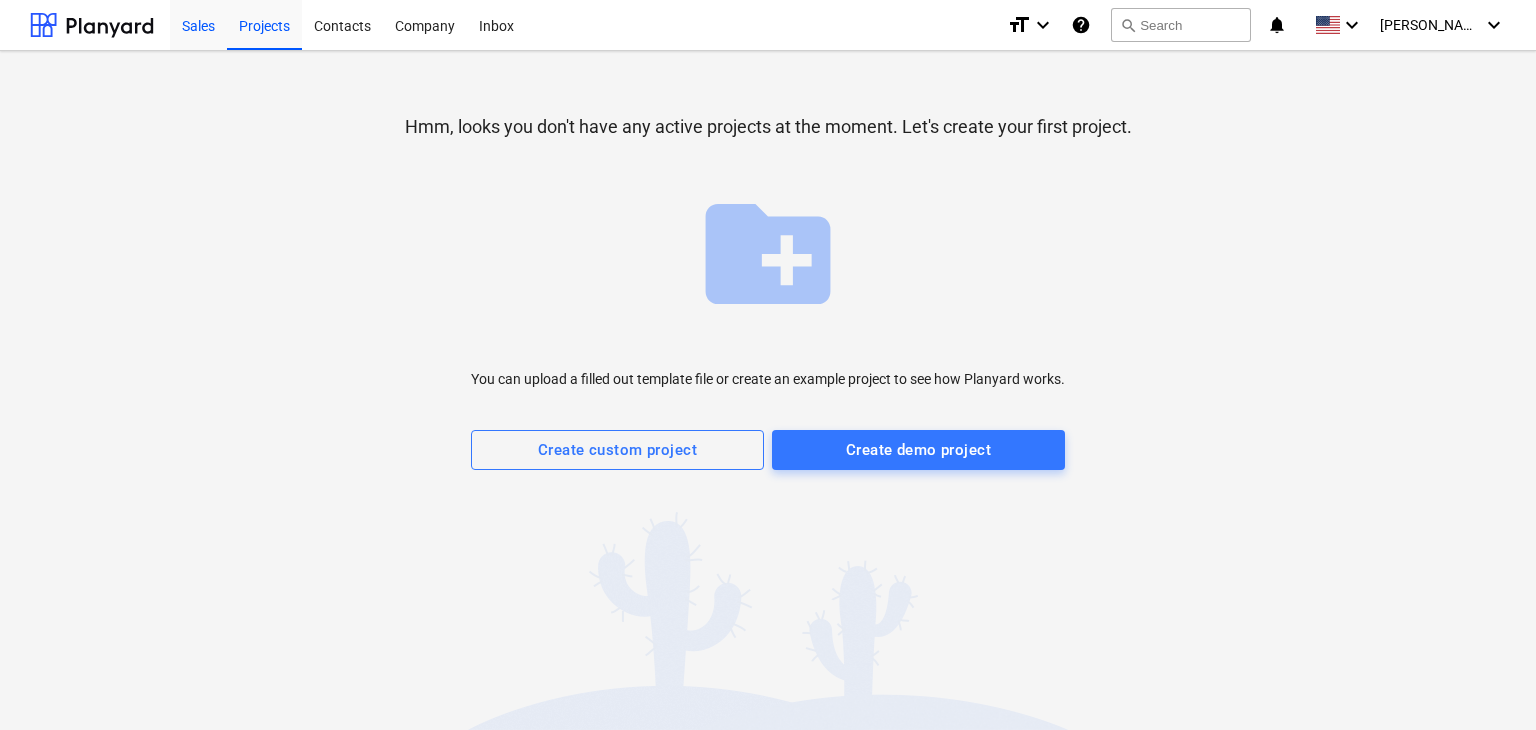 click on "Sales" at bounding box center (198, 24) 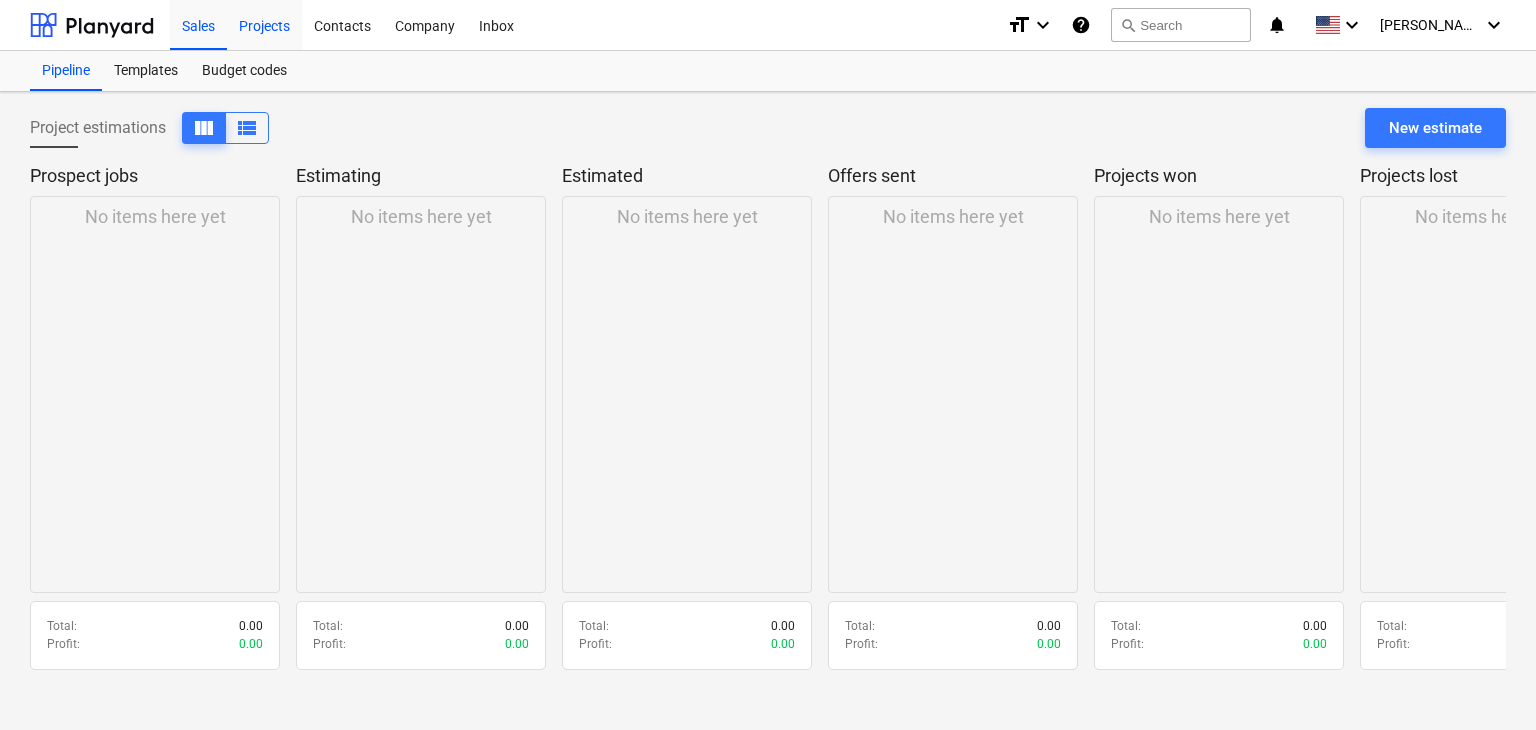 click on "Projects" at bounding box center (264, 24) 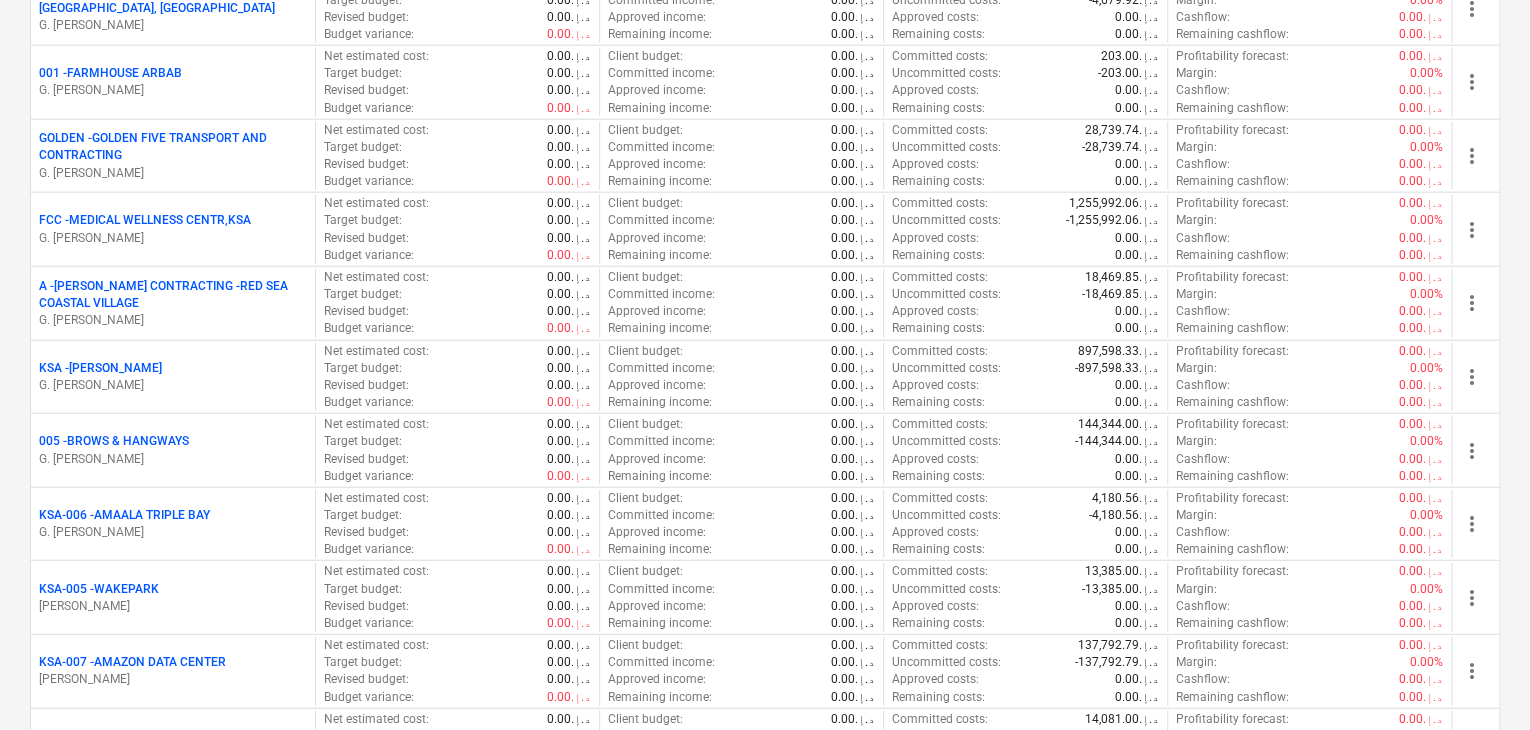 scroll, scrollTop: 2500, scrollLeft: 0, axis: vertical 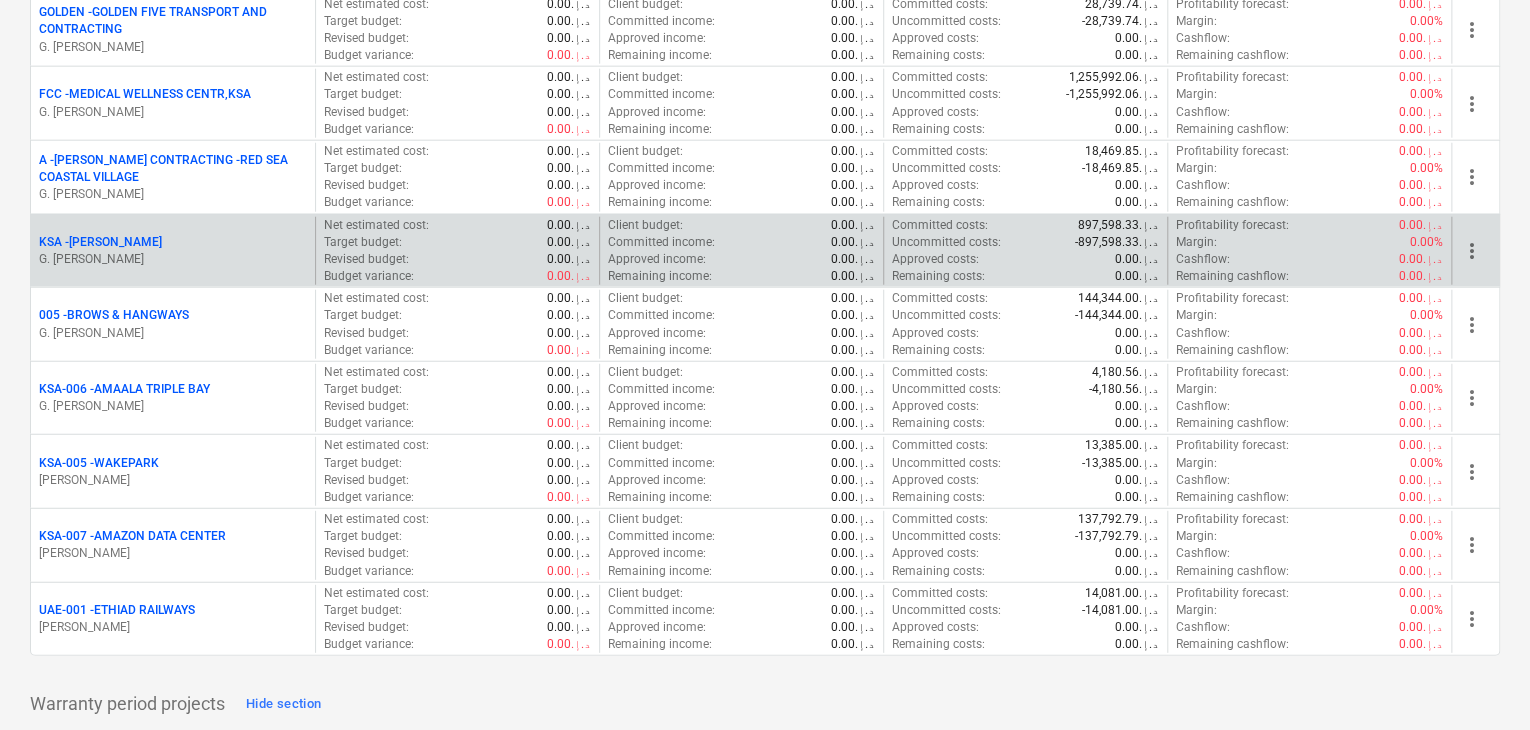 click on "G. [PERSON_NAME]" at bounding box center (173, 259) 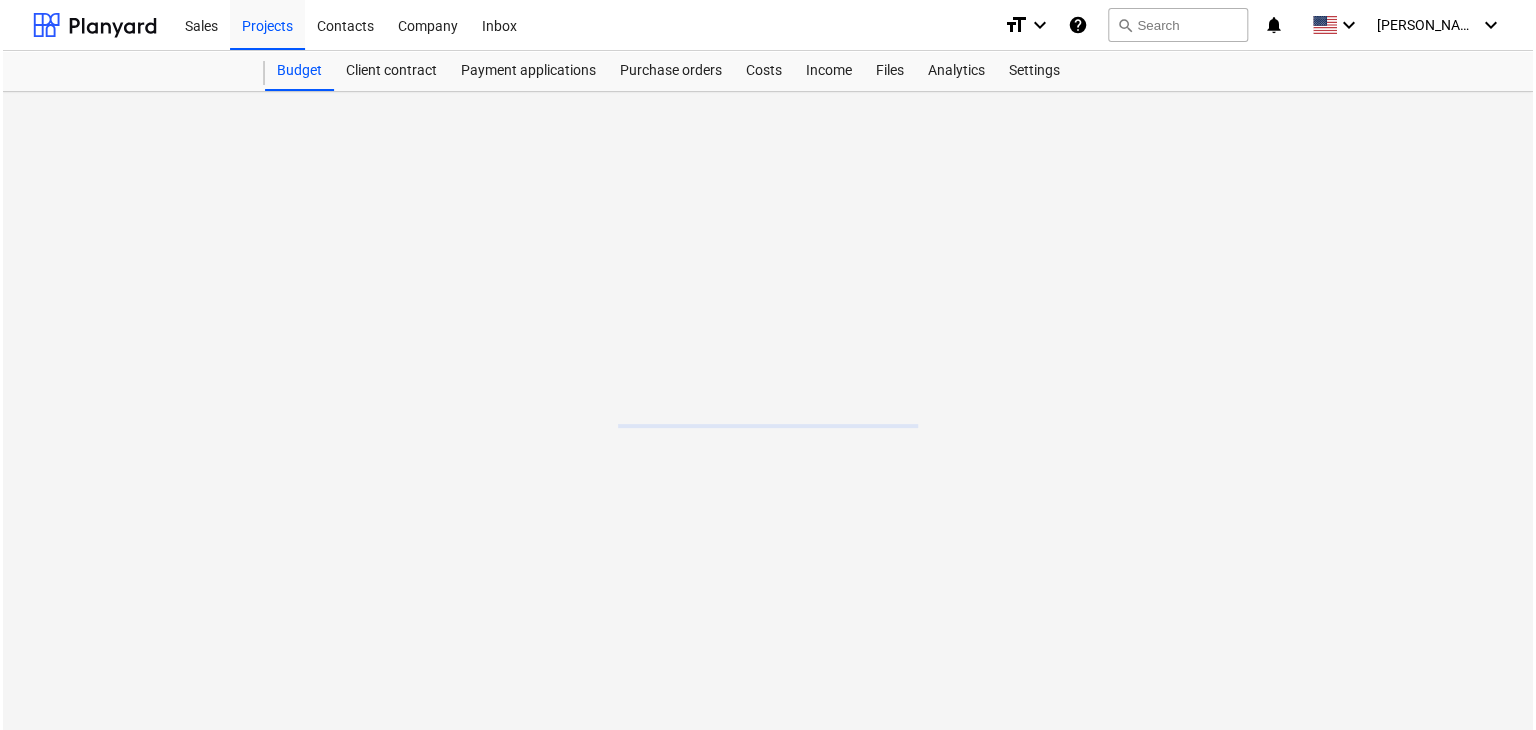 scroll, scrollTop: 0, scrollLeft: 0, axis: both 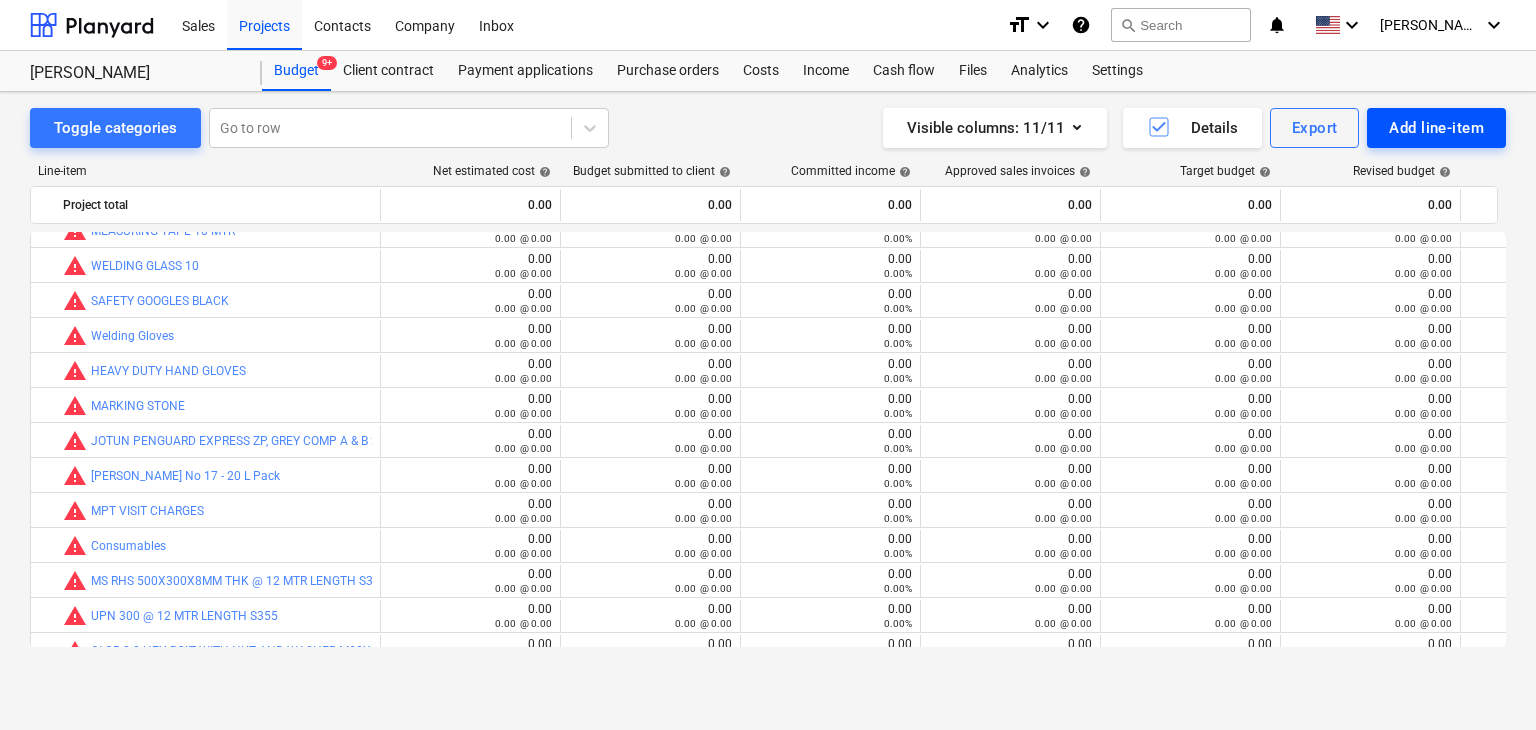 click on "Add line-item" at bounding box center [1436, 128] 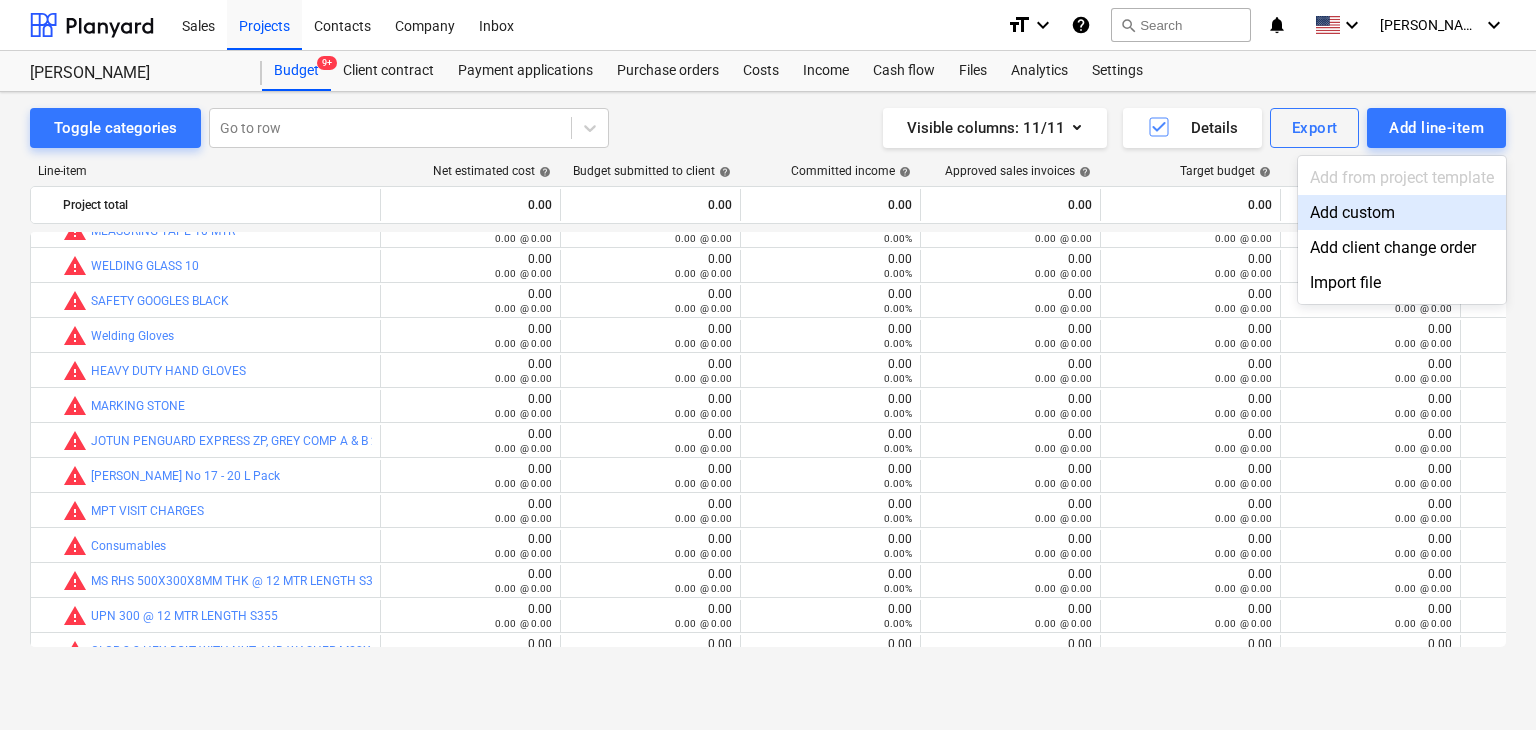 click on "Add custom" at bounding box center (1402, 212) 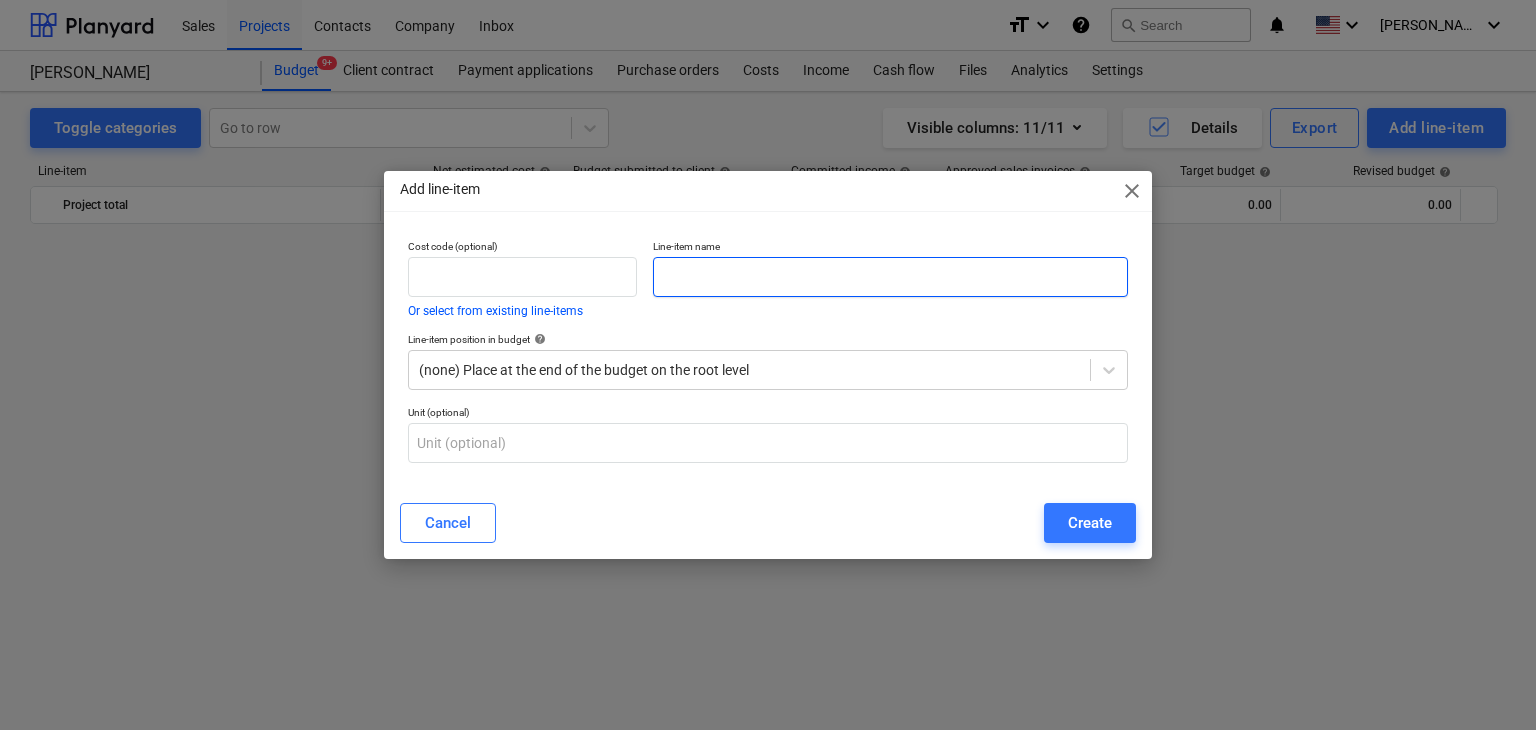 scroll, scrollTop: 3800, scrollLeft: 0, axis: vertical 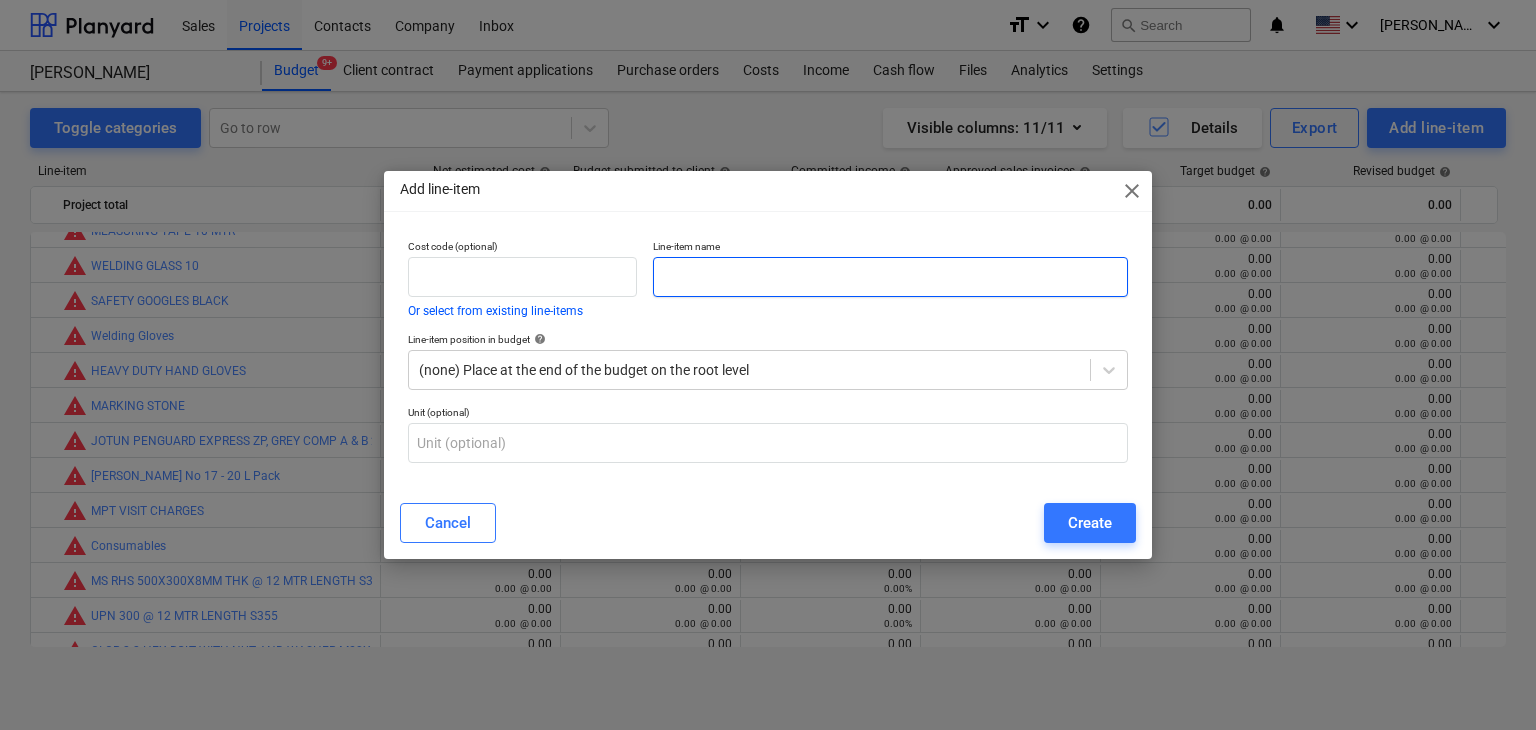 click at bounding box center (890, 277) 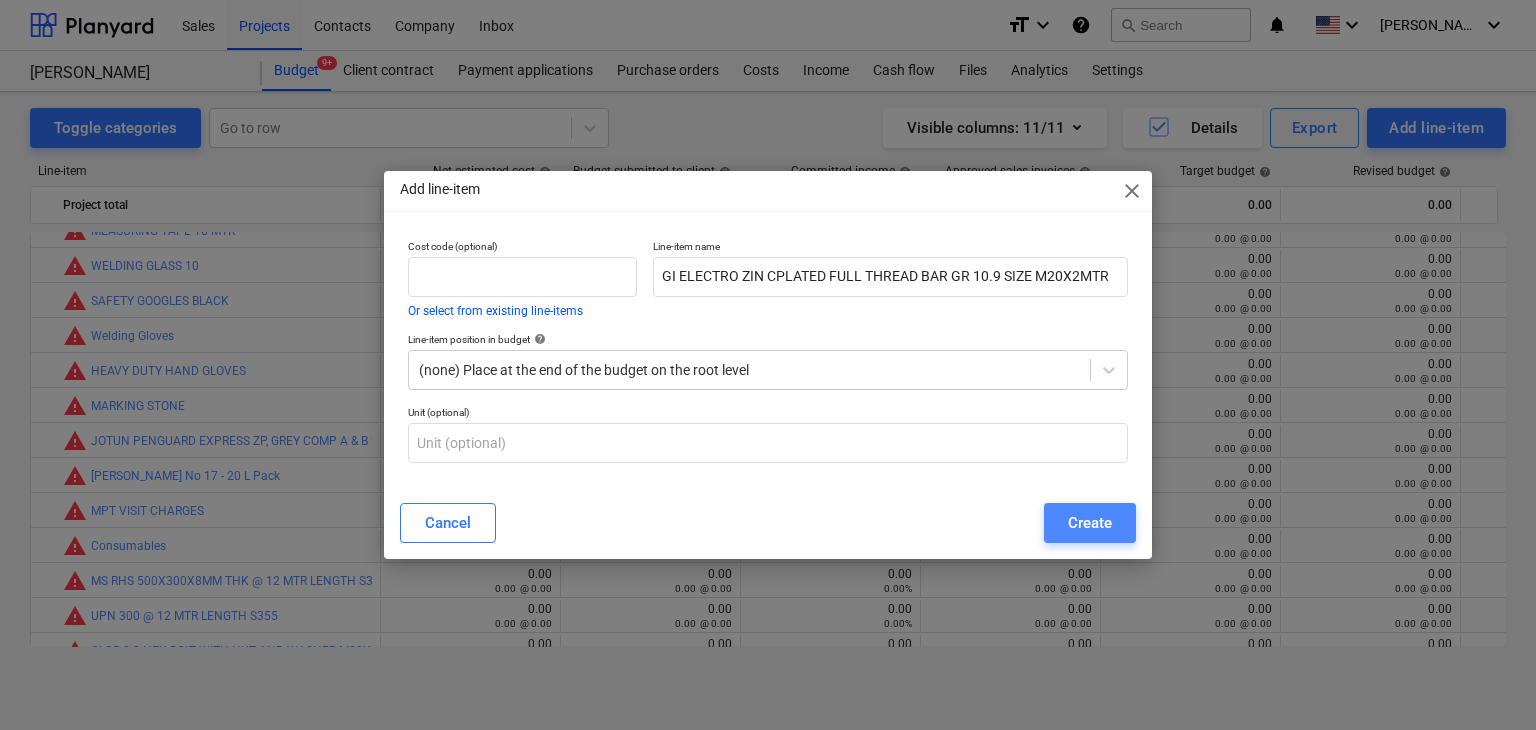 click on "Create" at bounding box center [1090, 523] 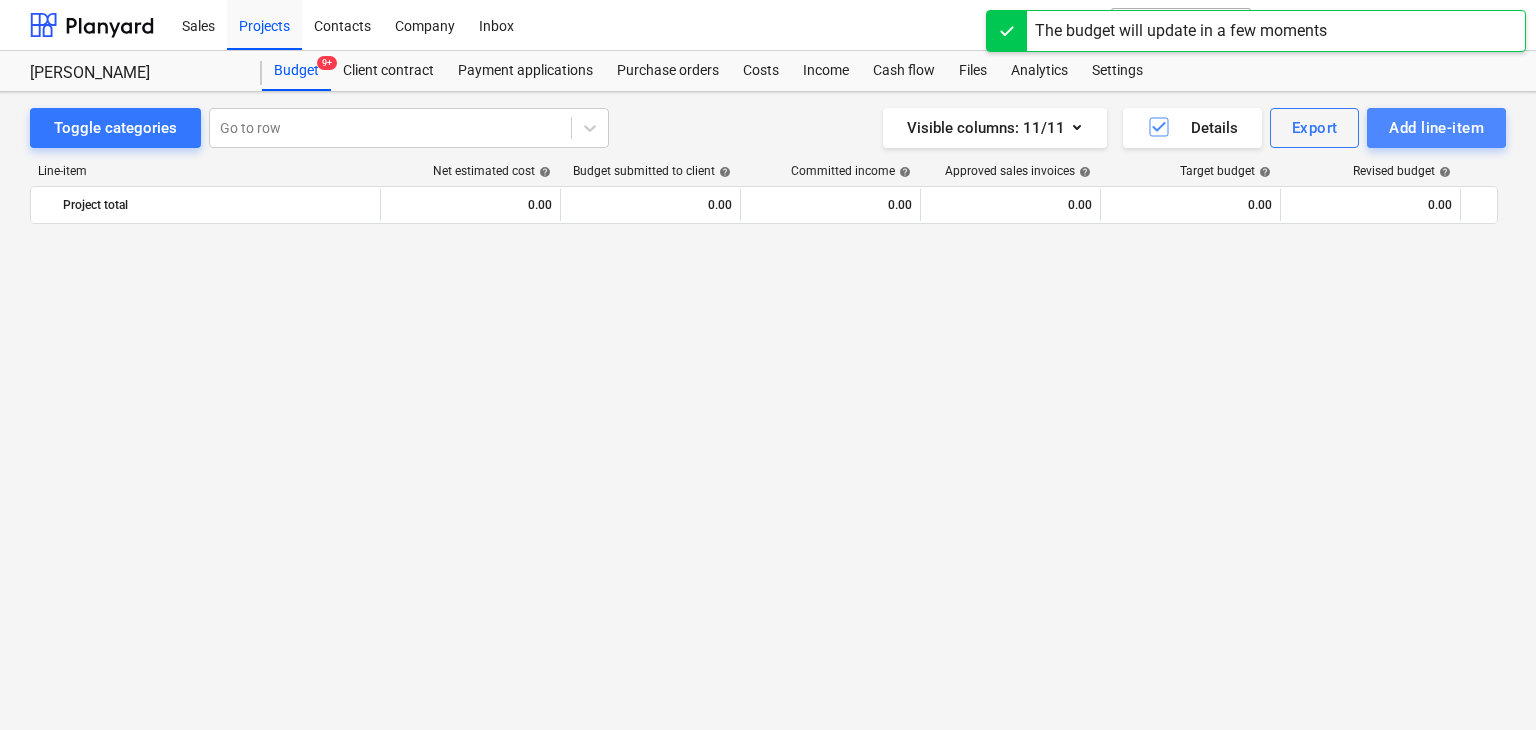 click on "Add line-item" at bounding box center (1436, 128) 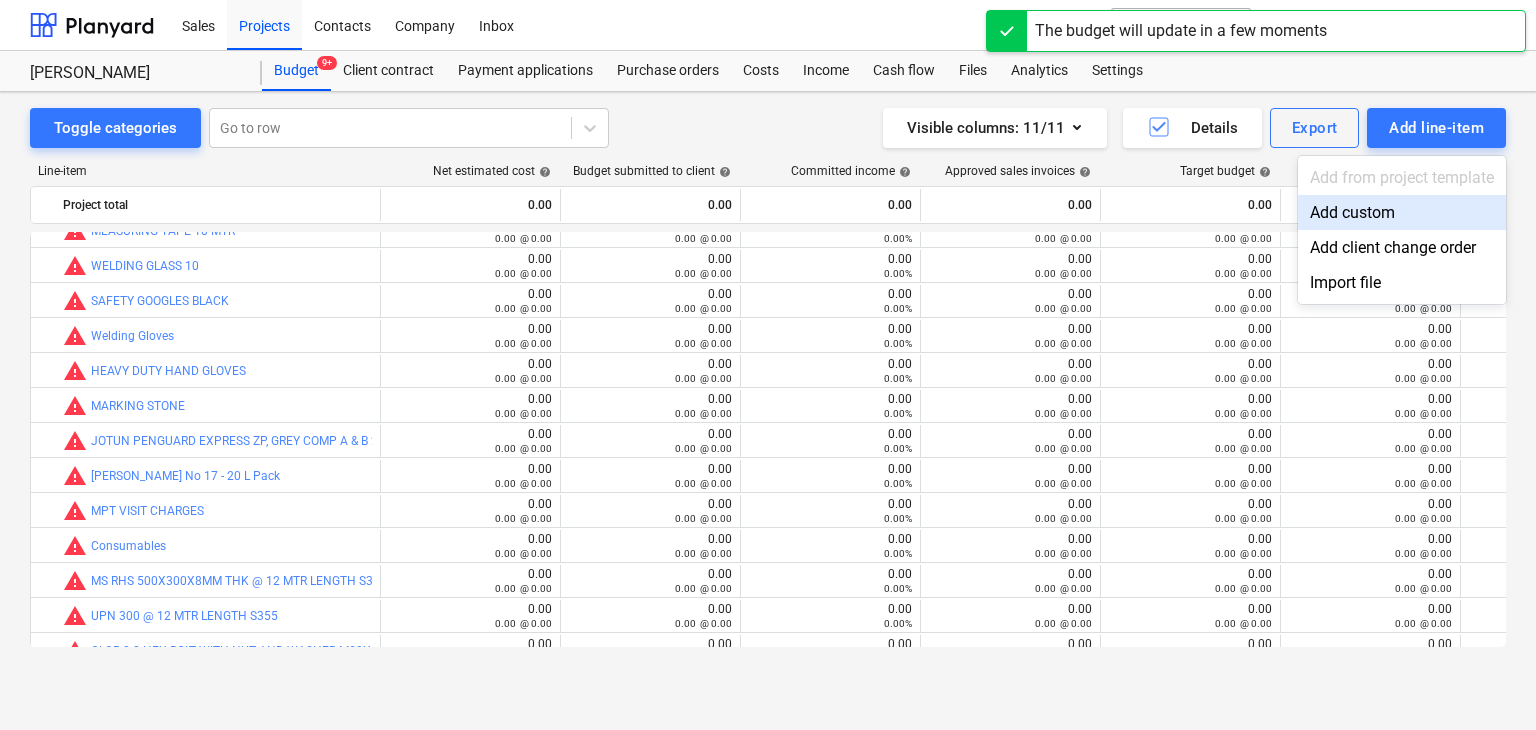 click on "Add custom" at bounding box center (1402, 212) 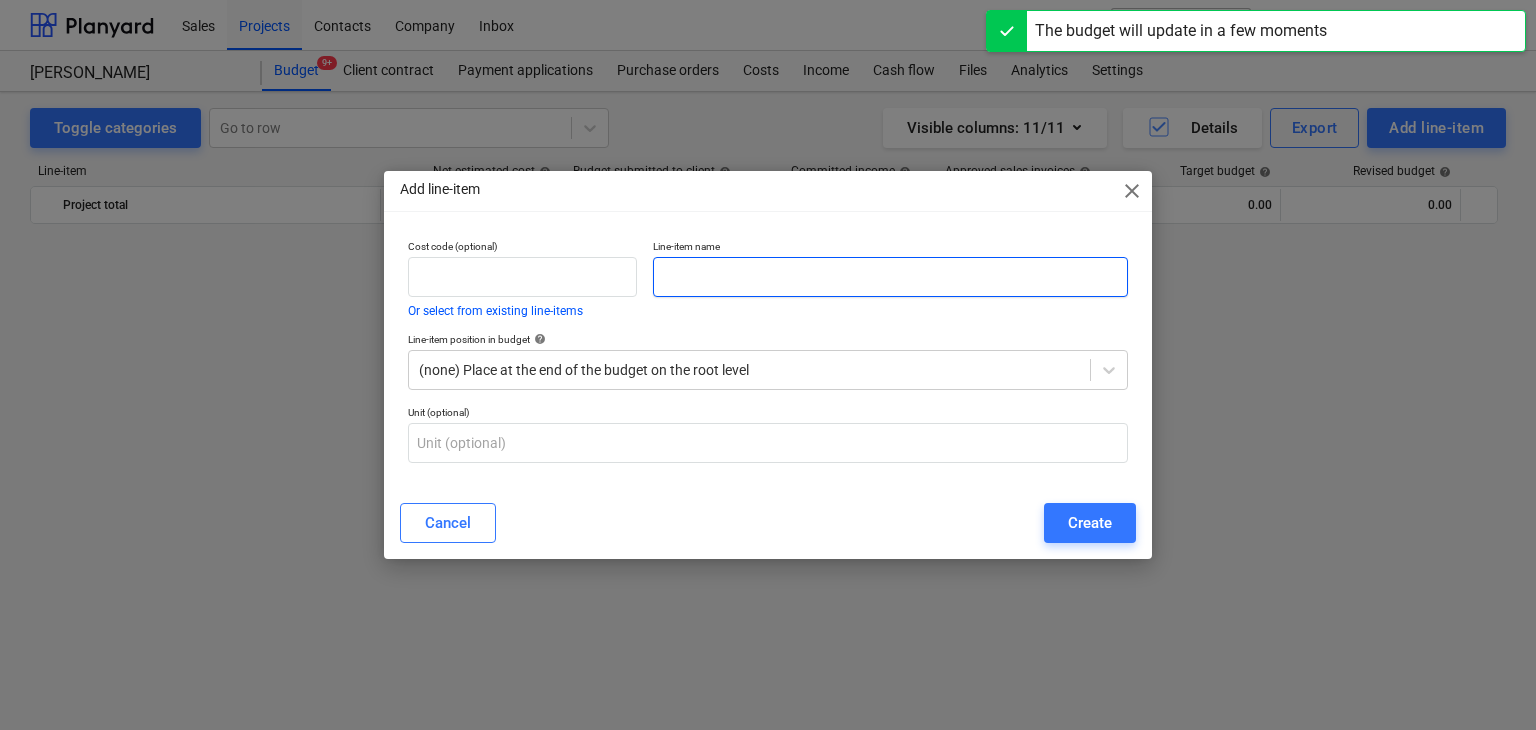 click at bounding box center (890, 277) 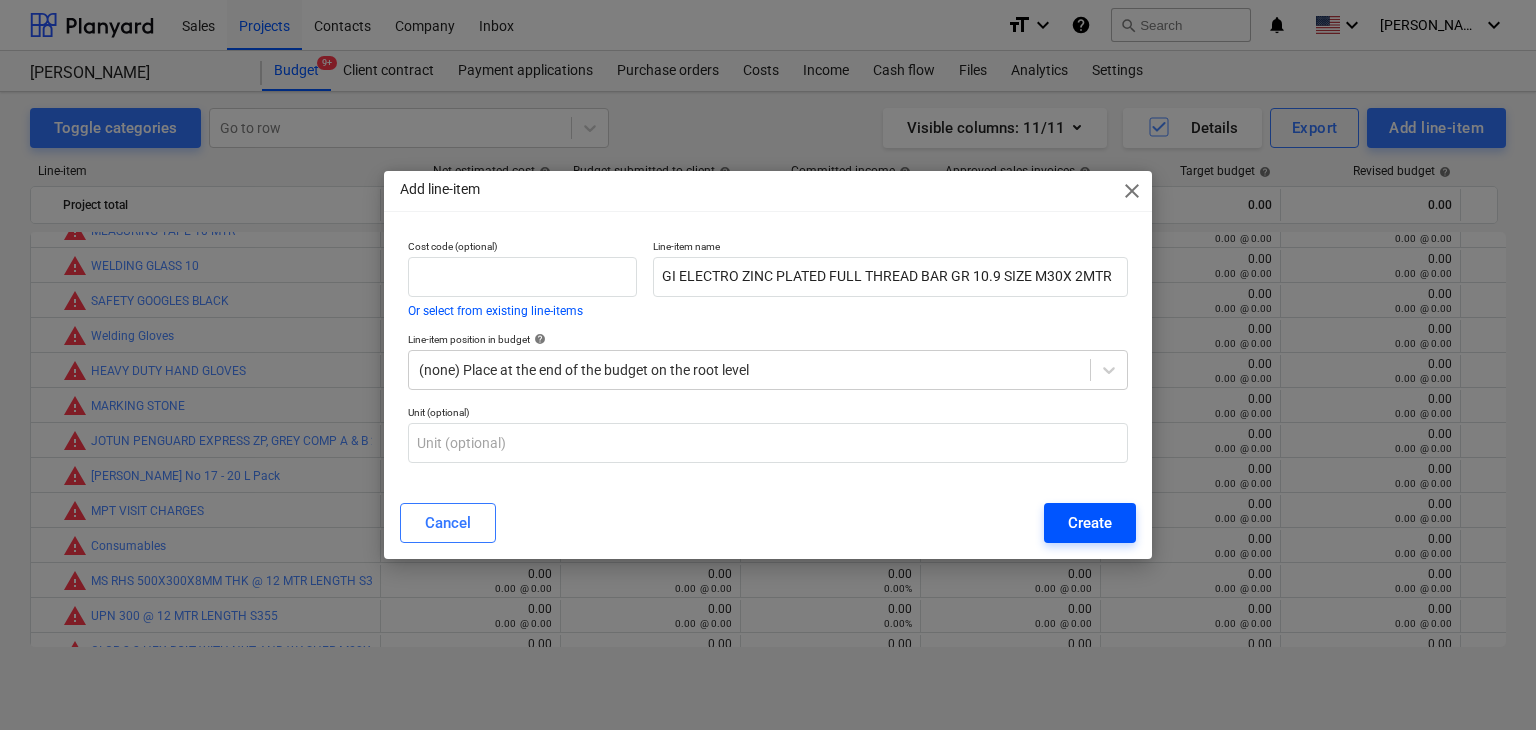 click on "Create" at bounding box center [1090, 523] 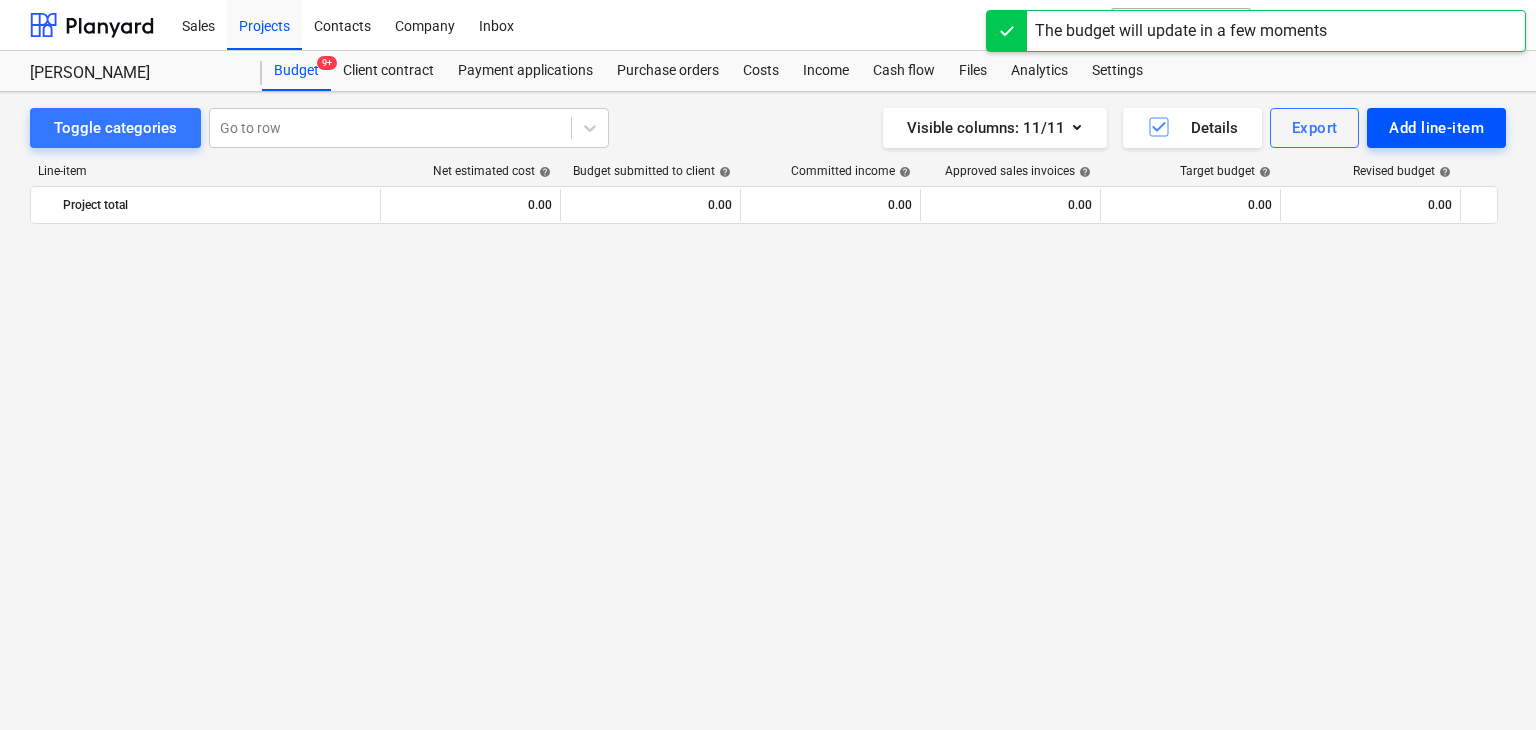 scroll, scrollTop: 3800, scrollLeft: 0, axis: vertical 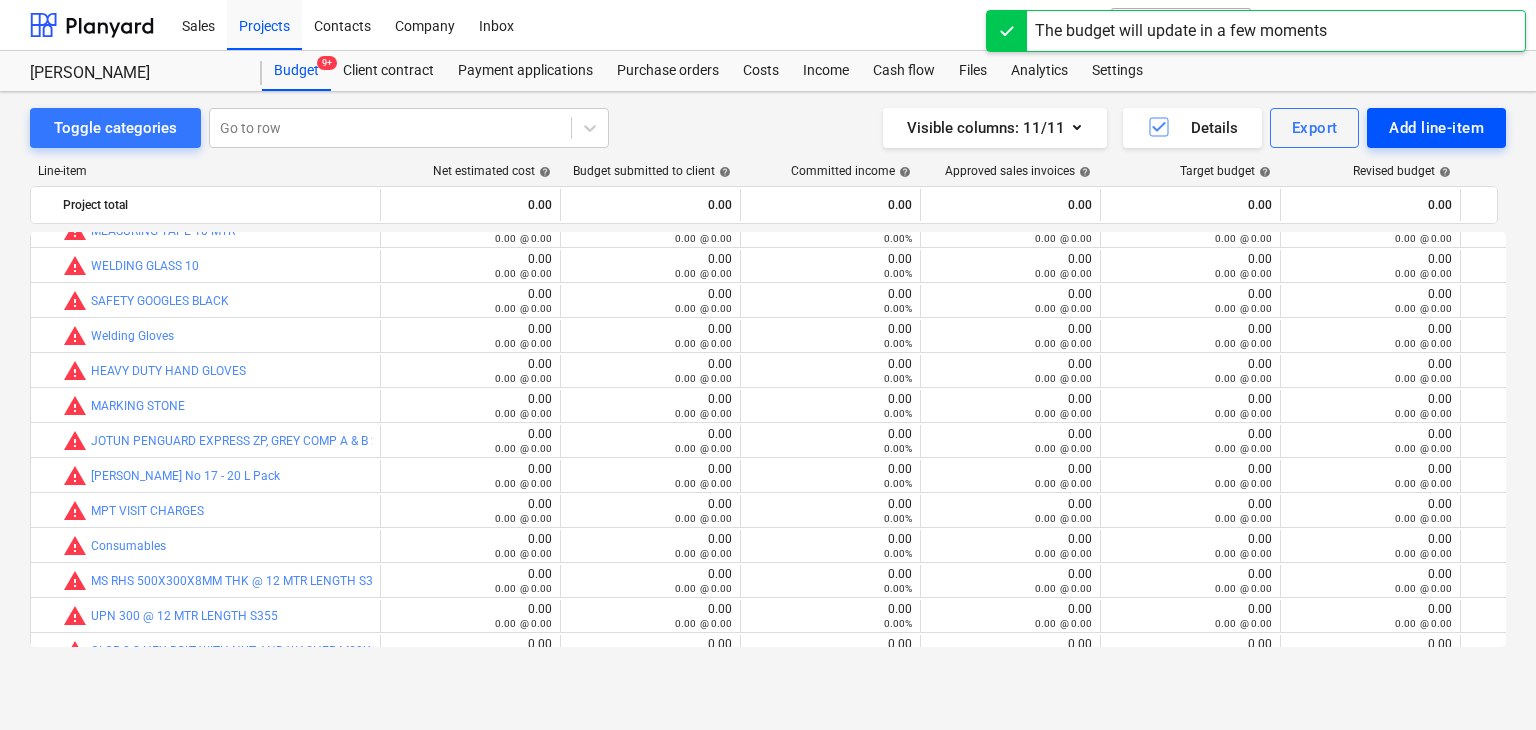 click on "Add line-item" at bounding box center [1436, 128] 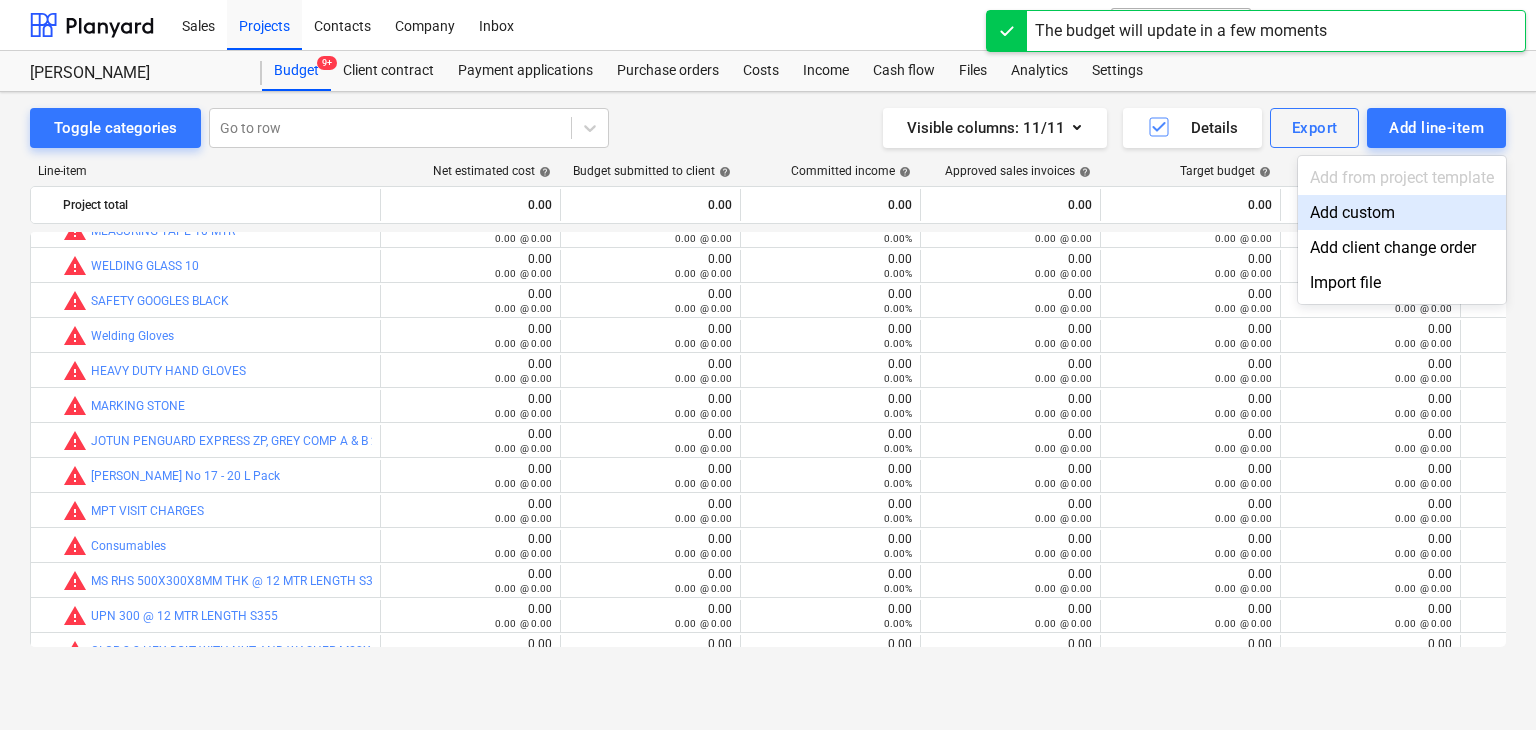 click on "Add custom" at bounding box center (1402, 212) 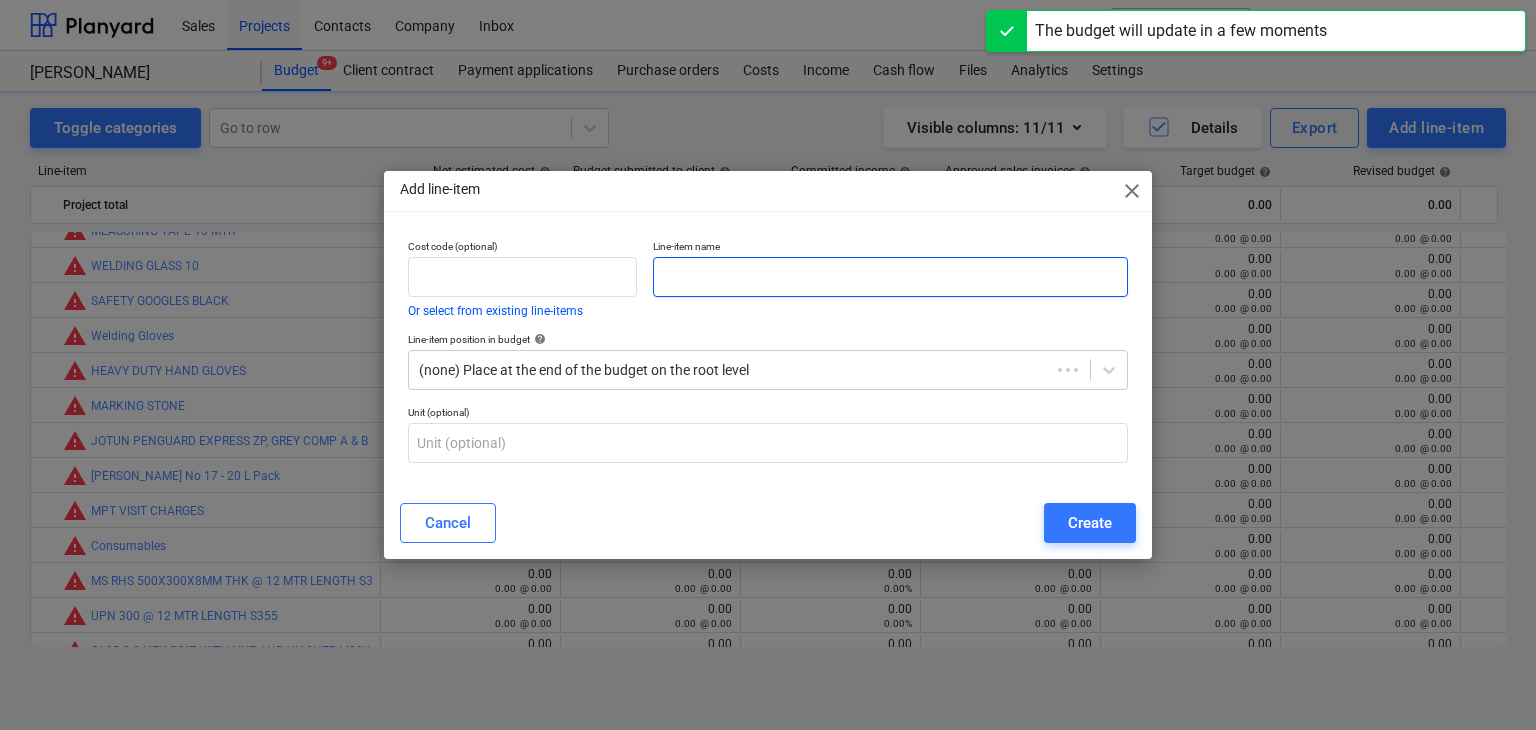 click at bounding box center (890, 277) 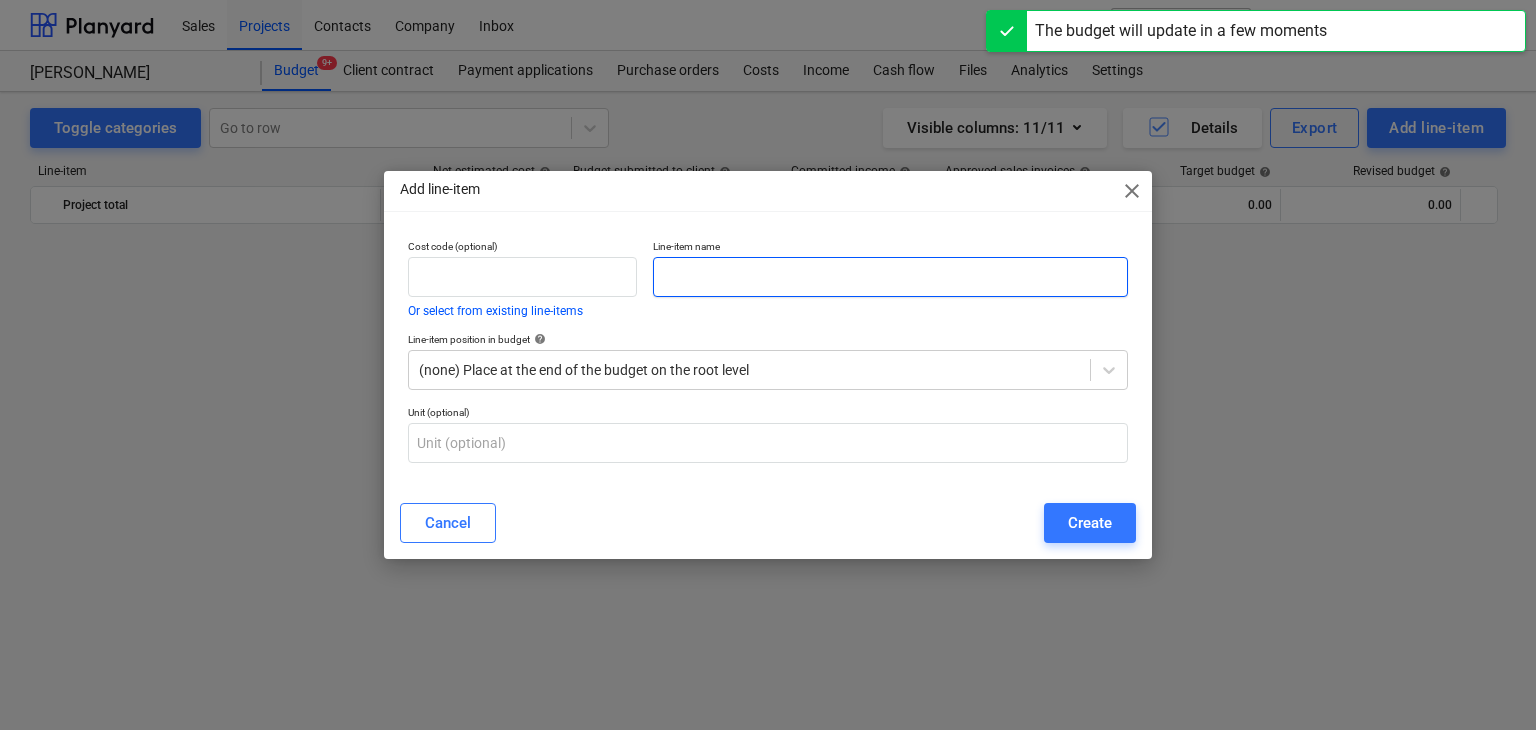 scroll, scrollTop: 3800, scrollLeft: 0, axis: vertical 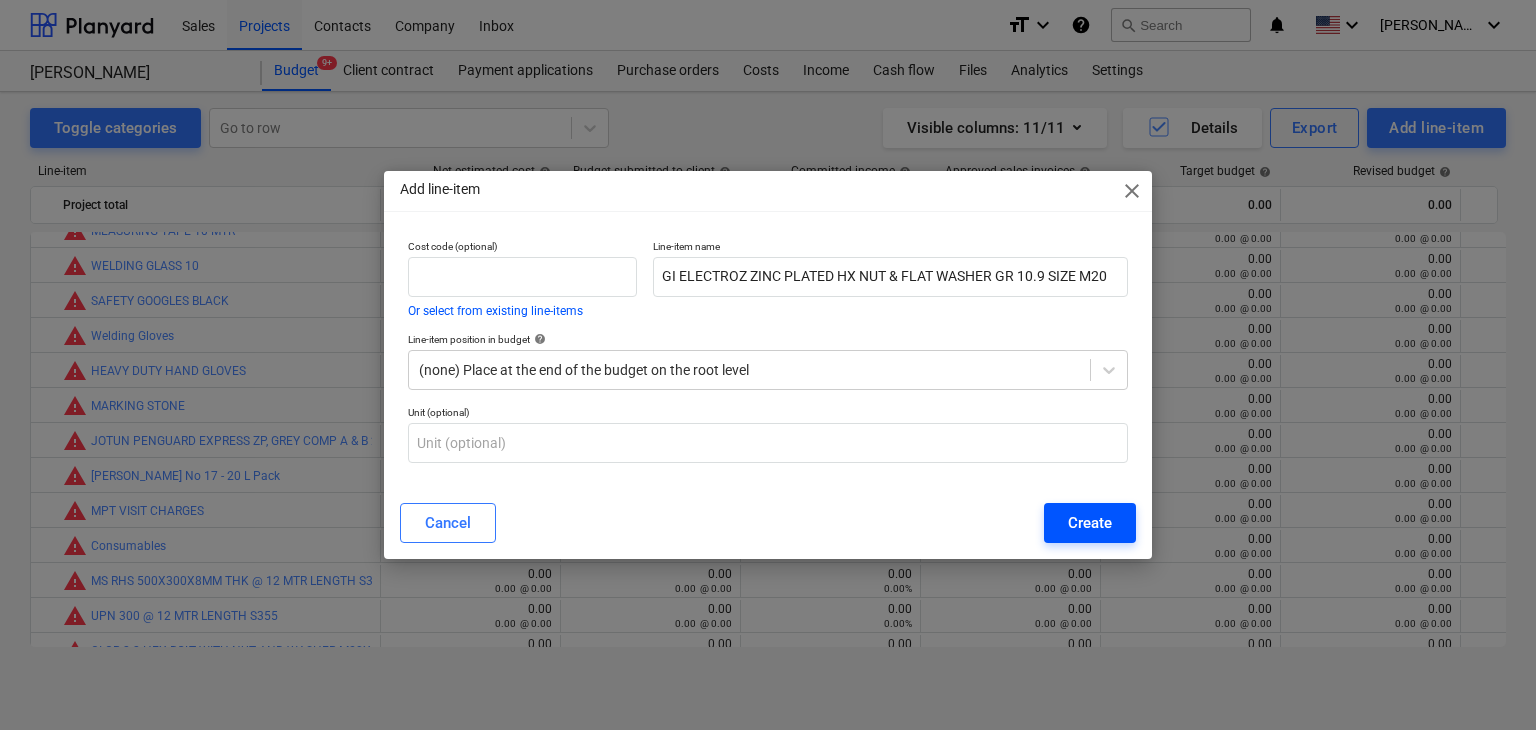 click on "Create" at bounding box center [1090, 523] 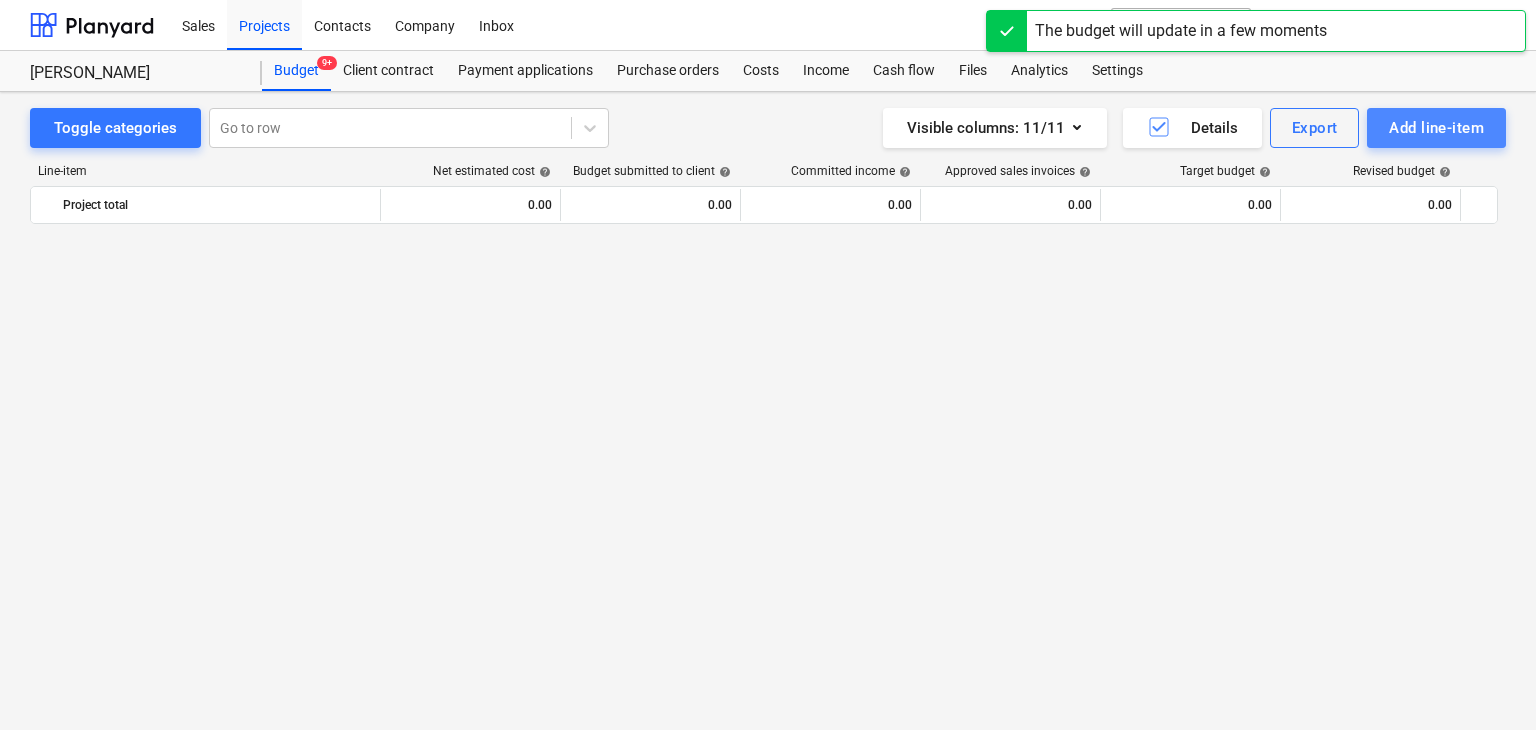 scroll, scrollTop: 3800, scrollLeft: 0, axis: vertical 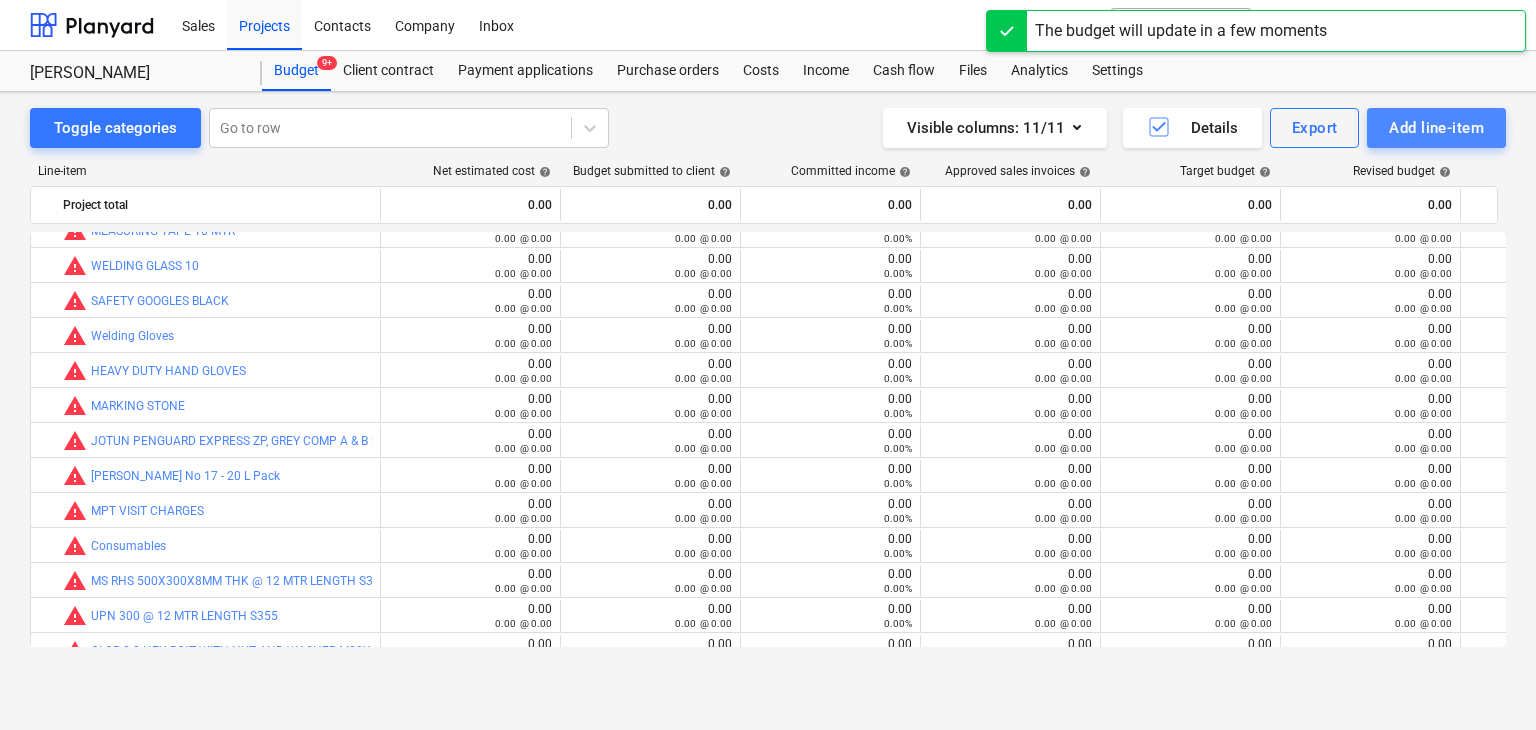 click on "Add line-item" at bounding box center (1436, 128) 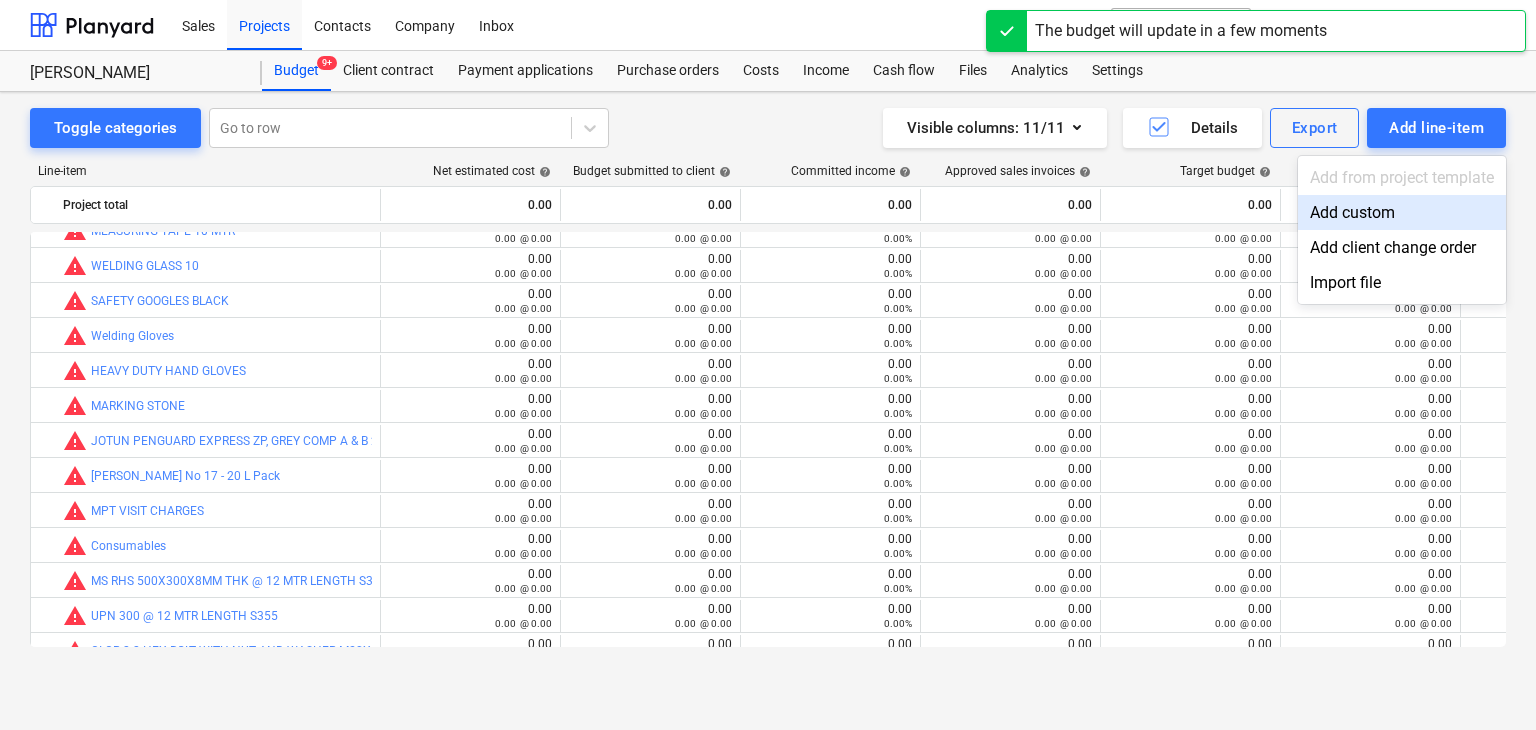 click on "Add custom" at bounding box center (1402, 212) 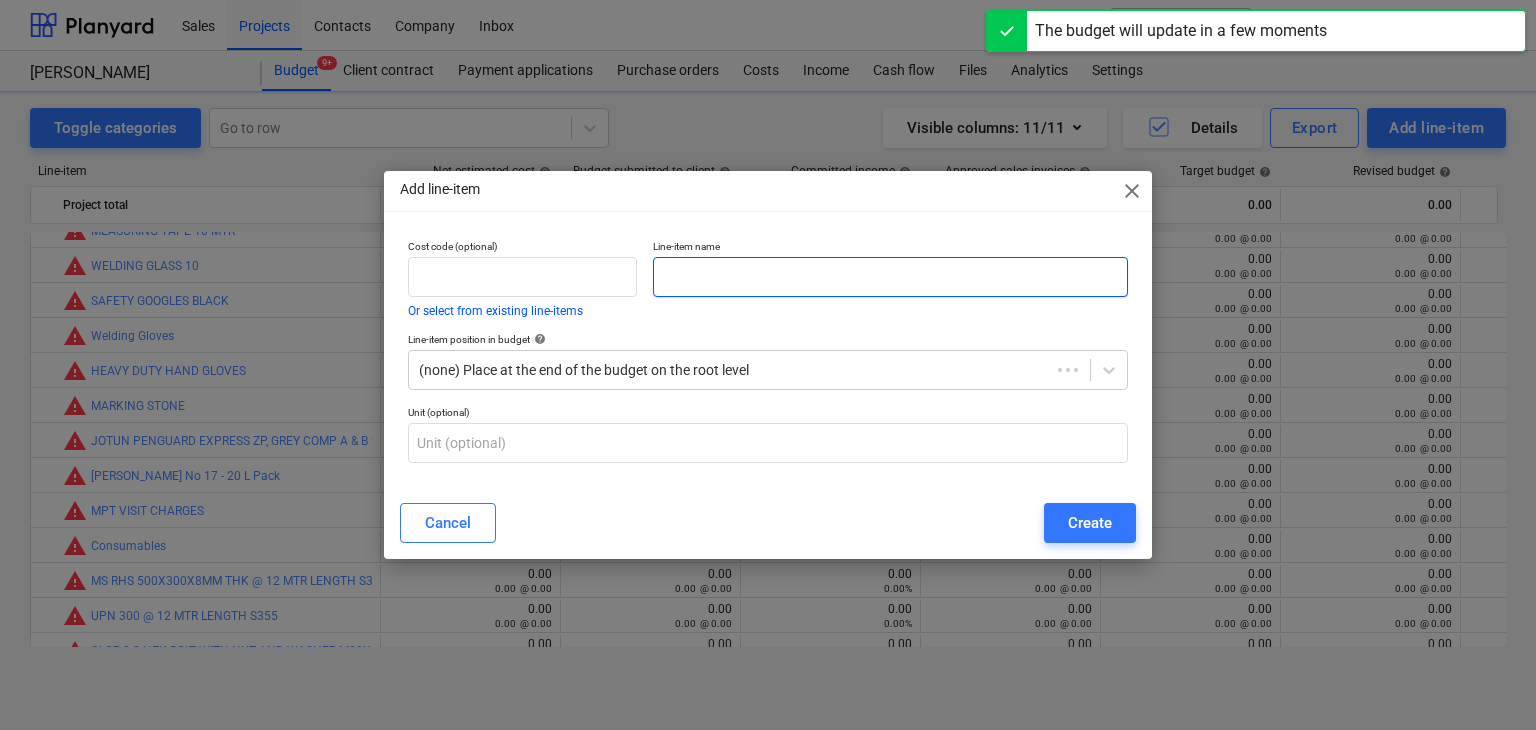 click at bounding box center (890, 277) 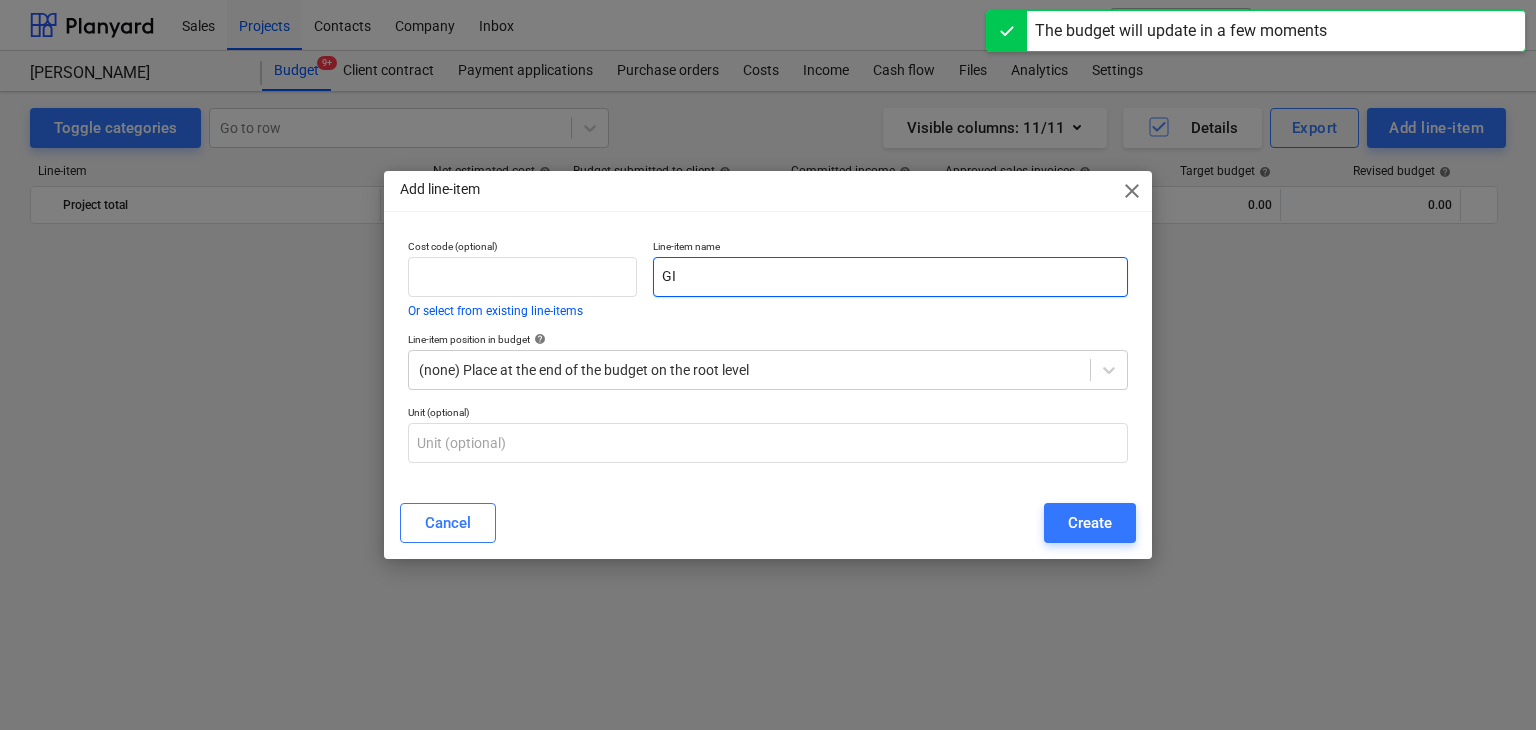 scroll, scrollTop: 3800, scrollLeft: 0, axis: vertical 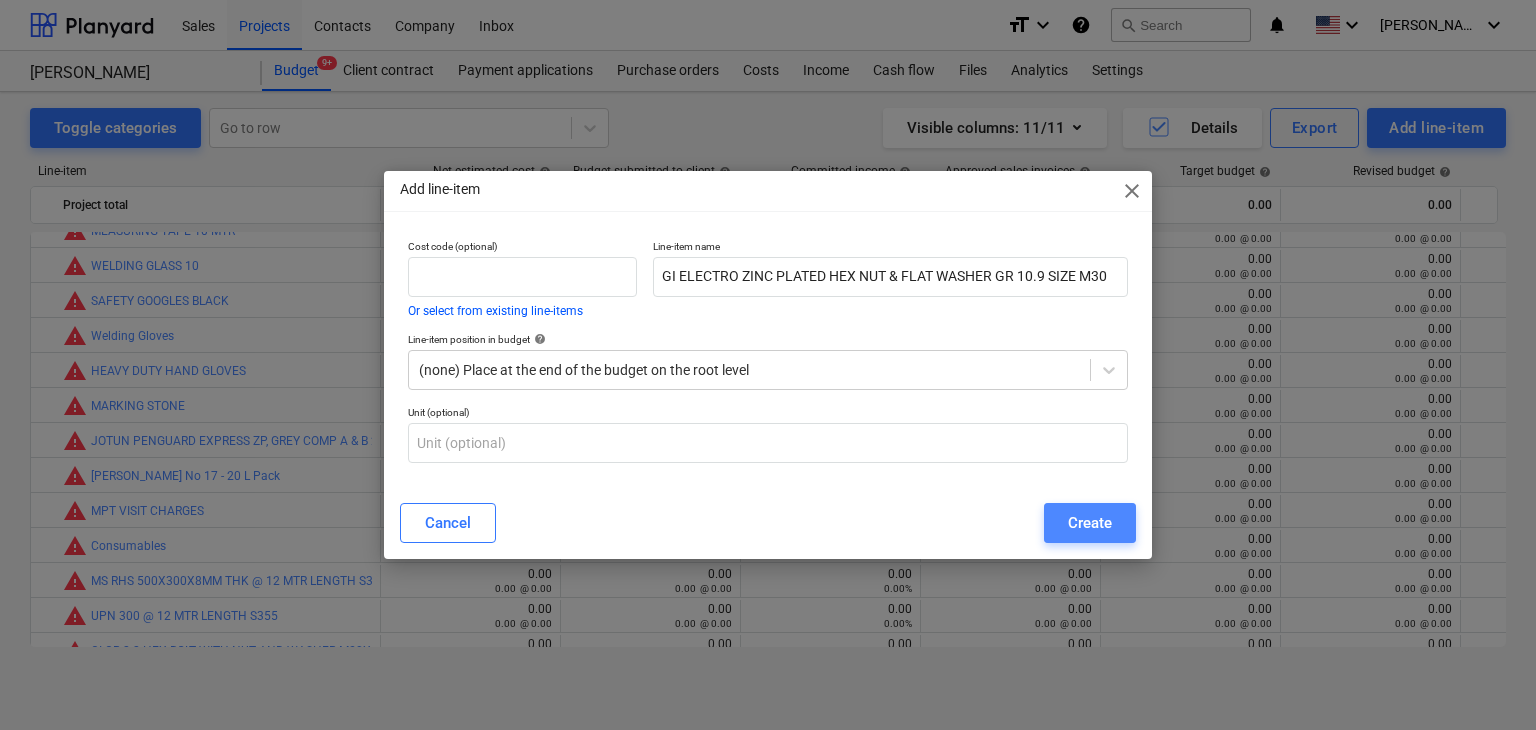 click on "Create" at bounding box center (1090, 523) 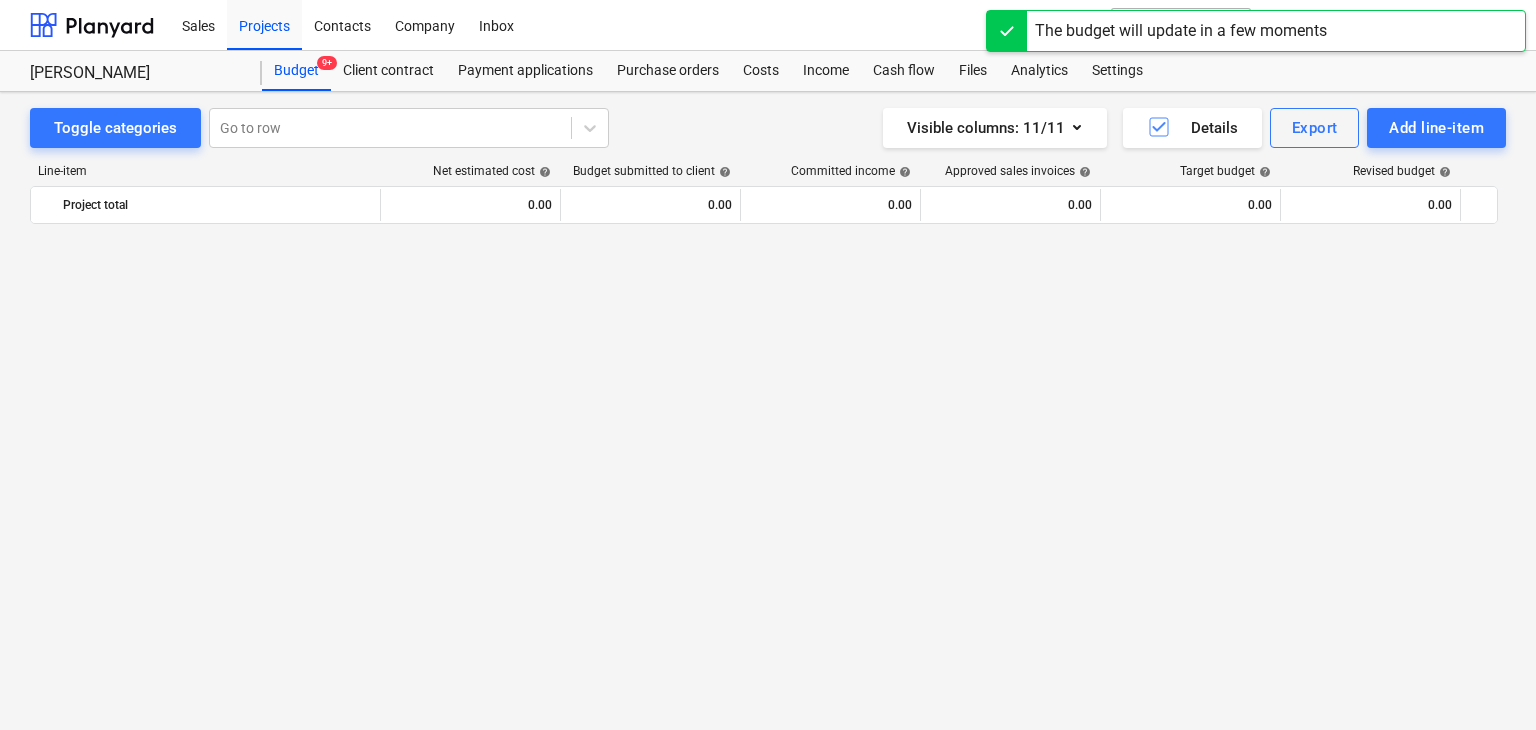 scroll, scrollTop: 3800, scrollLeft: 0, axis: vertical 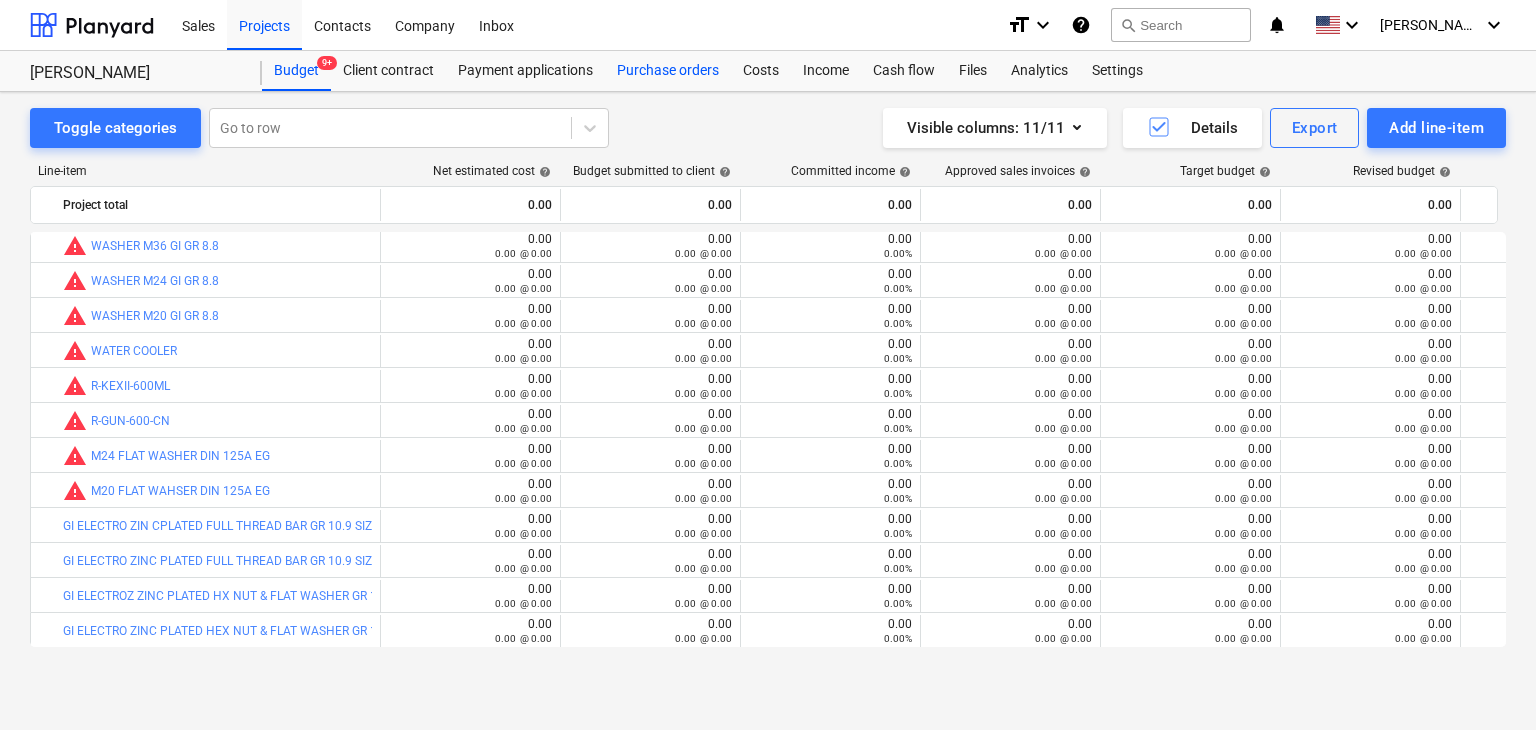 click on "Purchase orders" at bounding box center [668, 71] 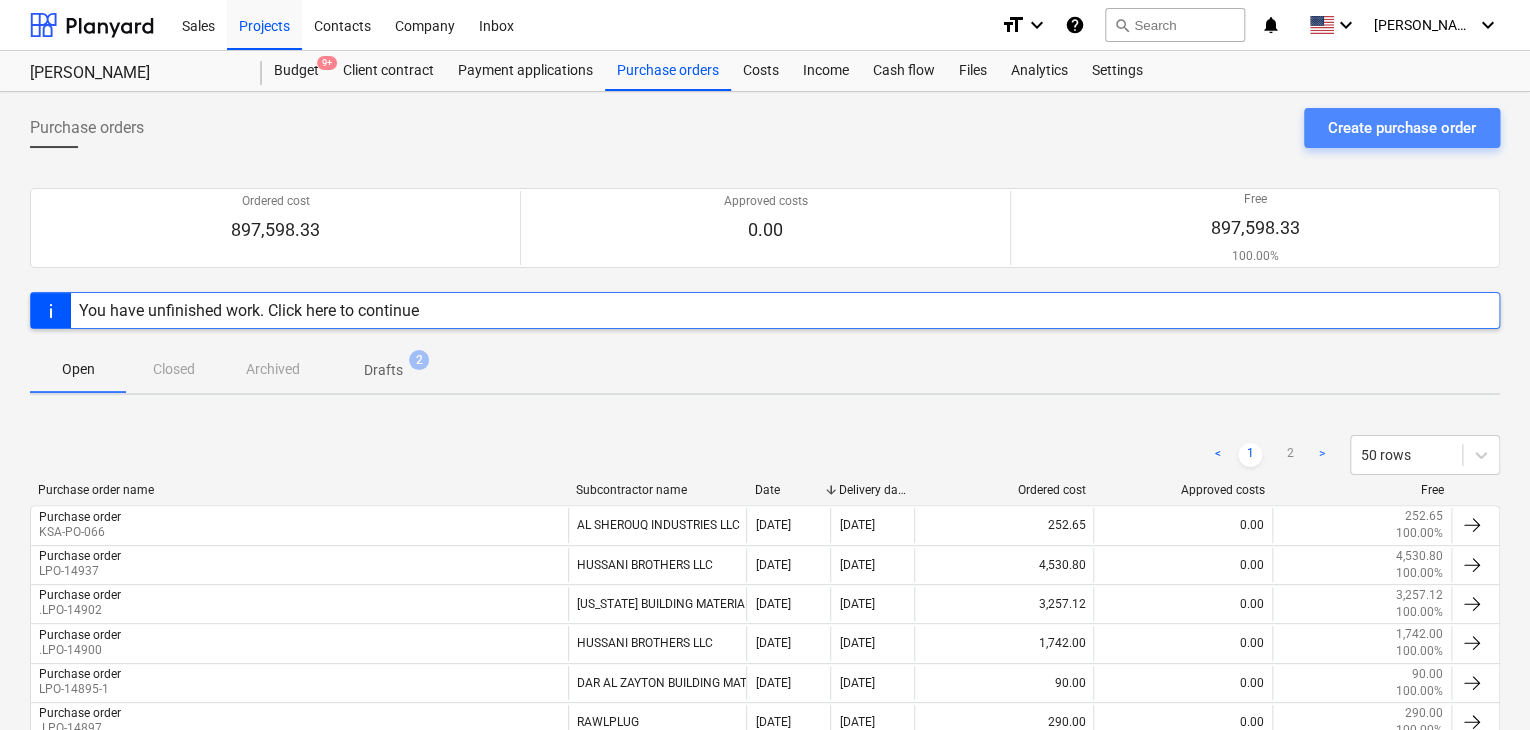 click on "Create purchase order" at bounding box center [1402, 128] 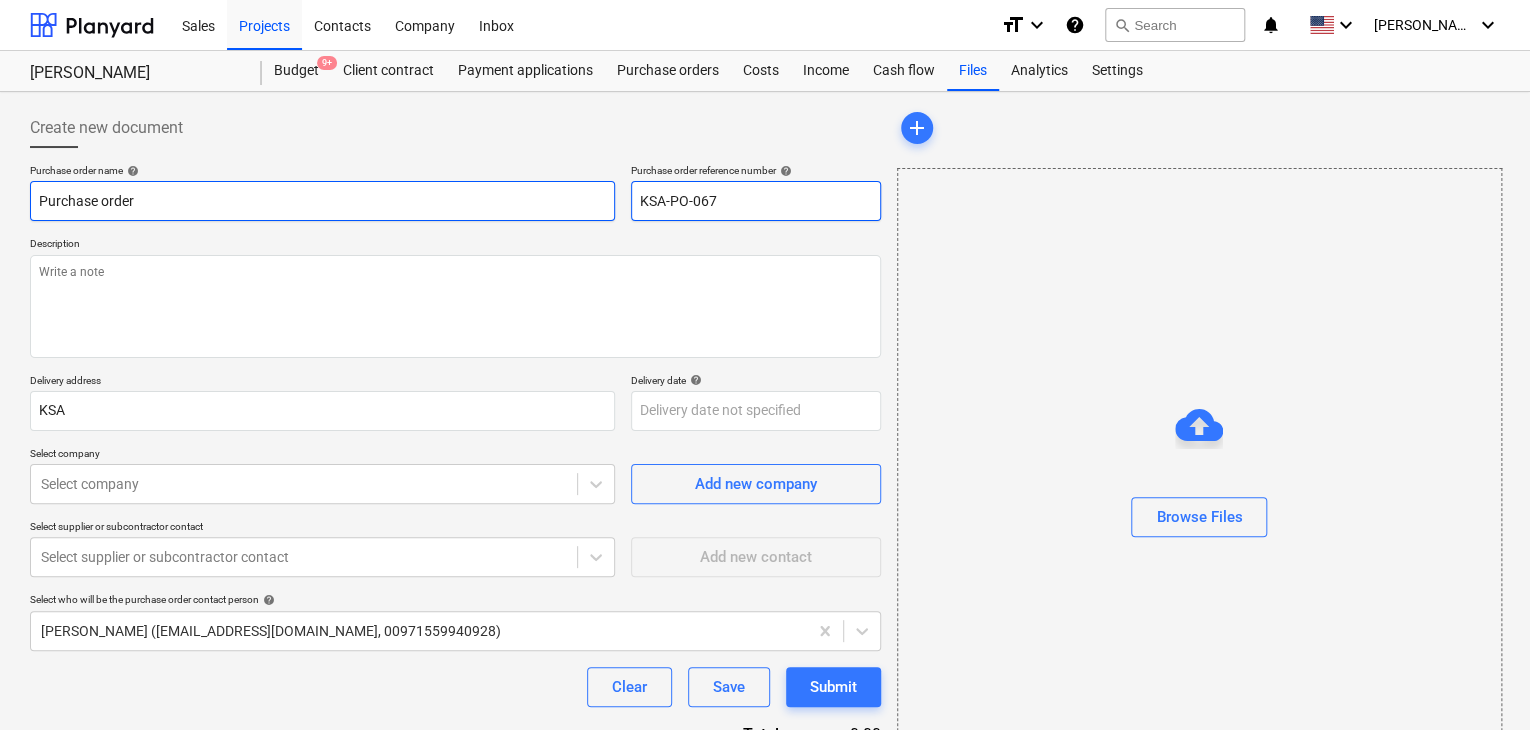 drag, startPoint x: 724, startPoint y: 205, endPoint x: 548, endPoint y: 205, distance: 176 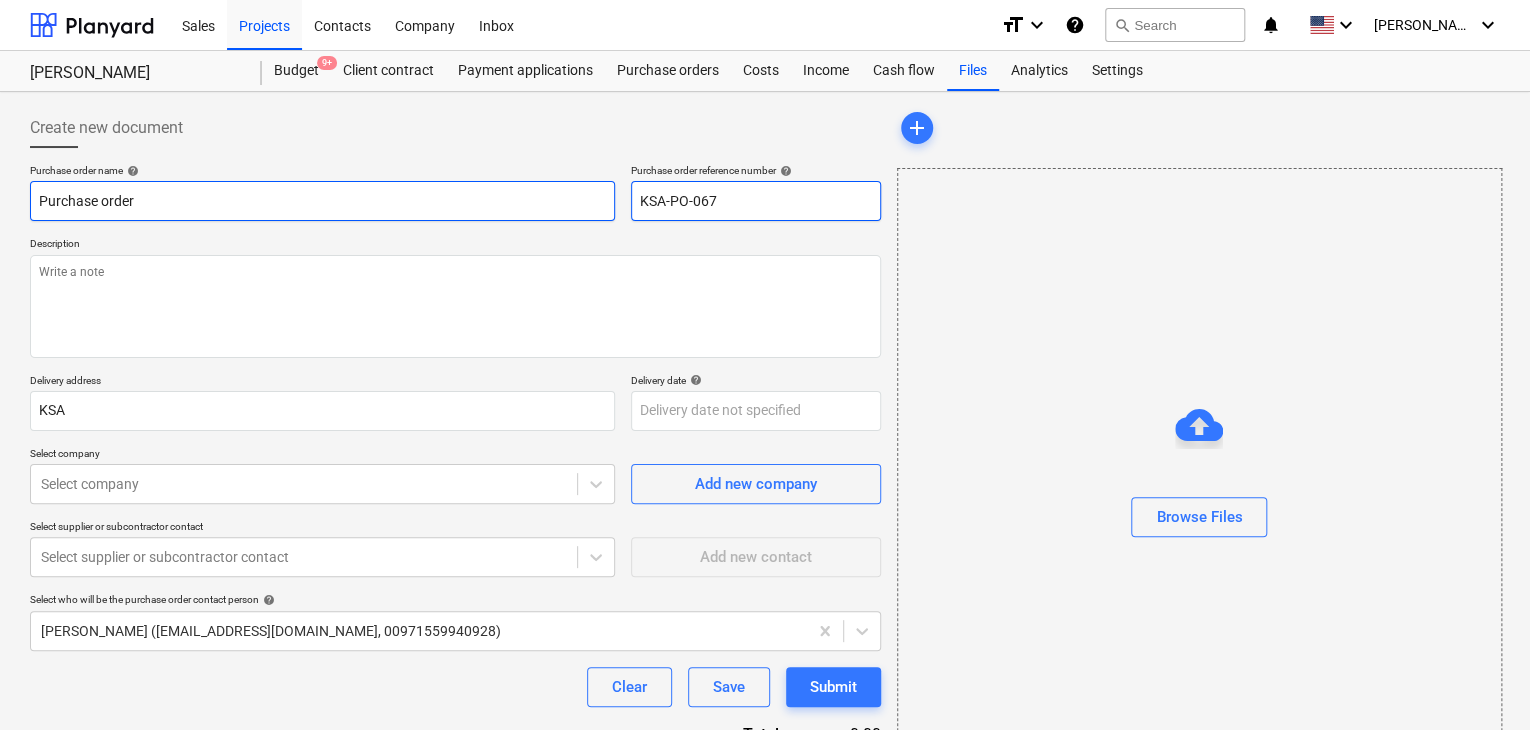 drag, startPoint x: 752, startPoint y: 206, endPoint x: 578, endPoint y: 205, distance: 174.00287 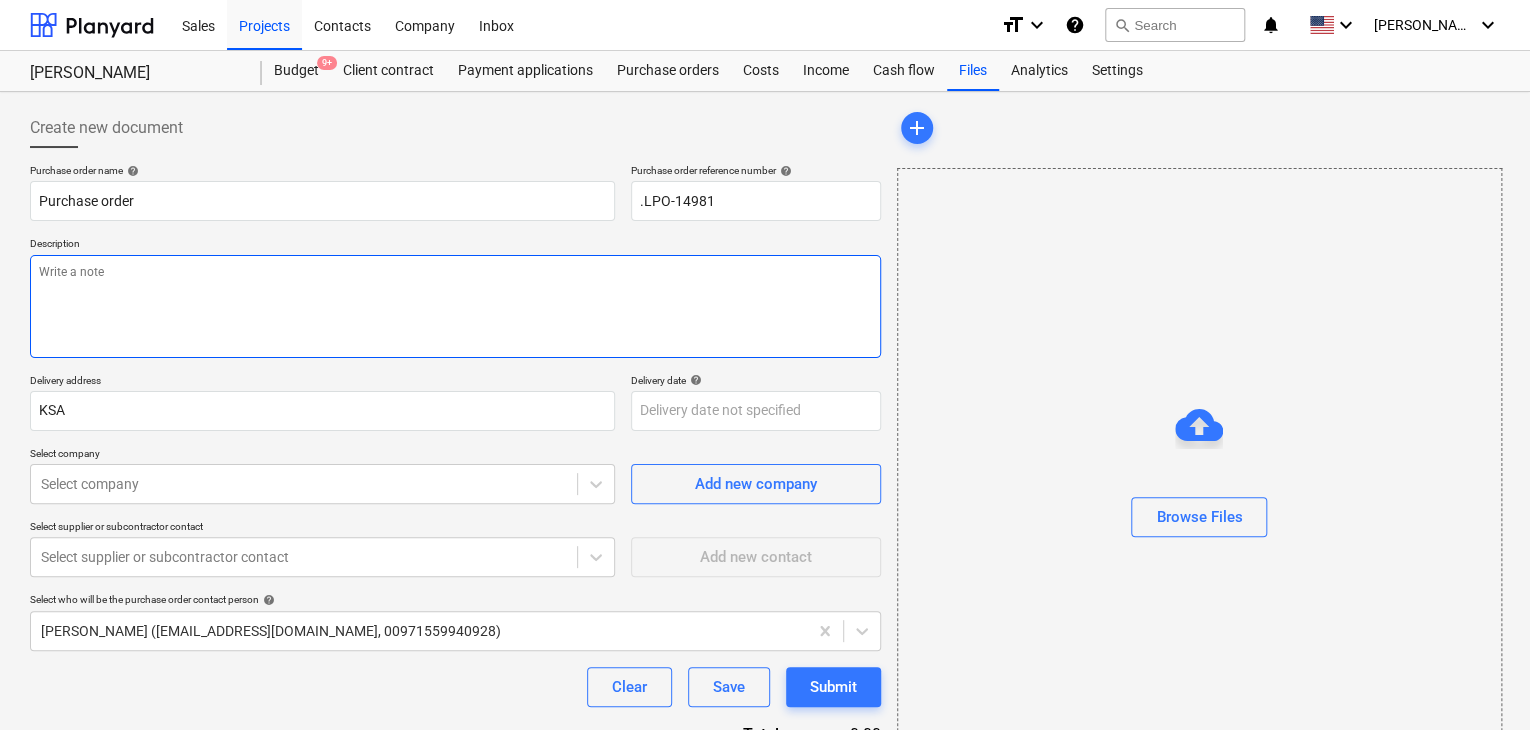 click at bounding box center (455, 306) 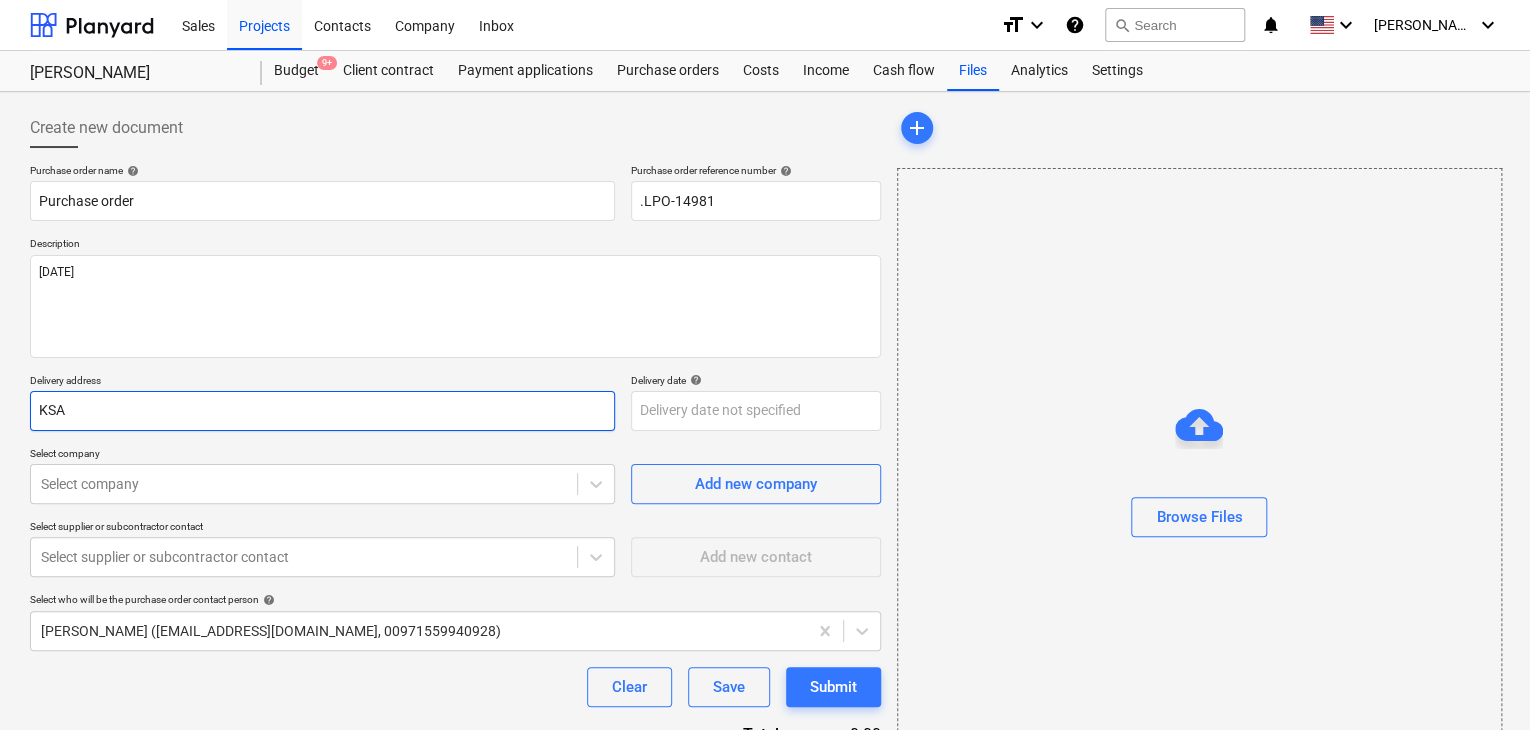 click on "KSA" at bounding box center [322, 411] 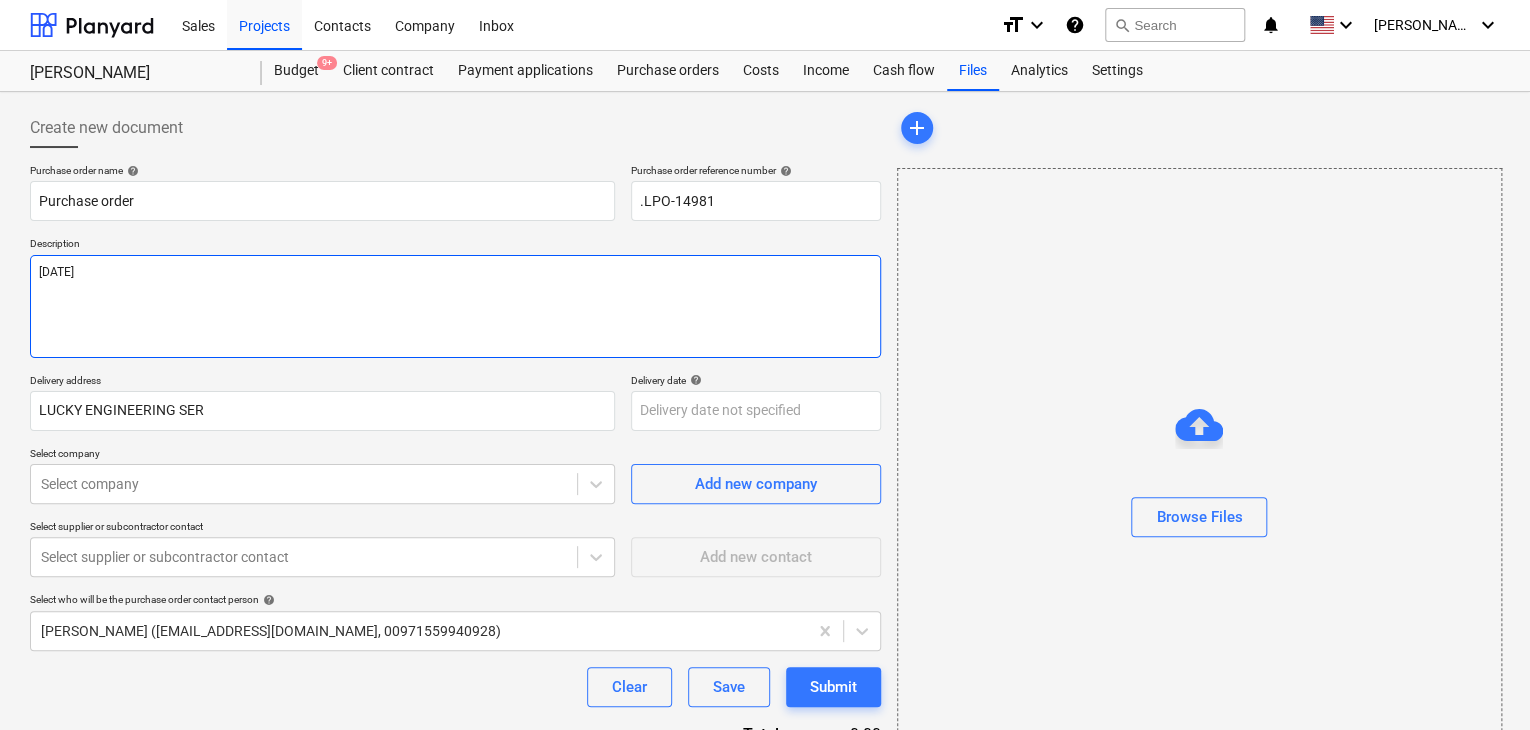click on "[DATE]" at bounding box center (455, 306) 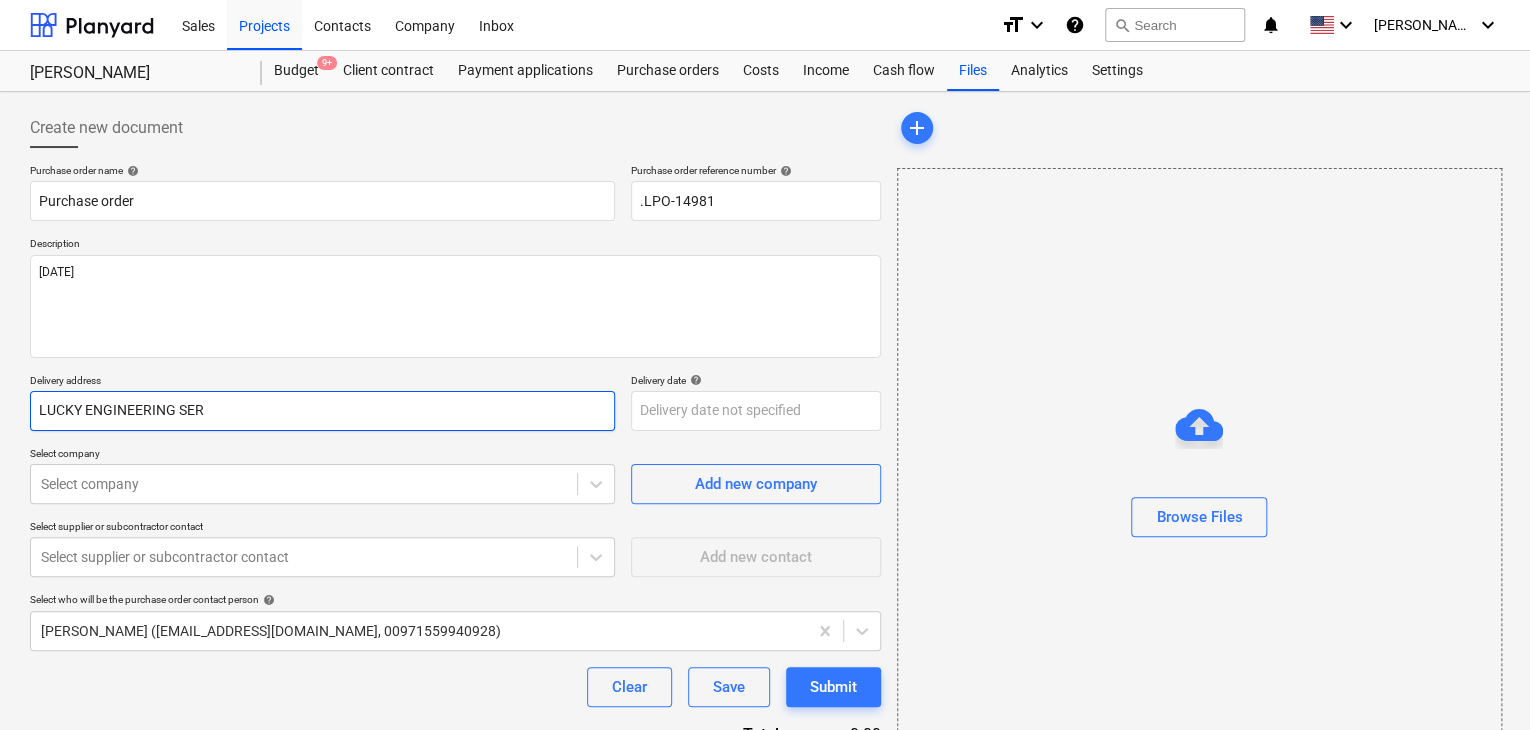 click on "LUCKY ENGINEERING SER" at bounding box center (322, 411) 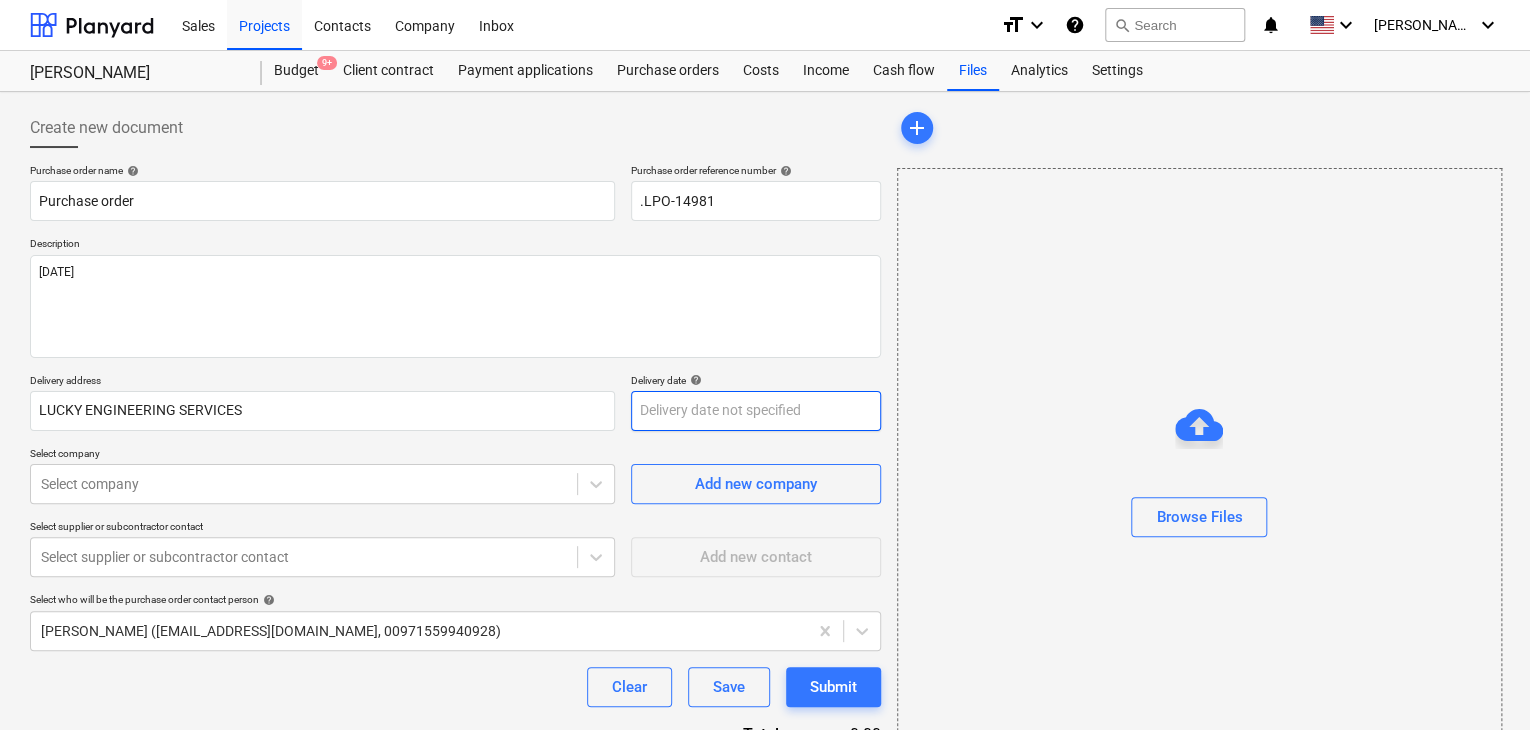 click on "Sales Projects Contacts Company Inbox format_size keyboard_arrow_down help search Search notifications 0 keyboard_arrow_down [PERSON_NAME] keyboard_arrow_down MARCO KSA MARCO KSA Budget 9+ Client contract Payment applications Purchase orders Costs Income Cash flow Files Analytics Settings Create new document Purchase order name help Purchase order Purchase order reference number help .LPO-14981 Description [DATE]
Delivery address LUCKY ENGINEERING SERVICES Delivery date help Press the down arrow key to interact with the calendar and
select a date. Press the question mark key to get the keyboard shortcuts for changing dates. Select company Select company Add new company Select supplier or subcontractor contact Select supplier or subcontractor contact Add new contact Select who will be the purchase order contact person help [PERSON_NAME] ([EMAIL_ADDRESS][DOMAIN_NAME], 00971559940928) Clear Save Submit Total 0.00 Select line-items to add help Search or select a line-item Select in bulk add Browse Files
x" at bounding box center [765, 365] 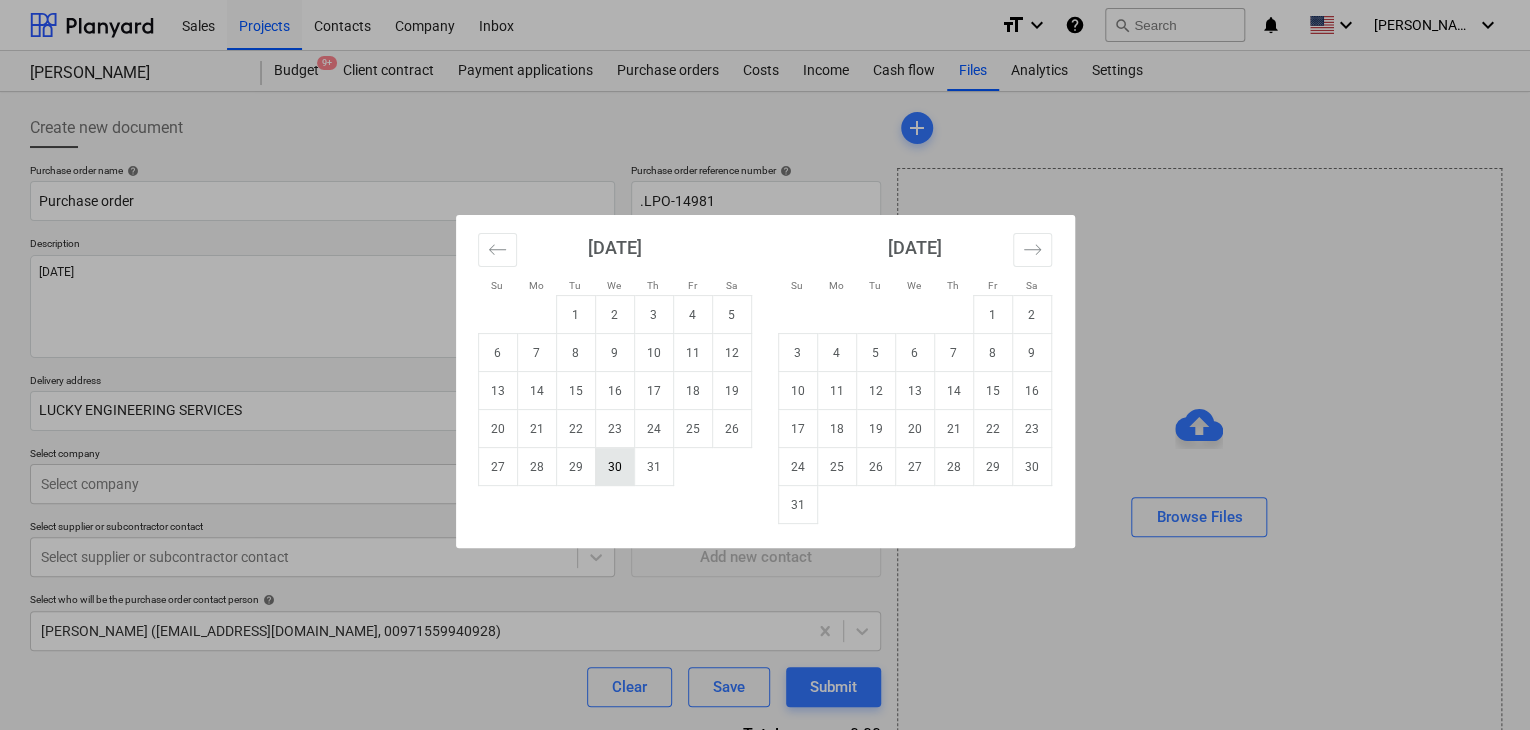 click on "30" at bounding box center (614, 467) 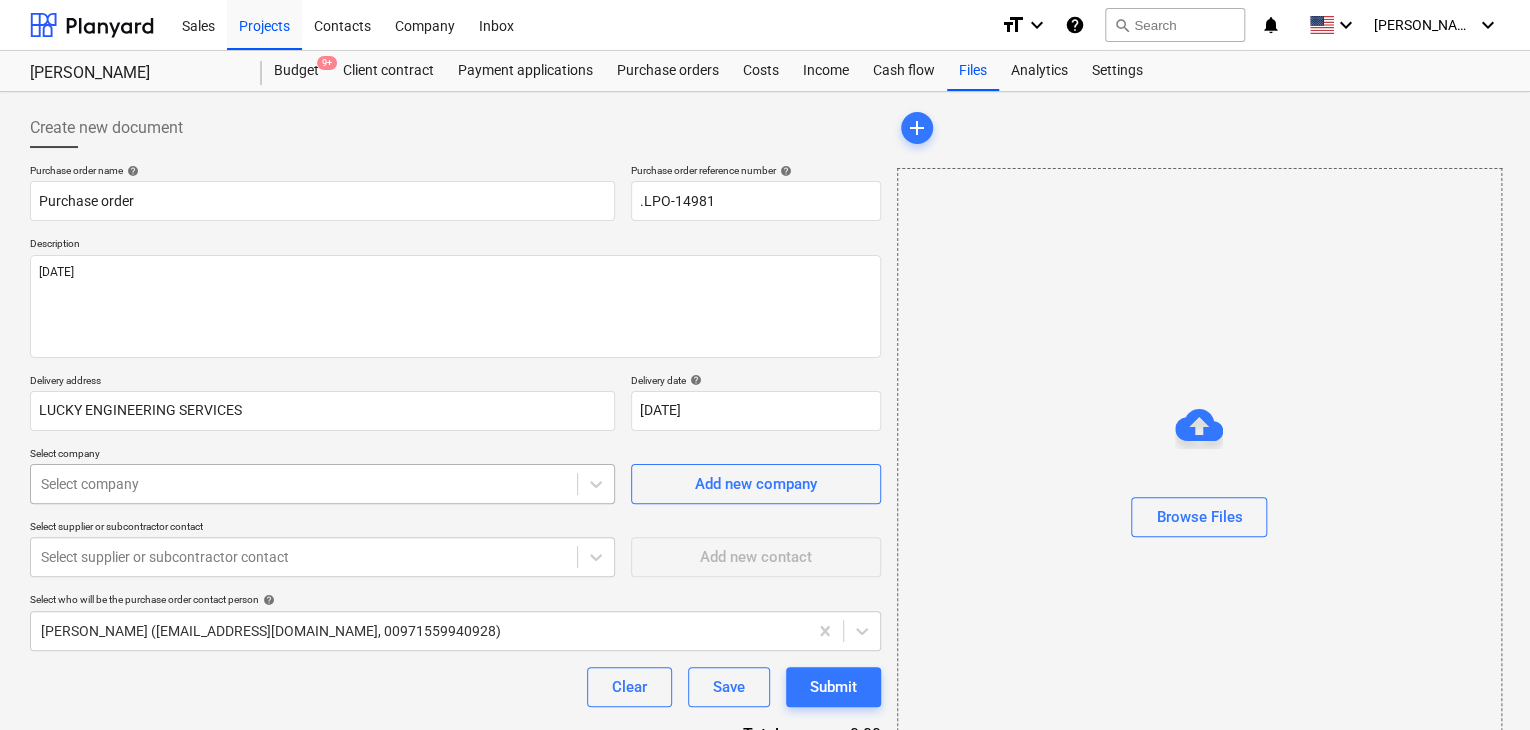 click on "Sales Projects Contacts Company Inbox format_size keyboard_arrow_down help search Search notifications 0 keyboard_arrow_down [PERSON_NAME] keyboard_arrow_down MARCO KSA MARCO KSA Budget 9+ Client contract Payment applications Purchase orders Costs Income Cash flow Files Analytics Settings Create new document Purchase order name help Purchase order Purchase order reference number help .LPO-14981 Description [DATE]
Delivery address LUCKY ENGINEERING SERVICES Delivery date help [DATE] [DATE] Press the down arrow key to interact with the calendar and
select a date. Press the question mark key to get the keyboard shortcuts for changing dates. Select company Select company Add new company Select supplier or subcontractor contact Select supplier or subcontractor contact Add new contact Select who will be the purchase order contact person help [PERSON_NAME] ([EMAIL_ADDRESS][DOMAIN_NAME], 00971559940928) Clear Save Submit Total 0.00 Select line-items to add help Search or select a line-item Select in bulk" at bounding box center (765, 365) 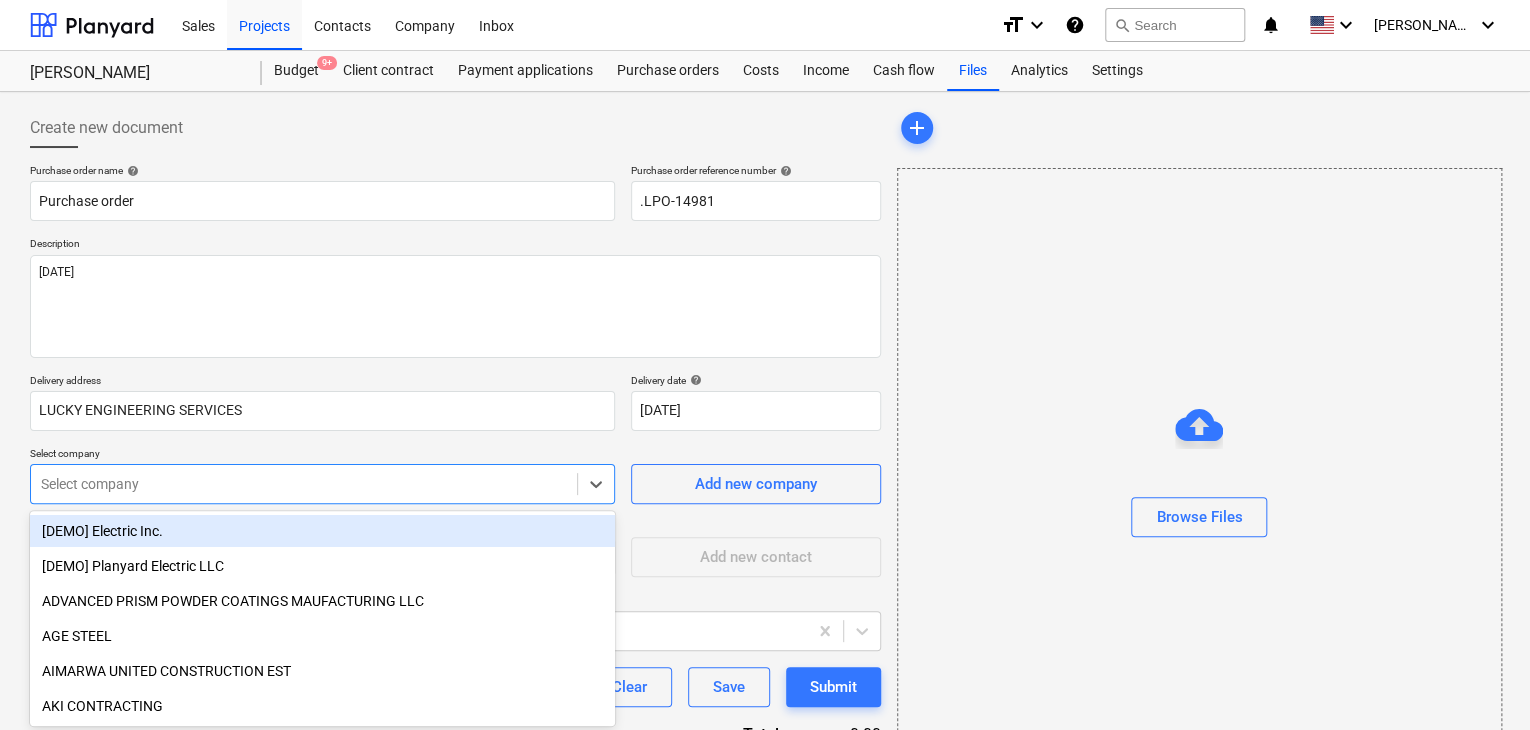 scroll, scrollTop: 93, scrollLeft: 0, axis: vertical 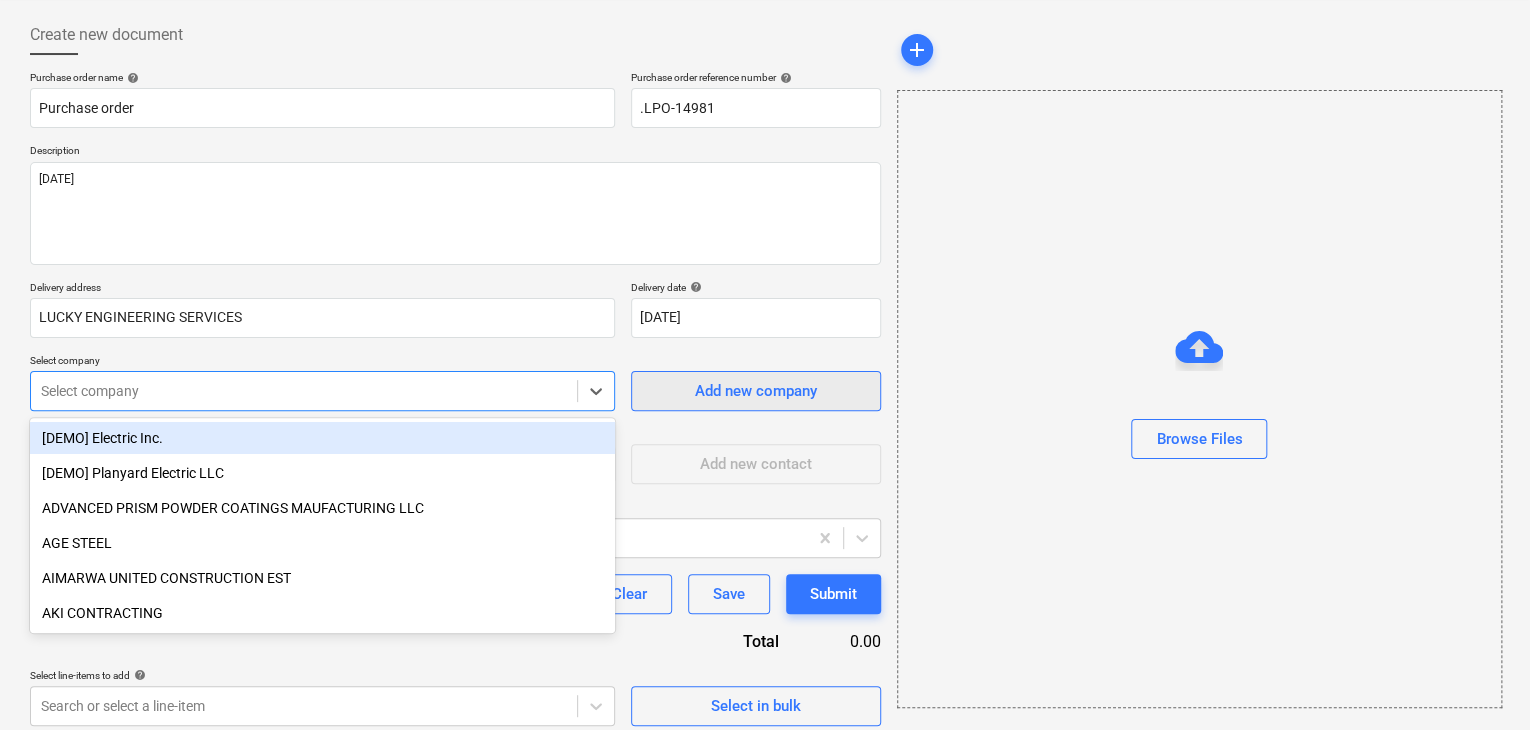 click on "Add new company" at bounding box center (756, 391) 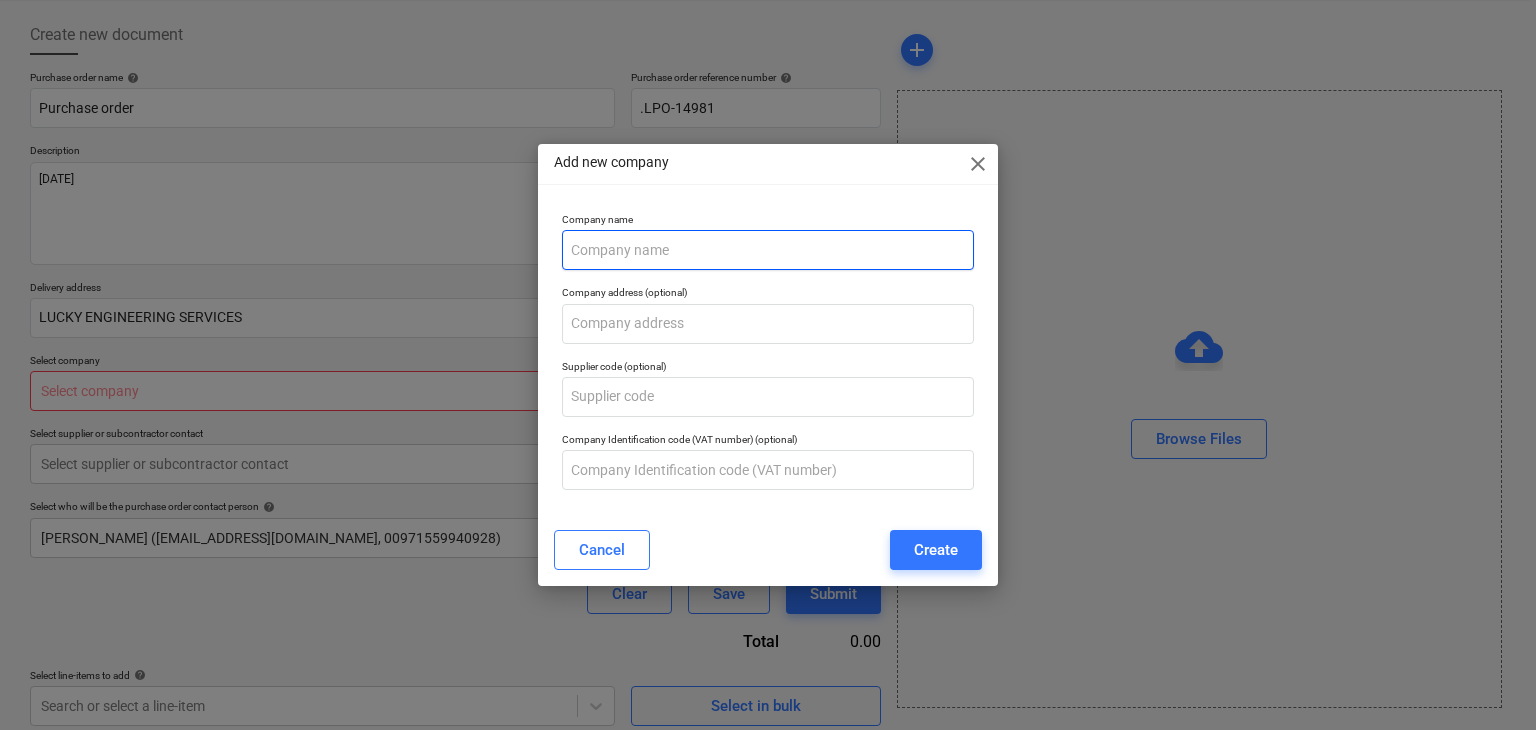 click at bounding box center [768, 250] 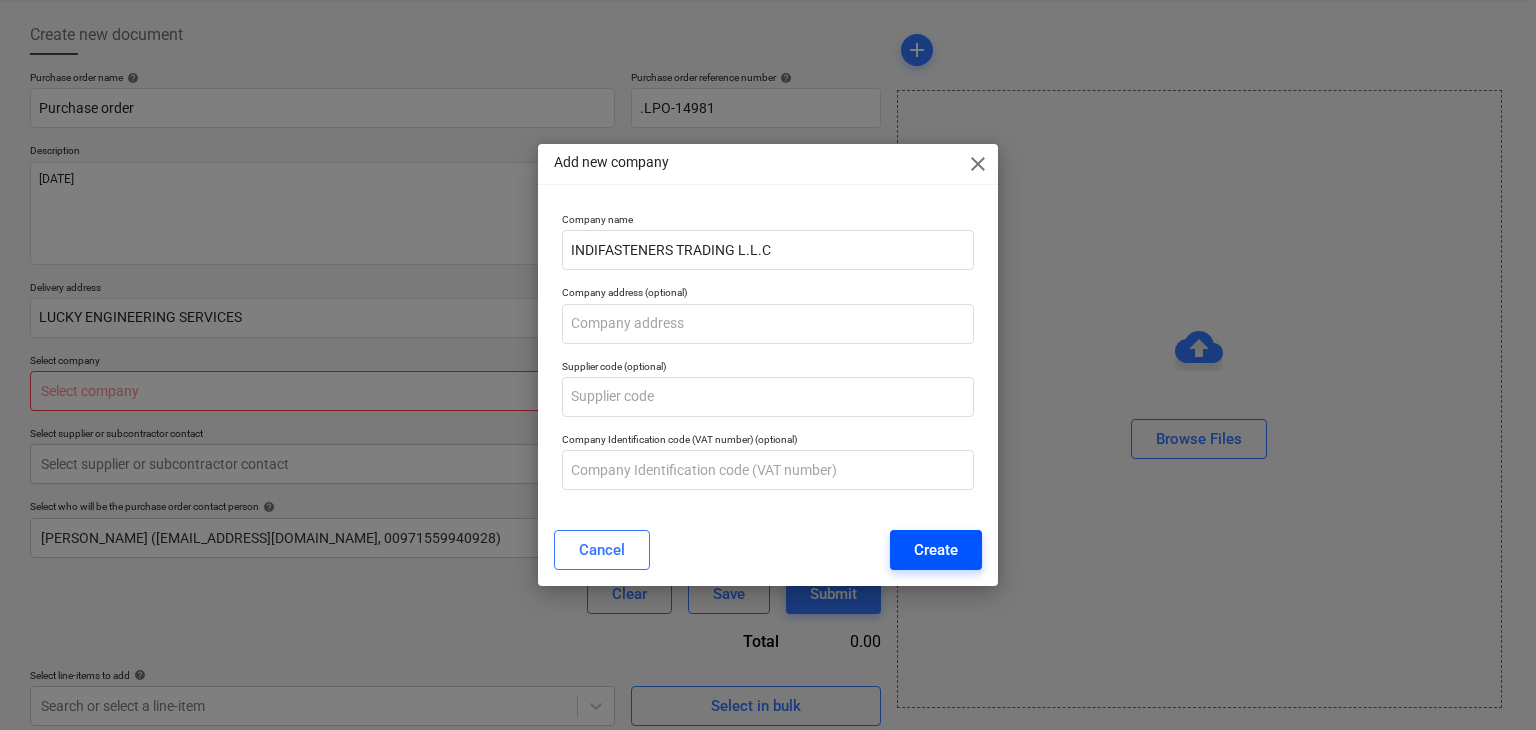 click on "Create" at bounding box center [936, 550] 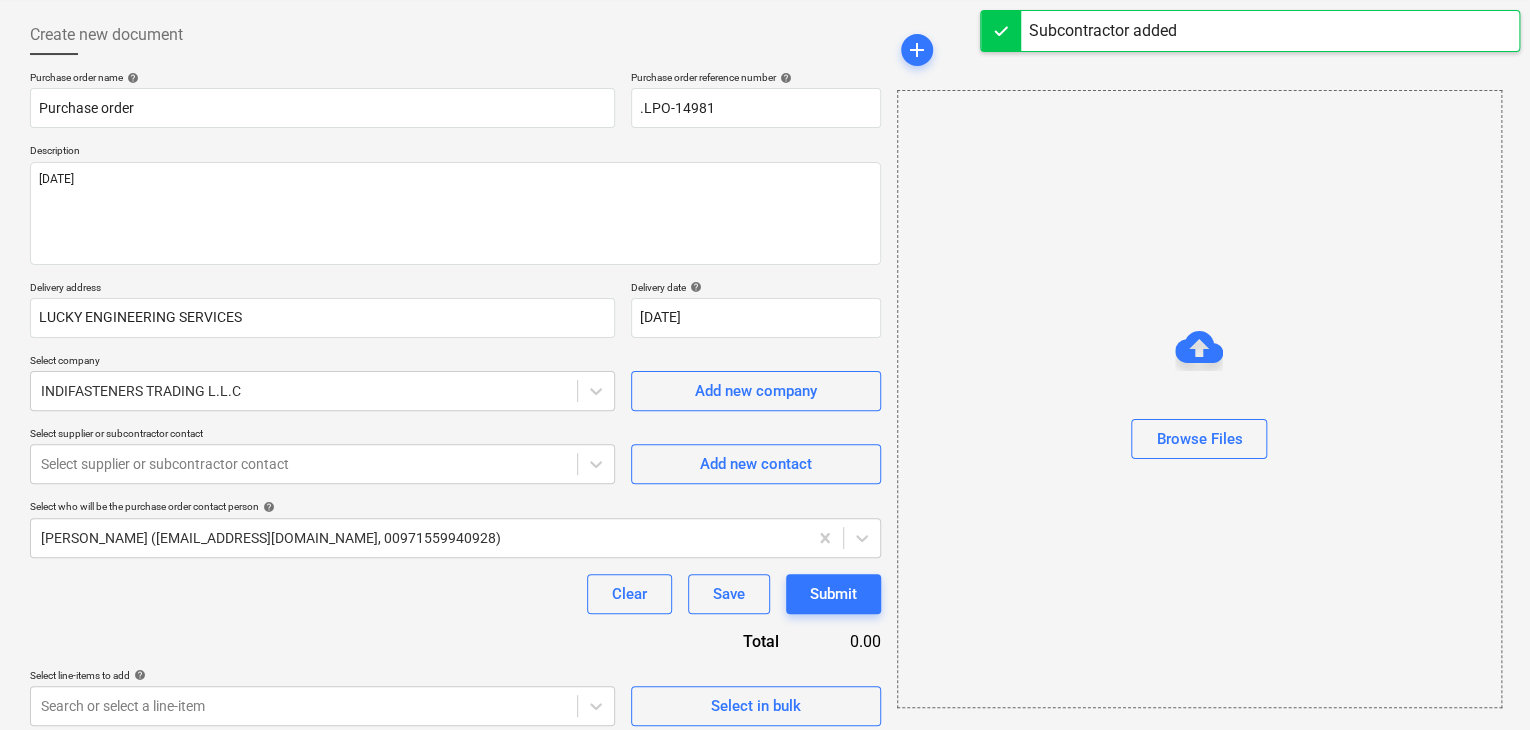 click on "Add new contact" at bounding box center [756, 455] 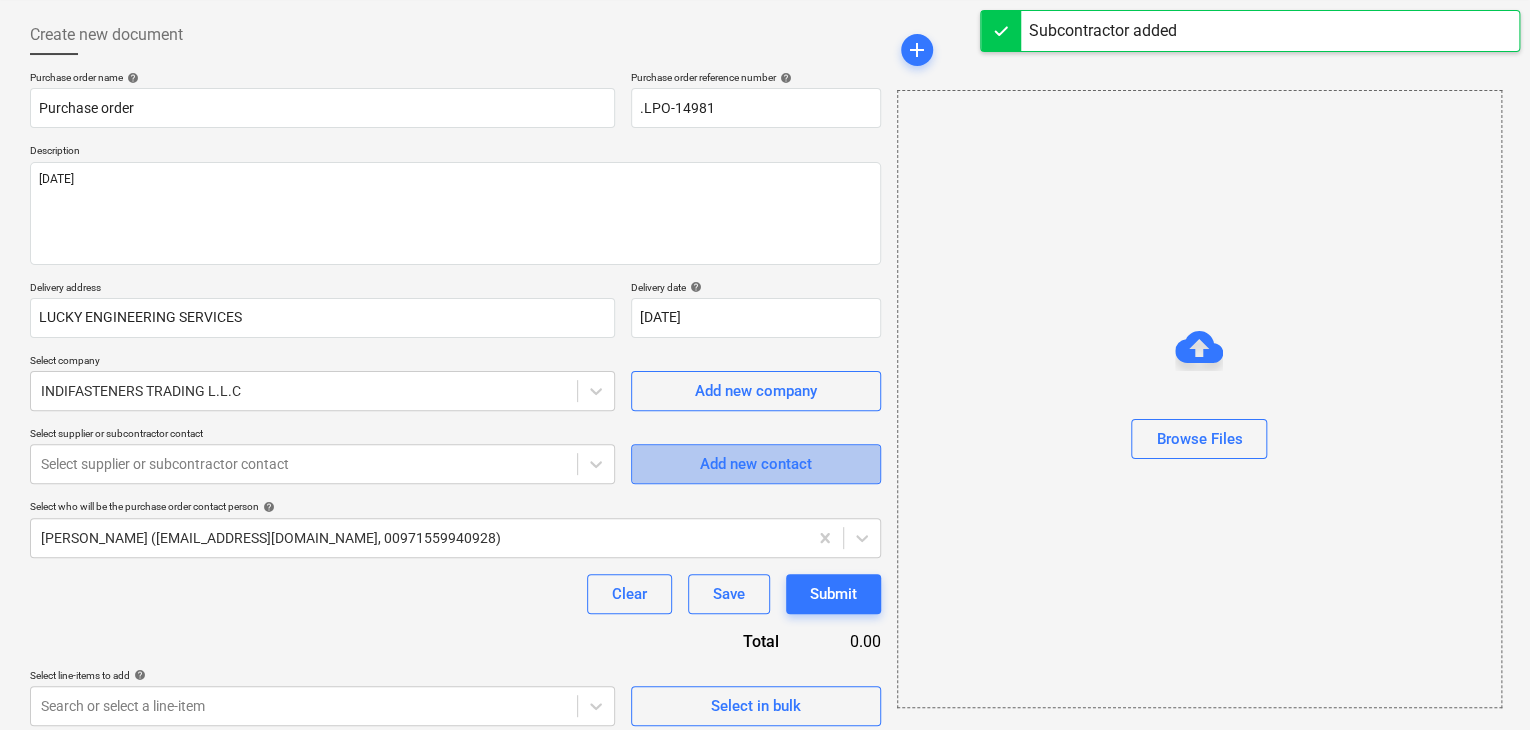 click on "Add new contact" at bounding box center (756, 464) 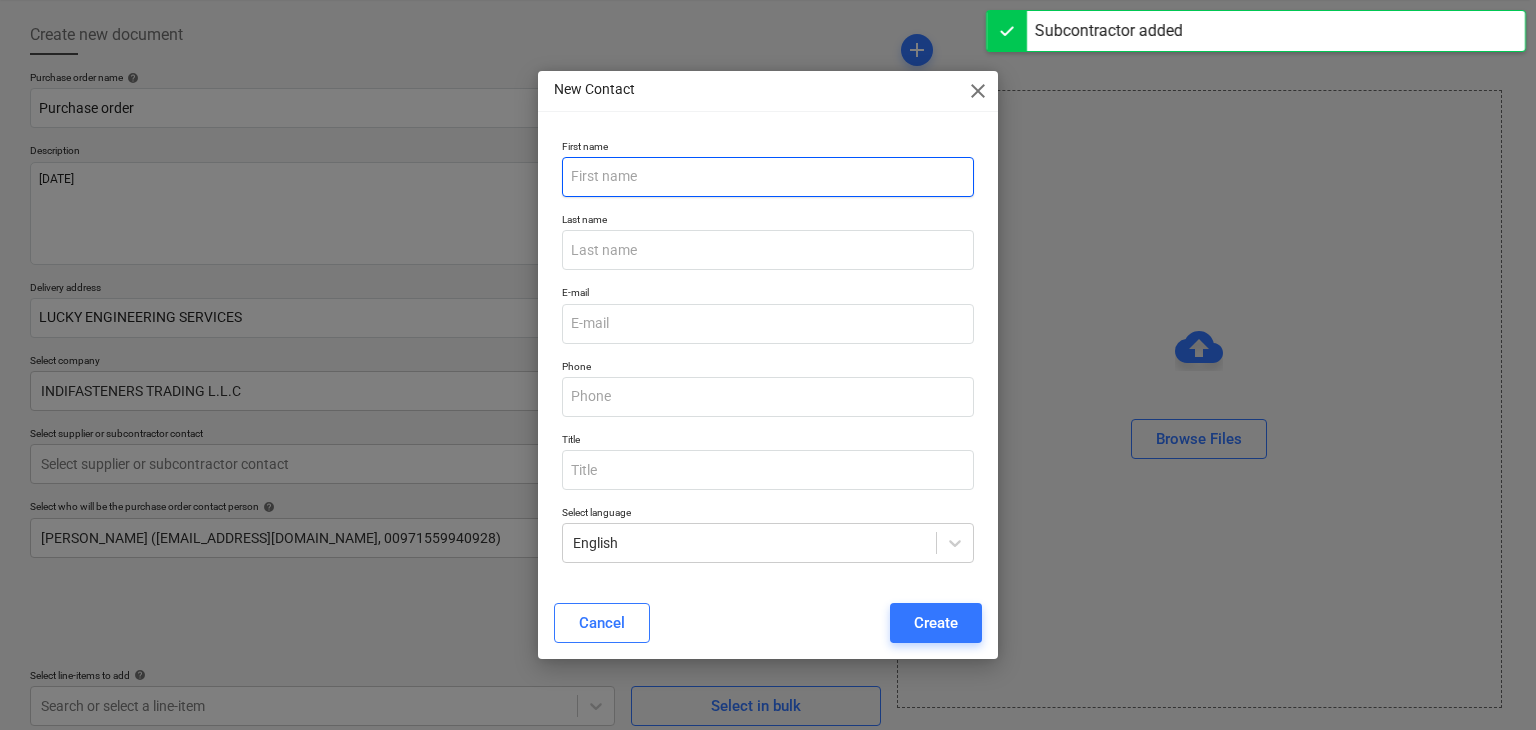 click at bounding box center (768, 177) 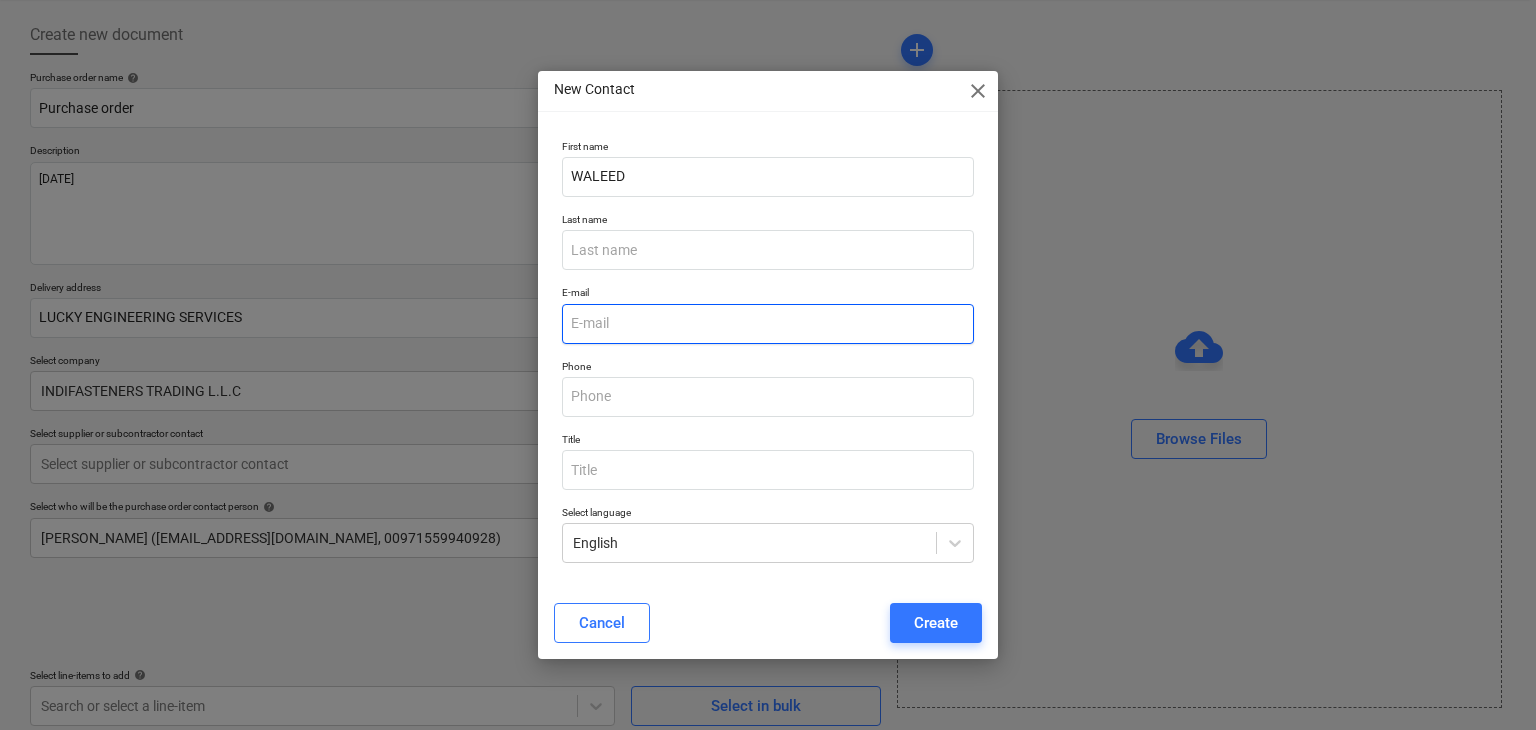 click at bounding box center (768, 324) 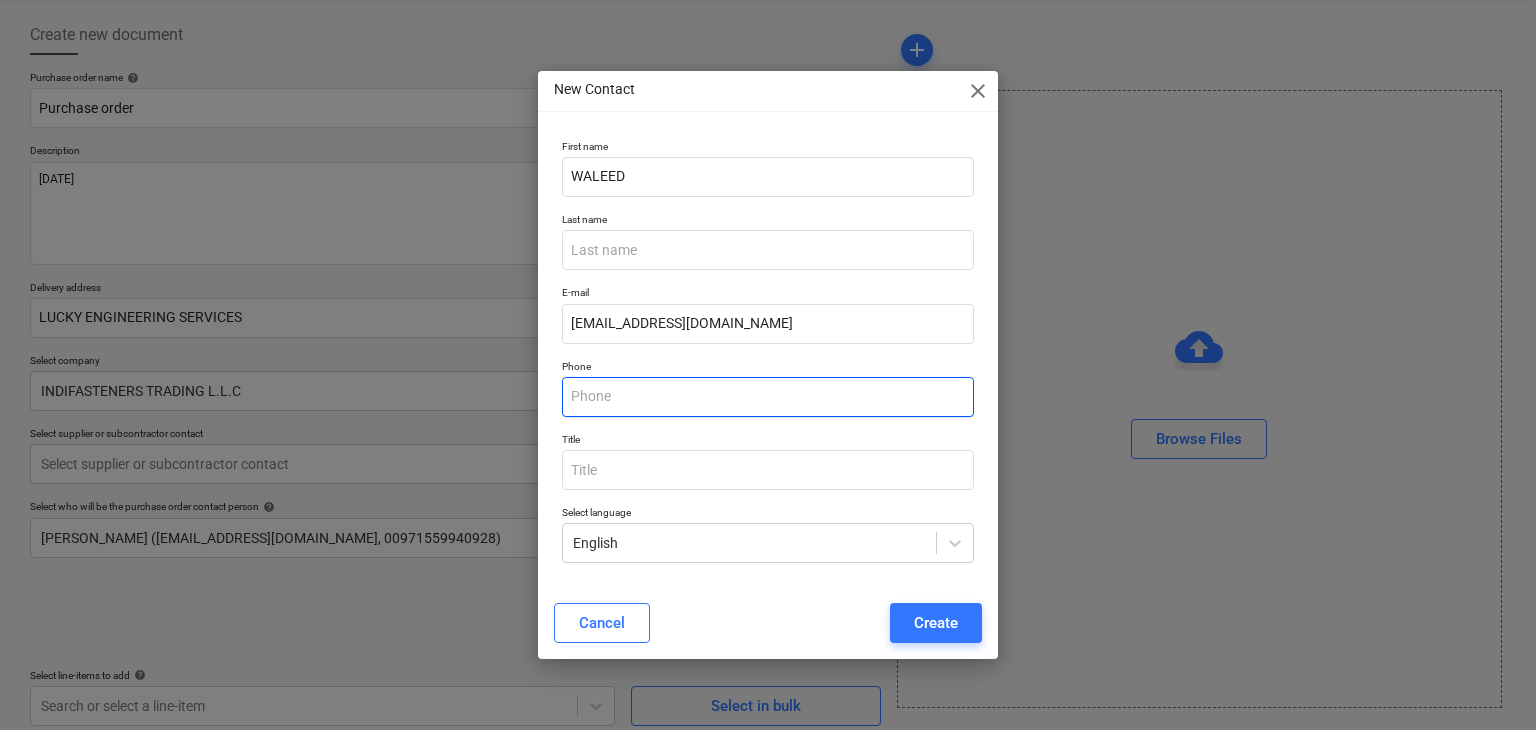 click at bounding box center (768, 397) 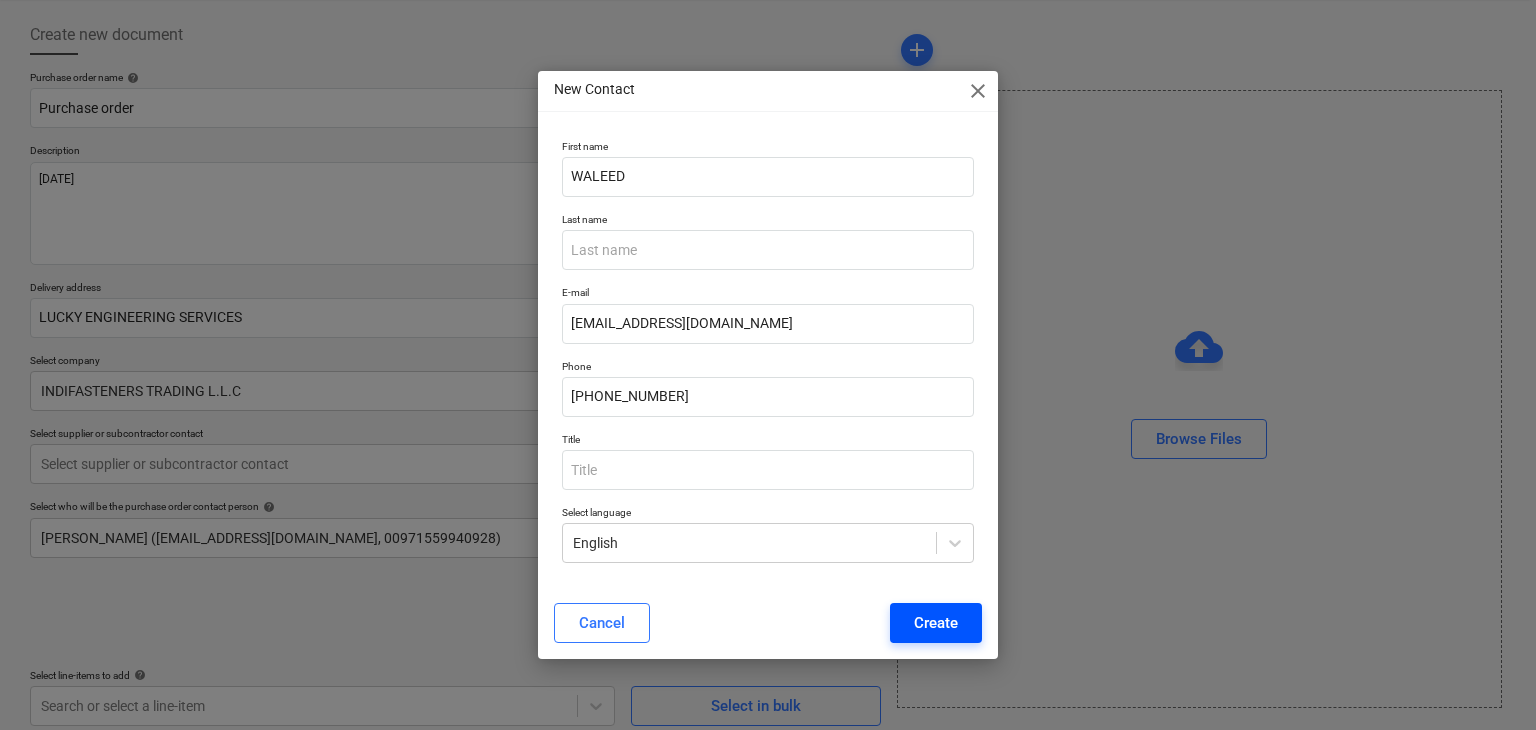 click on "Cancel Create" at bounding box center (768, 623) 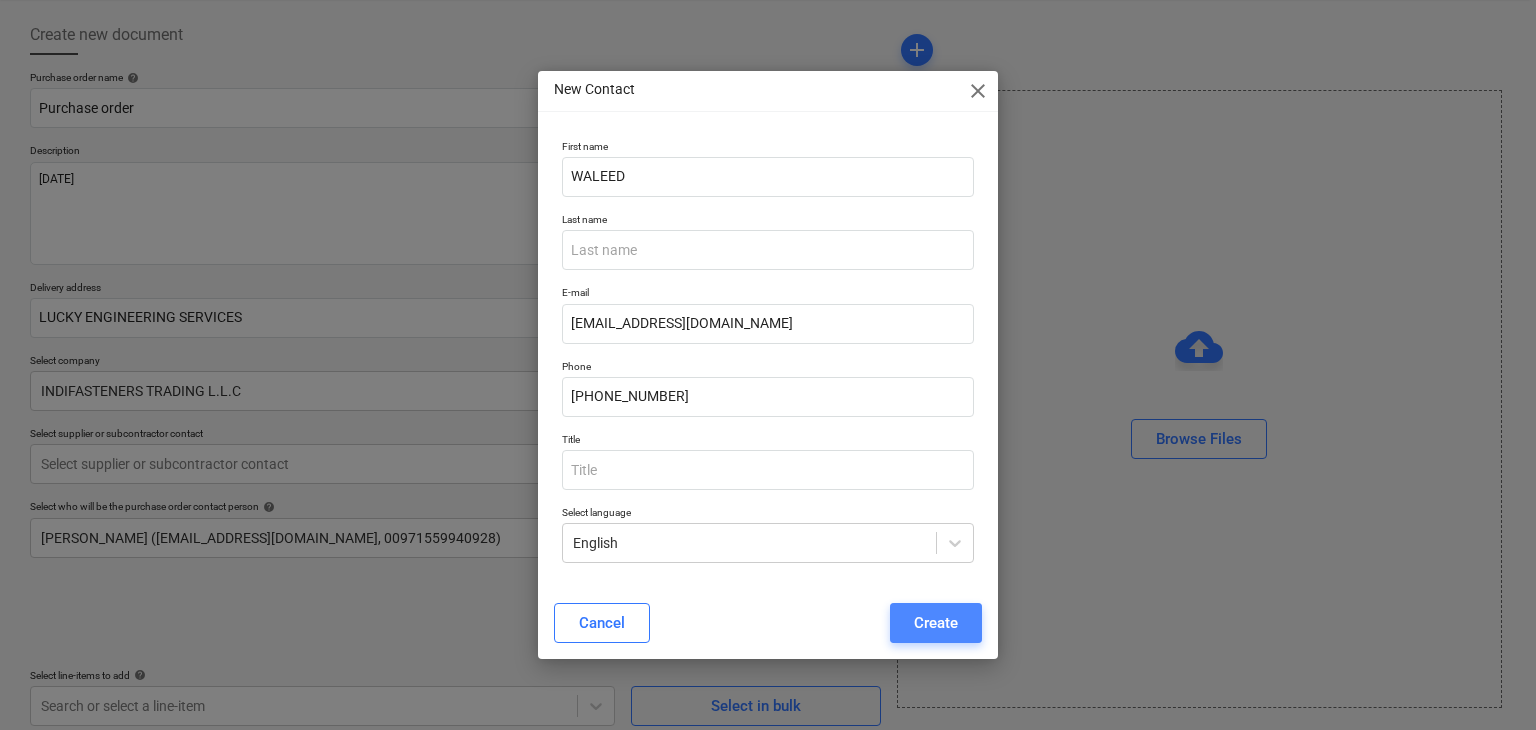 click on "Create" at bounding box center (936, 623) 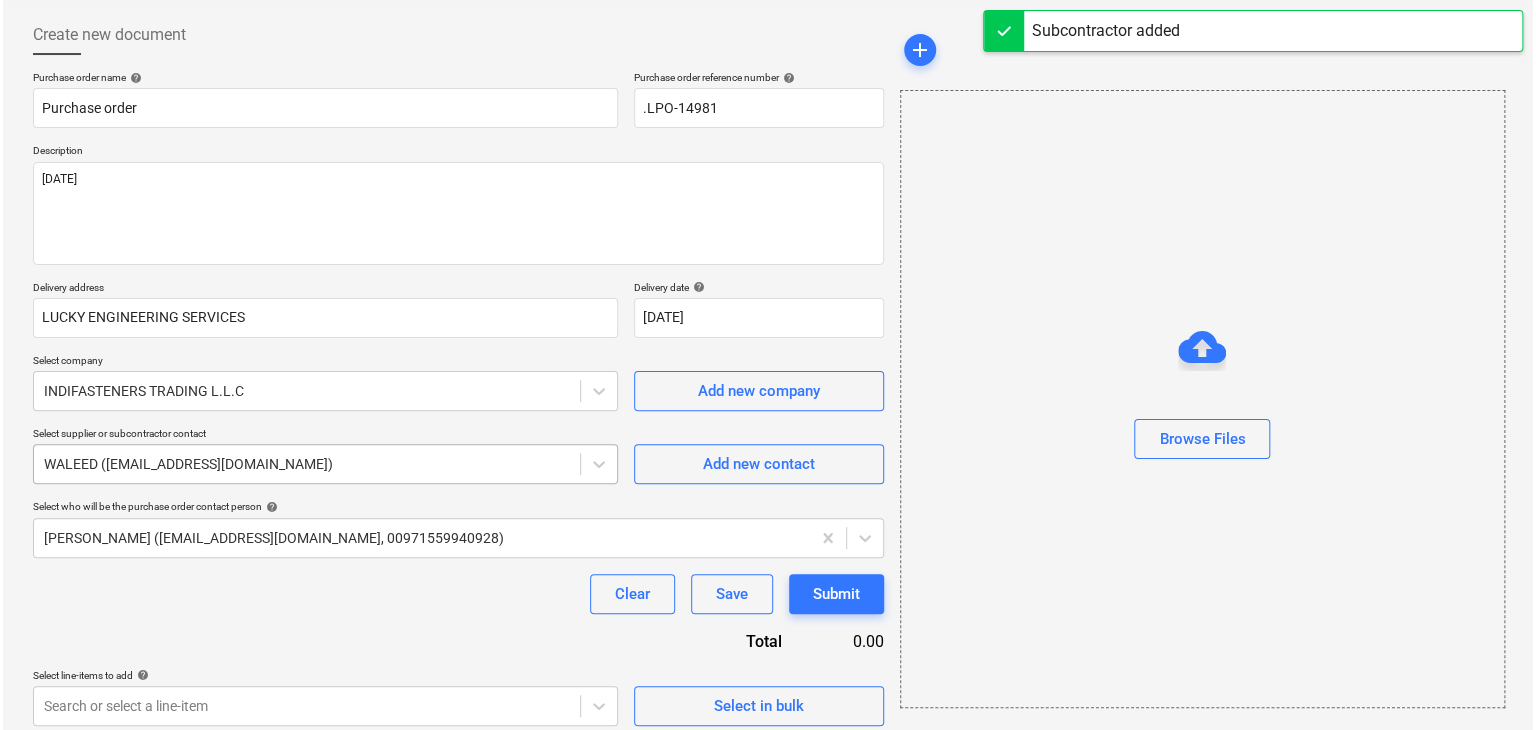 scroll, scrollTop: 104, scrollLeft: 0, axis: vertical 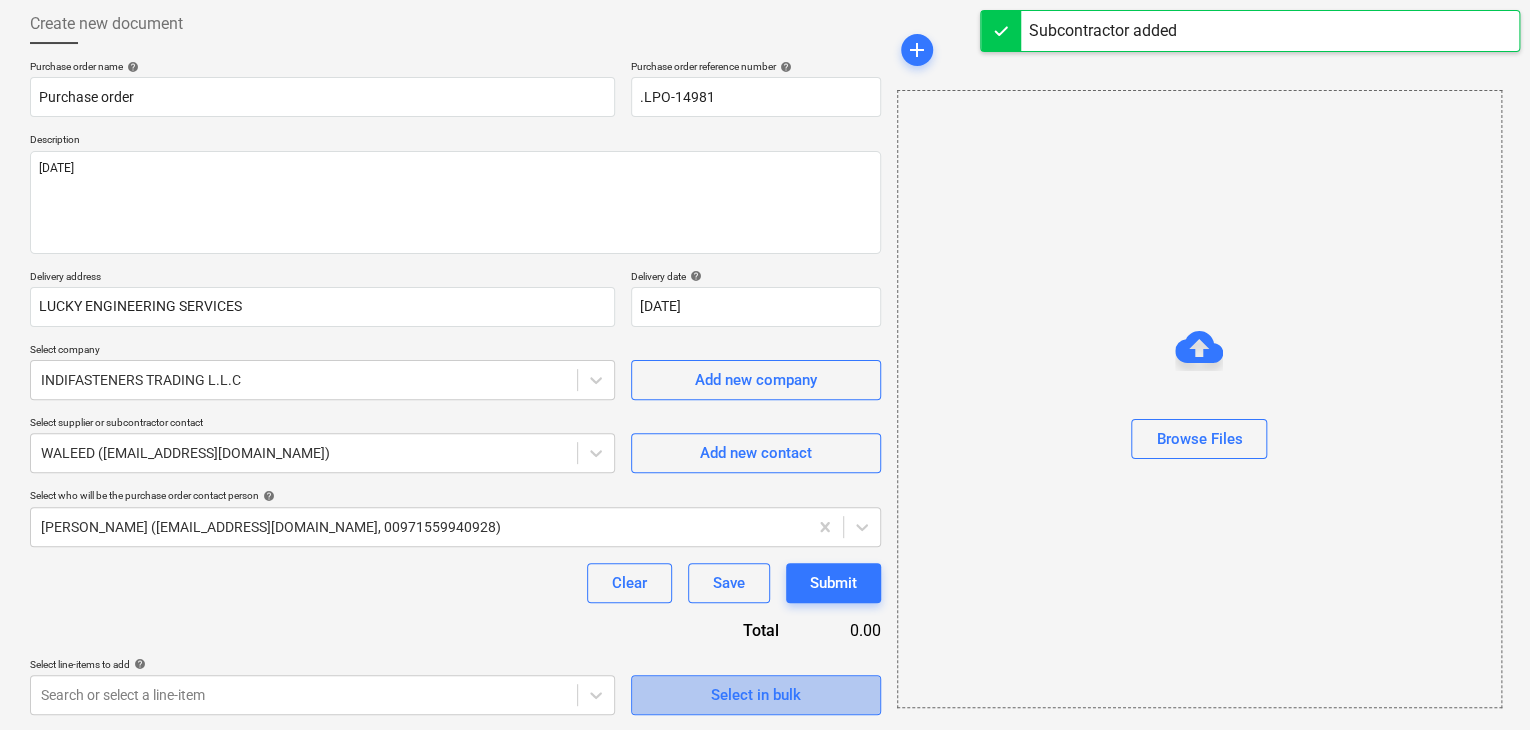 click on "Select in bulk" at bounding box center [756, 695] 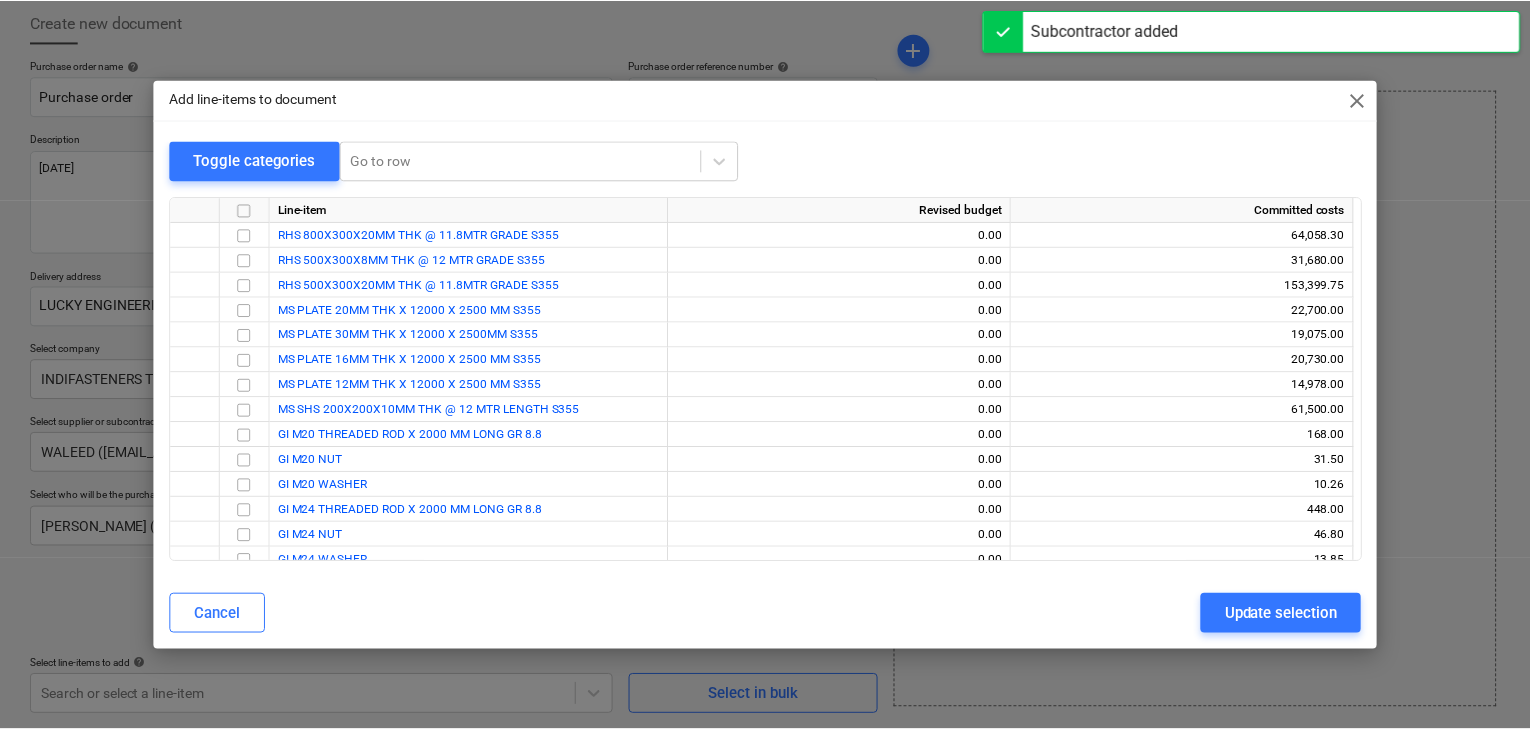 scroll, scrollTop: 3987, scrollLeft: 0, axis: vertical 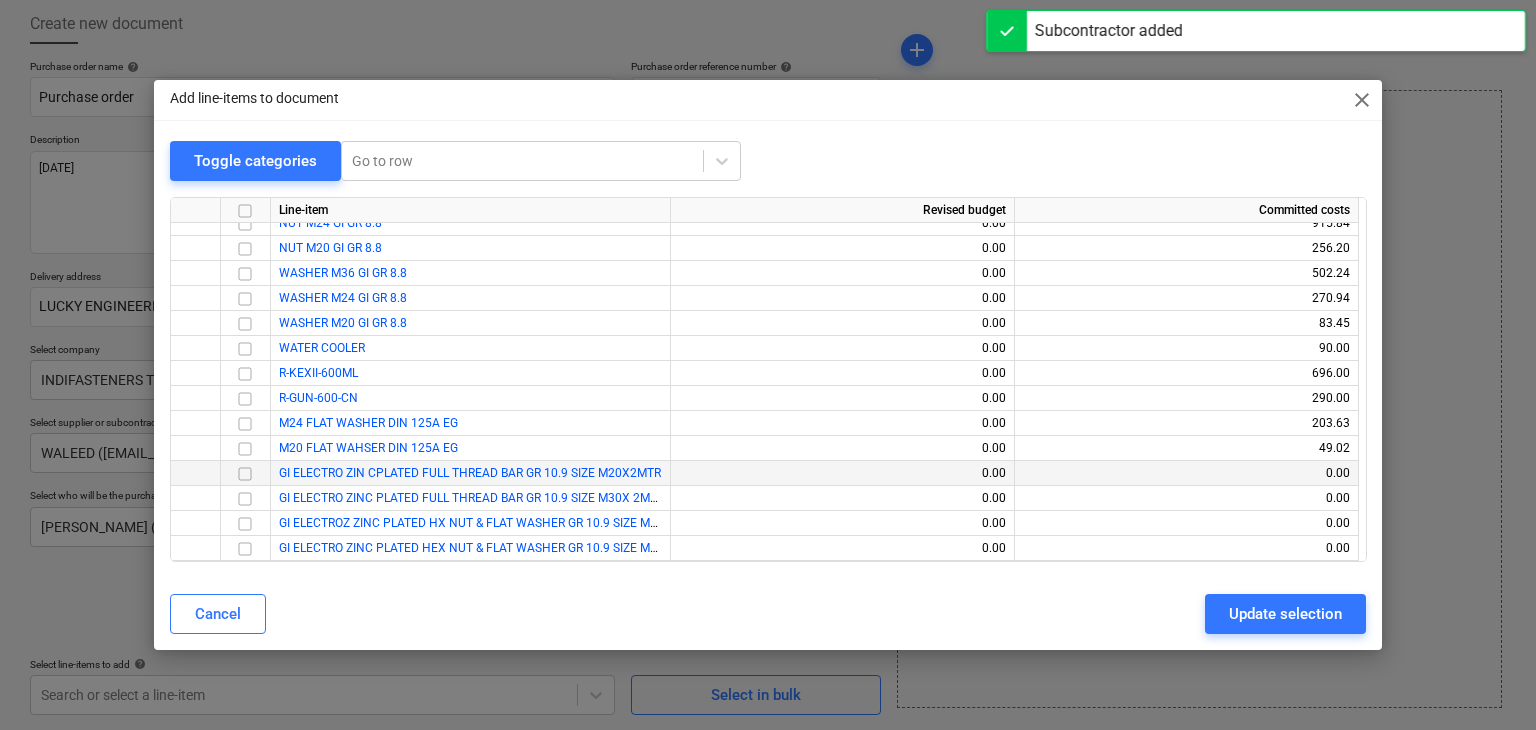 click at bounding box center (245, 474) 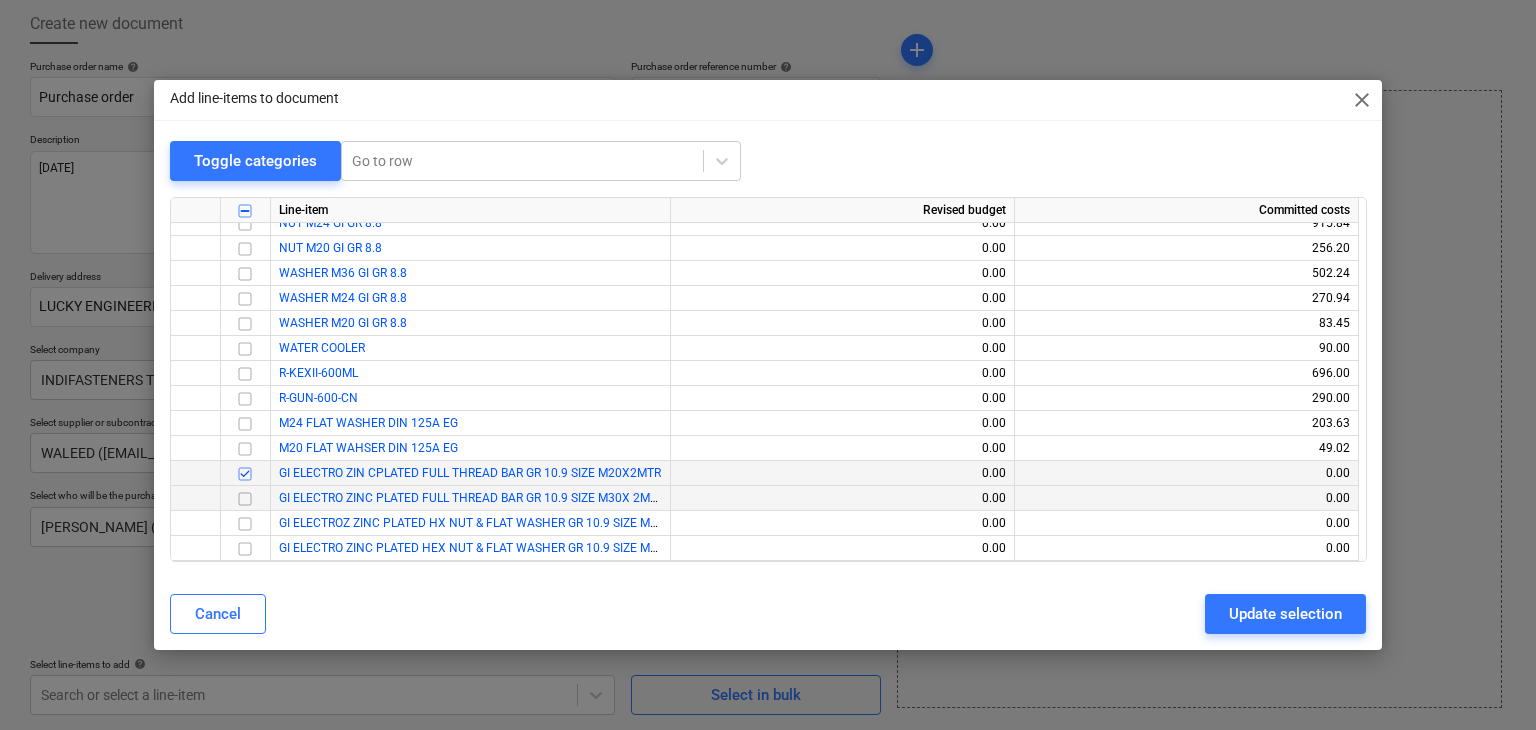 click at bounding box center (245, 499) 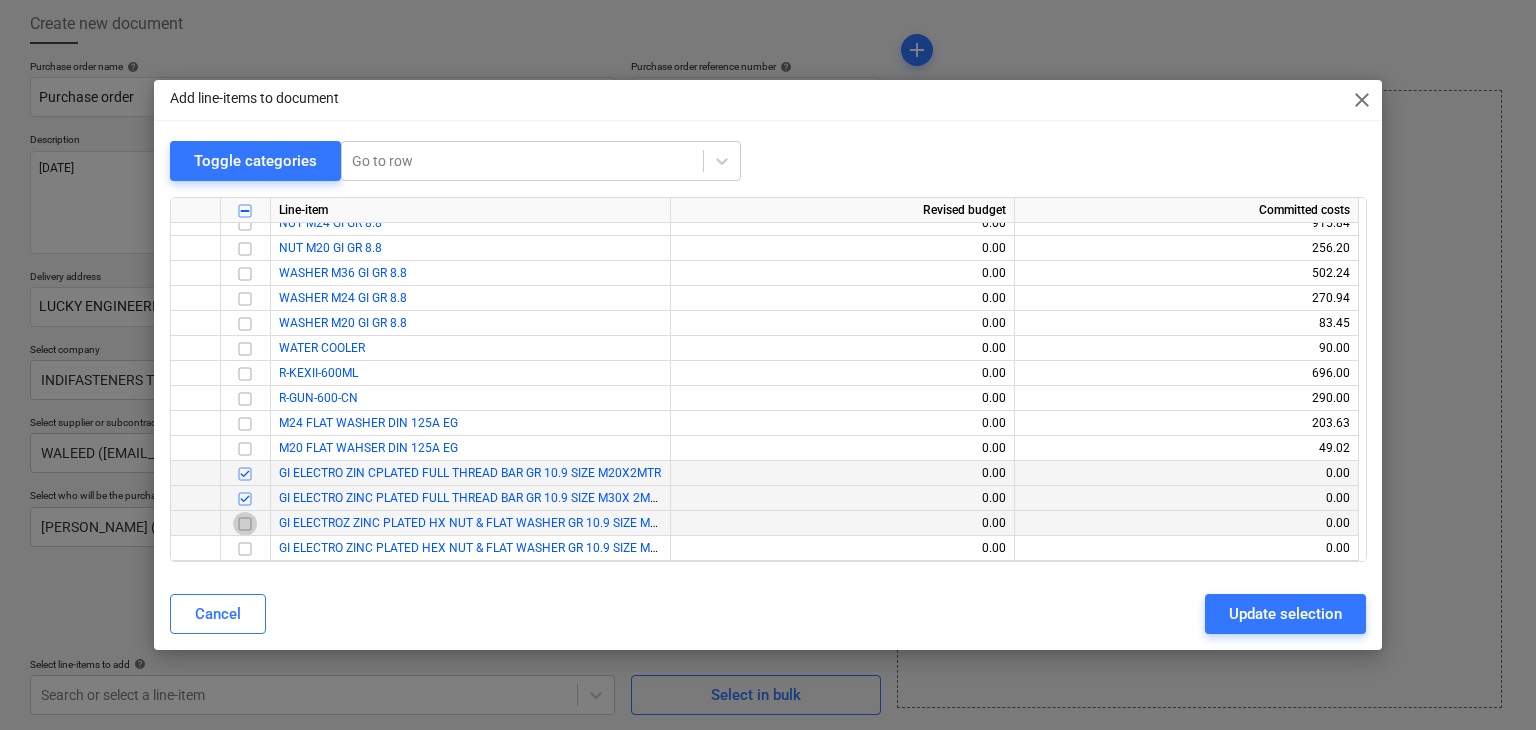 click at bounding box center (245, 524) 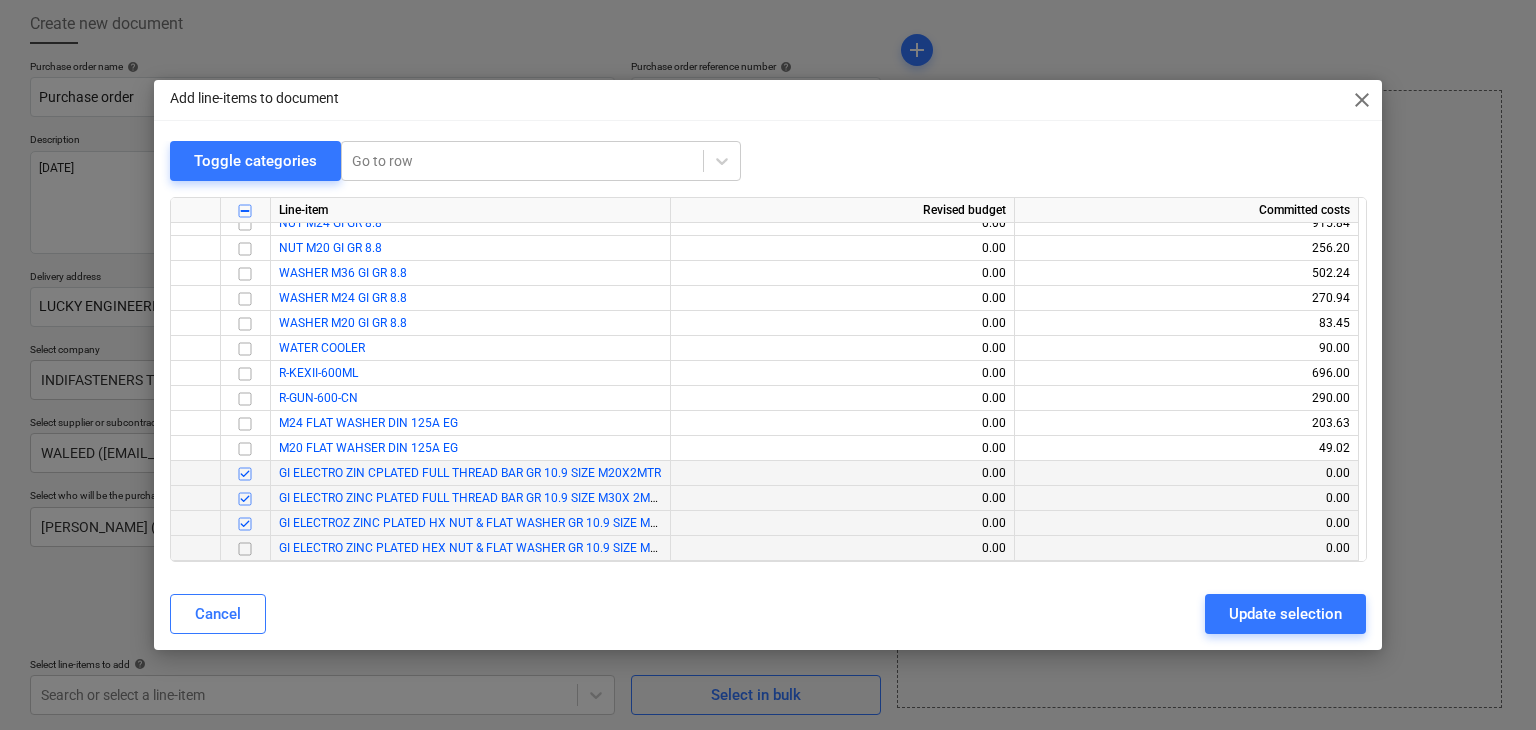 click at bounding box center [245, 549] 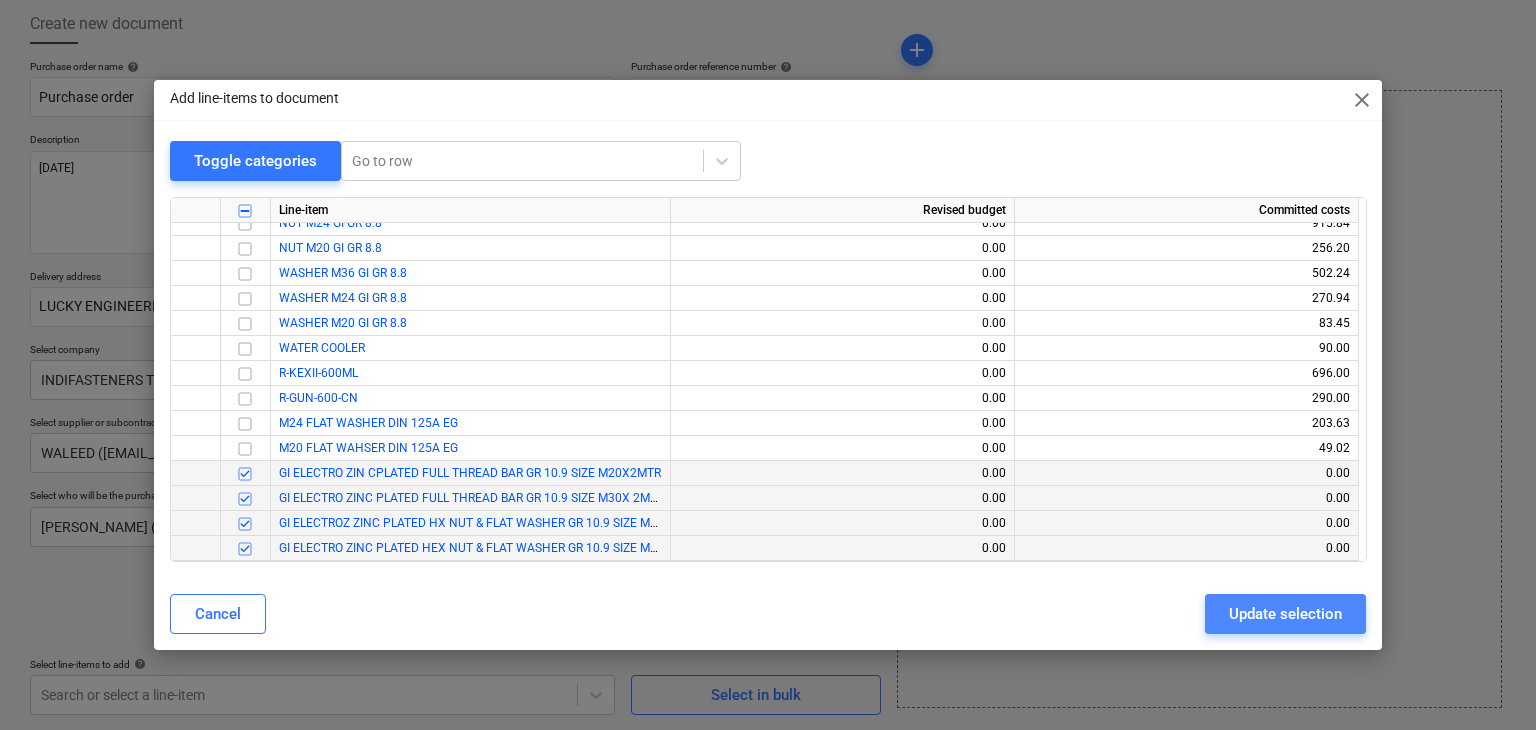 click on "Update selection" at bounding box center [1285, 614] 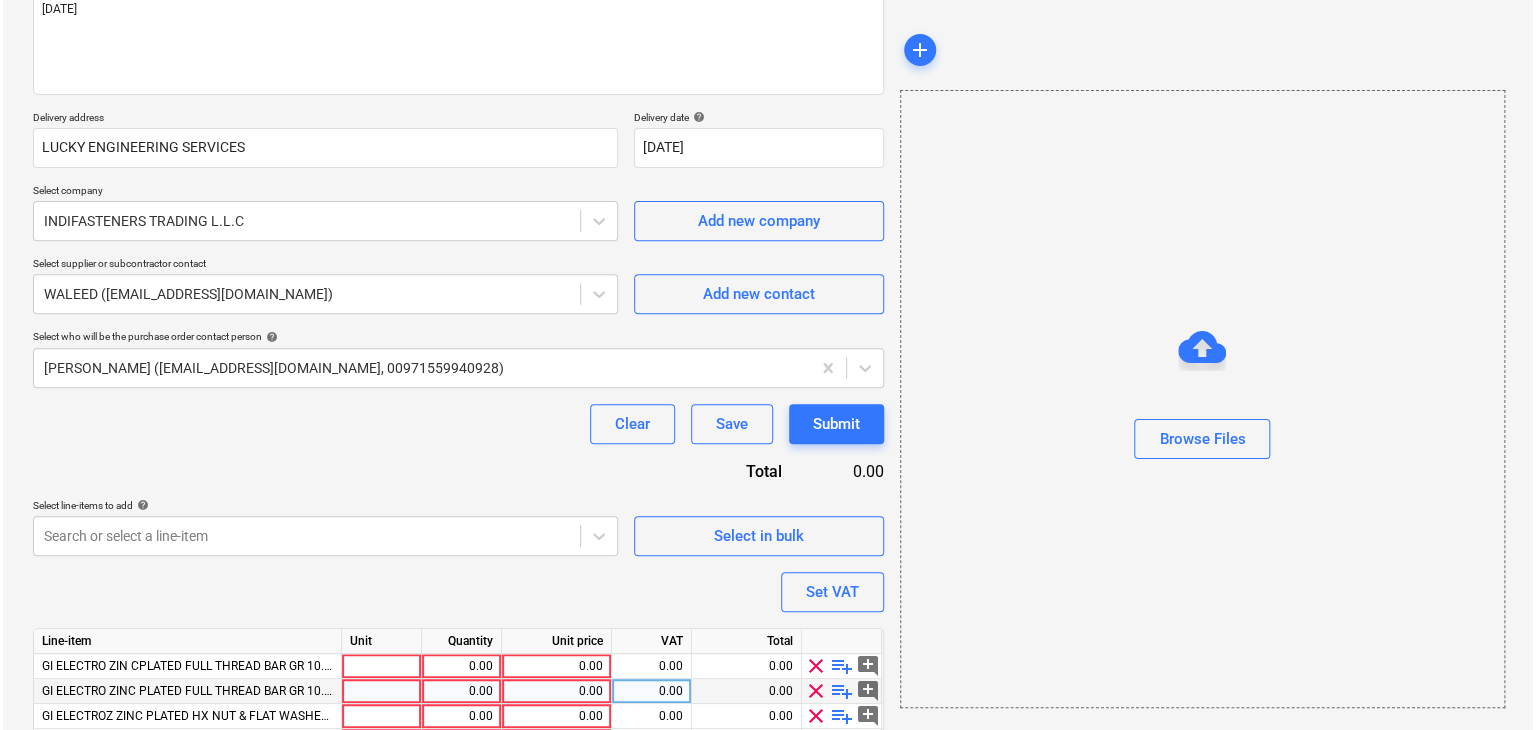 scroll, scrollTop: 368, scrollLeft: 0, axis: vertical 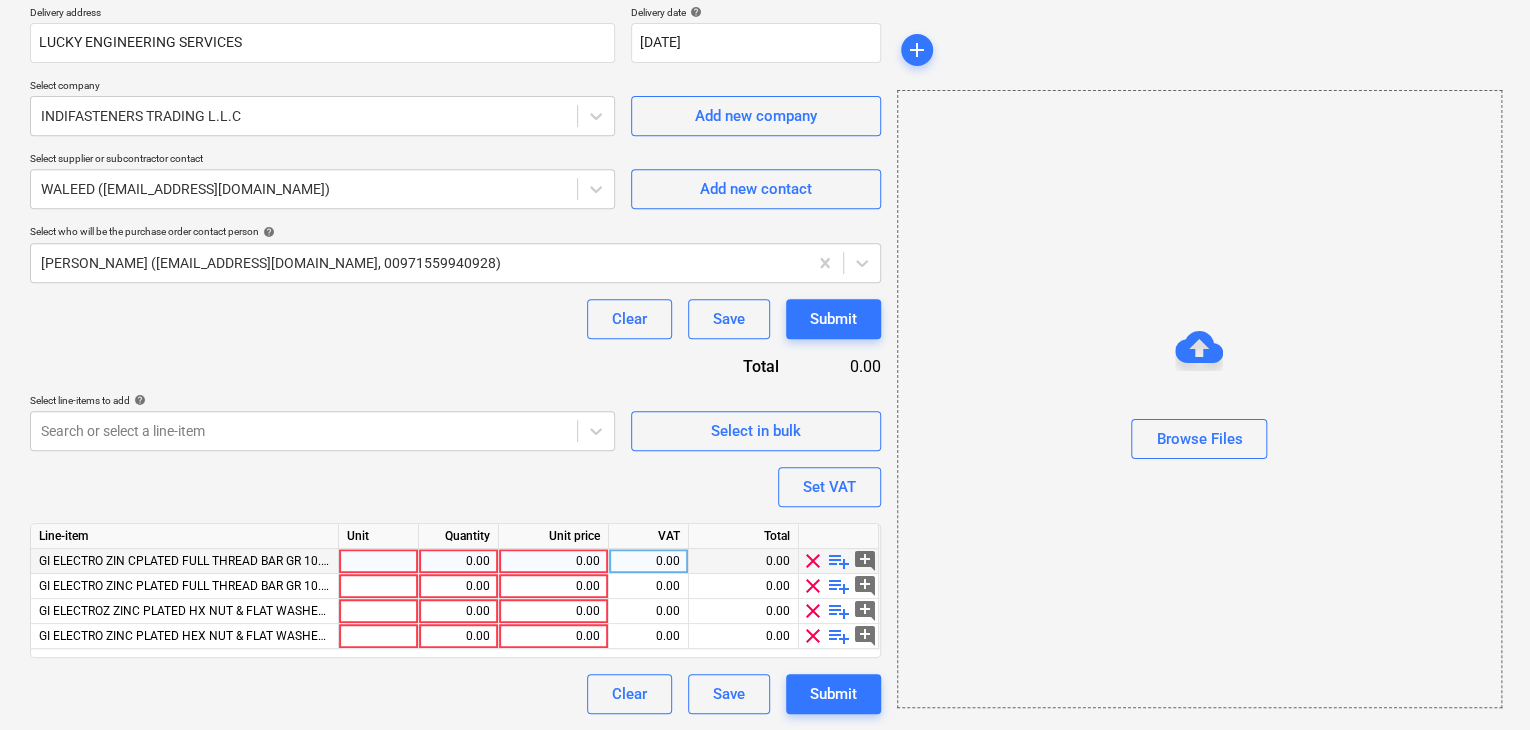 click at bounding box center [379, 561] 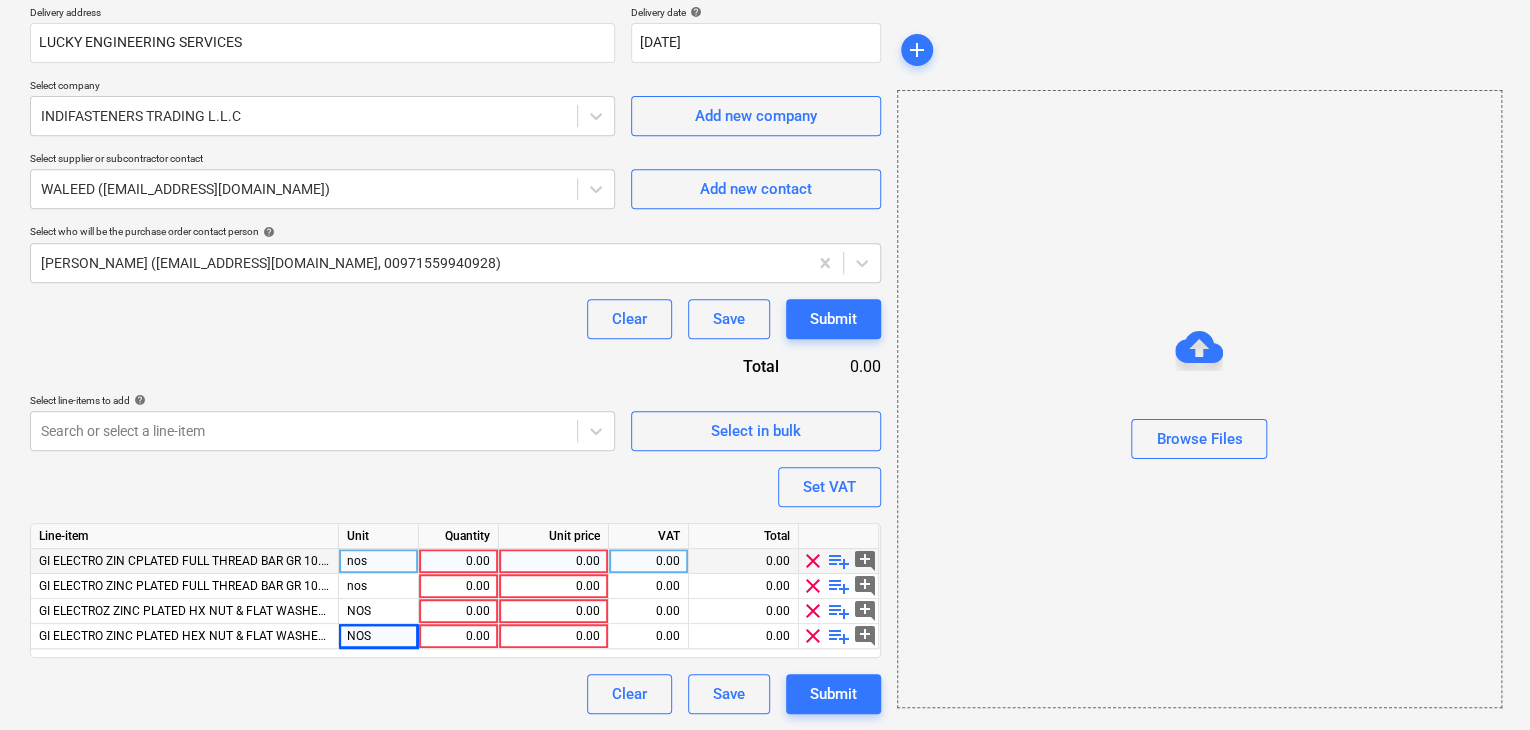 click on "0.00" at bounding box center (458, 561) 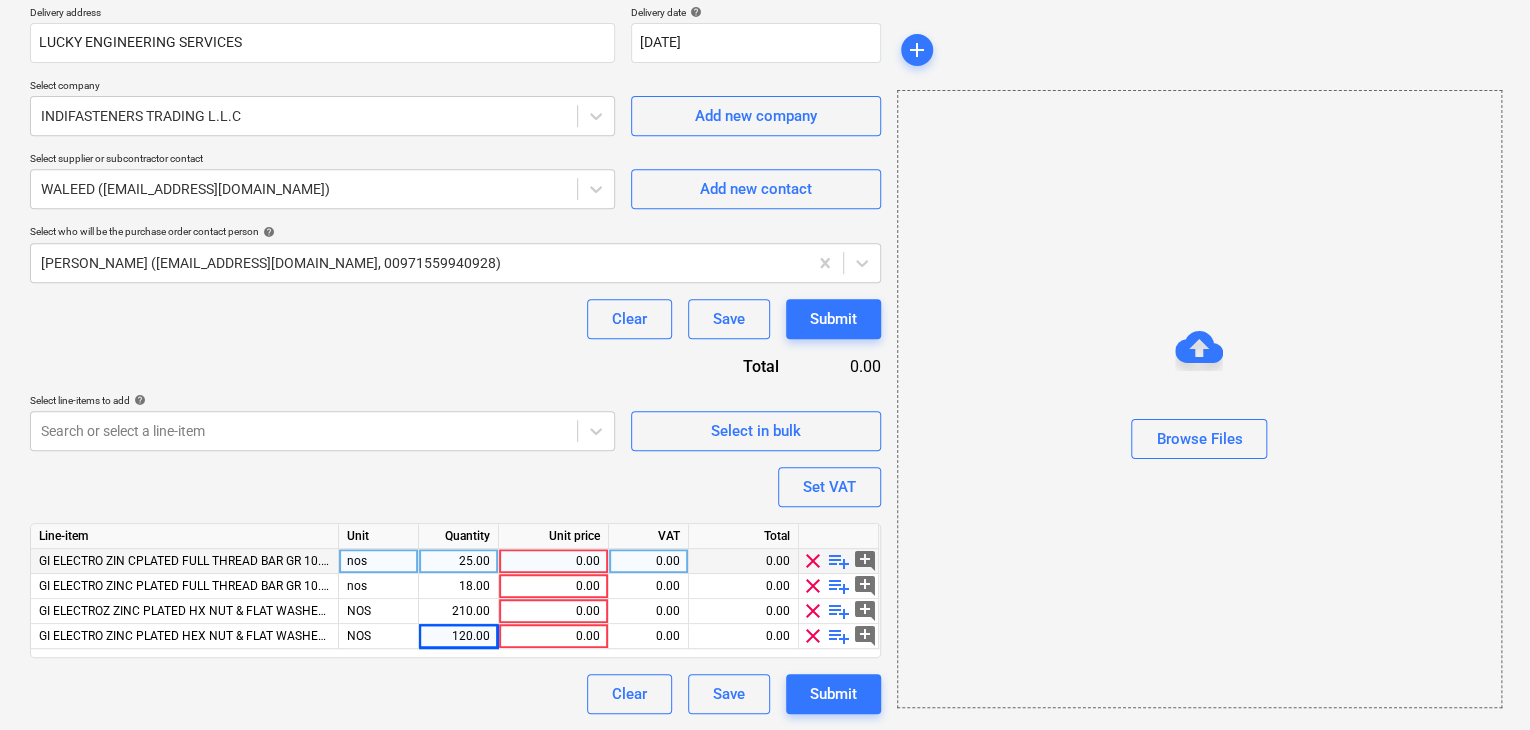 click on "0.00" at bounding box center (553, 561) 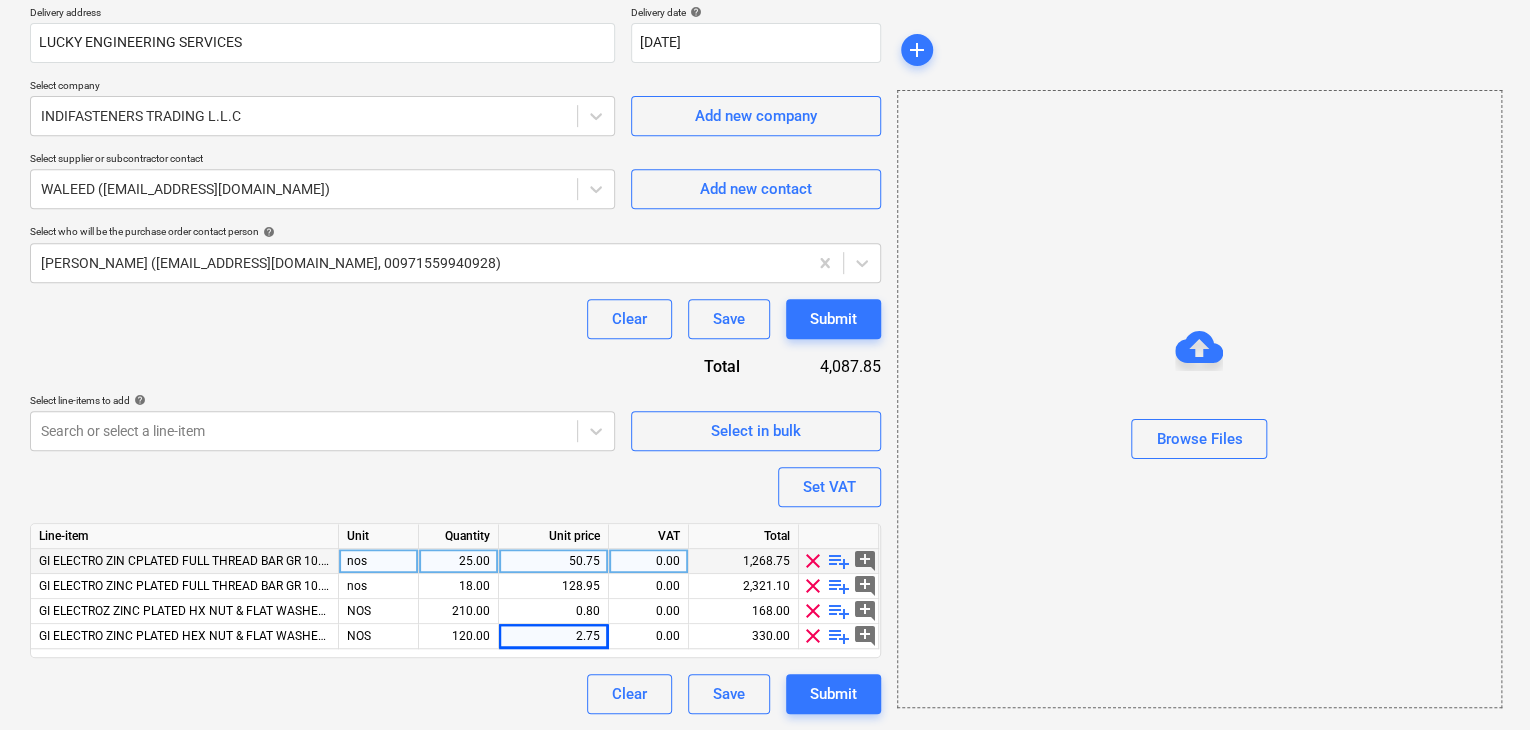 click at bounding box center [1199, 467] 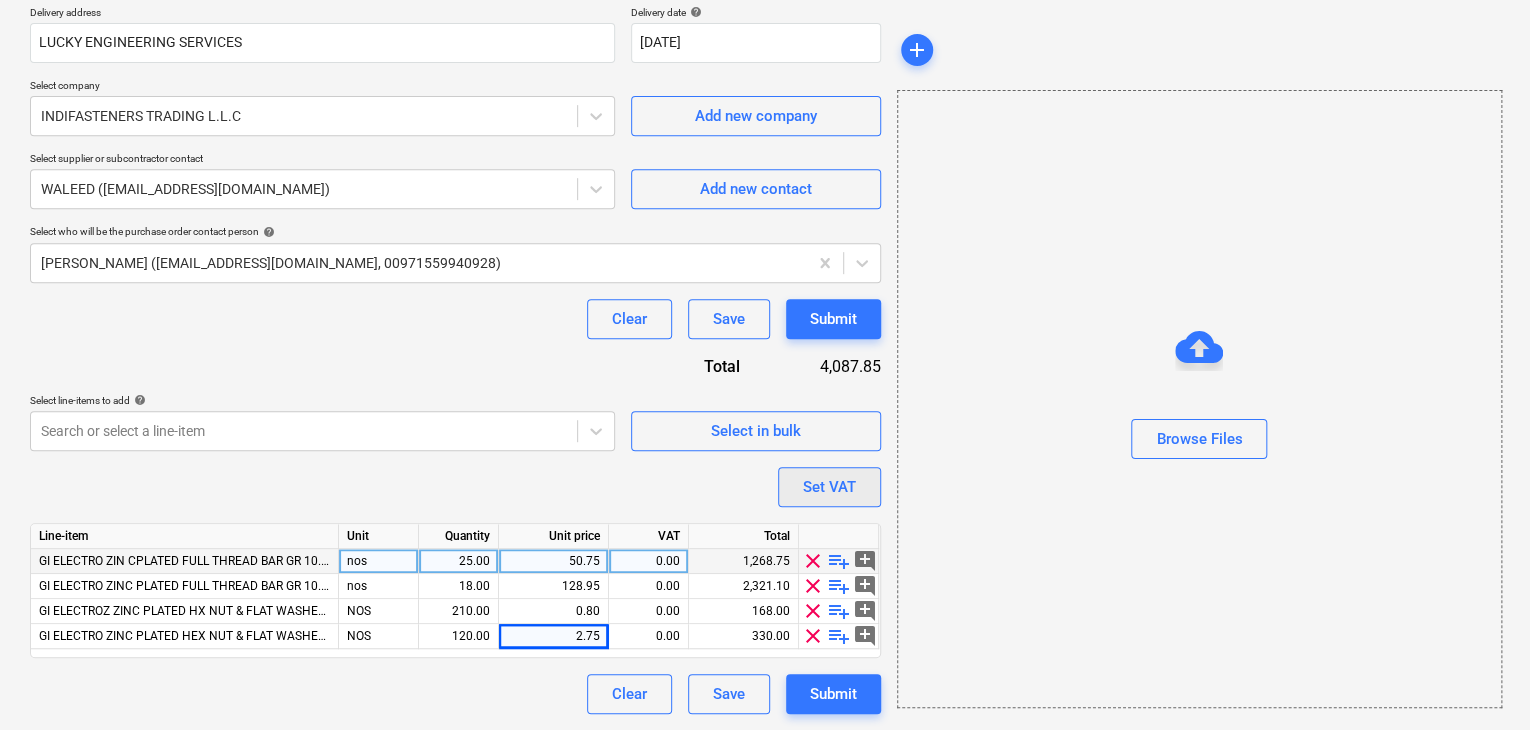 click on "Set VAT" at bounding box center [829, 487] 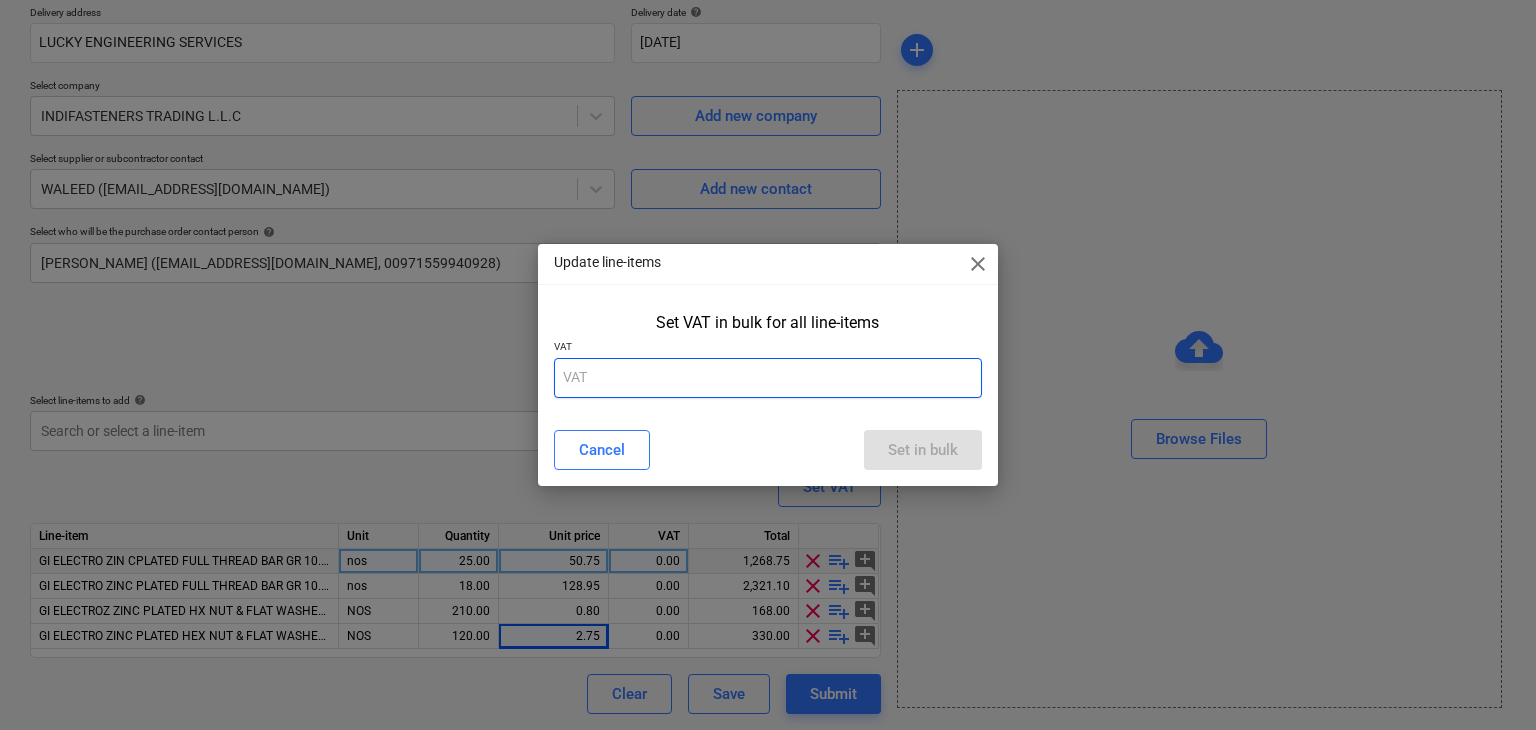 click at bounding box center [768, 378] 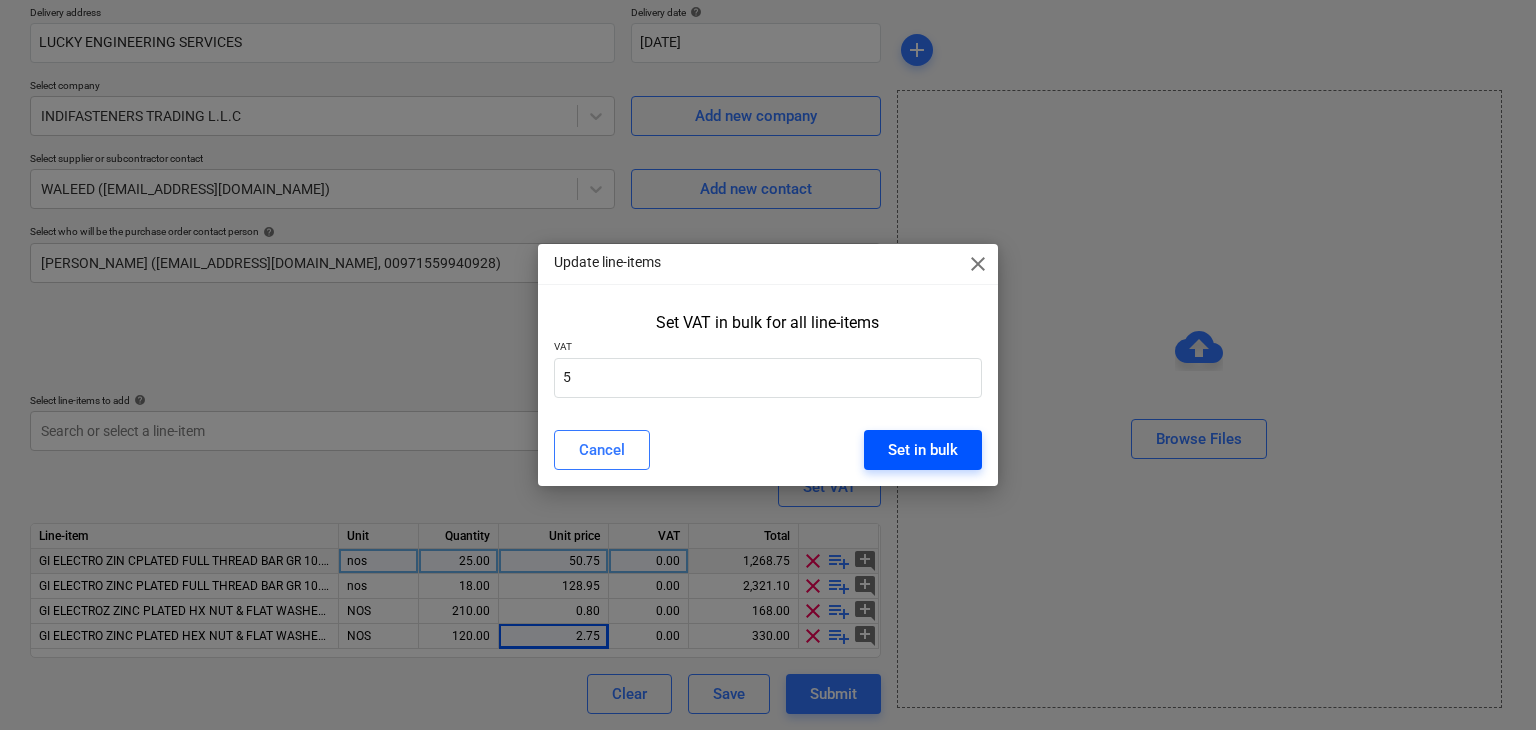 click on "Set in bulk" at bounding box center [923, 450] 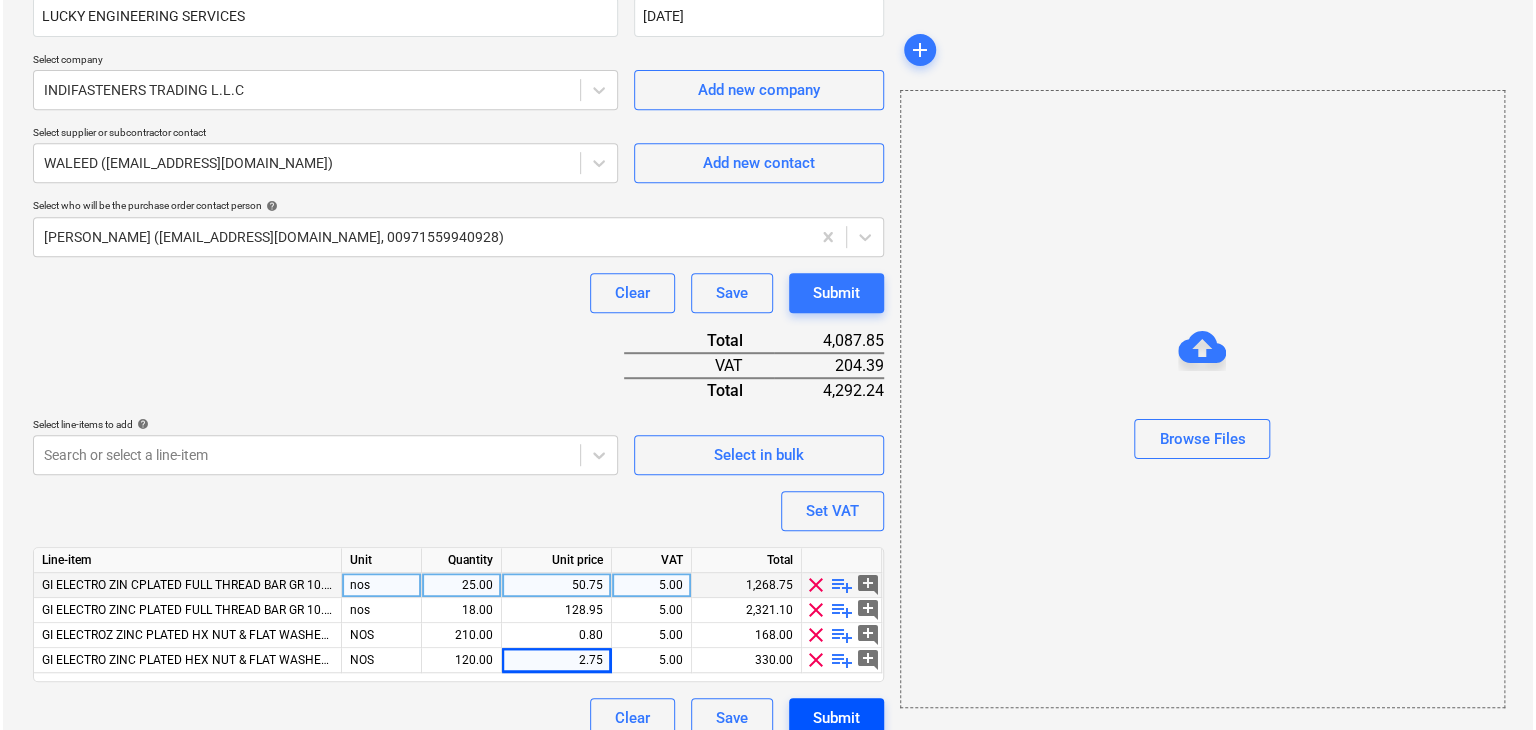 scroll, scrollTop: 417, scrollLeft: 0, axis: vertical 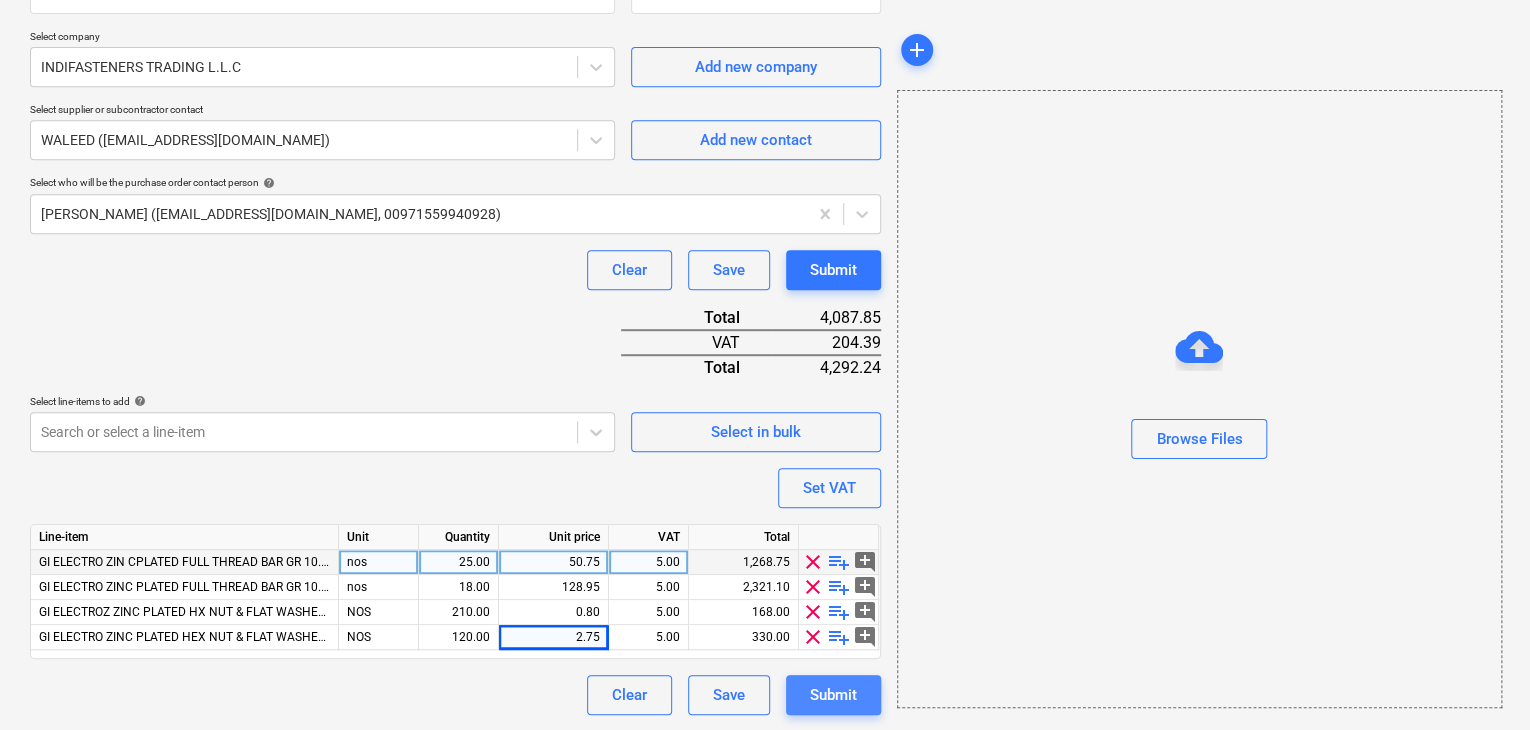 click on "Submit" at bounding box center [833, 695] 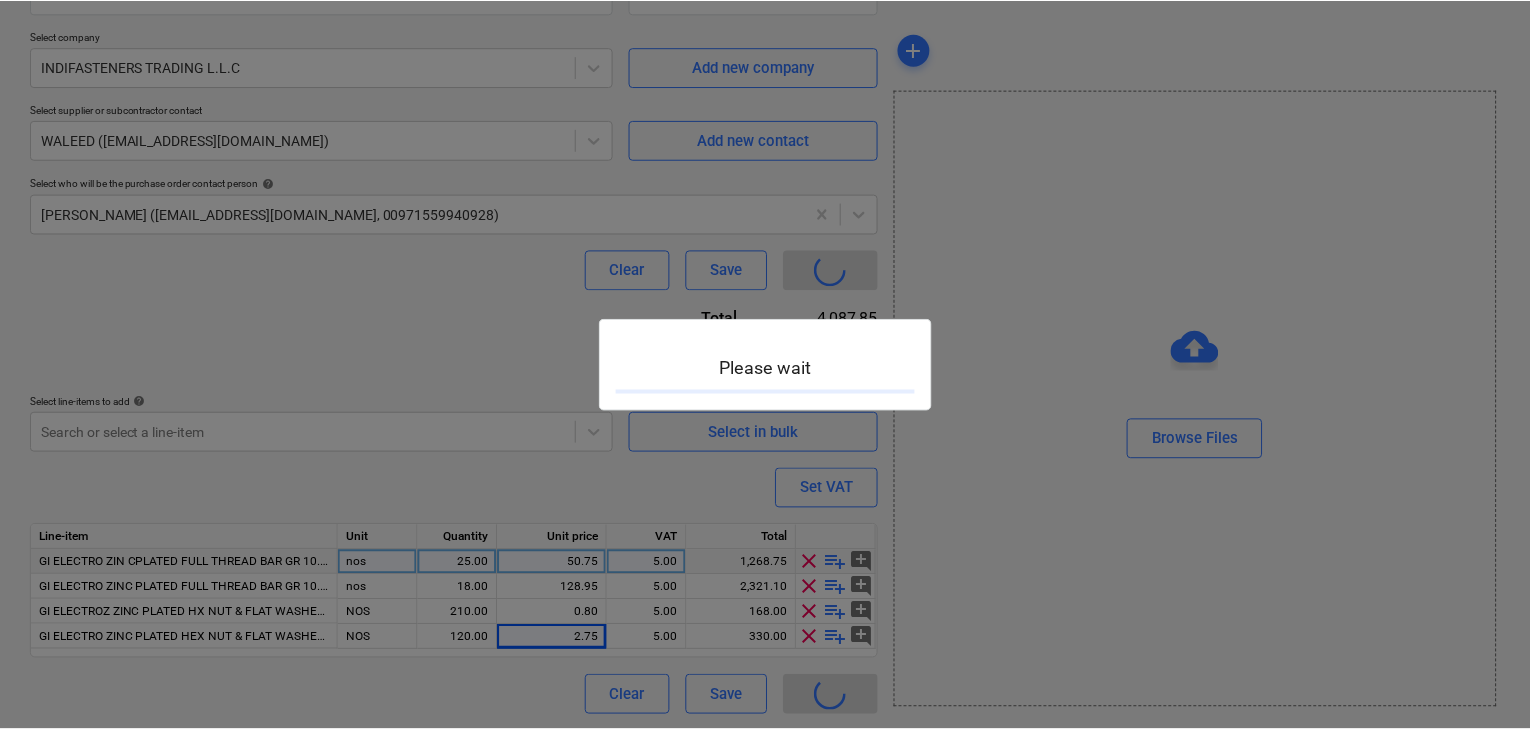 scroll, scrollTop: 0, scrollLeft: 0, axis: both 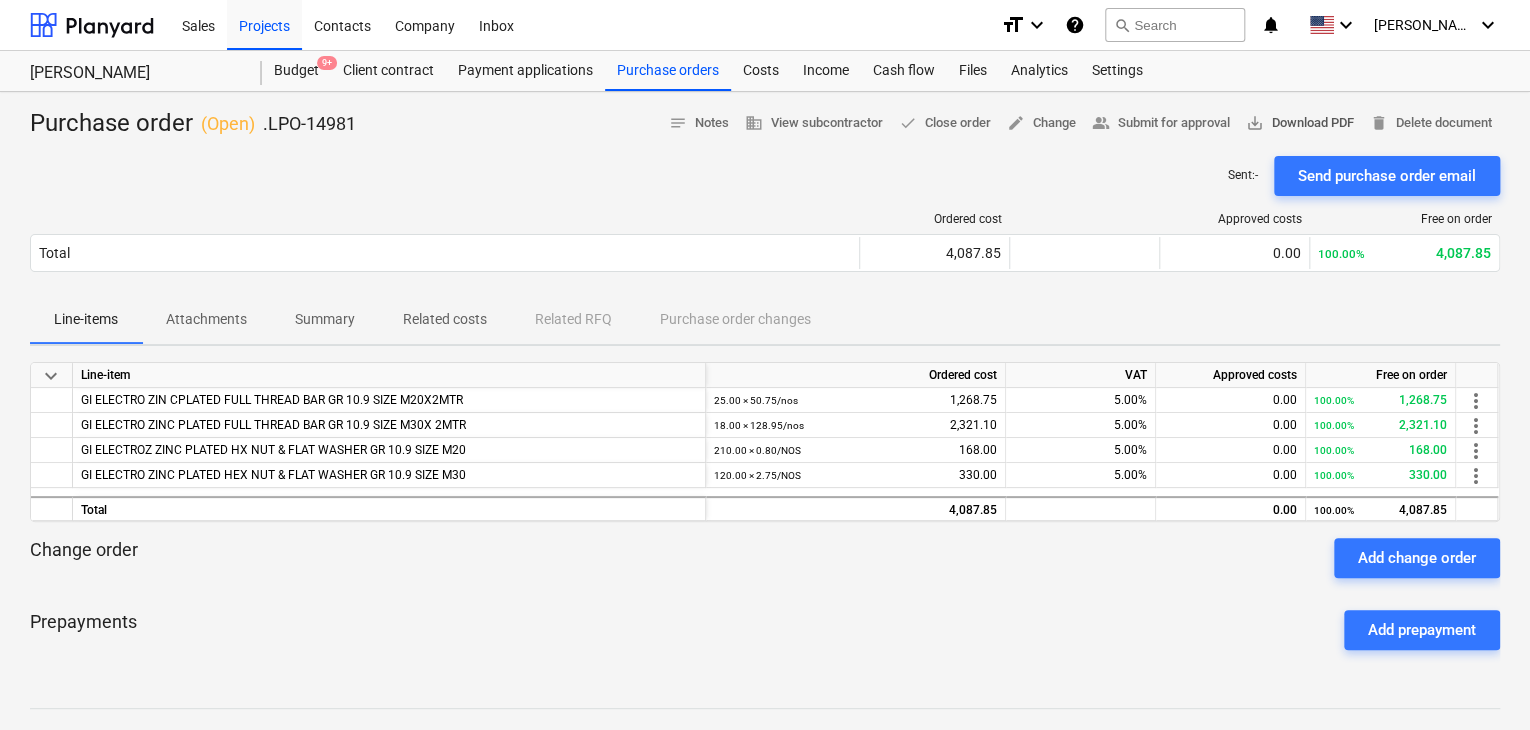 click on "save_alt Download PDF" at bounding box center [1300, 123] 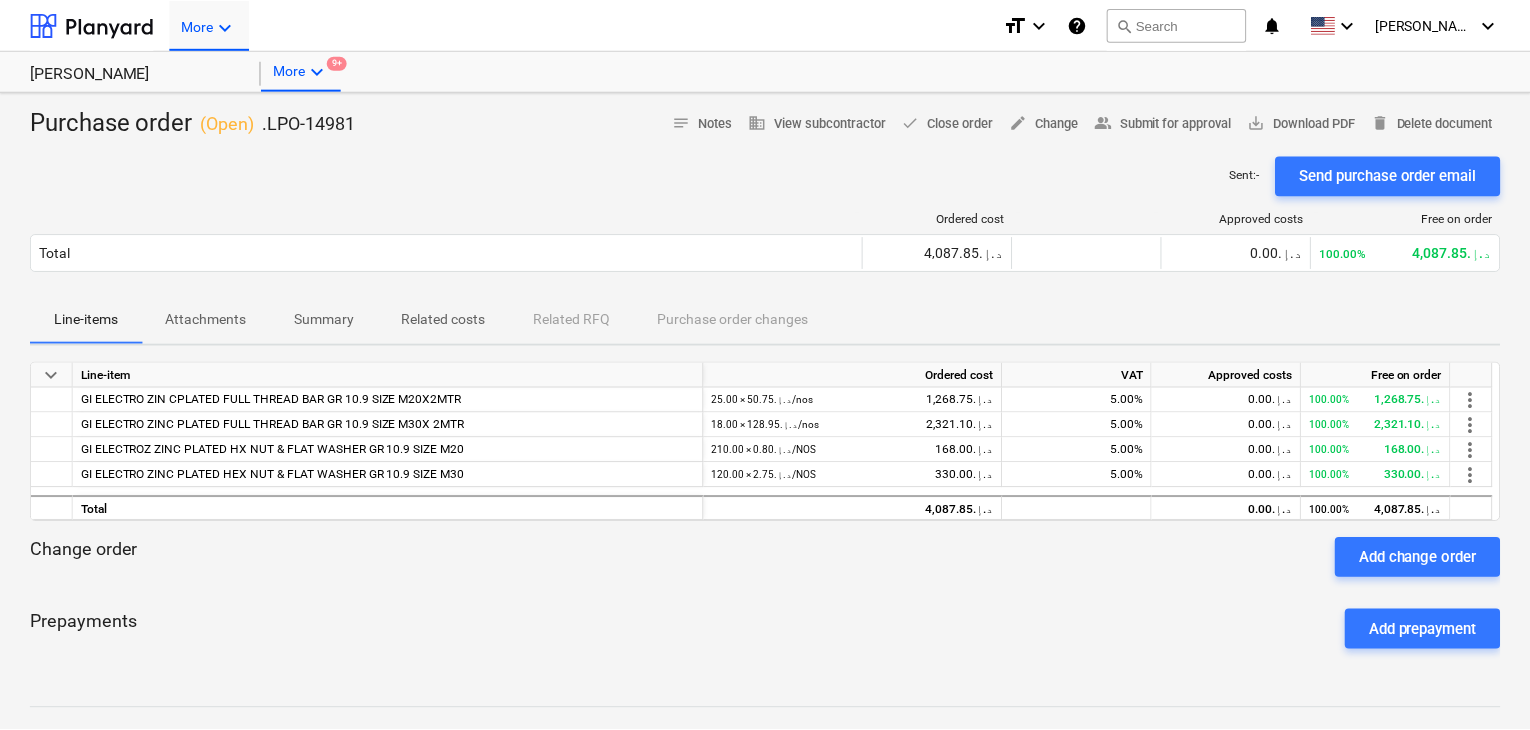 scroll, scrollTop: 0, scrollLeft: 0, axis: both 